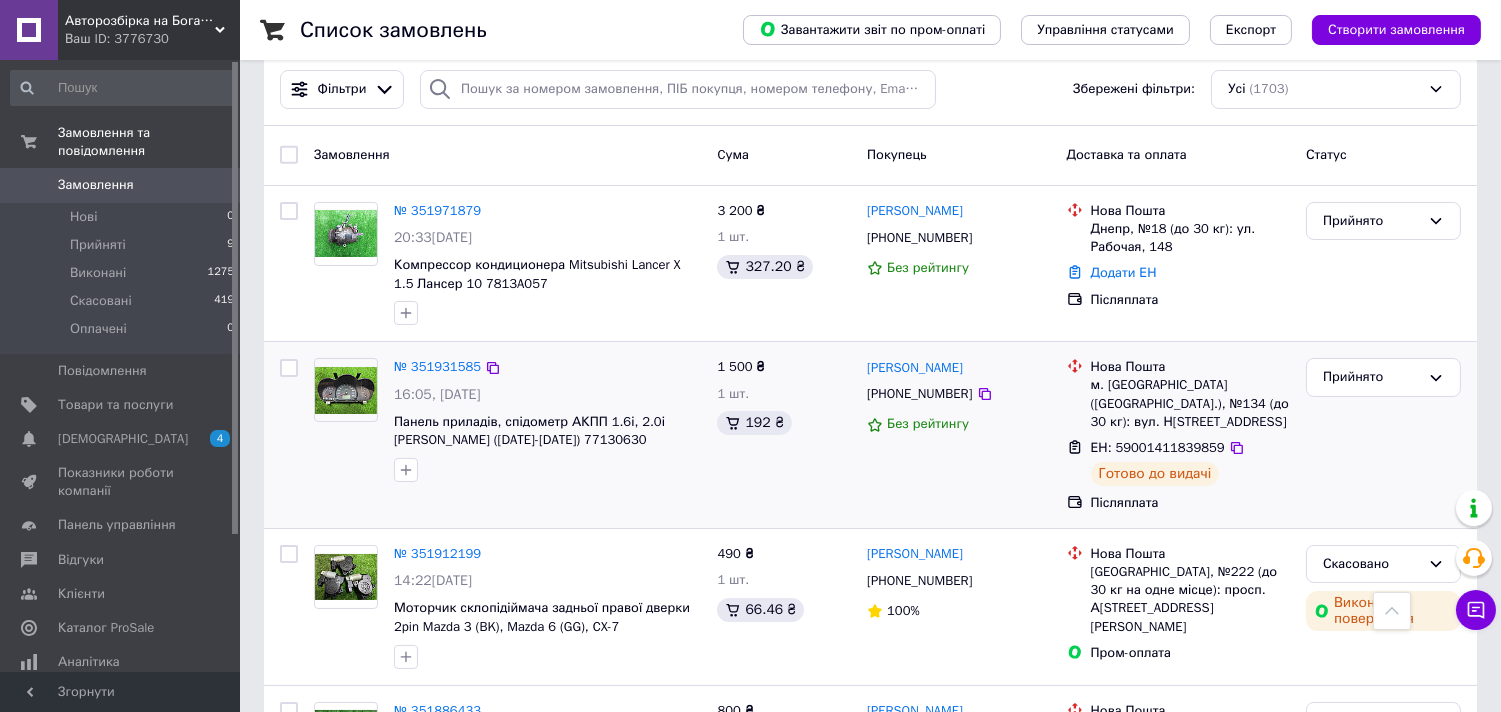 scroll, scrollTop: 0, scrollLeft: 0, axis: both 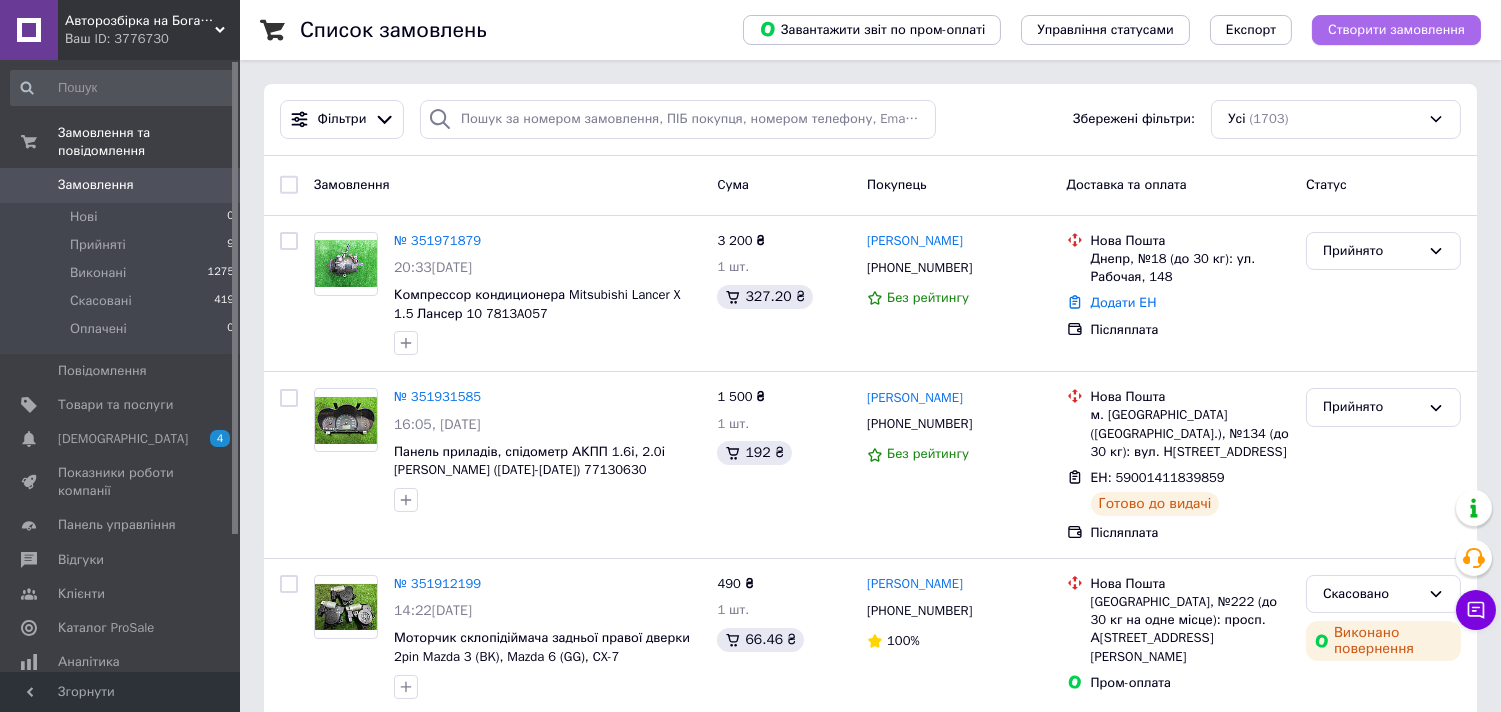 click on "Створити замовлення" at bounding box center [1396, 30] 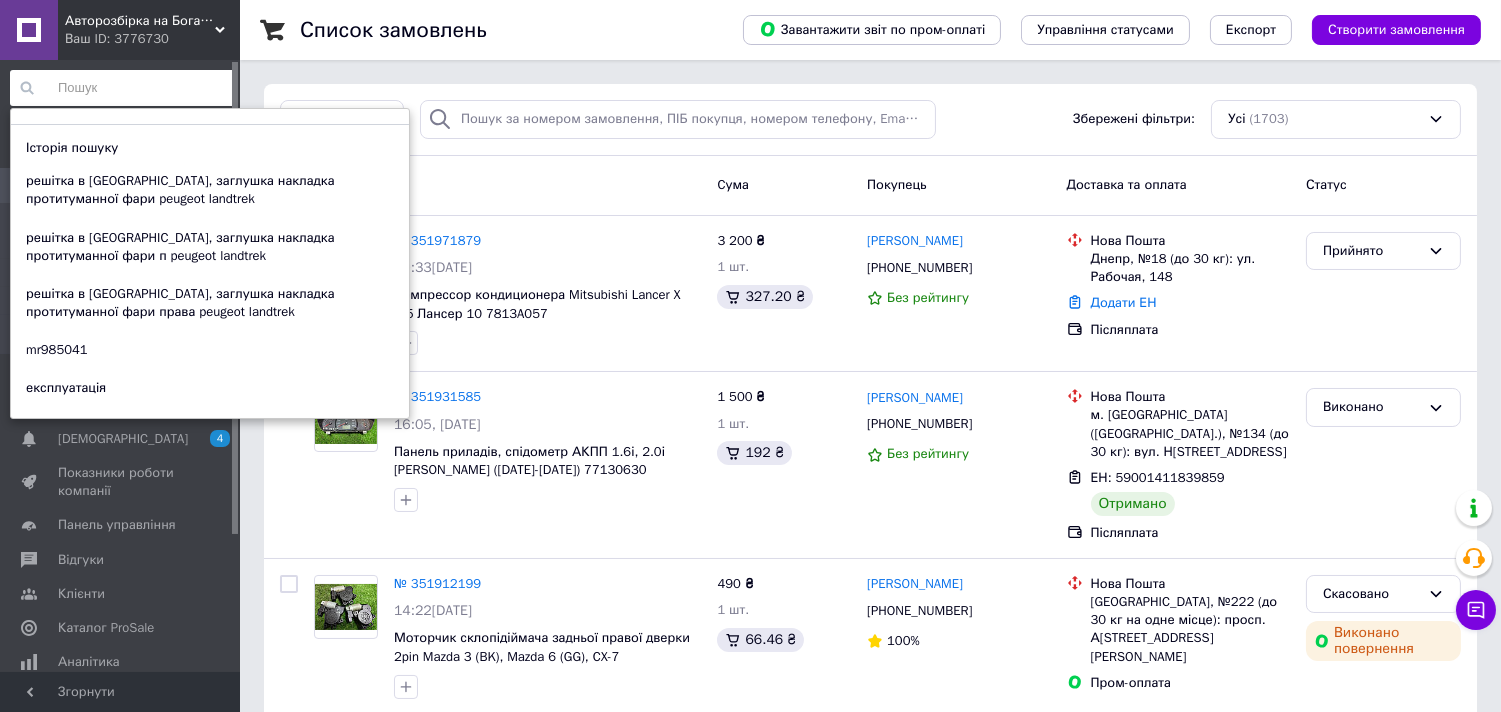 click at bounding box center (123, 88) 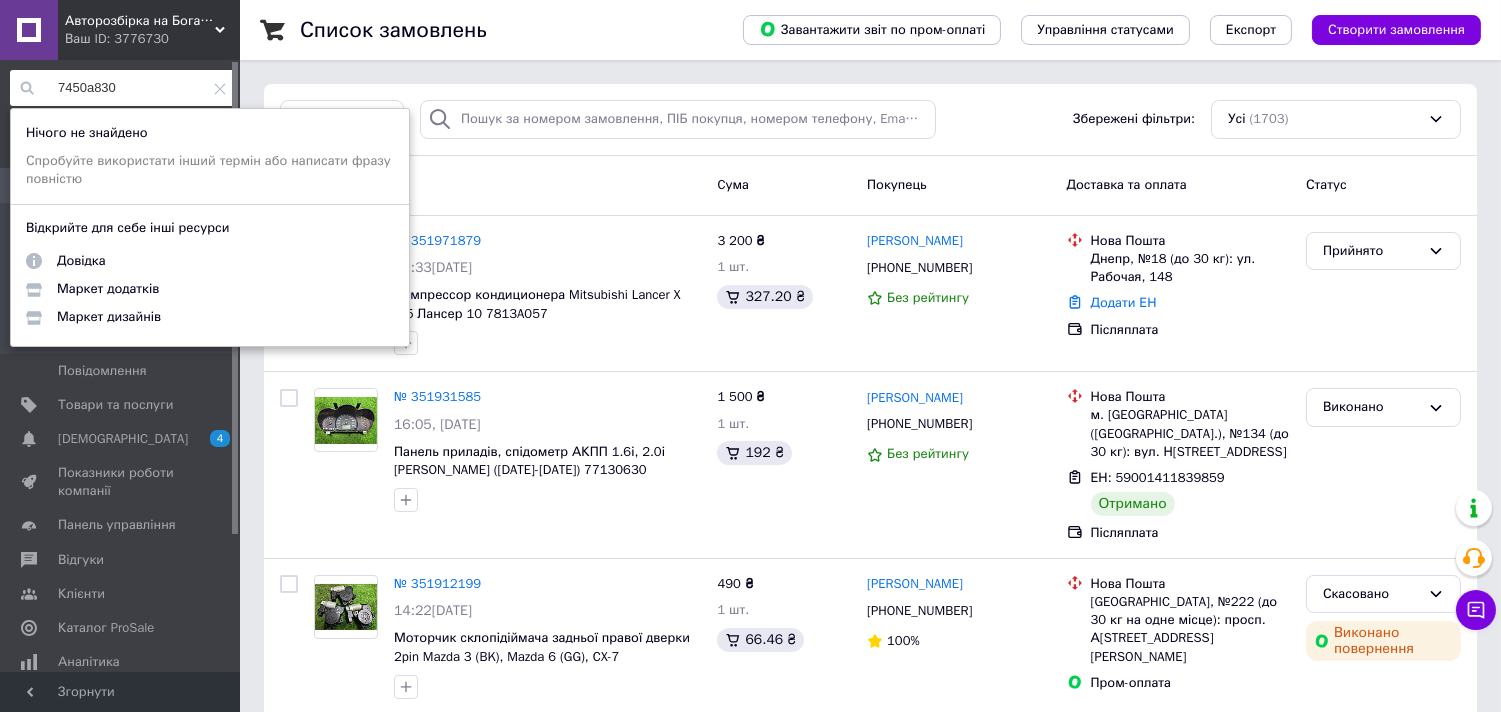 click on "7450a830" at bounding box center [123, 88] 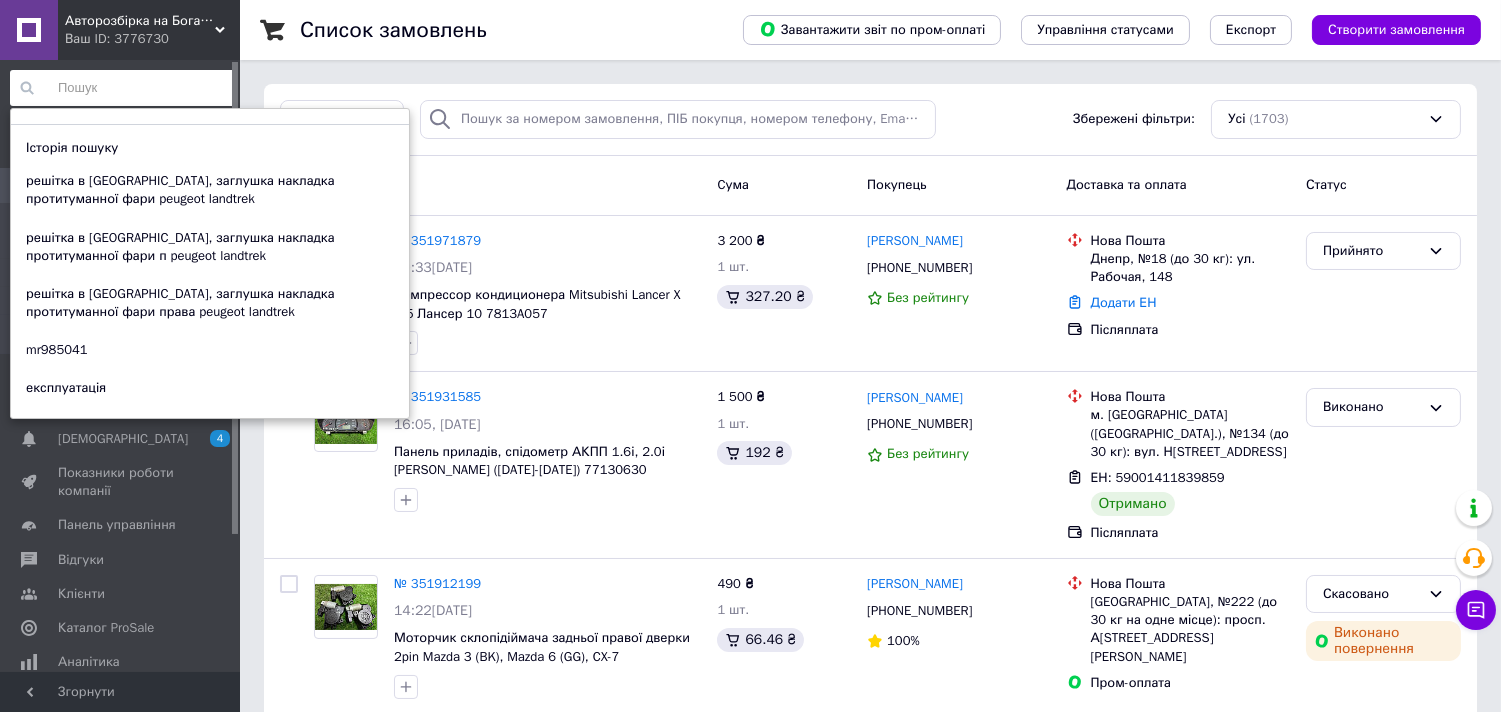 click on "Список замовлень   Завантажити звіт по пром-оплаті Управління статусами Експорт Створити замовлення Фільтри Збережені фільтри: Усі (1703) Замовлення Cума Покупець Доставка та оплата Статус № 351971879 20:33, [DATE]�мпрессор кондиционера Mitsubishi Lancer X 1.5 Лансер 10 7813A057 3 200 ₴ 1 шт. 327.20 ₴ [PERSON_NAME] [PHONE_NUMBER] Без рейтингу Нова Пошта Днепр, №18 (до 30 кг): ул. Рабочая, 148 Додати ЕН Післяплата Прийнято № 351931585 16:05, [DATE]�нель приладів, спідометр АКПП 1.6і, 2.0і [PERSON_NAME] (20[DATE]0[DATE] 77130630 940032F260 1 500 ₴ 1 шт. 192 ₴ [PERSON_NAME] [PHONE_NUMBER] Без рейтингу Нова Пошта ЕН: 59001411839859 Отримано 490 ₴ 100%" at bounding box center [870, 1914] 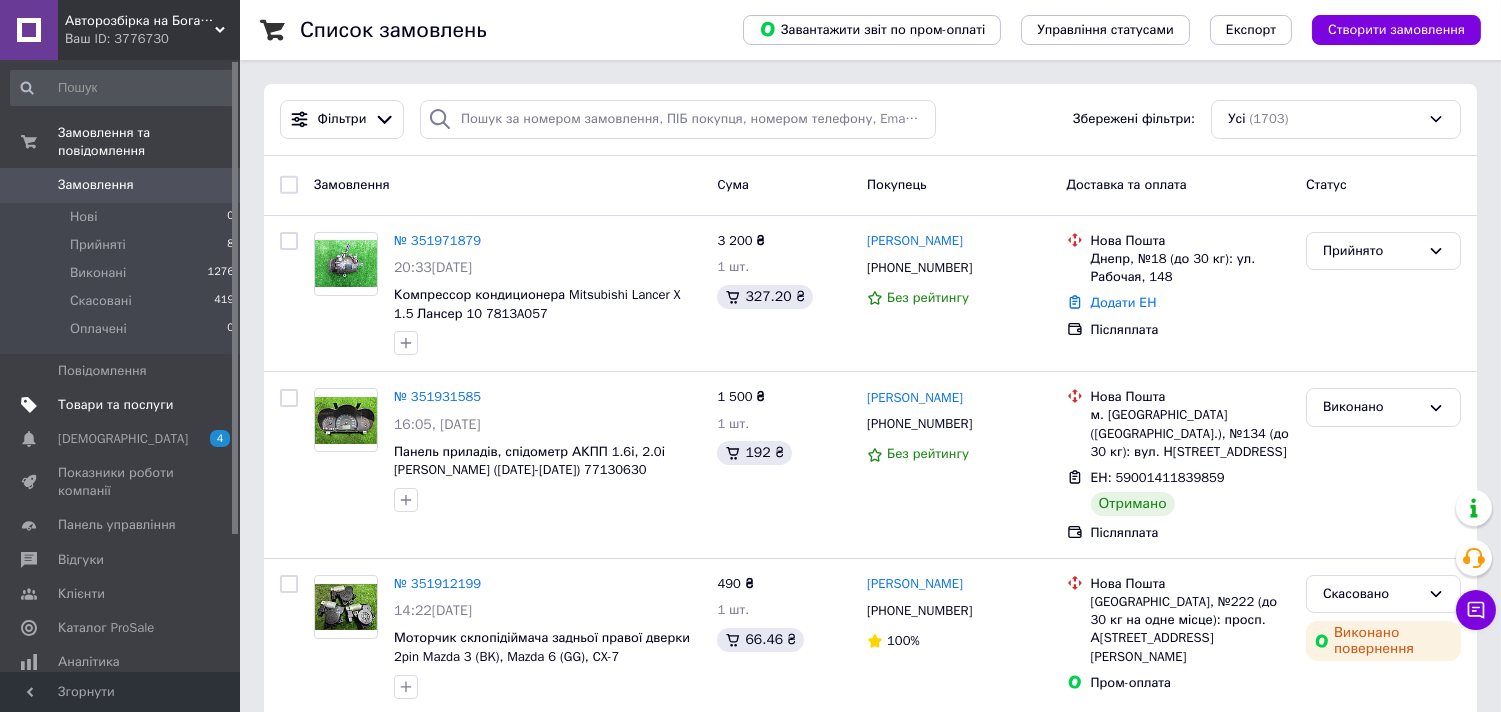 click on "Товари та послуги" at bounding box center [115, 405] 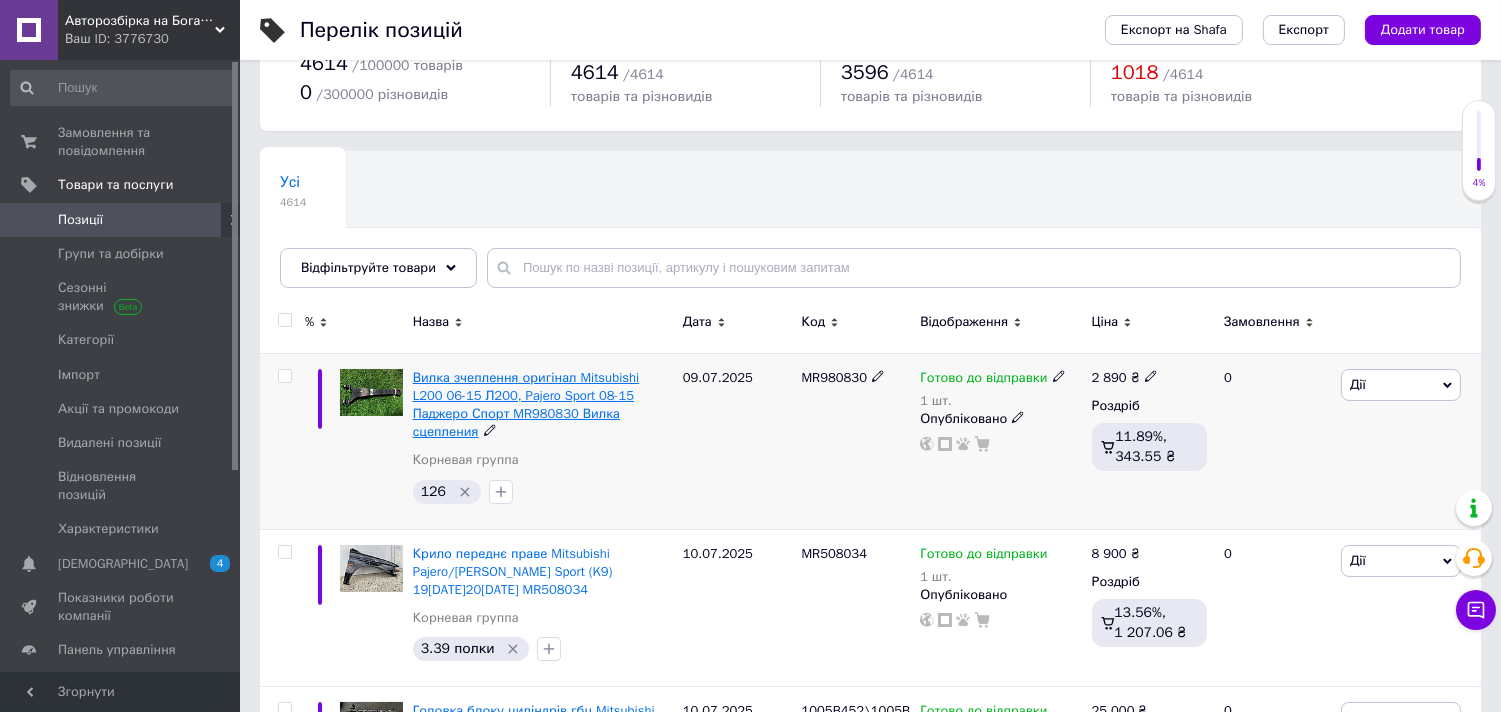 scroll, scrollTop: 111, scrollLeft: 0, axis: vertical 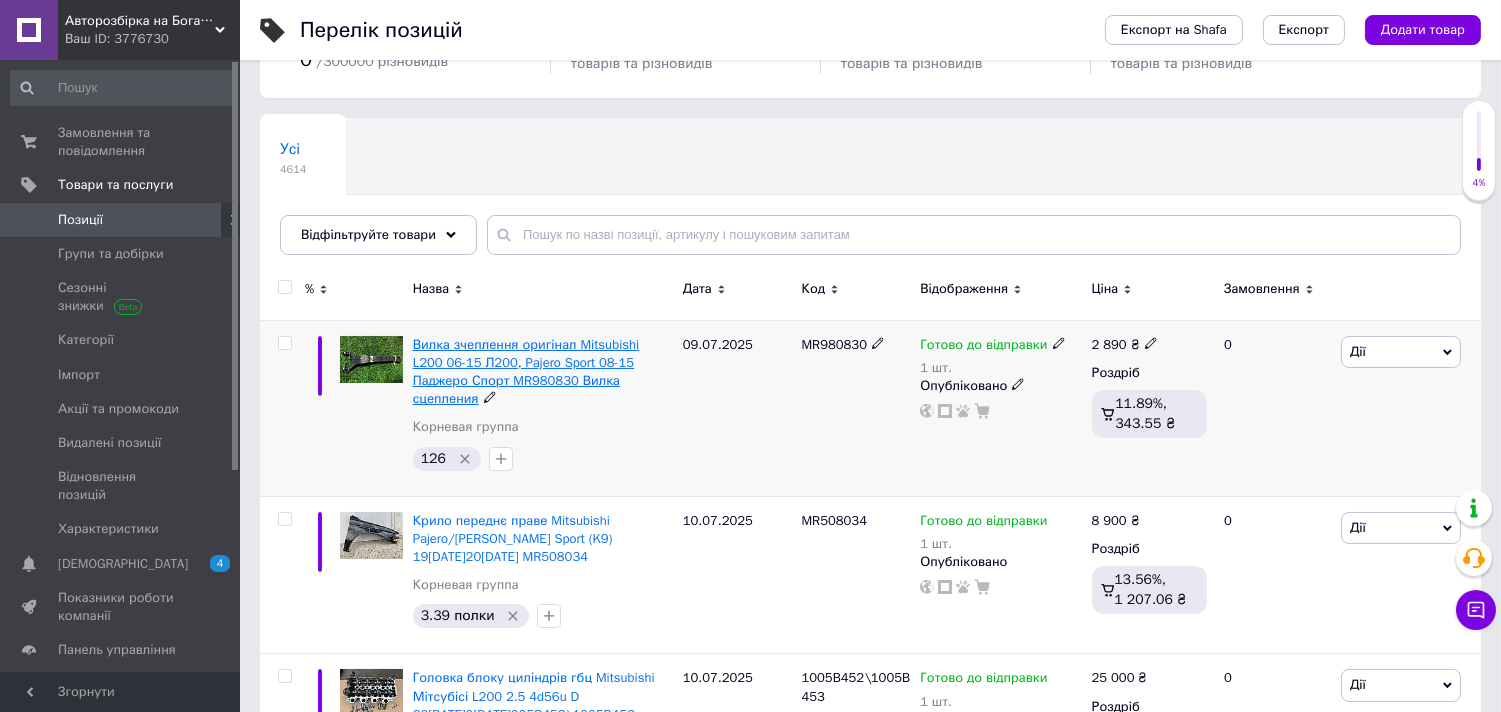 click on "Вилка зчеплення оригінал Mitsubishi L200 06-15 Л200, Pajero Sport 08-15 Паджеро Спорт MR980830 Вилка сцепления" at bounding box center [526, 372] 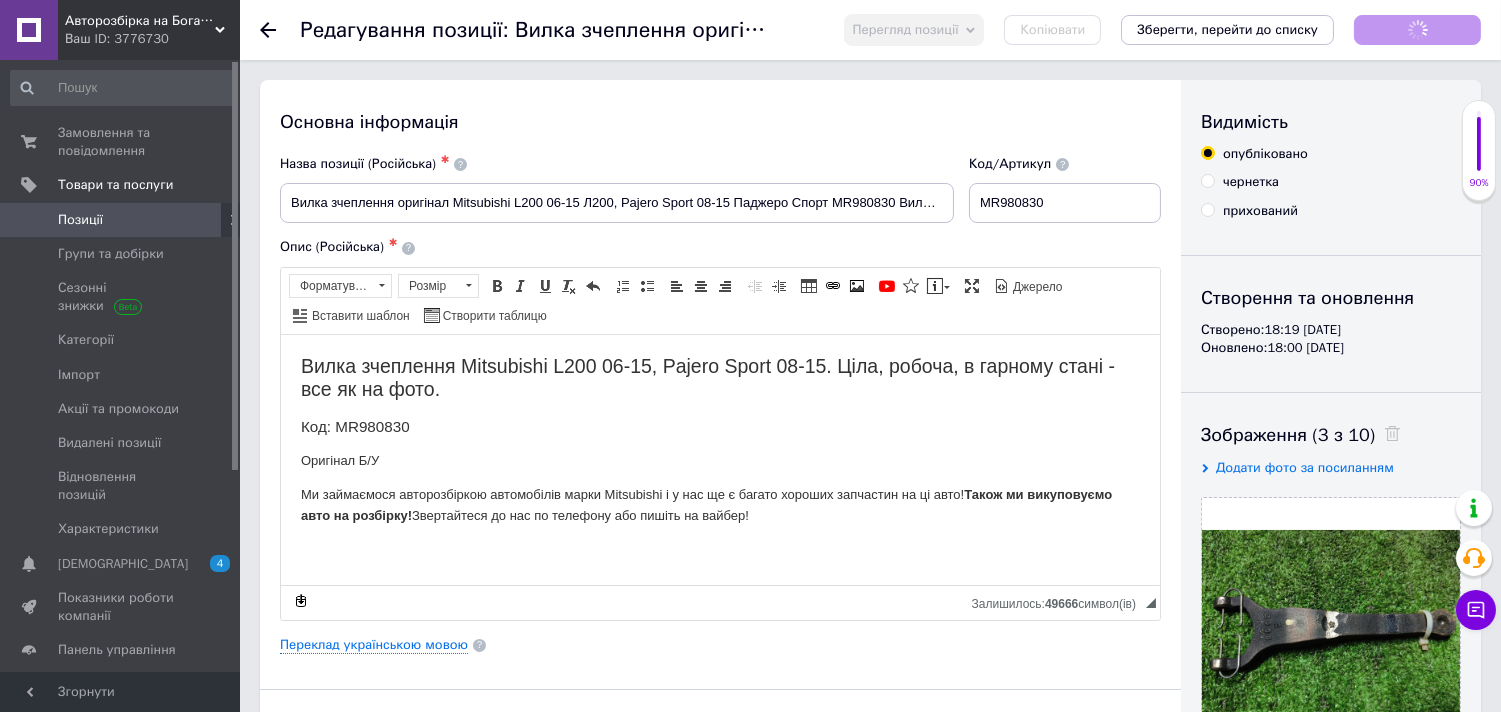 scroll, scrollTop: 0, scrollLeft: 0, axis: both 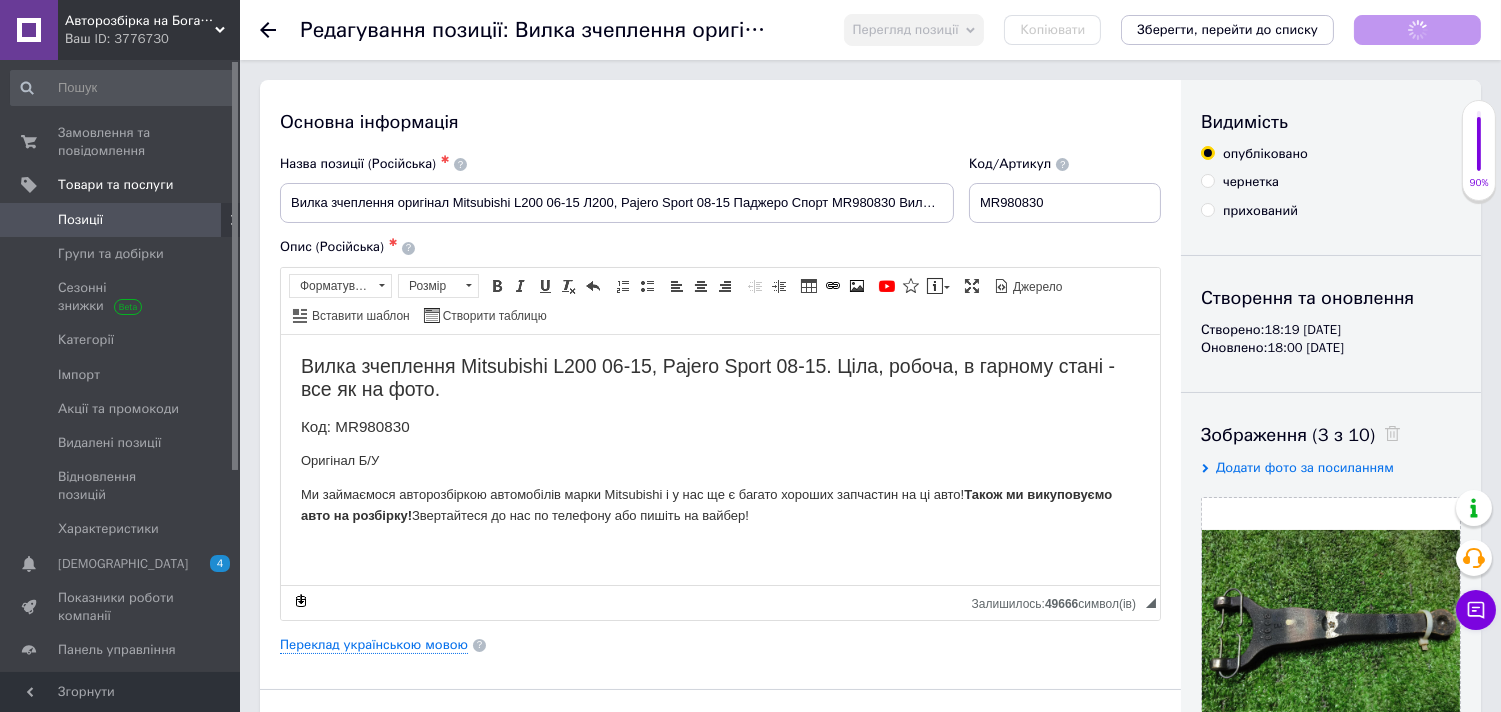 checkbox on "true" 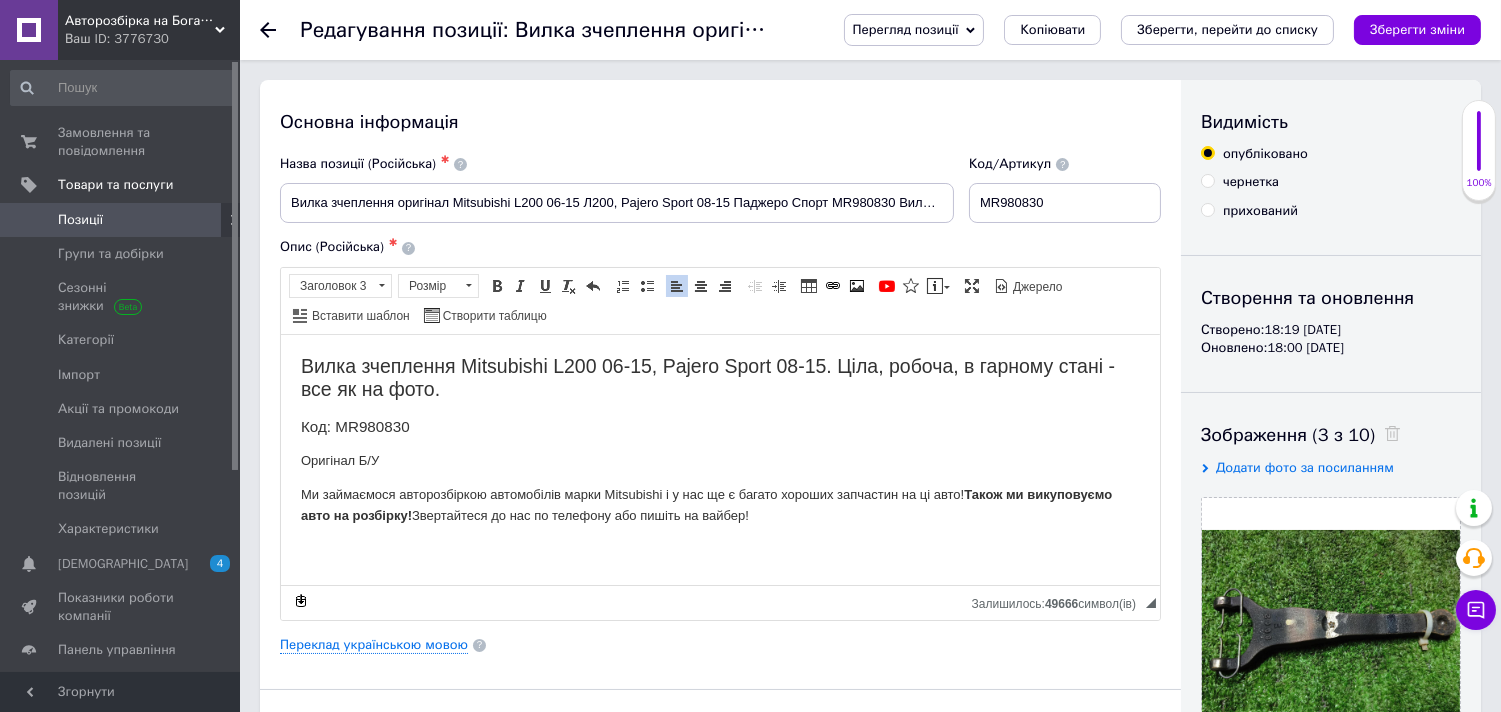 drag, startPoint x: 293, startPoint y: 420, endPoint x: 871, endPoint y: 509, distance: 584.81195 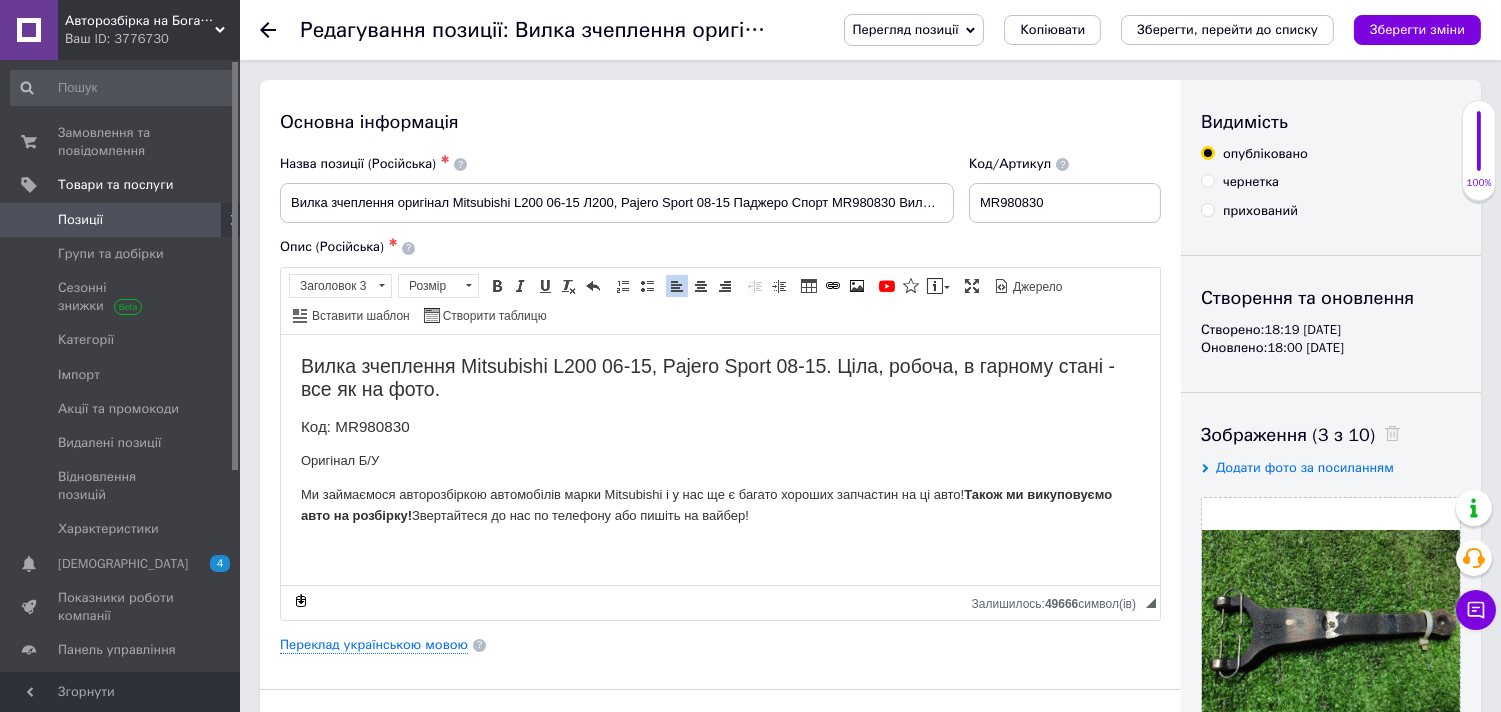 copy on "Код: MR980830 Оригінал Б/У Ми займаємося авторозбіркою автомобілів марки Mitsubishi і у нас ще є багато хороших запчастин на ці авто!  Також ми викуповуємо авто на розбірку!  Звертайтеся до нас по телефону або пишіть на вайбер!" 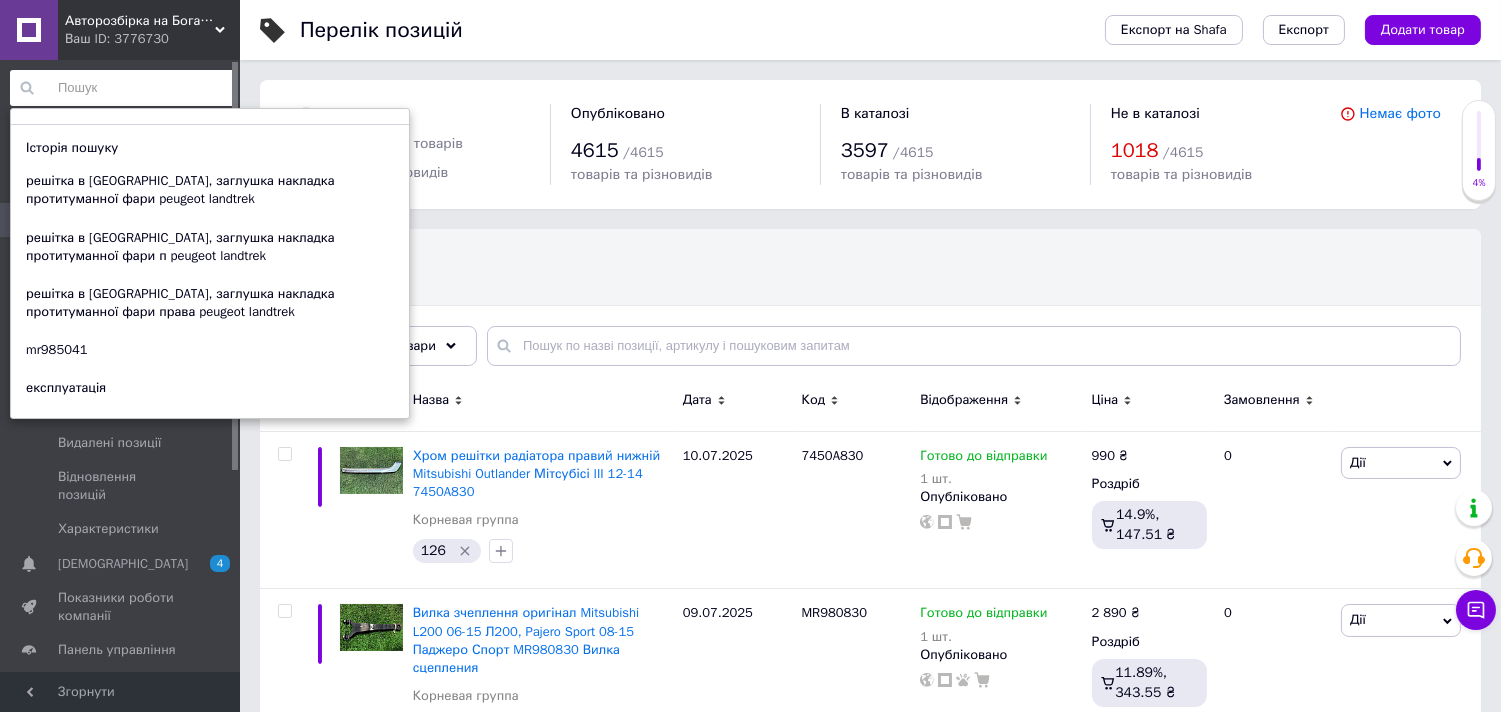 click at bounding box center [123, 88] 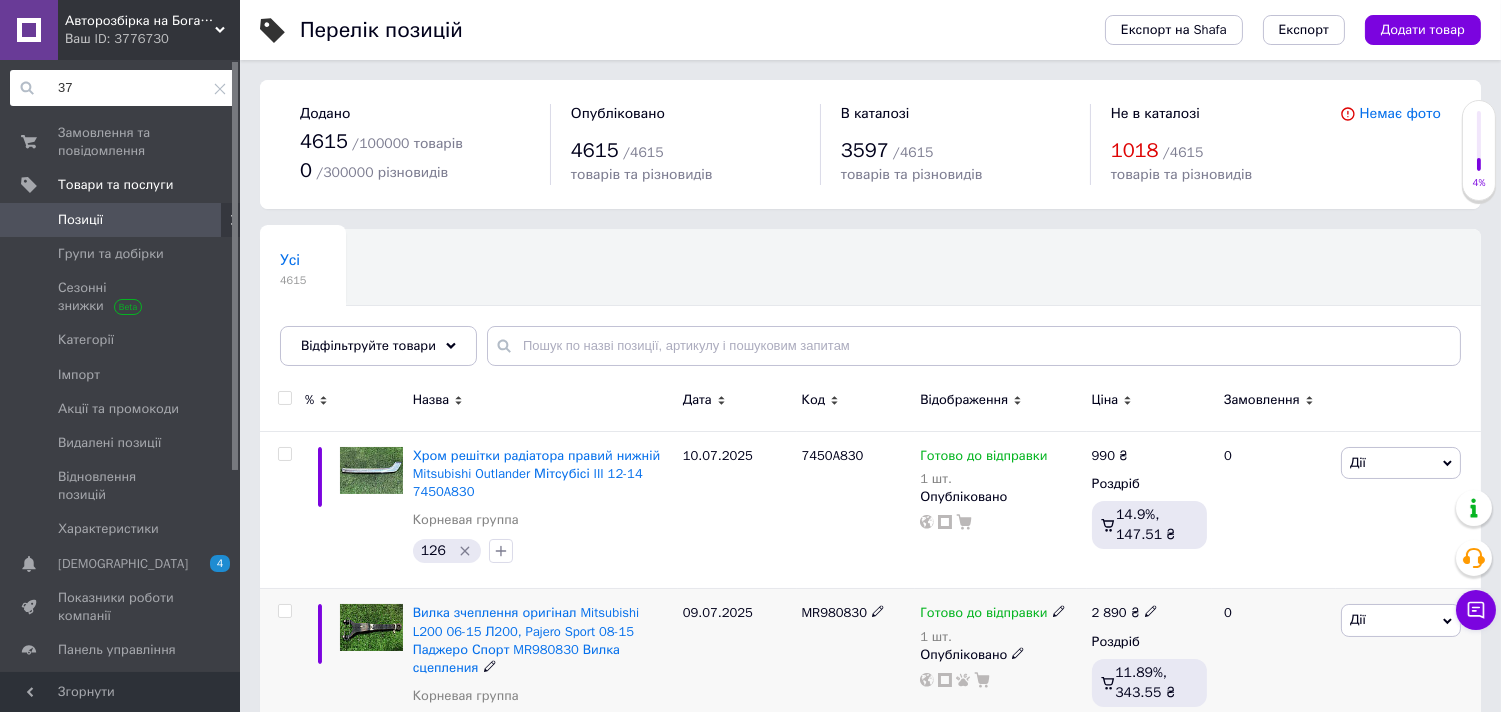 type on "3" 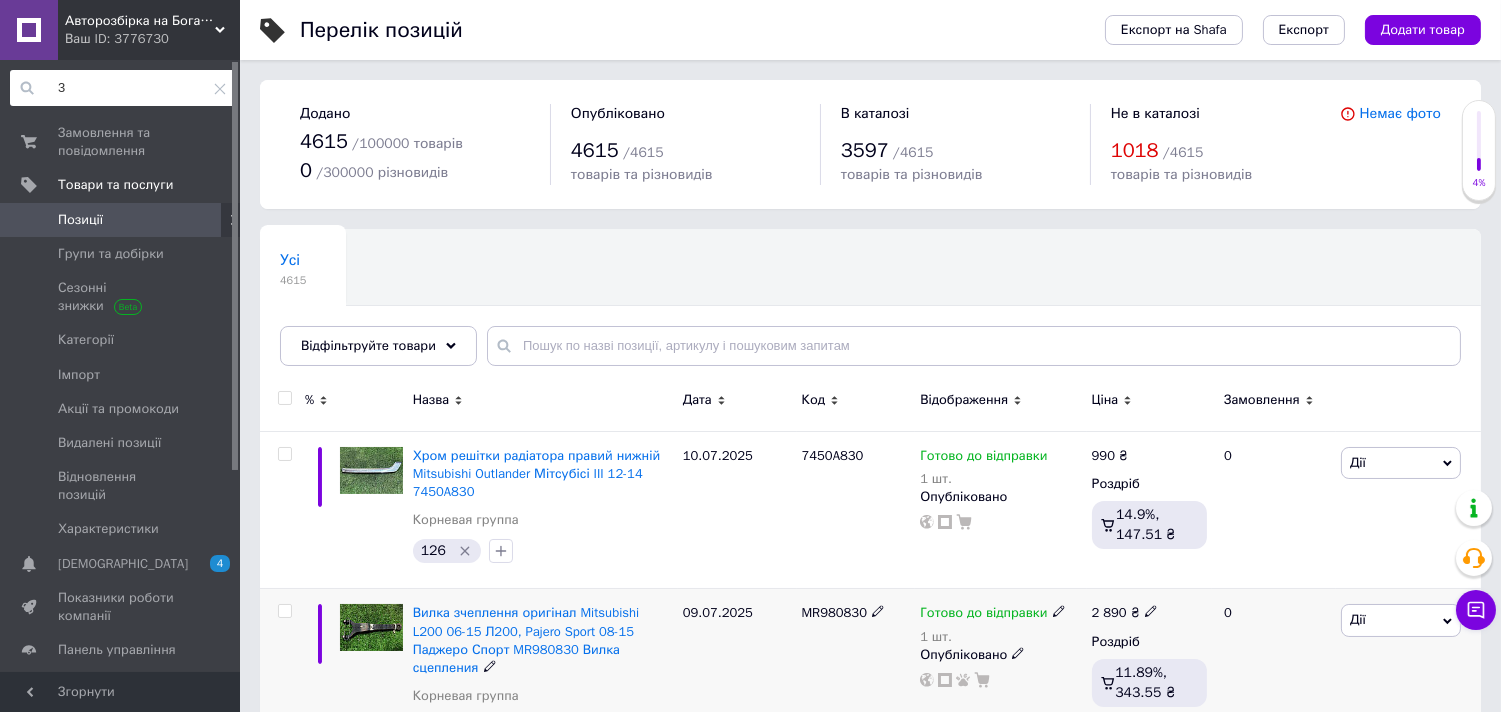type 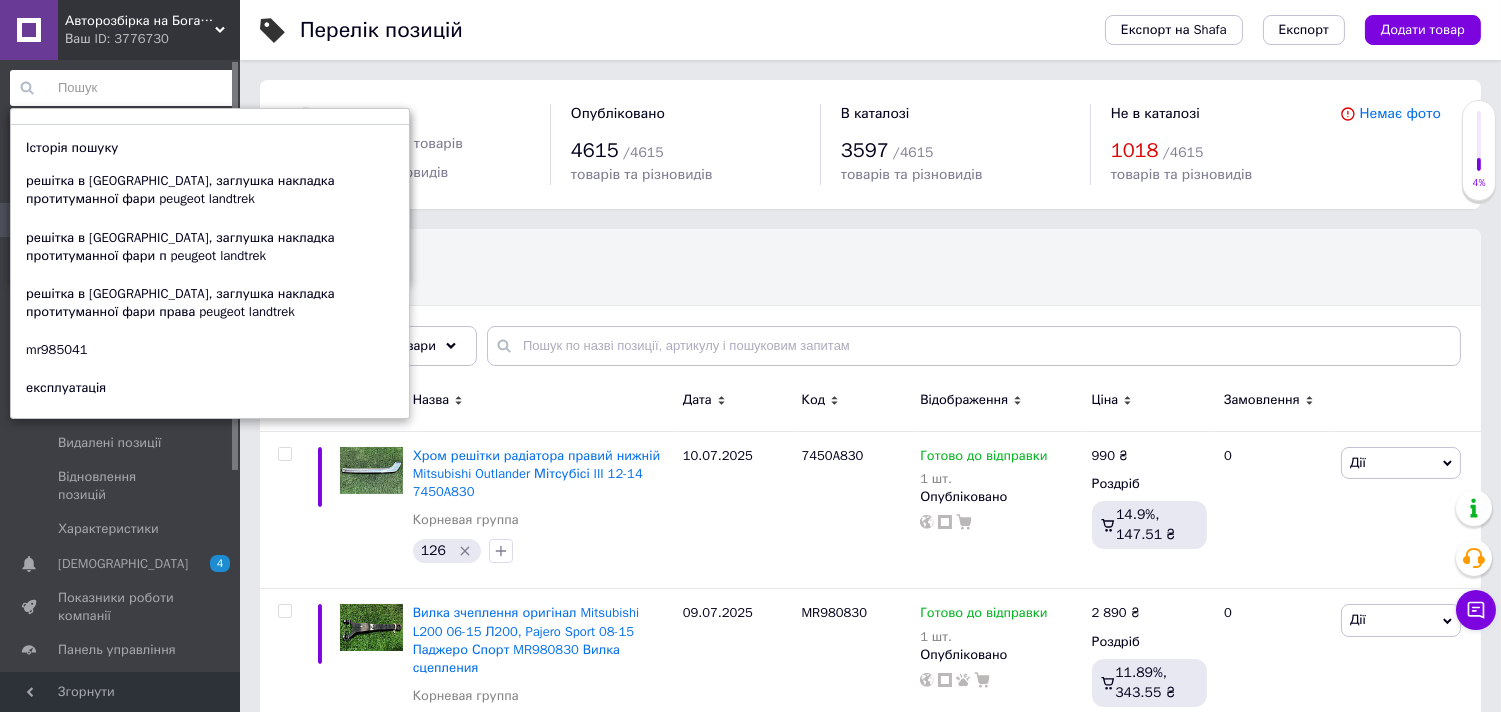 click on "Перелік позицій" at bounding box center (682, 30) 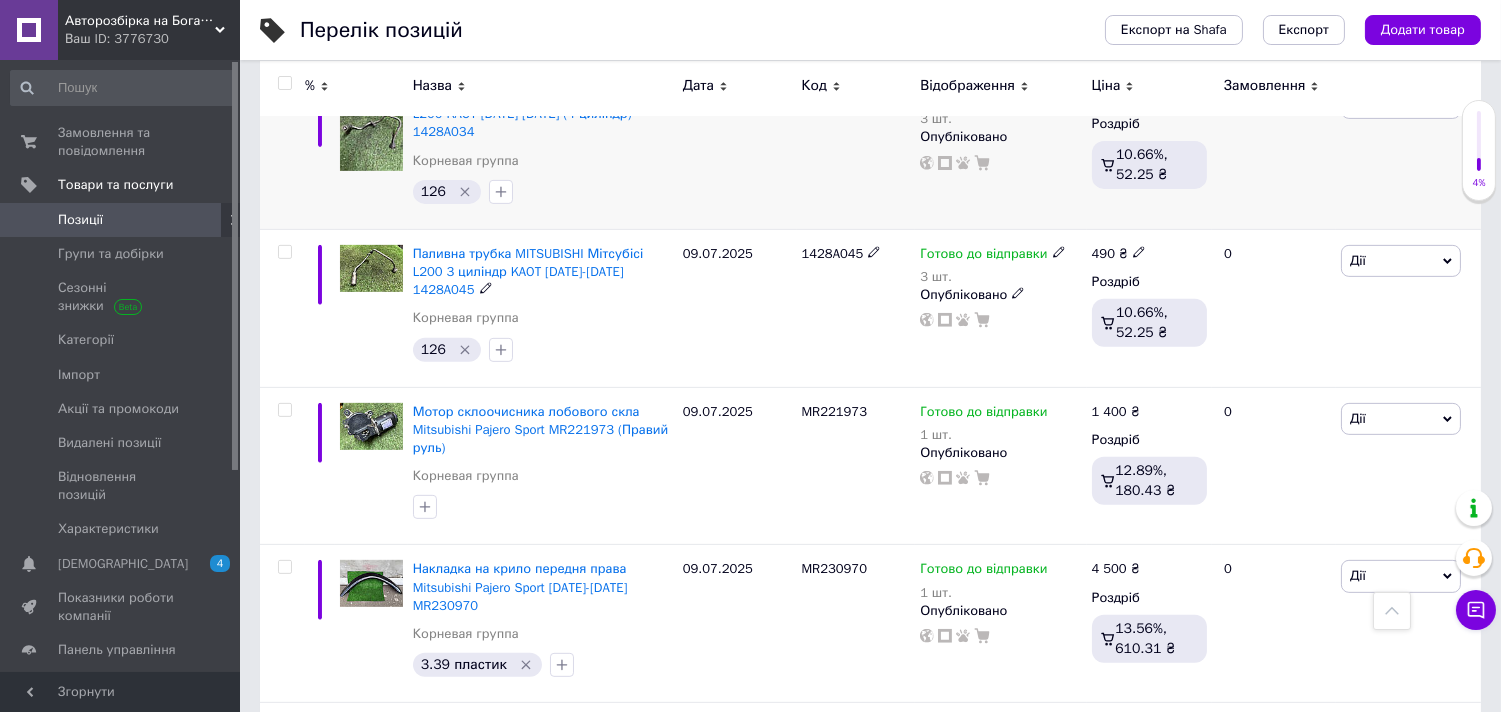 scroll, scrollTop: 1431, scrollLeft: 0, axis: vertical 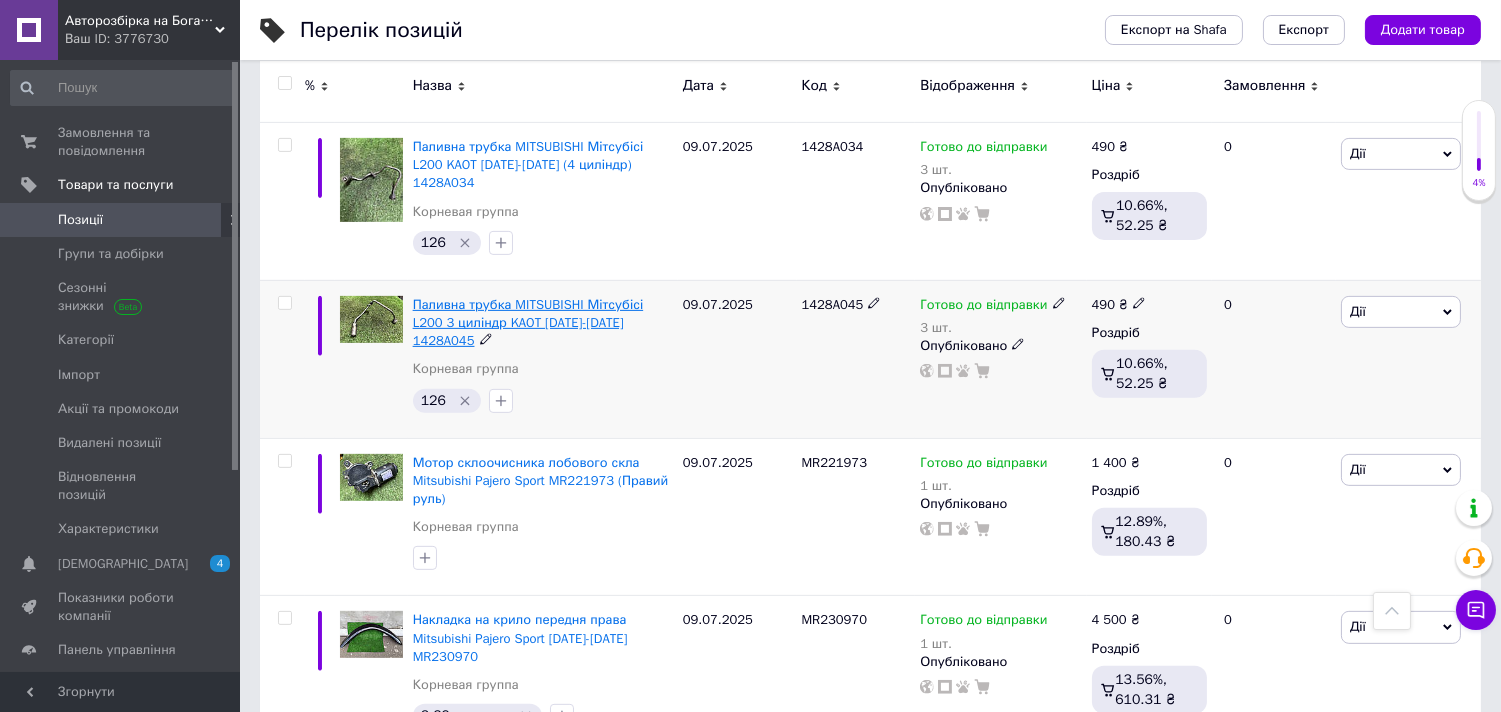 click on "Паливна трубка MITSUBISHI Мітсубісі L200 3 циліндр KAOT [DATE]-[DATE]  1428A045" at bounding box center (528, 322) 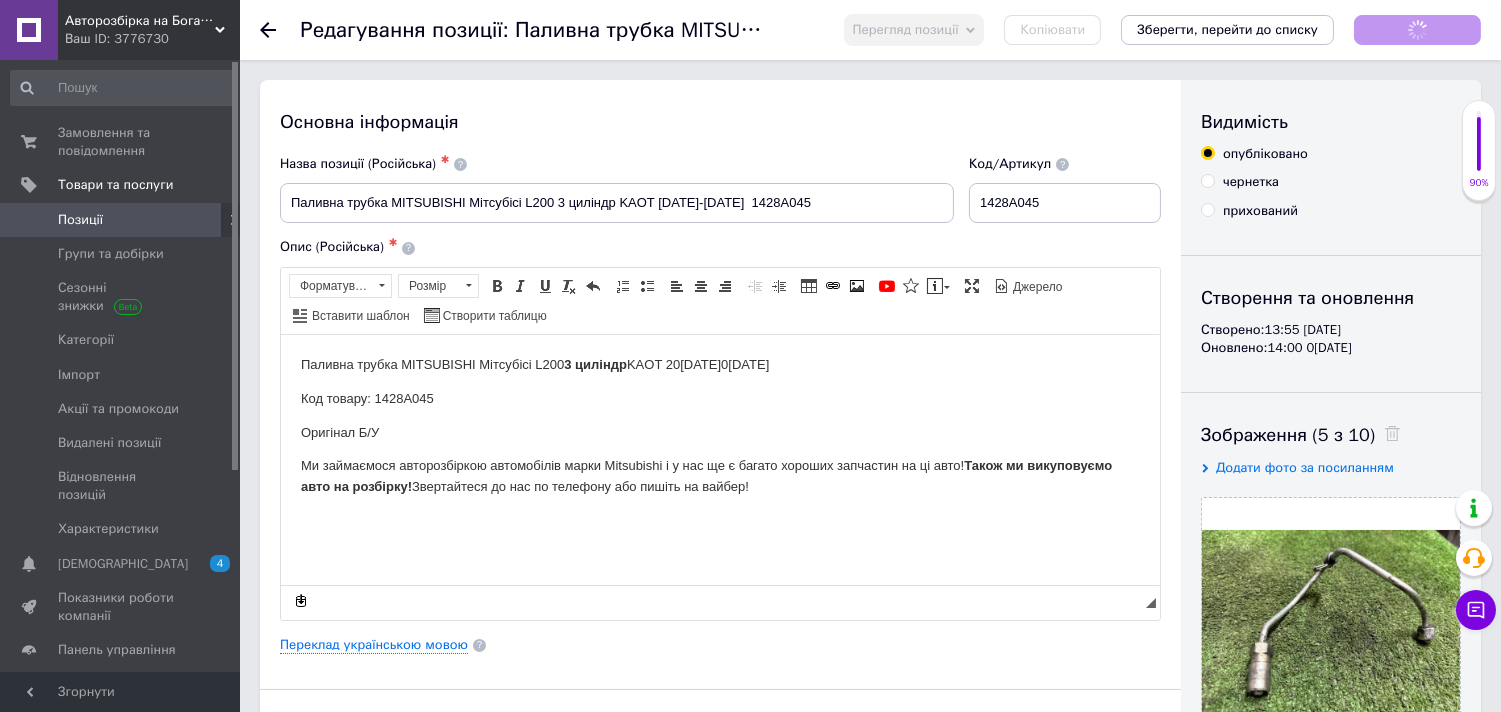 scroll, scrollTop: 0, scrollLeft: 0, axis: both 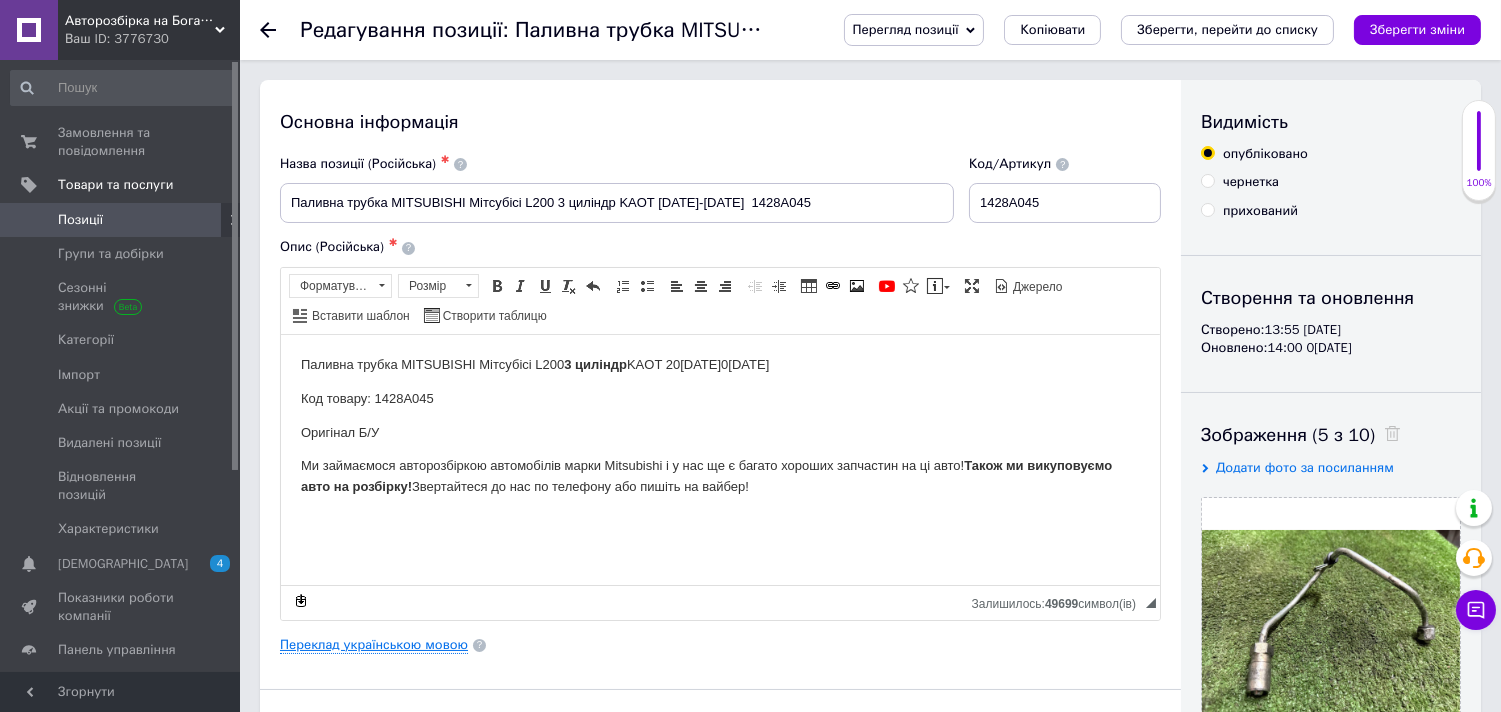click on "Переклад українською мовою" at bounding box center (374, 645) 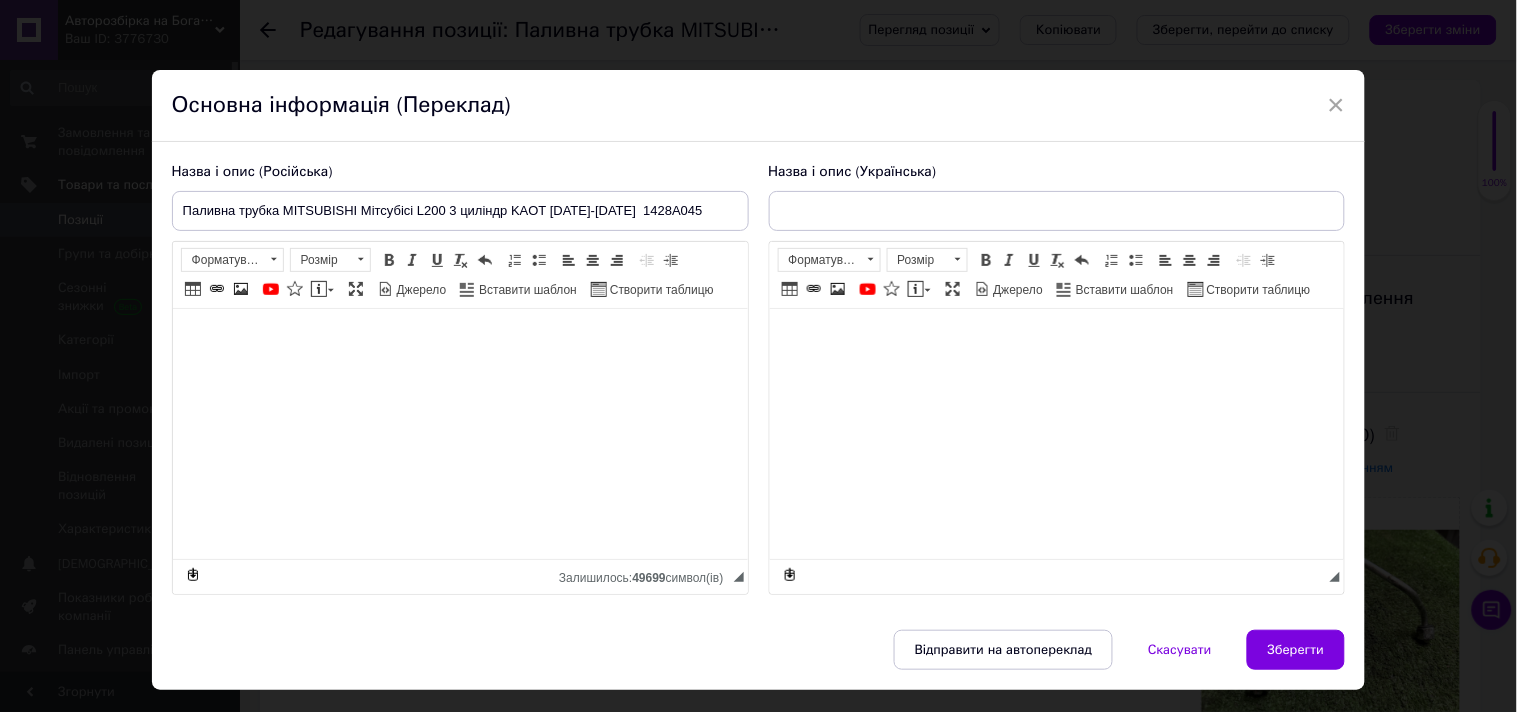 type on "Паливна трубка MITSUBISHI Мітсубісі L200 3 циліндр KAOT [DATE]-[DATE]  1428A045" 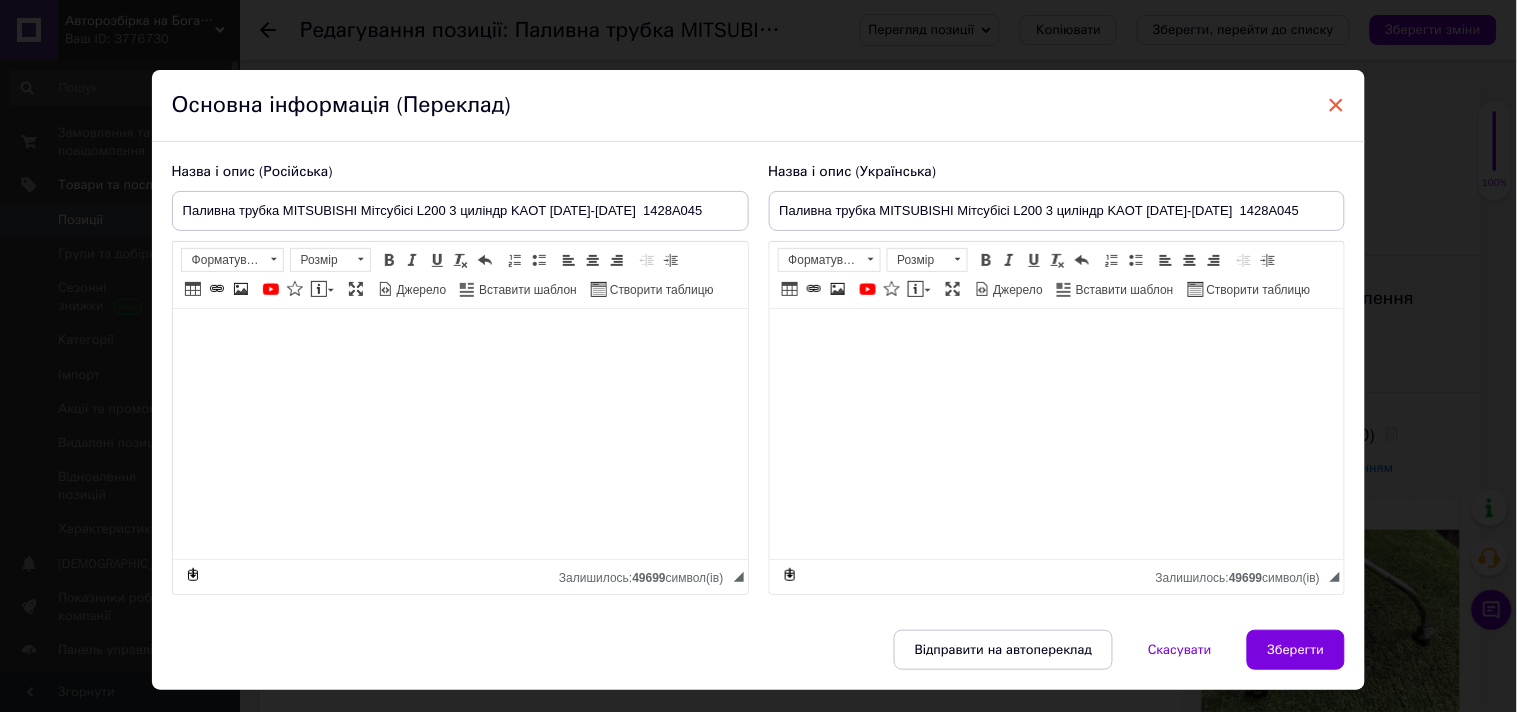 click on "×" at bounding box center [1337, 105] 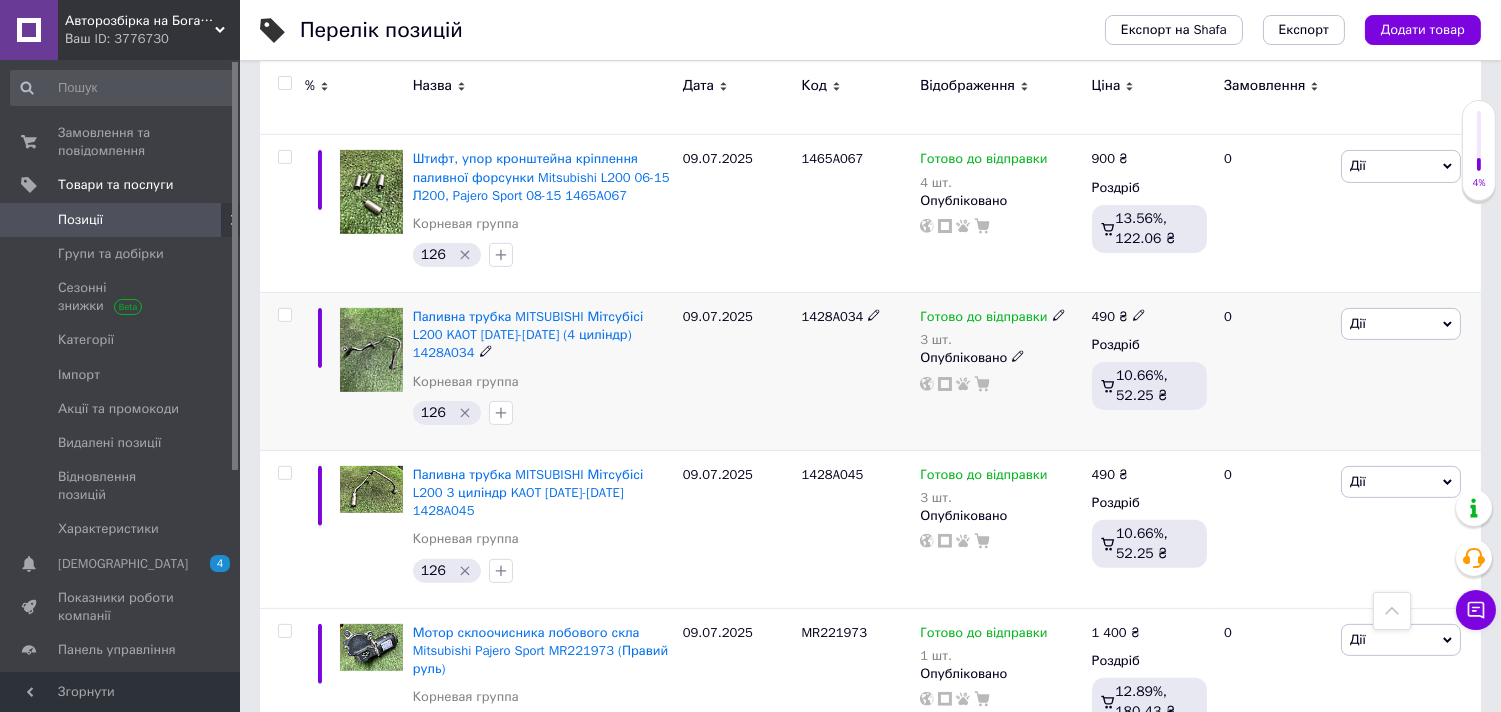 scroll, scrollTop: 1222, scrollLeft: 0, axis: vertical 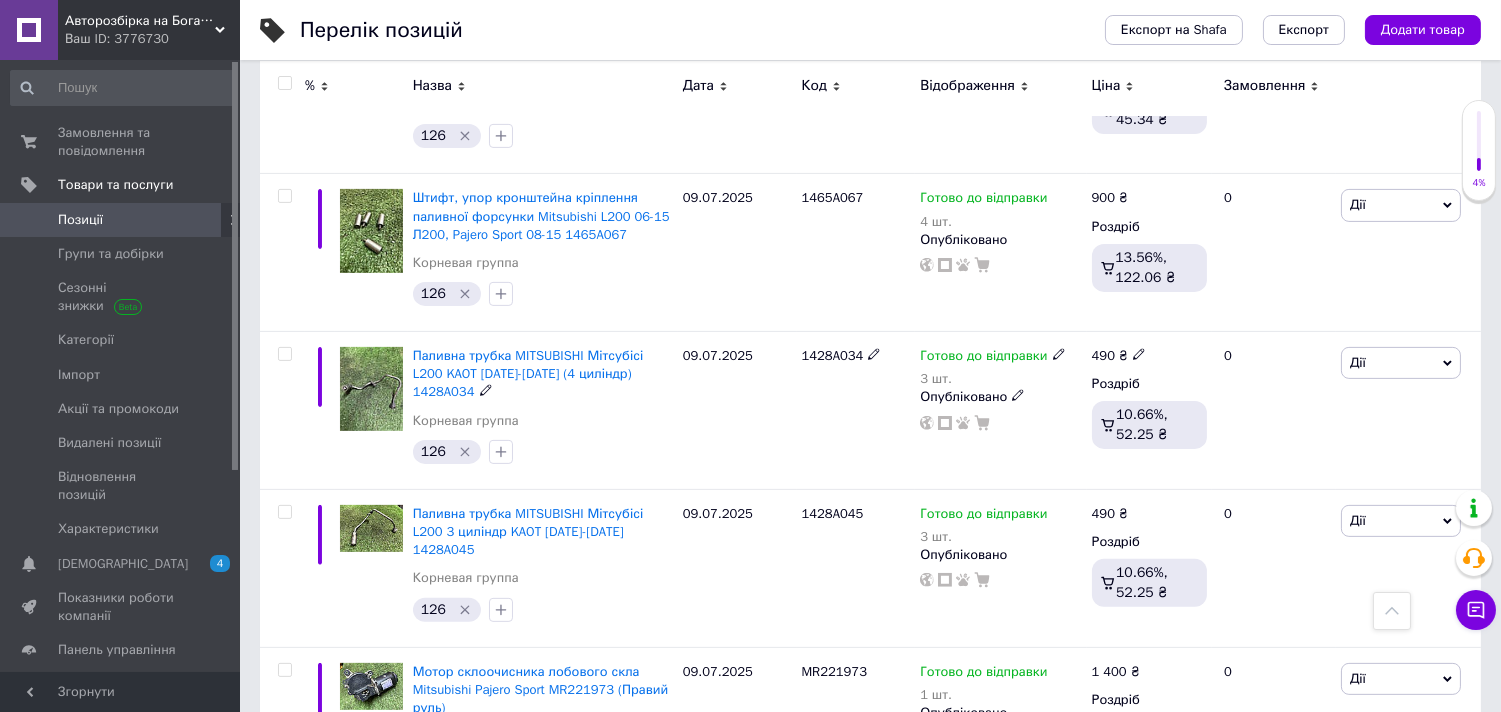 click on "Паливна трубка MITSUBISHI Мітсубісі L200 KAOT [DATE]-[DATE] (4 циліндр) 1428A034" at bounding box center (528, 373) 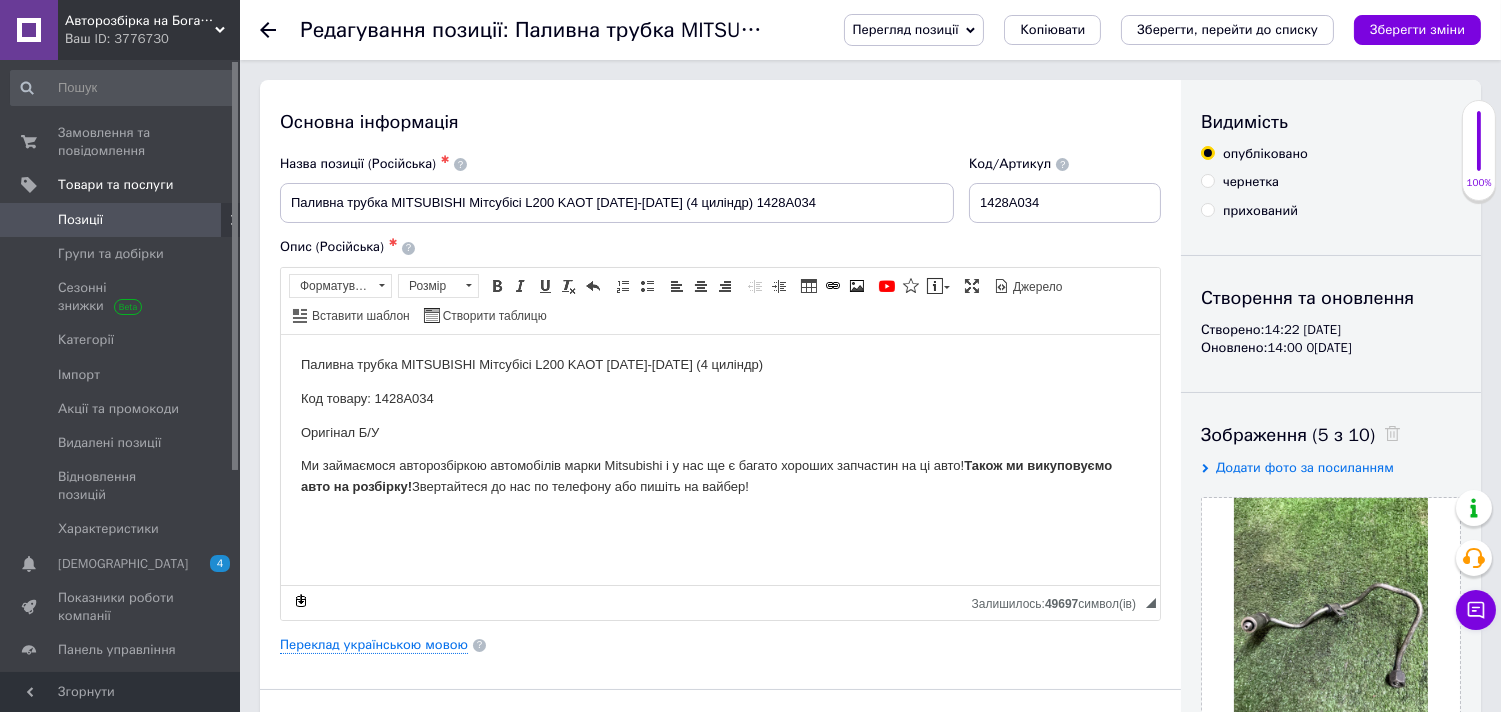 scroll, scrollTop: 111, scrollLeft: 0, axis: vertical 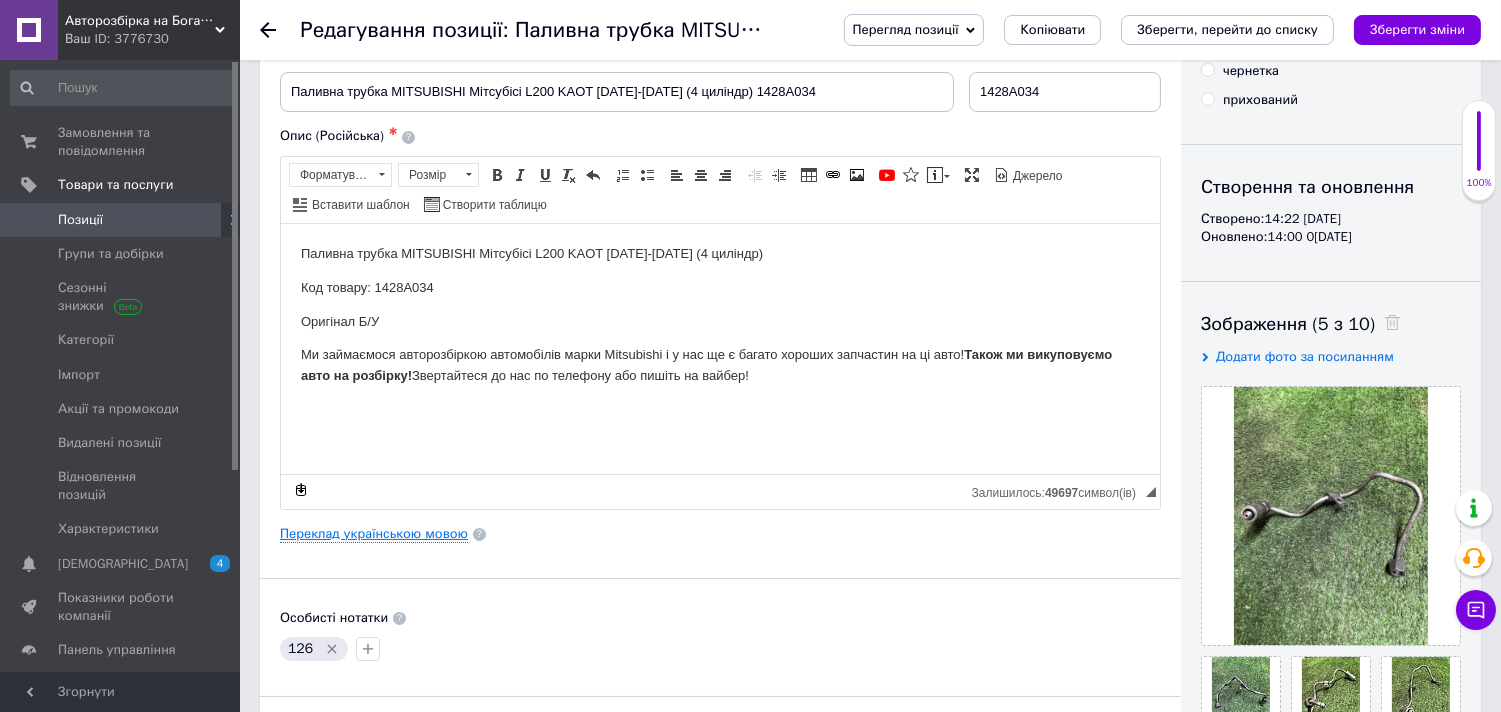click on "Переклад українською мовою" at bounding box center (374, 534) 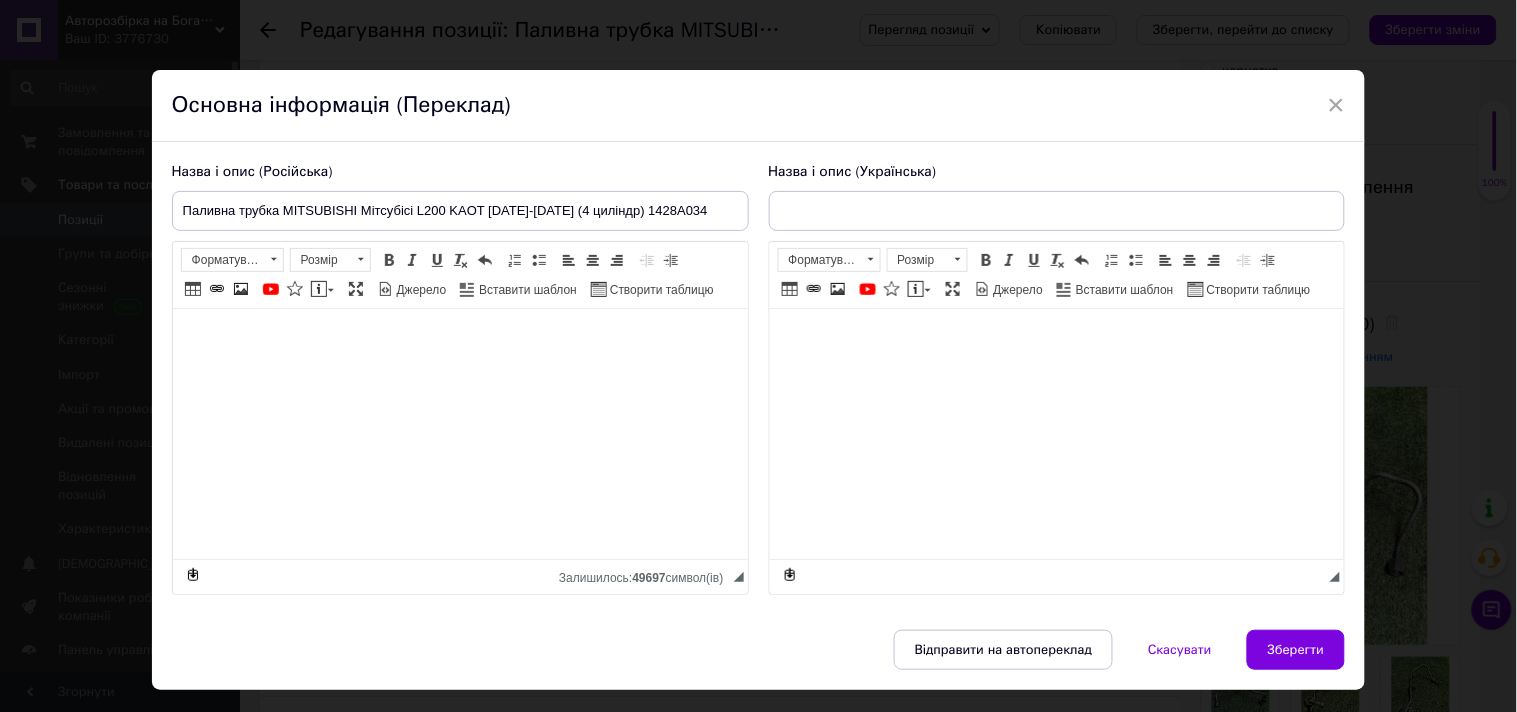 type on "Паливна трубка MITSUBISHI Мітсубісі L200 KAOT [DATE]-[DATE] (4 циліндр) 1428A034" 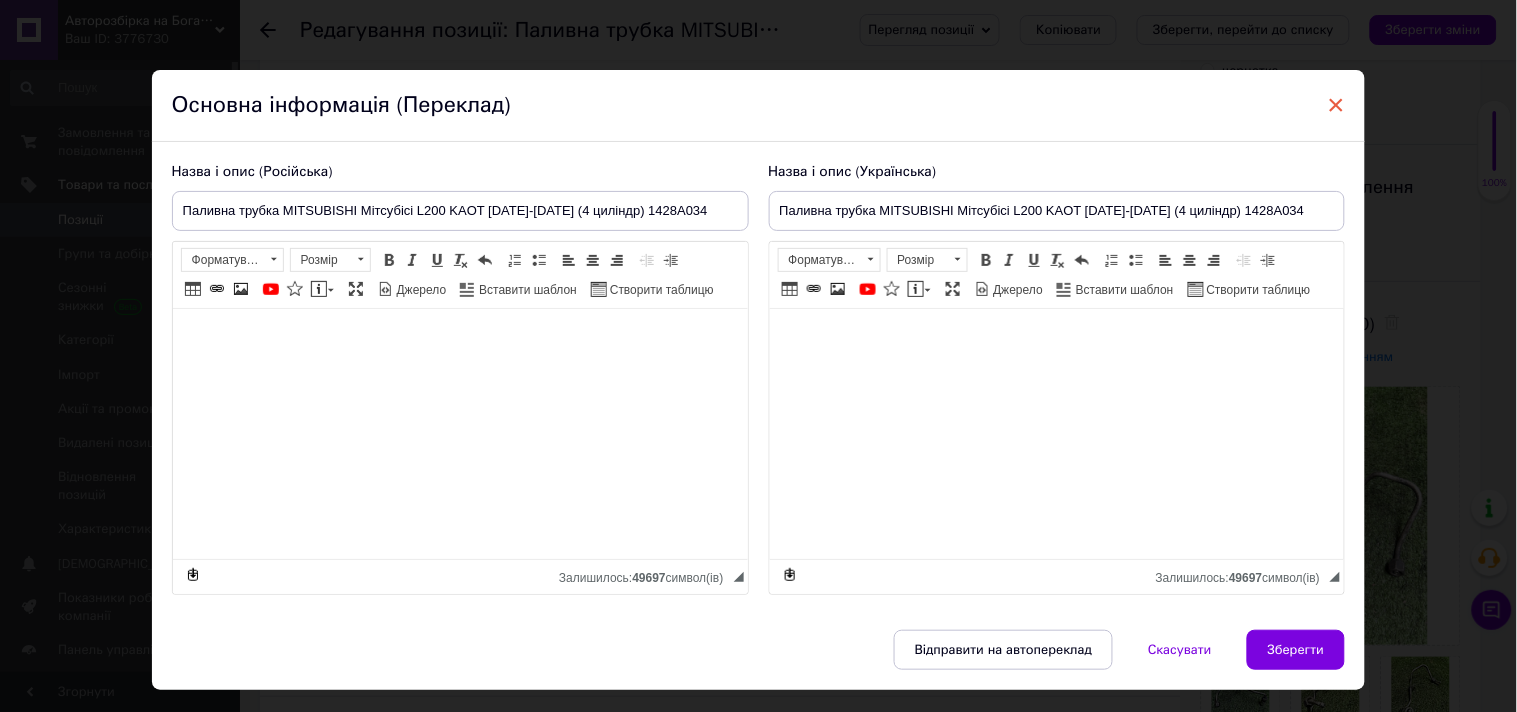 click on "×" at bounding box center [1337, 105] 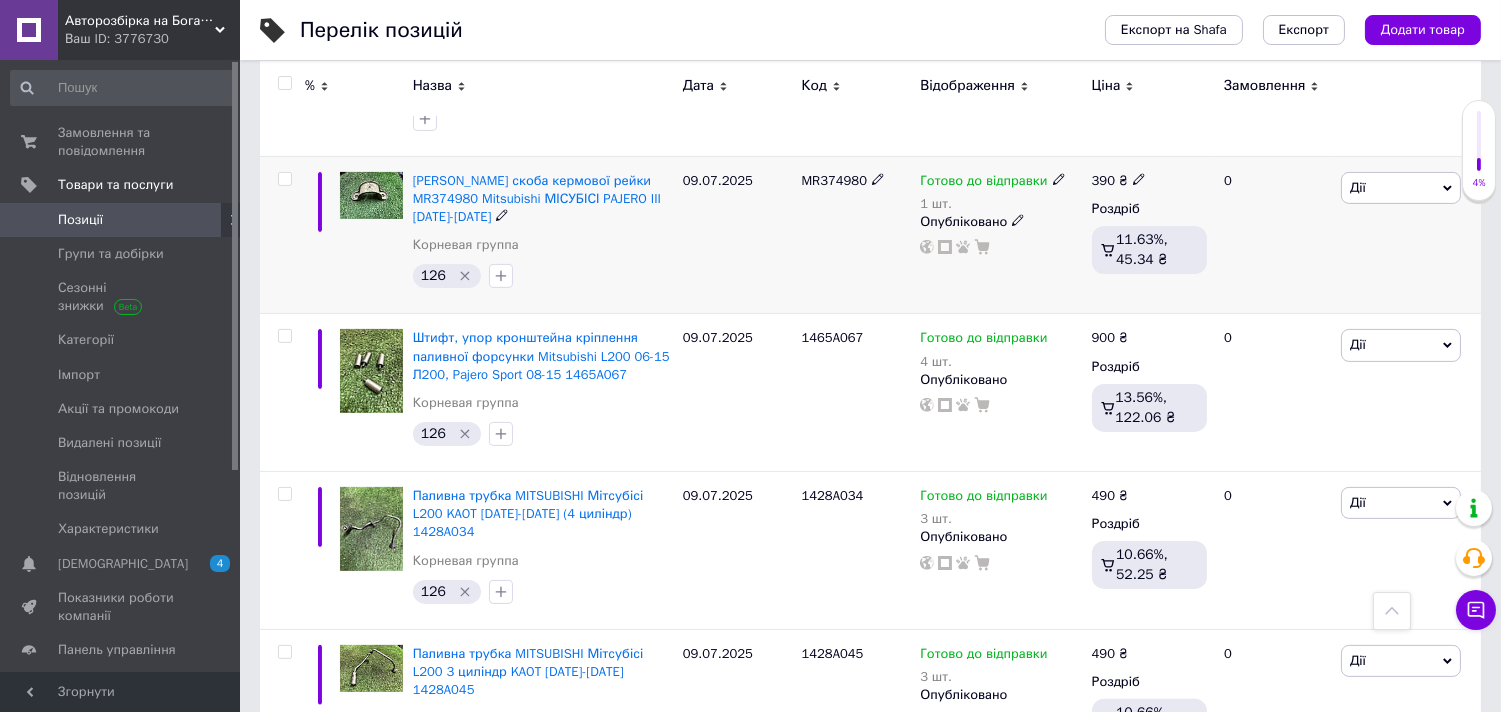 scroll, scrollTop: 1111, scrollLeft: 0, axis: vertical 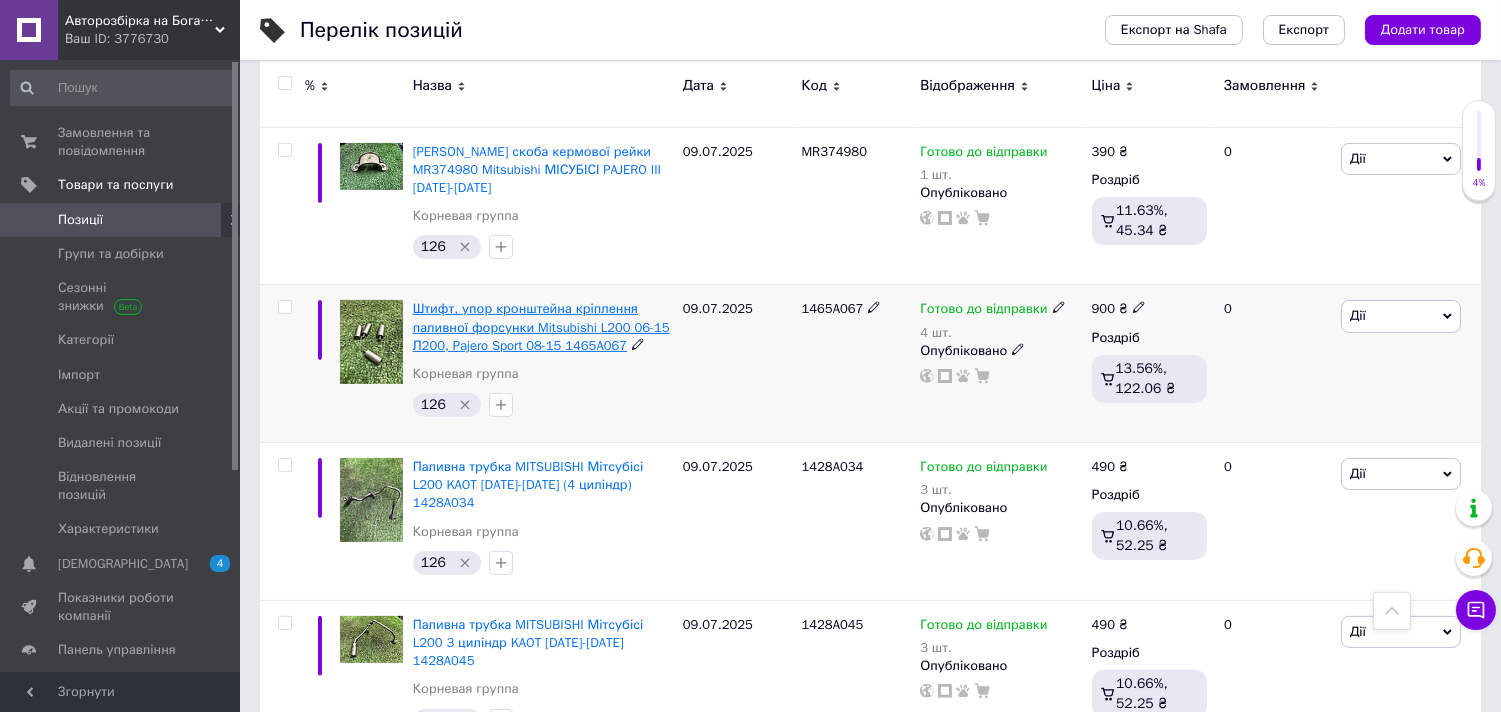 click on "Штифт, упор кронштейна кріплення паливної форсунки Mitsubishi L200 06-15 Л200, Pajero Sport 08-15 1465A067" at bounding box center (541, 326) 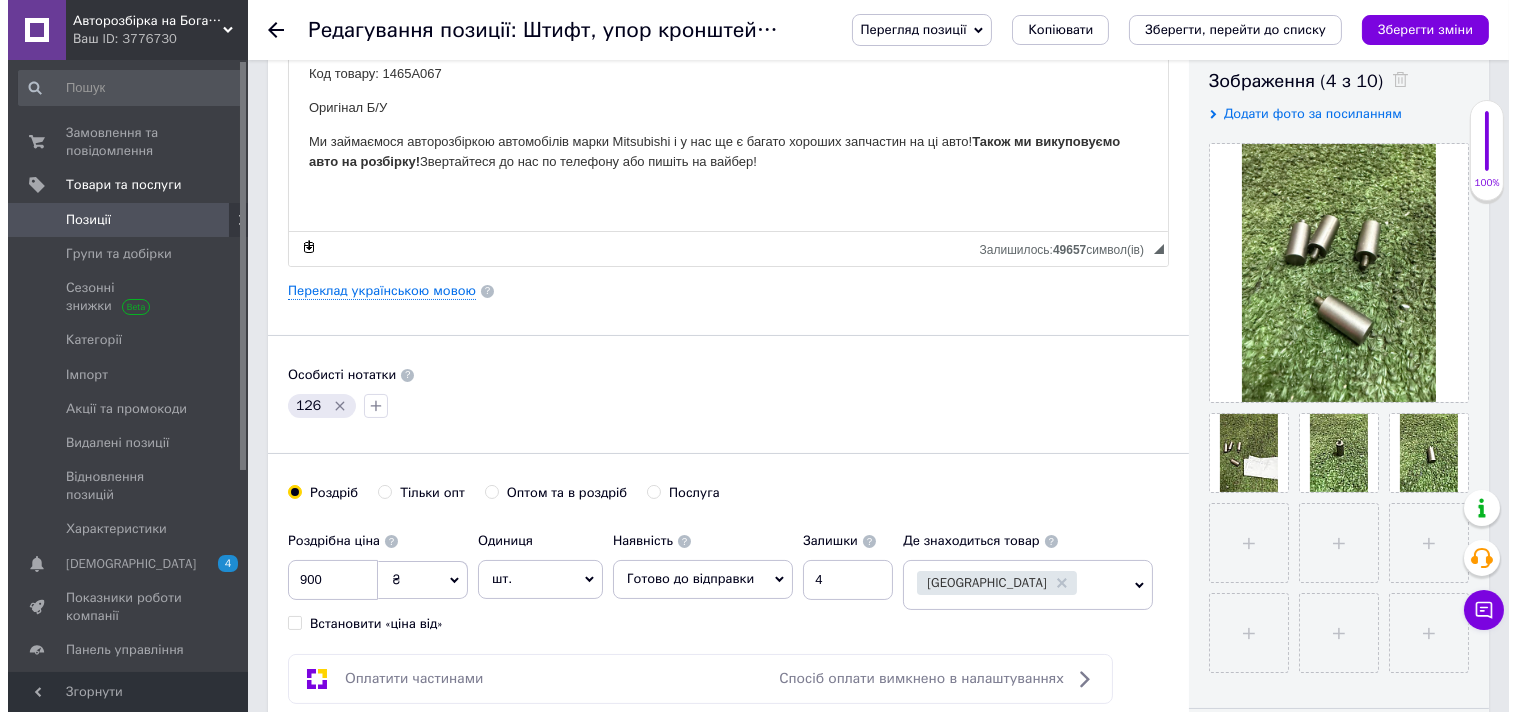 scroll, scrollTop: 444, scrollLeft: 0, axis: vertical 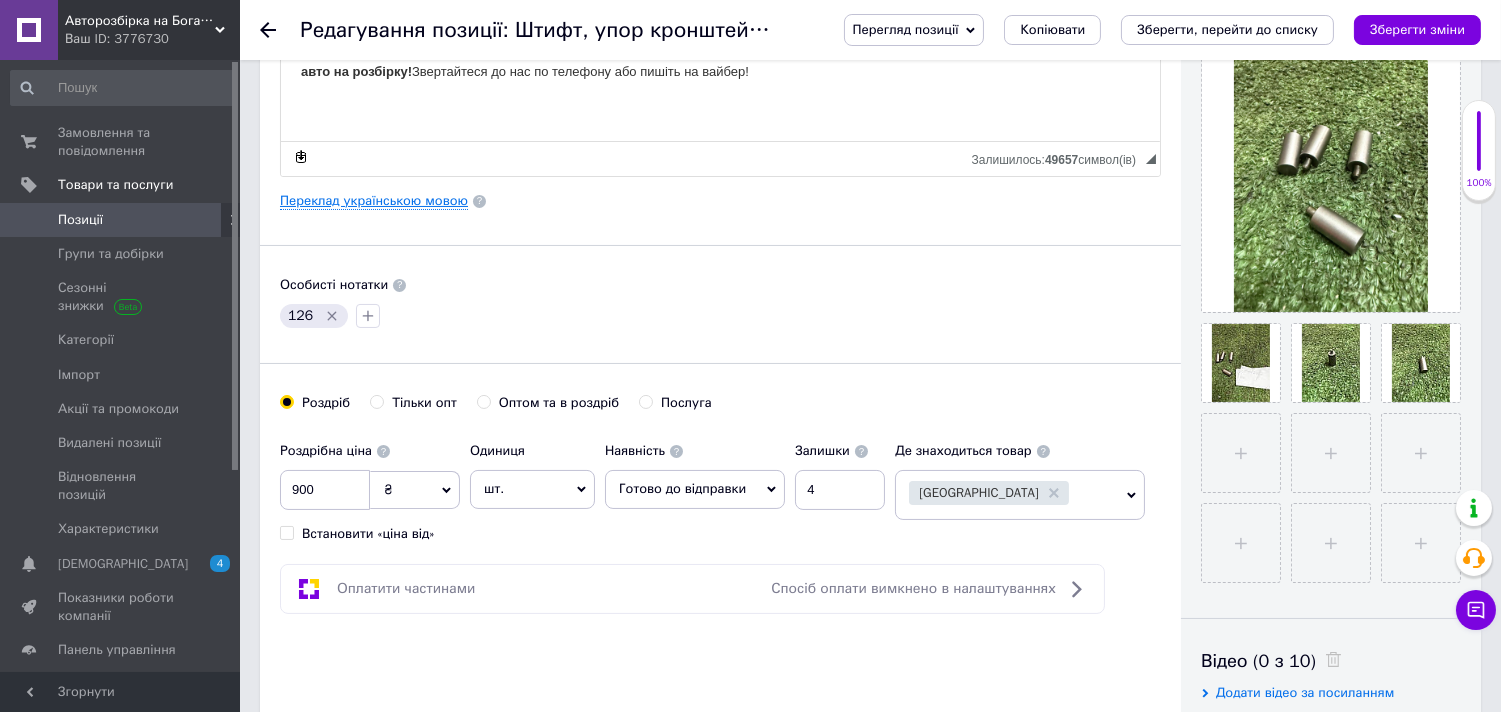 click on "Переклад українською мовою" at bounding box center (374, 201) 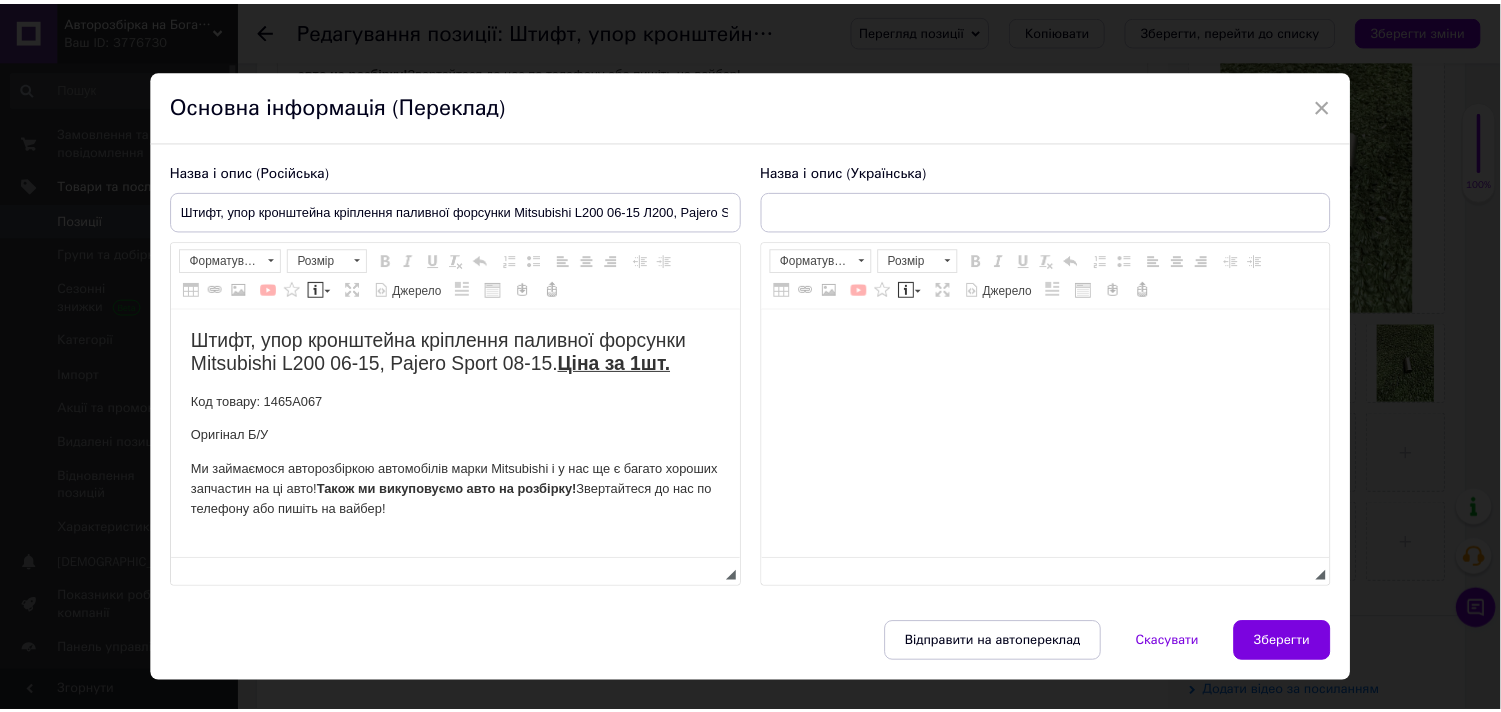 scroll, scrollTop: 0, scrollLeft: 0, axis: both 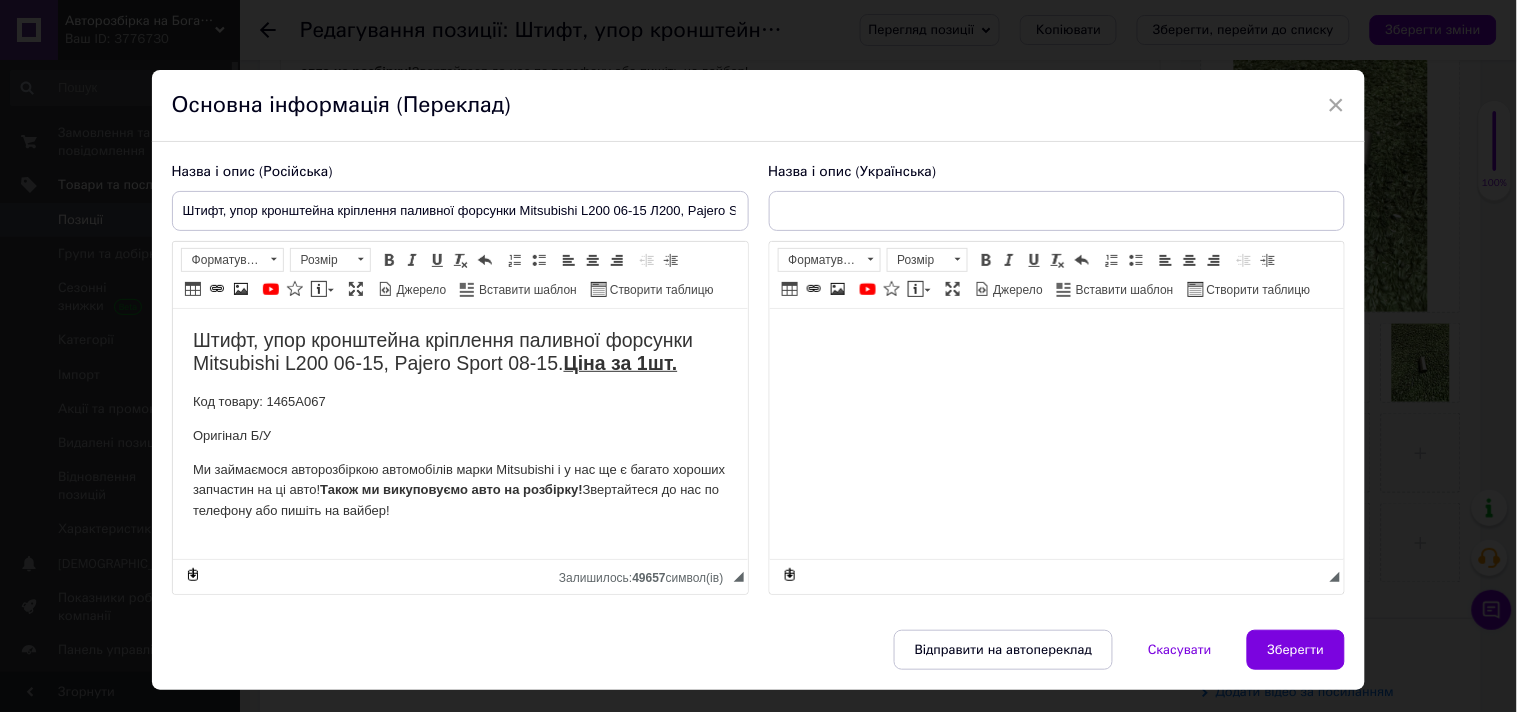 type on "Штифт, упор кронштейна кріплення паливної форсунки Mitsubishi L200 06-15 Л200, Pajero Sport 08-15 1465A067" 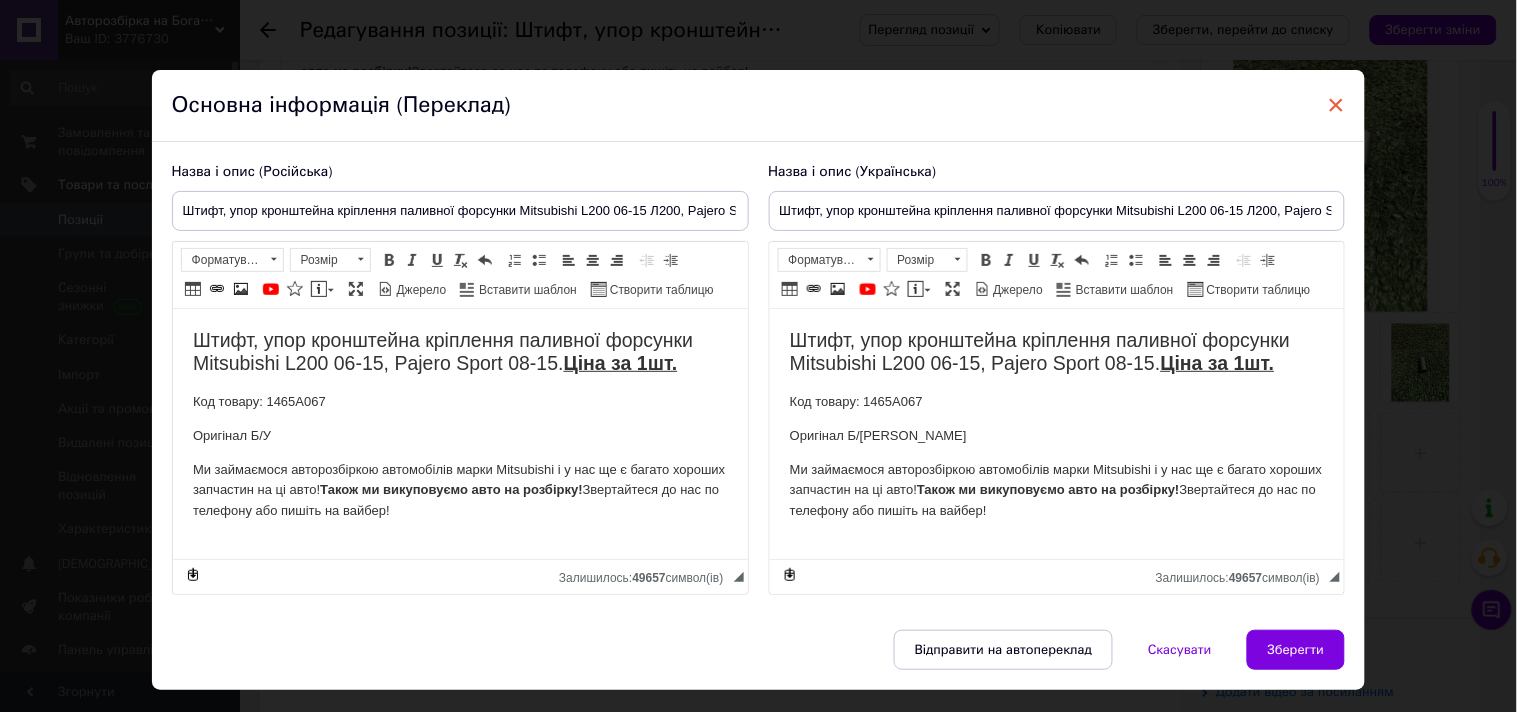 click on "×" at bounding box center [1337, 105] 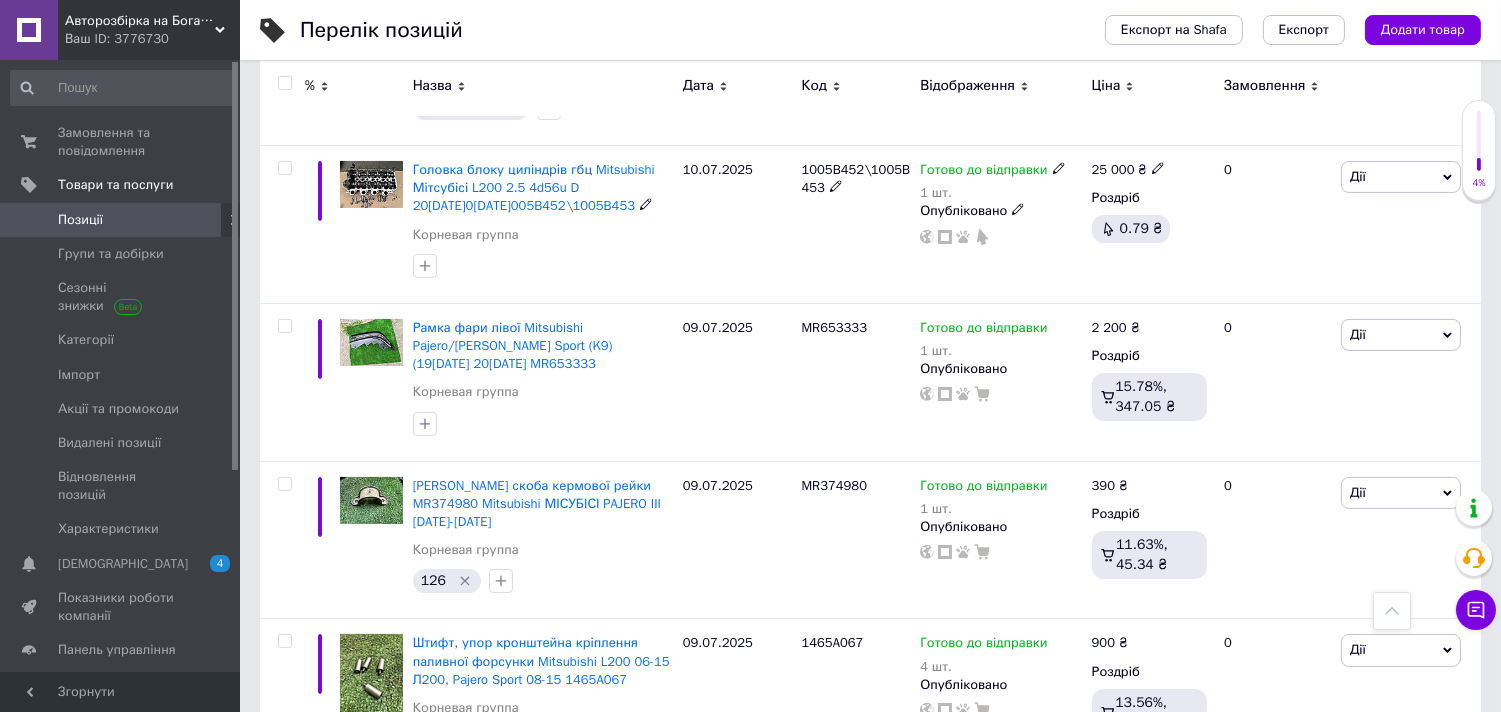 scroll, scrollTop: 888, scrollLeft: 0, axis: vertical 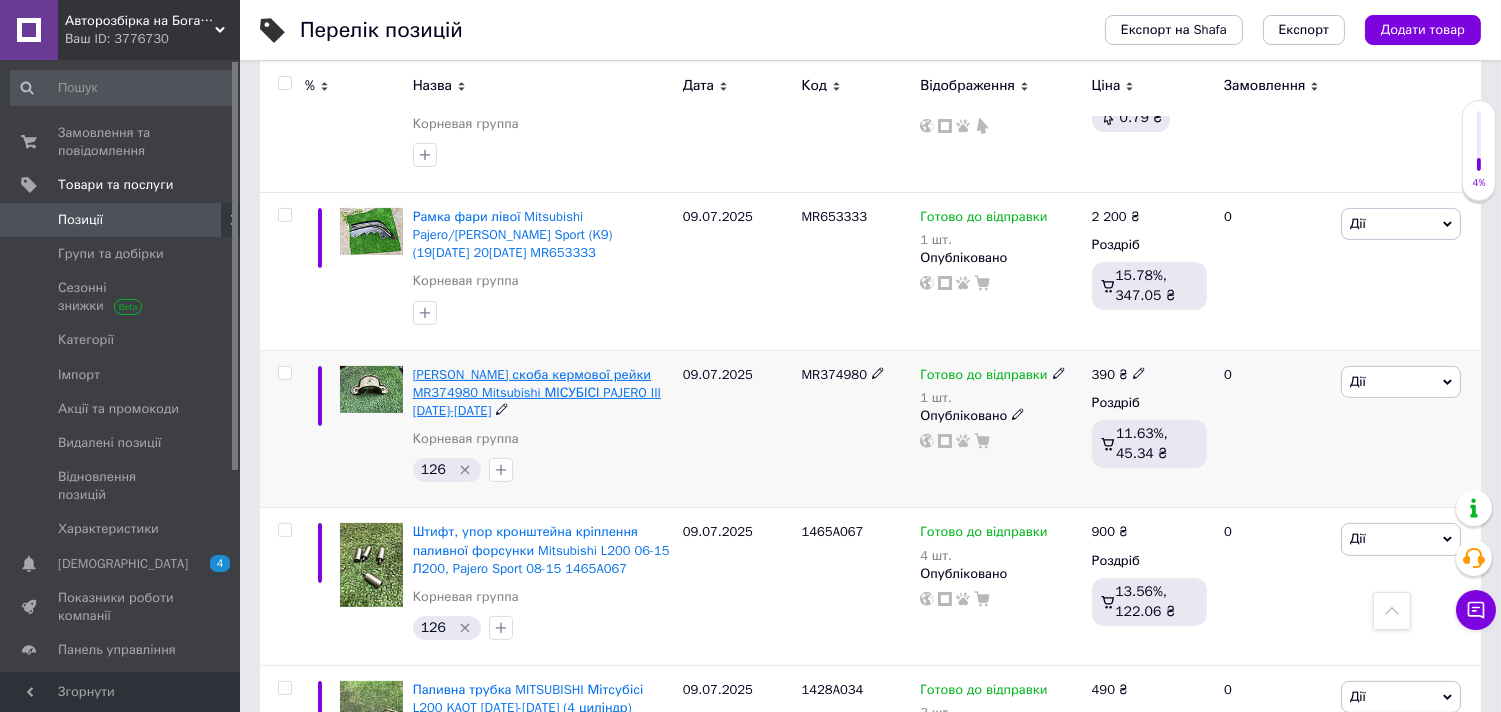 click on "[PERSON_NAME] скоба кермової рейки MR374980 Mitsubishi МІСУБІСІ PAJERO III [DATE]-[DATE]" at bounding box center (537, 392) 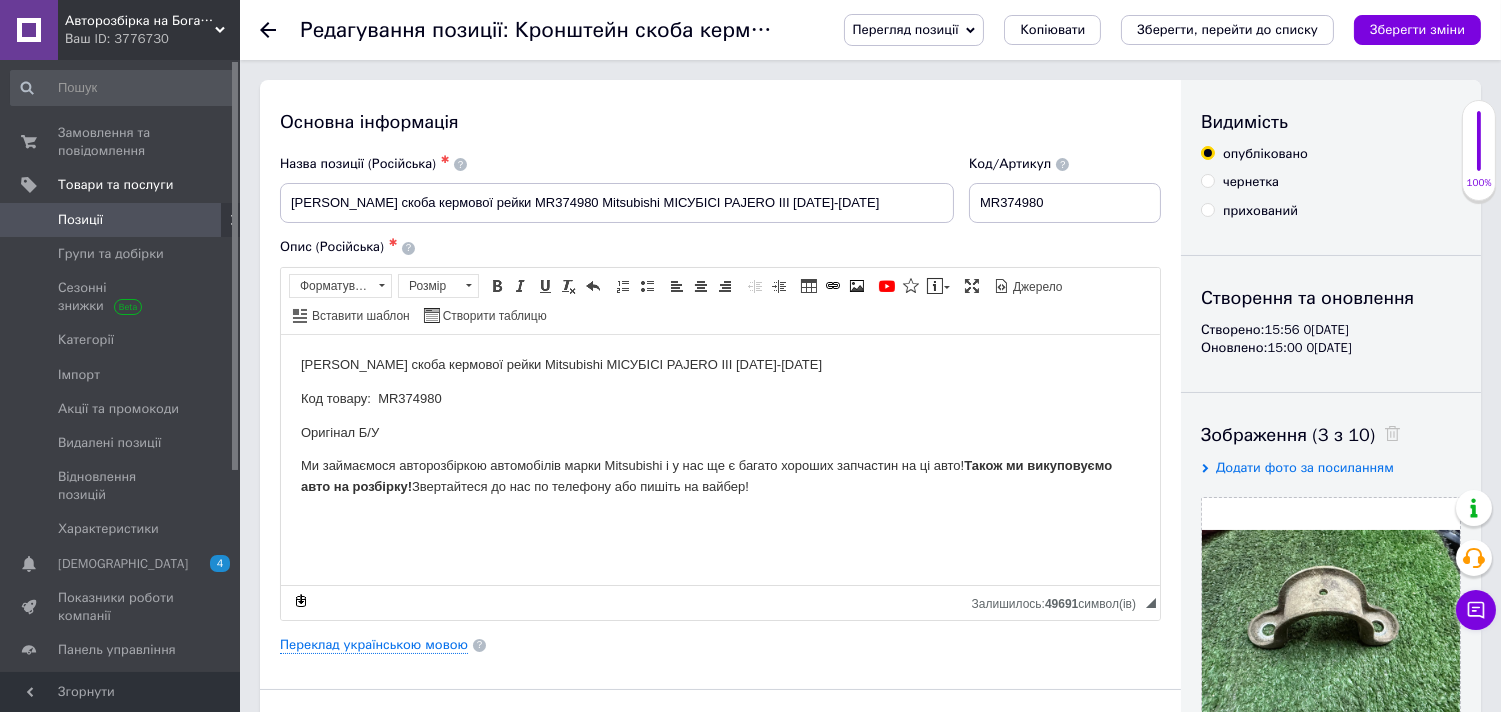 scroll, scrollTop: 111, scrollLeft: 0, axis: vertical 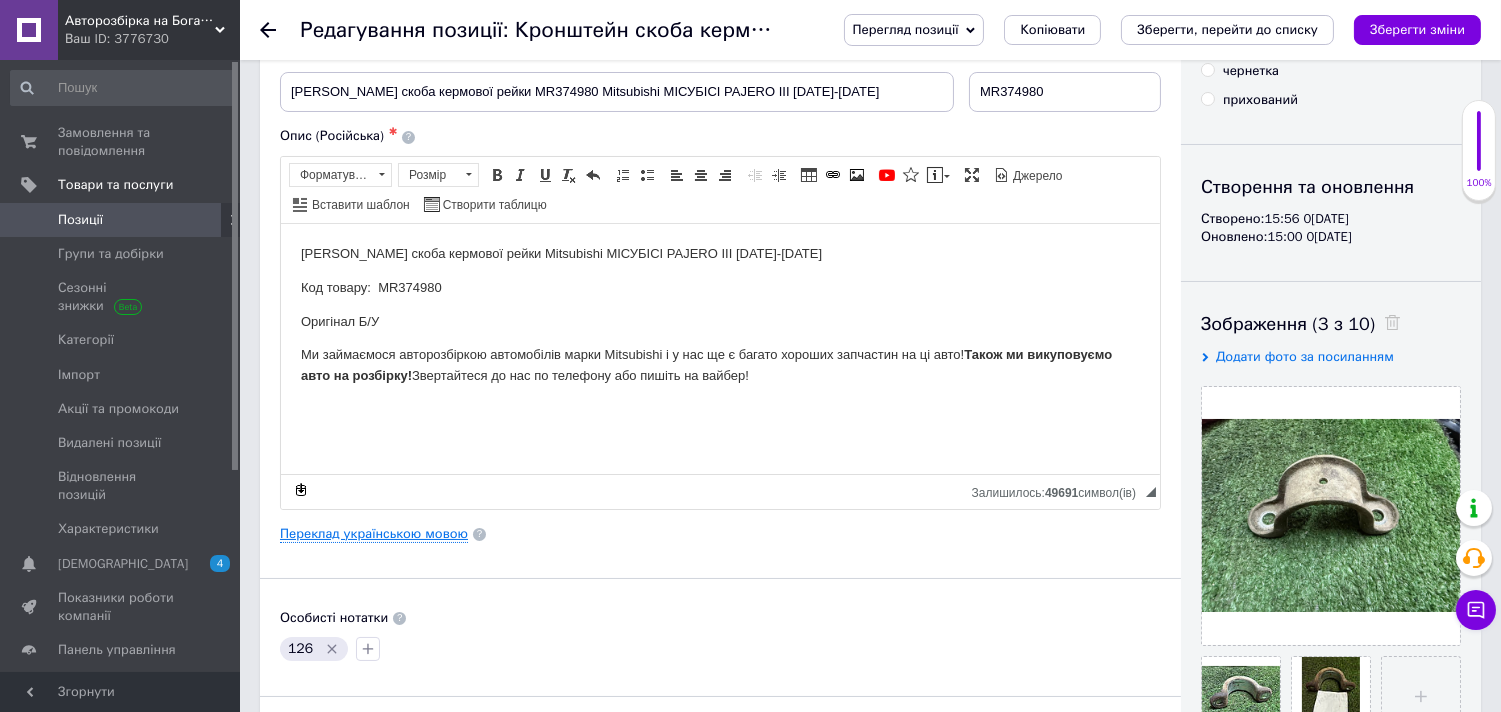 click on "Переклад українською мовою" at bounding box center (374, 534) 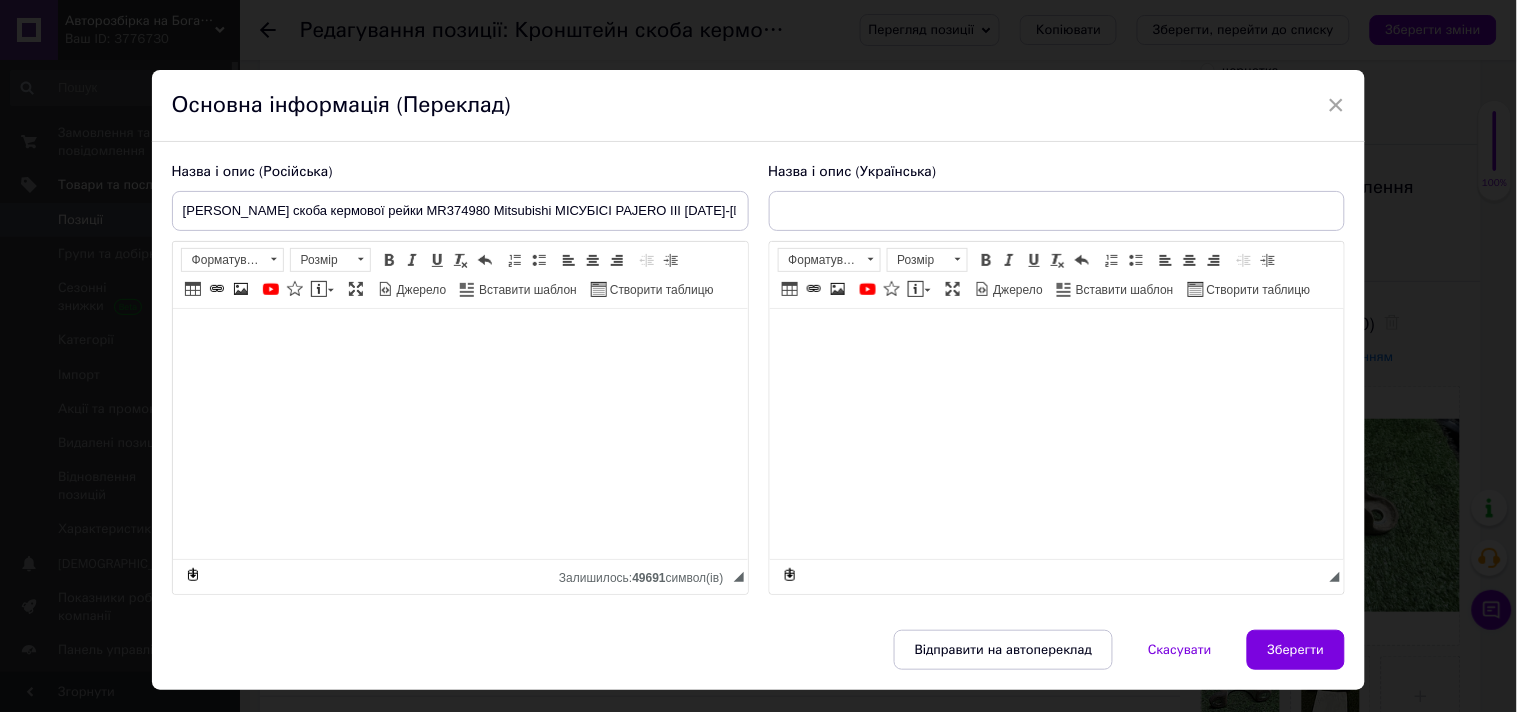 checkbox on "true" 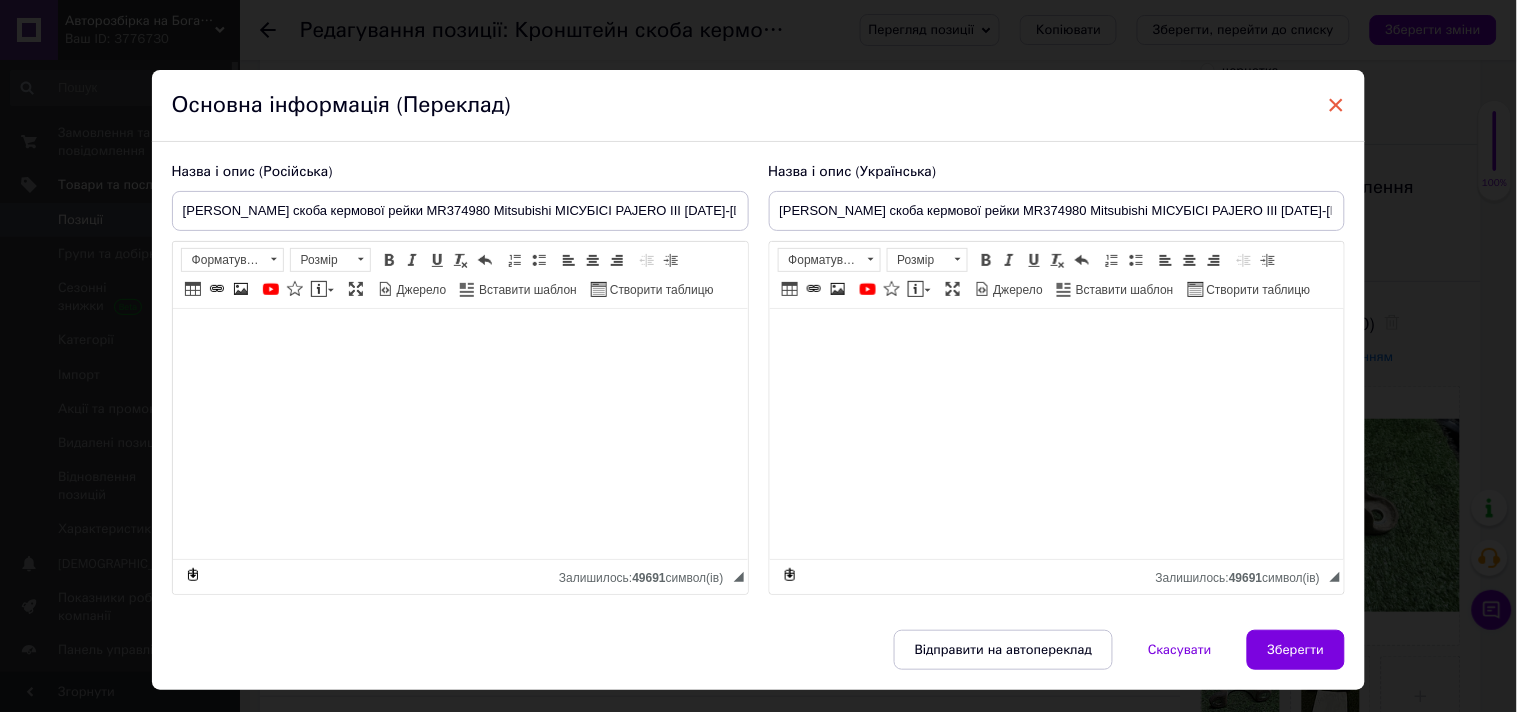 click on "×" at bounding box center [1337, 105] 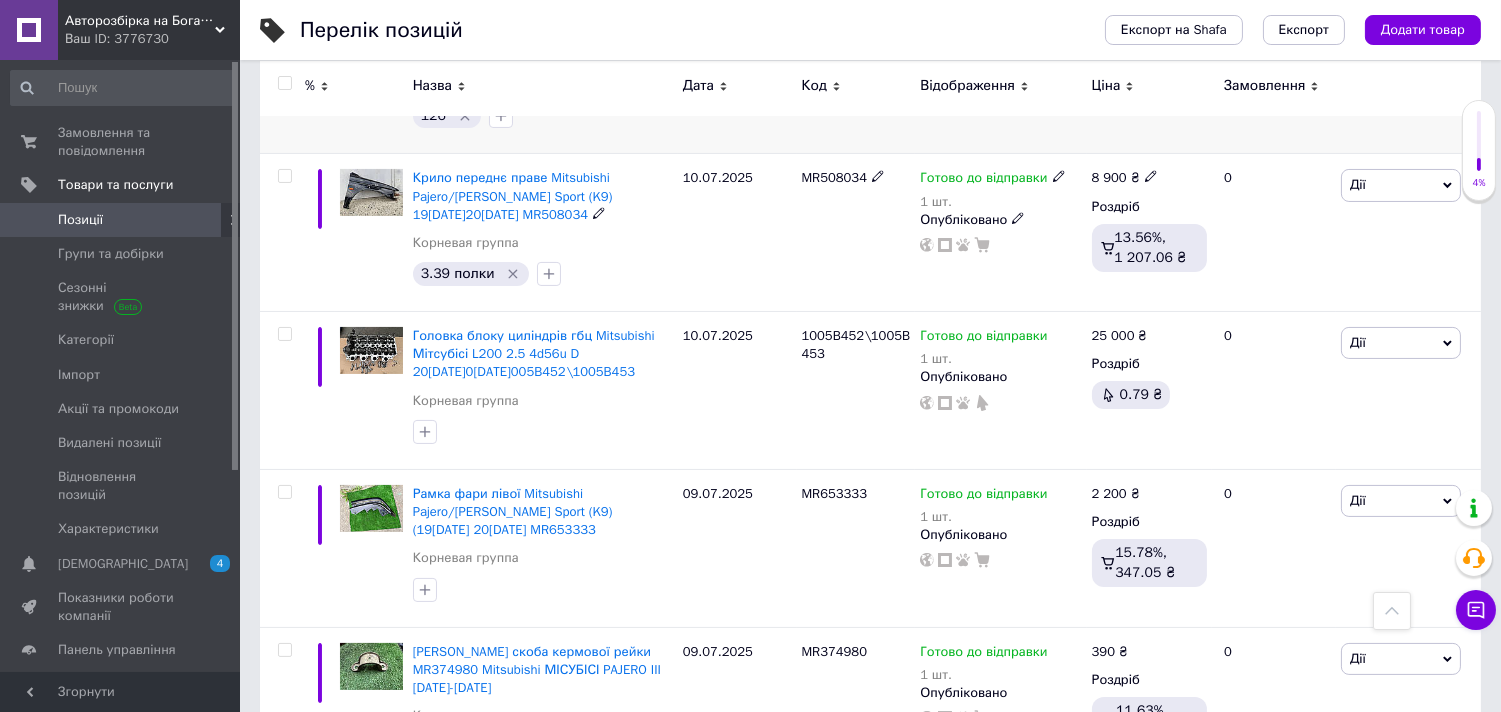 scroll, scrollTop: 666, scrollLeft: 0, axis: vertical 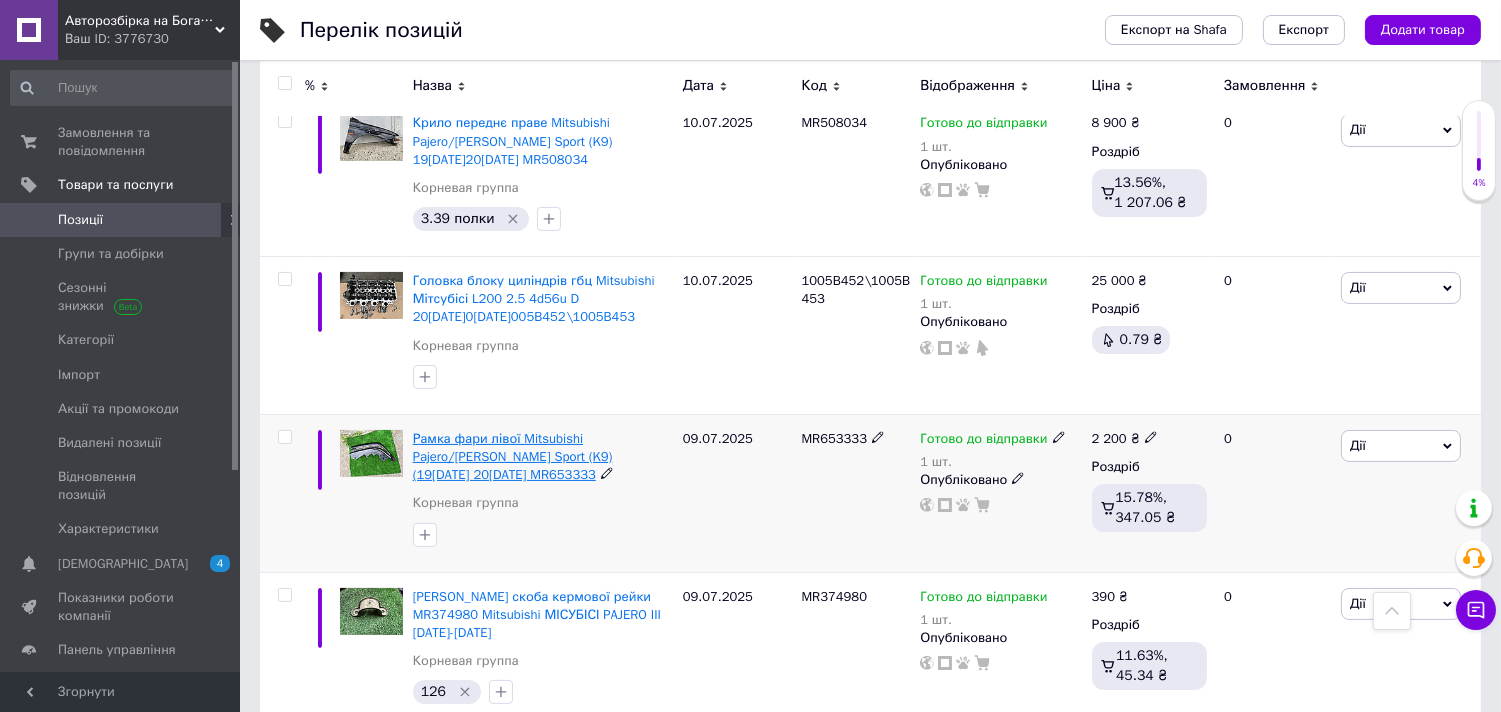 click on "Рамка фари лівої Mitsubishi Pajero/[PERSON_NAME] Sport (K9) (19[DATE] 20[DATE]   MR653333" at bounding box center (513, 456) 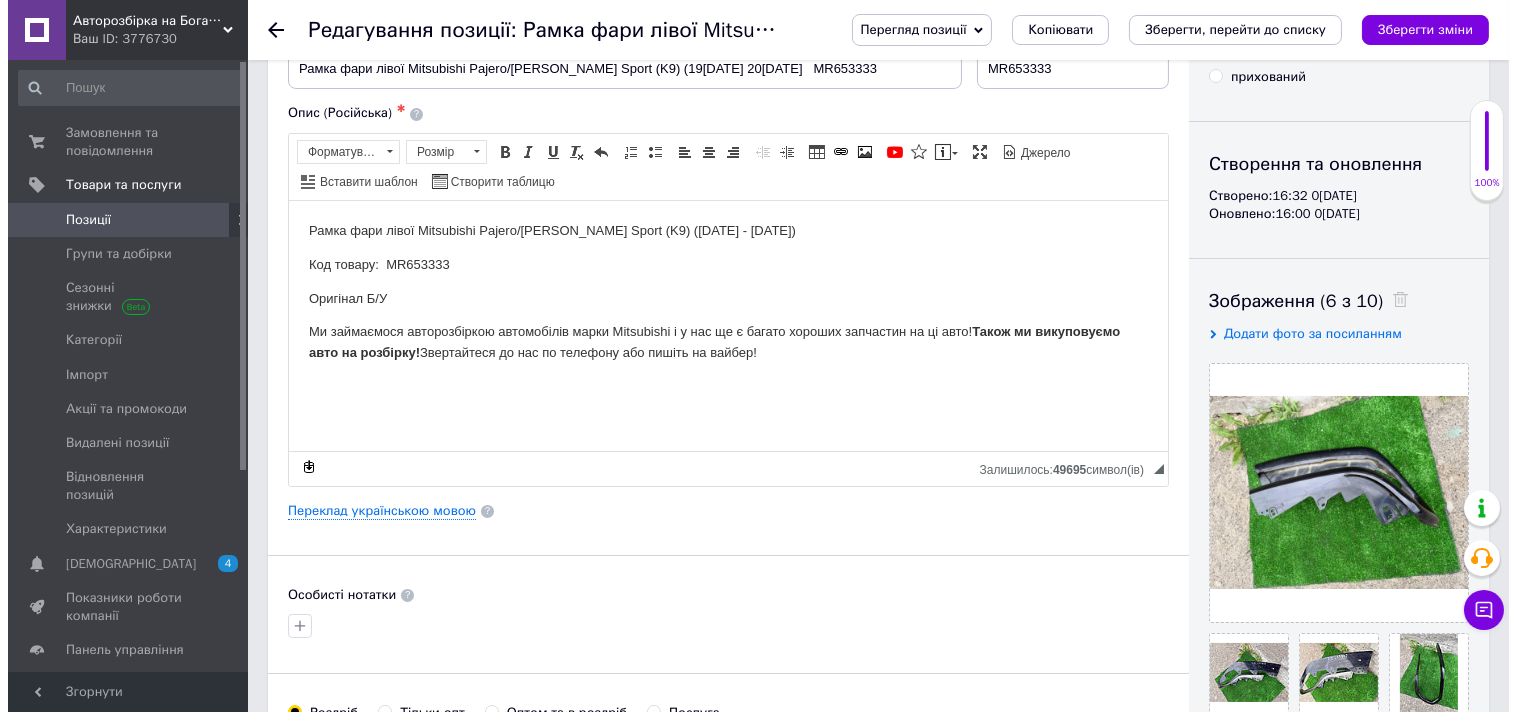 scroll, scrollTop: 222, scrollLeft: 0, axis: vertical 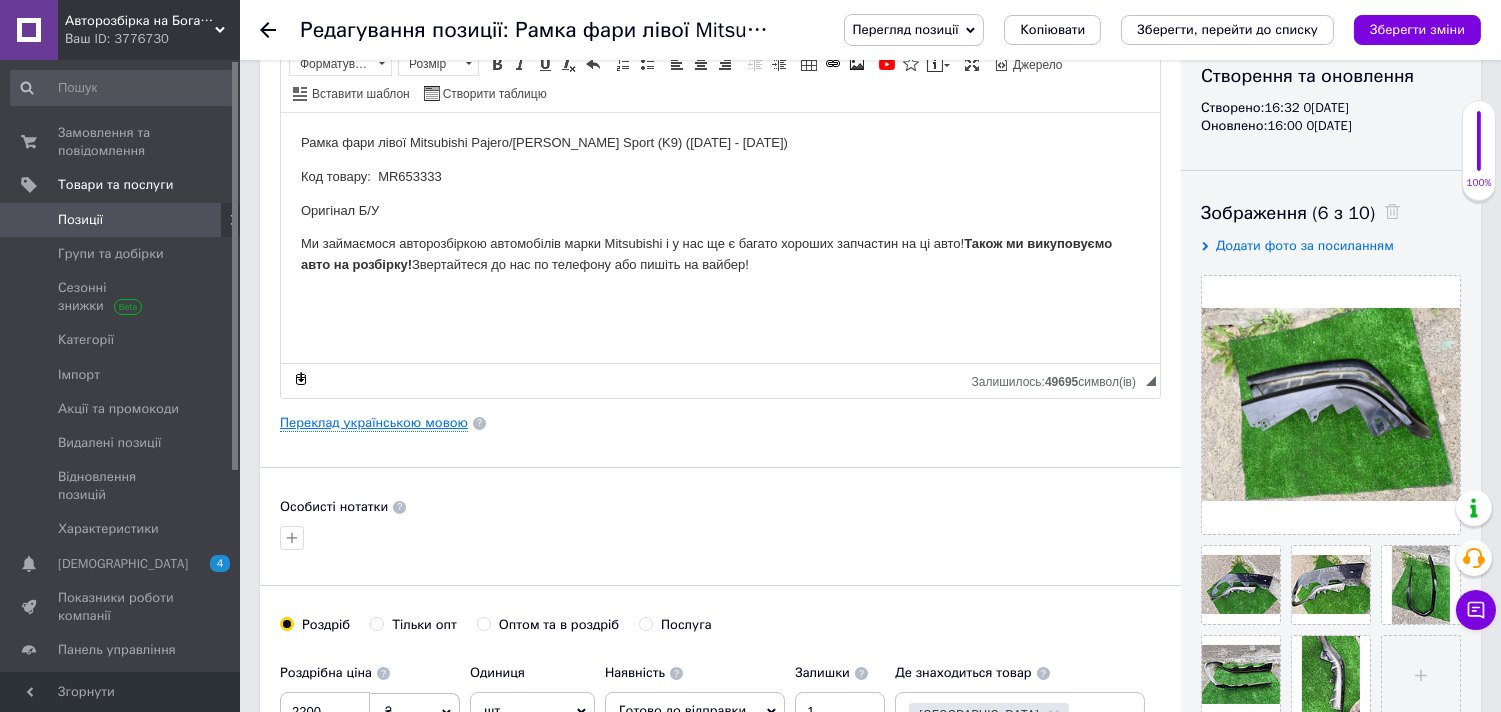 click on "Переклад українською мовою" at bounding box center [374, 423] 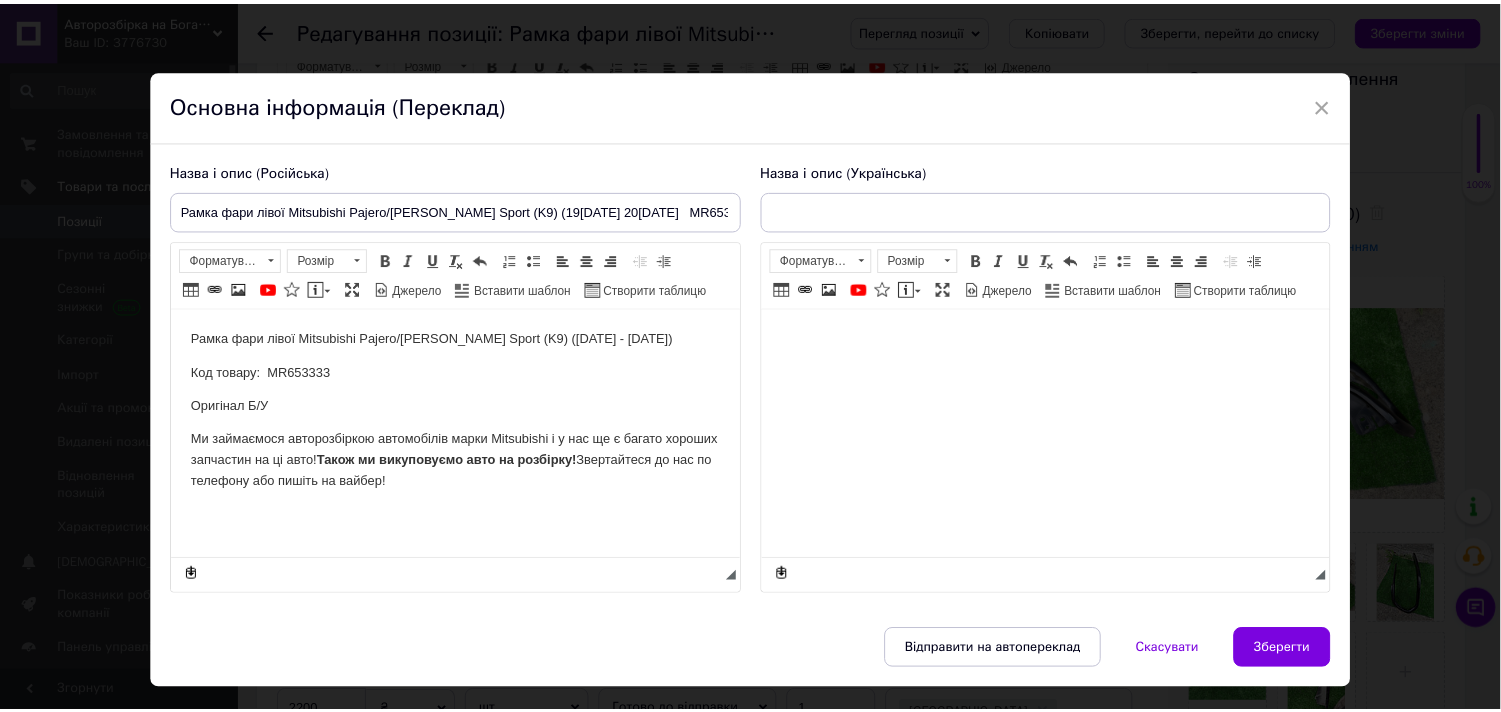 scroll, scrollTop: 0, scrollLeft: 0, axis: both 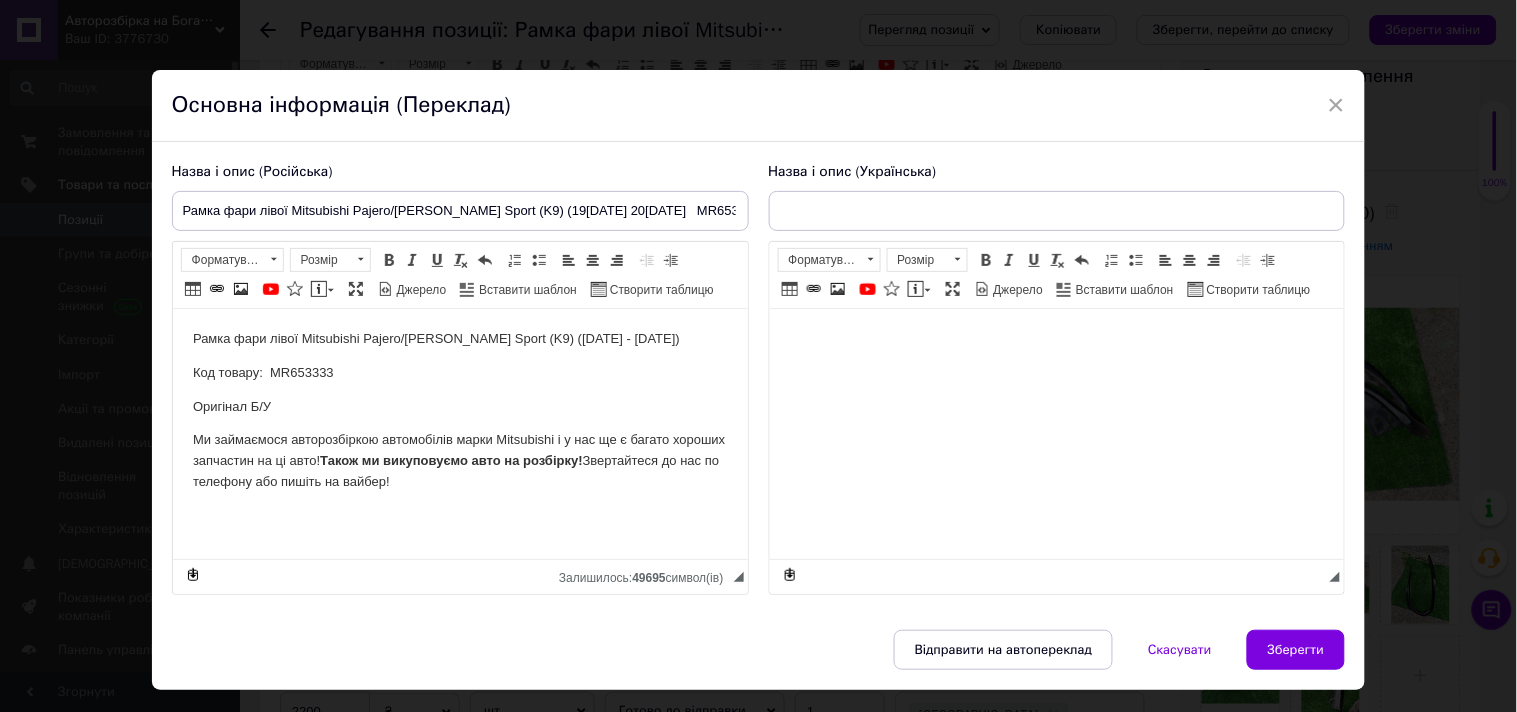 type on "Рамка фари лівої Mitsubishi Pajero/[PERSON_NAME] Sport (K9) (19[DATE] 20[DATE]   MR653333" 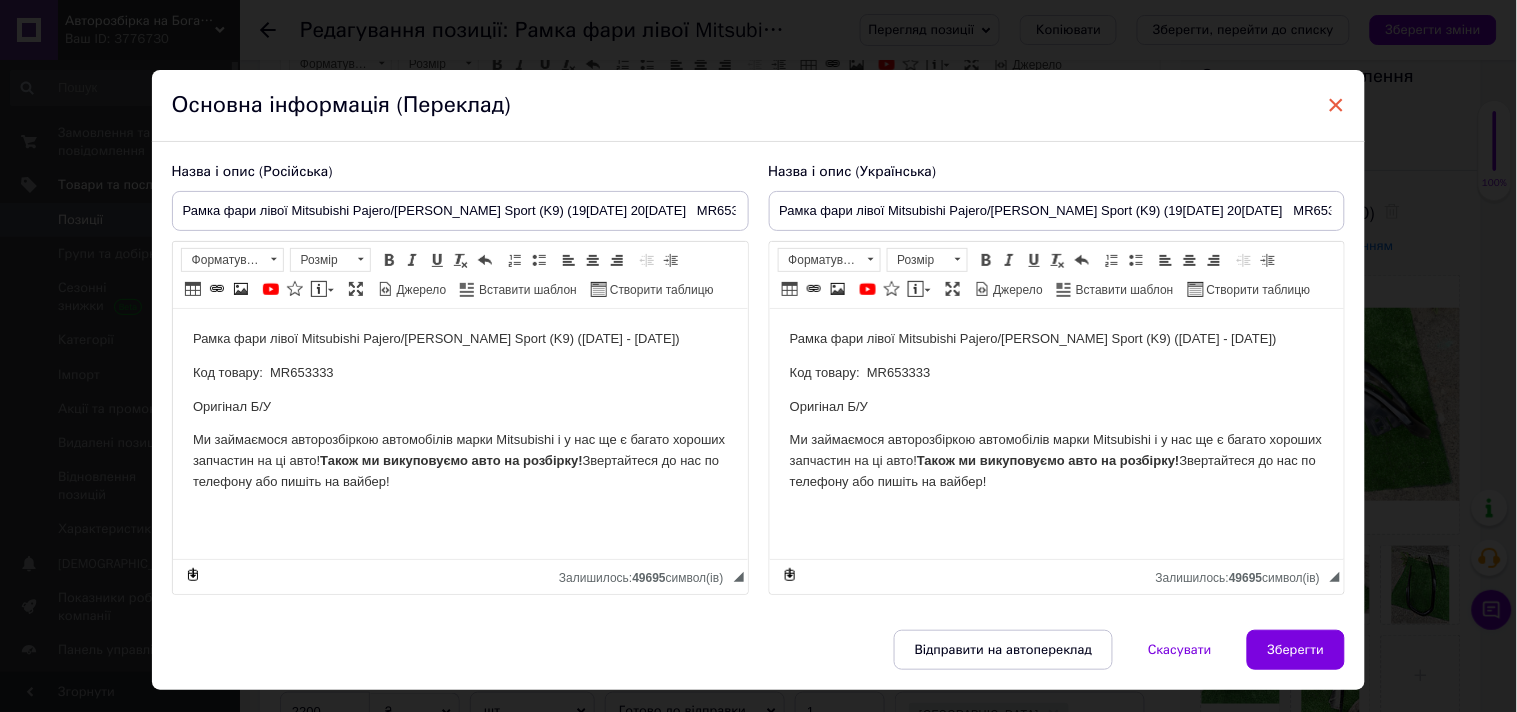 click on "×" at bounding box center (1337, 105) 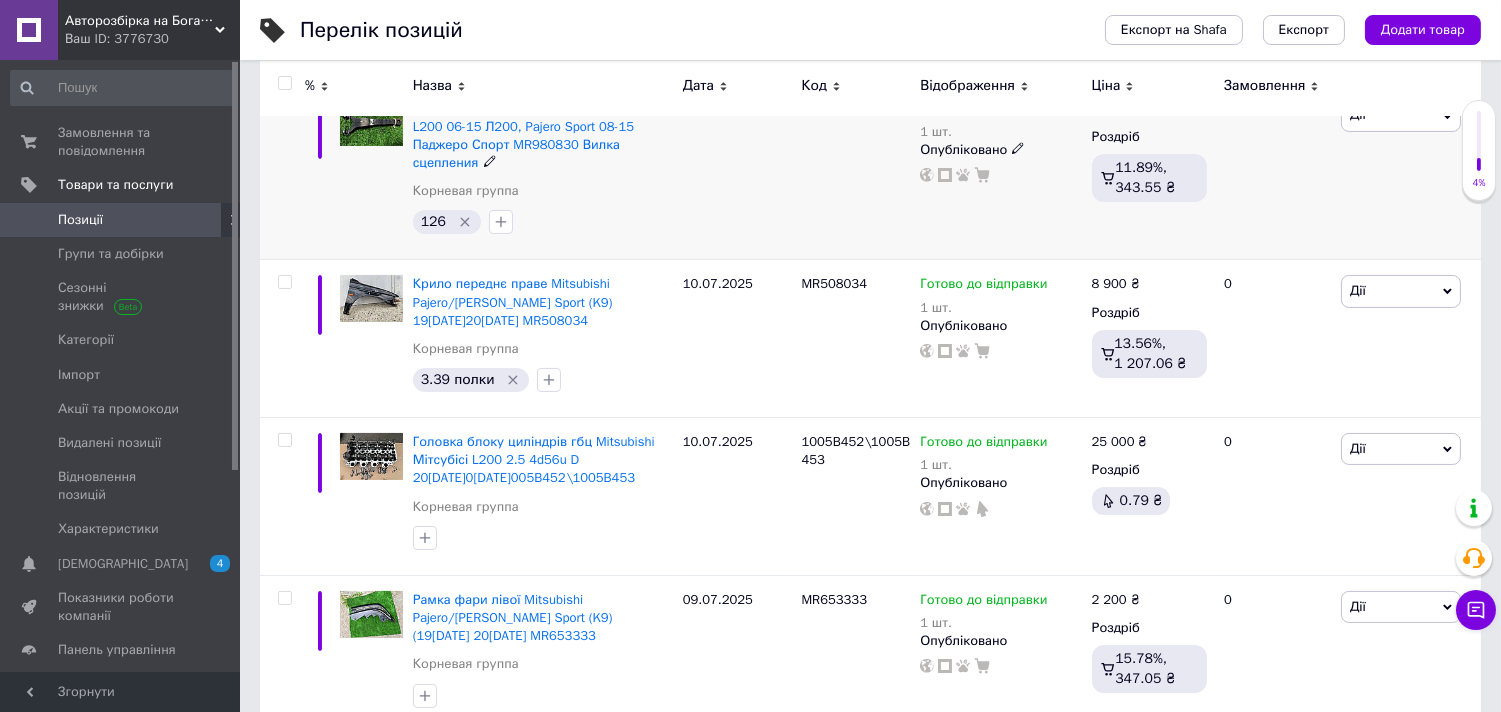 scroll, scrollTop: 555, scrollLeft: 0, axis: vertical 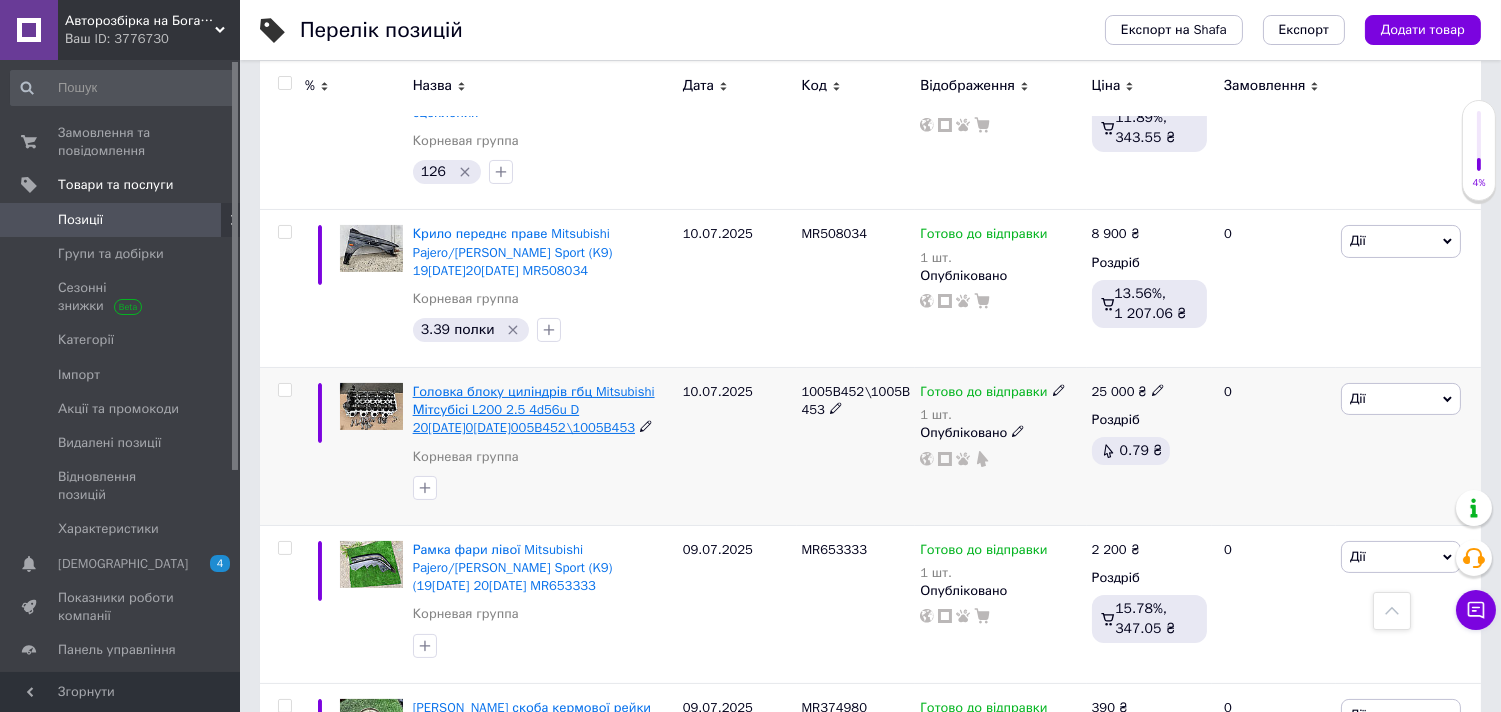 click on "Головка блоку циліндрів  гбц Mitsubishi Мітсубісі L200 2.5  4d56u D 20[DATE]0[DATE]005B452\1005B453" at bounding box center [534, 409] 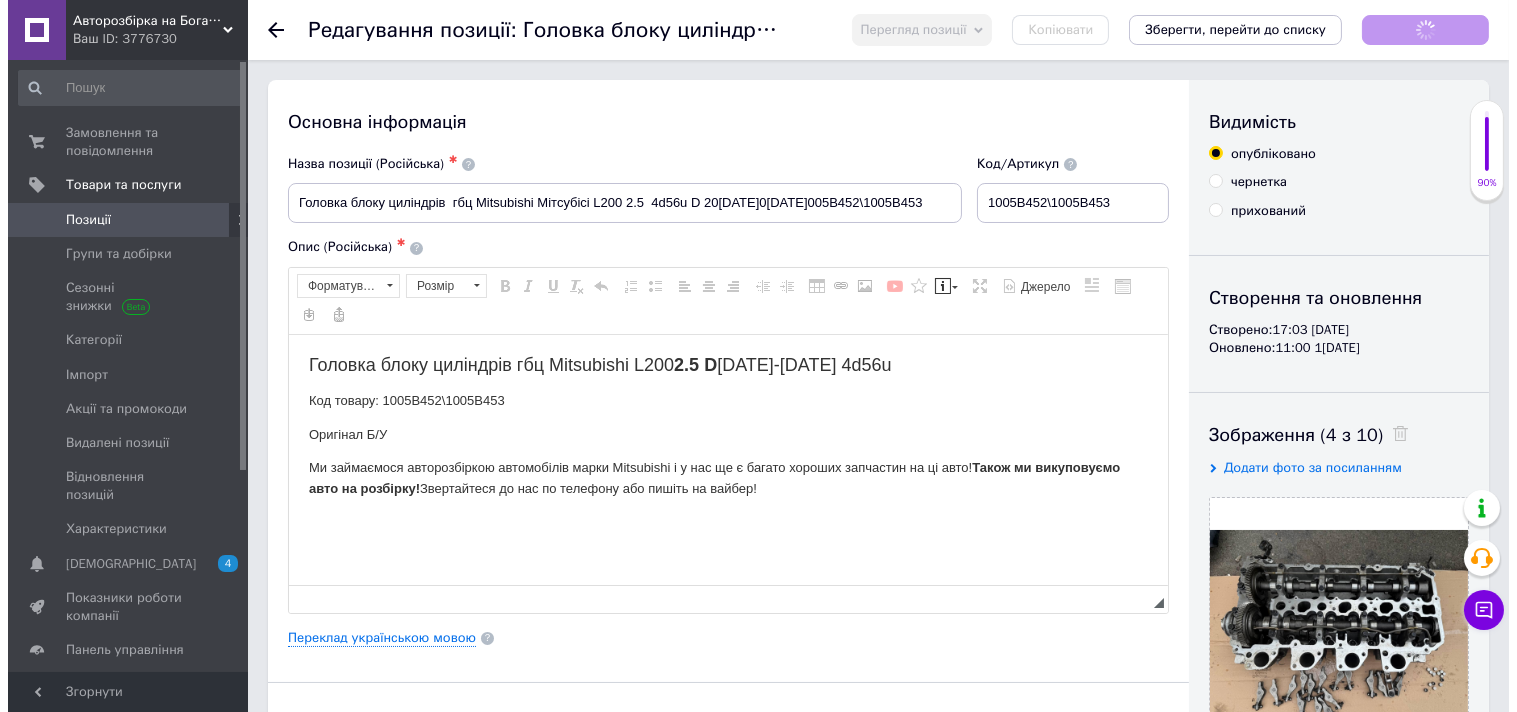 scroll, scrollTop: 0, scrollLeft: 0, axis: both 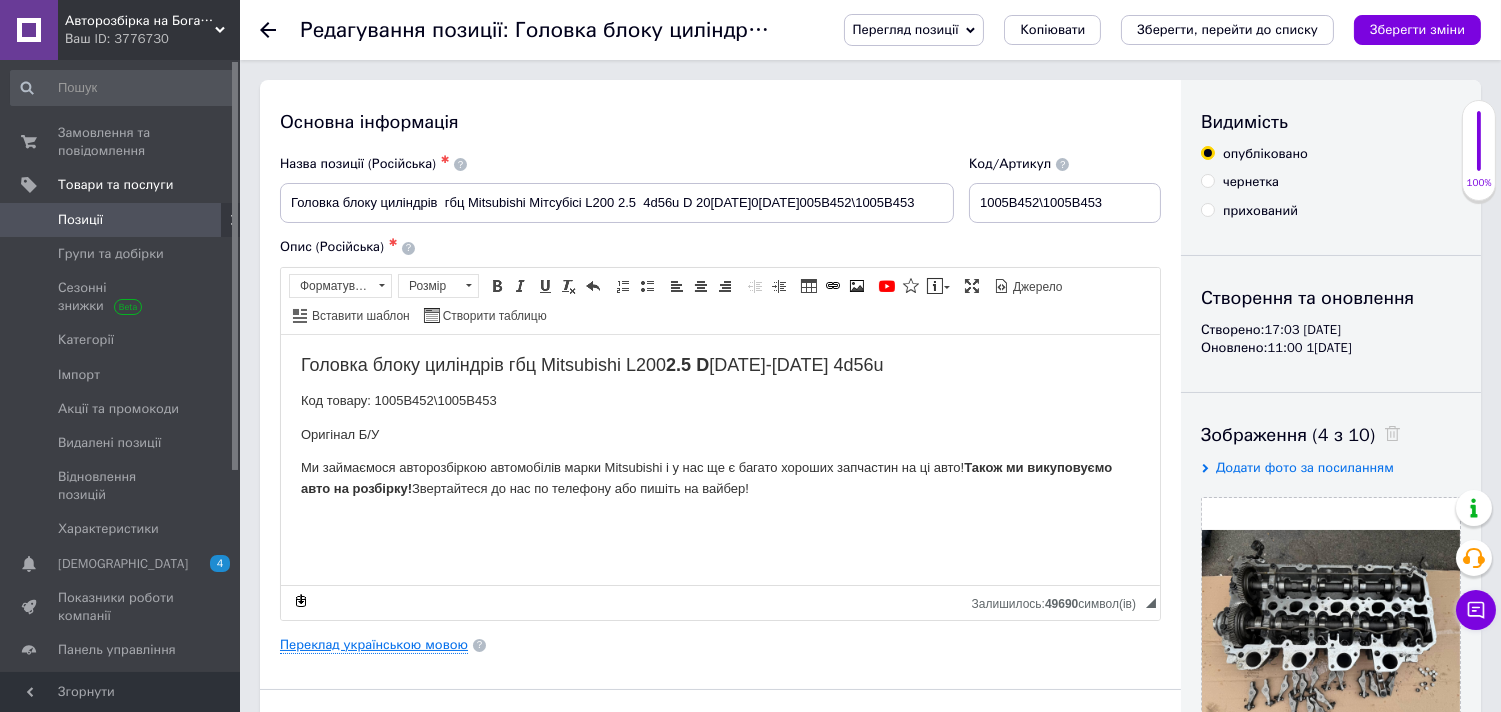 click on "Переклад українською мовою" at bounding box center (374, 645) 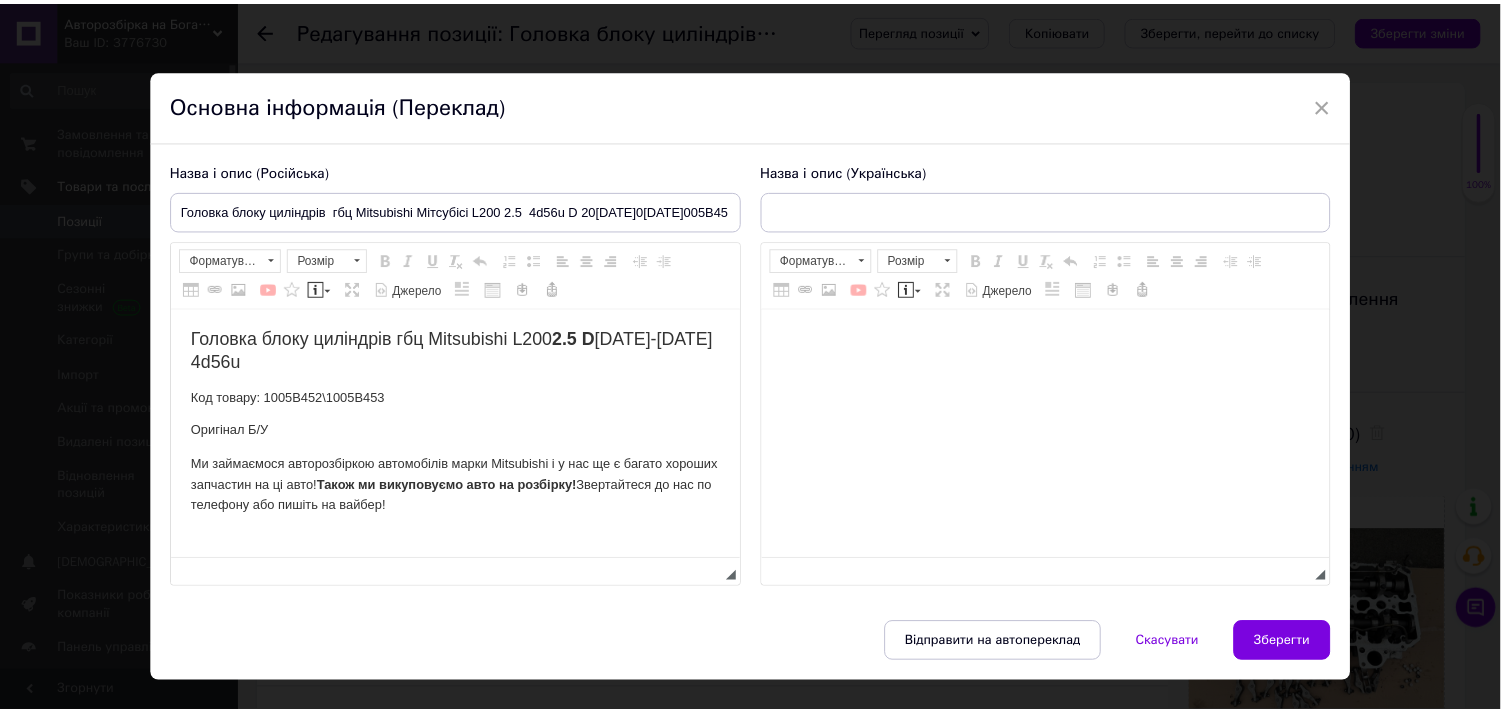 scroll, scrollTop: 0, scrollLeft: 0, axis: both 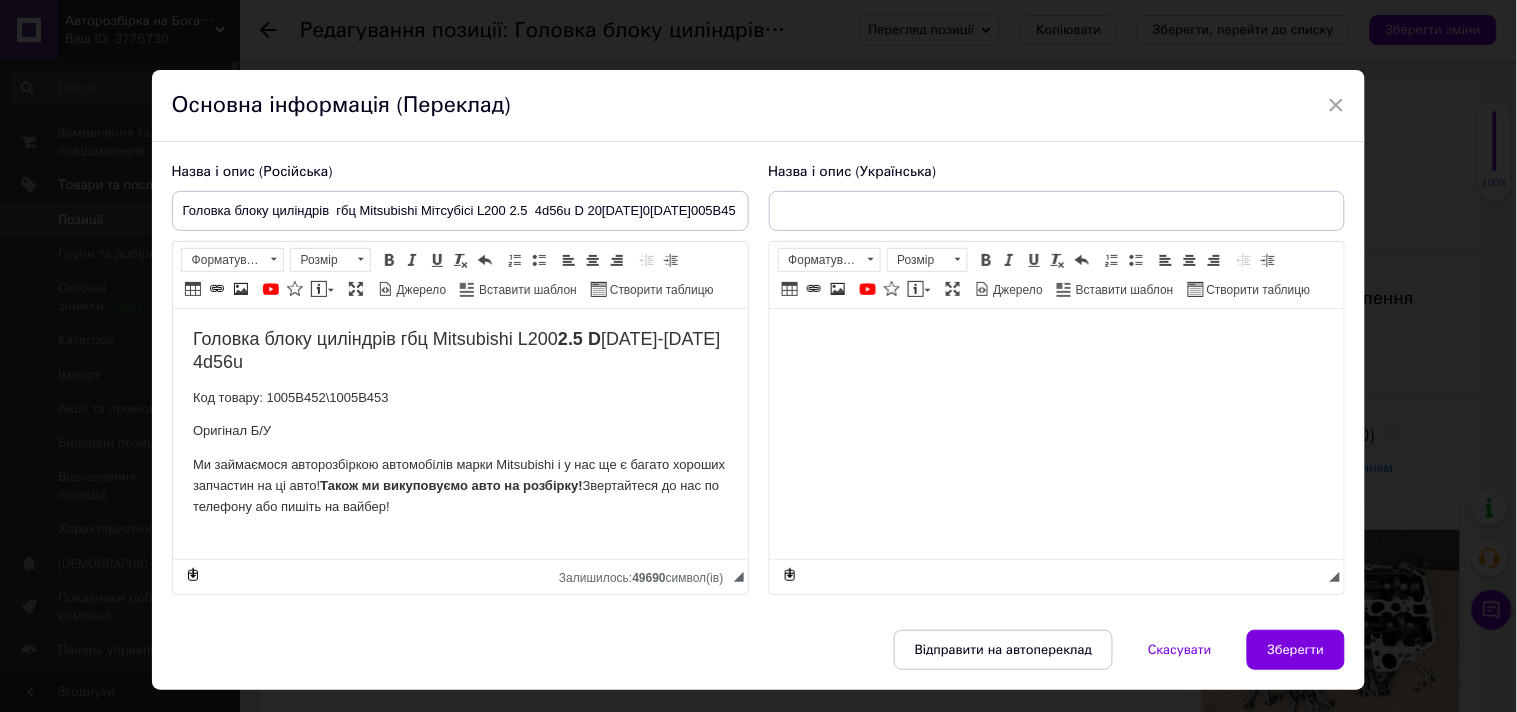 type on "Головка блоку циліндрів в гола гбц Mitsubishi Мітсубісі L200 2.5 D [DATE]-[DATE] 1005B452\1005B453" 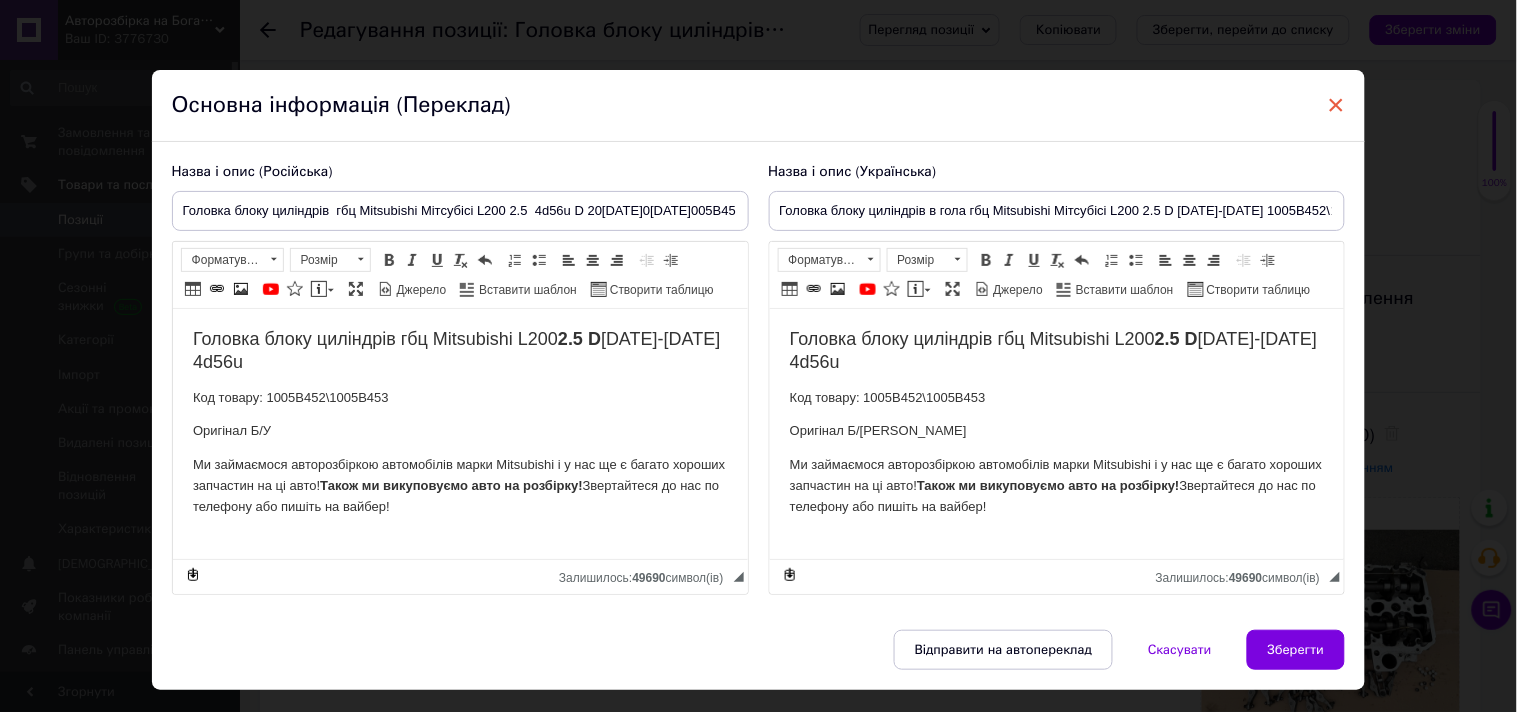 click on "×" at bounding box center [1337, 105] 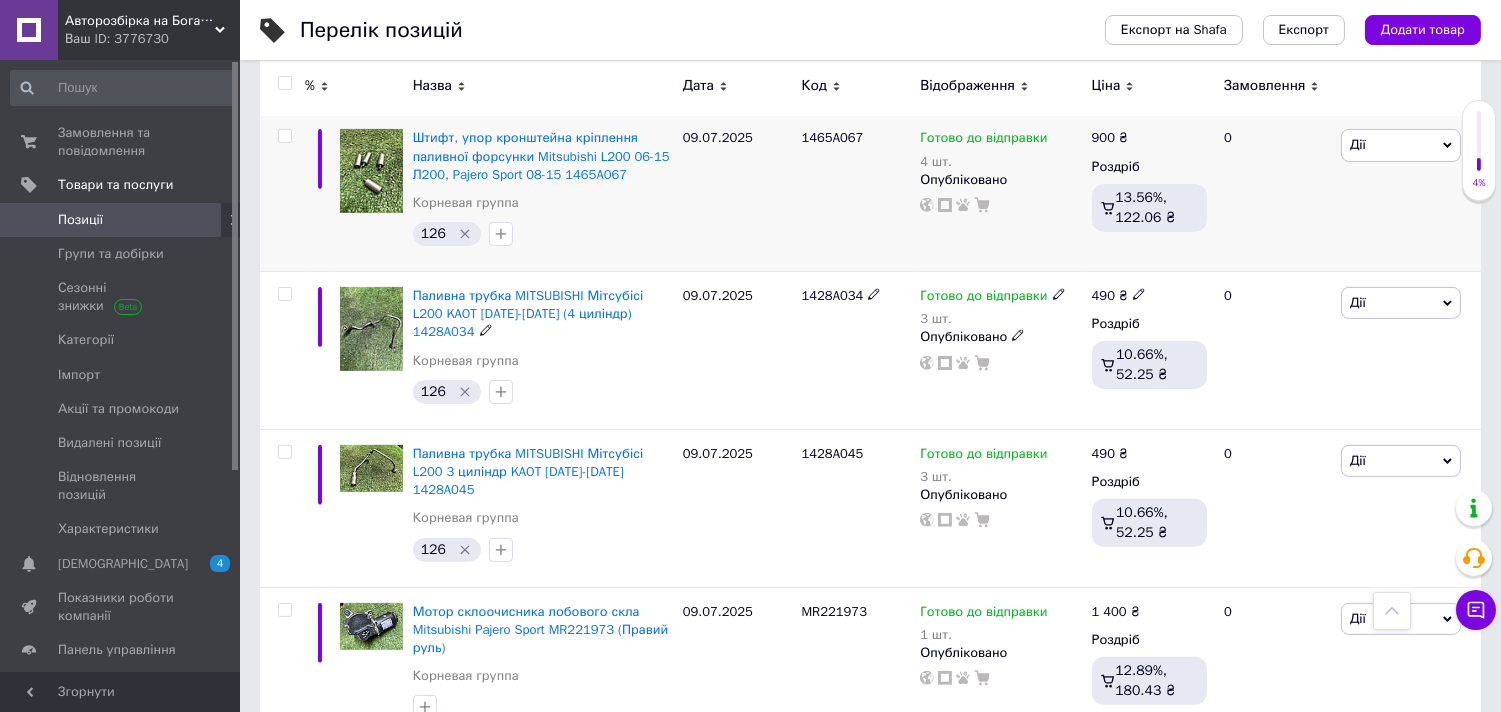 scroll, scrollTop: 1333, scrollLeft: 0, axis: vertical 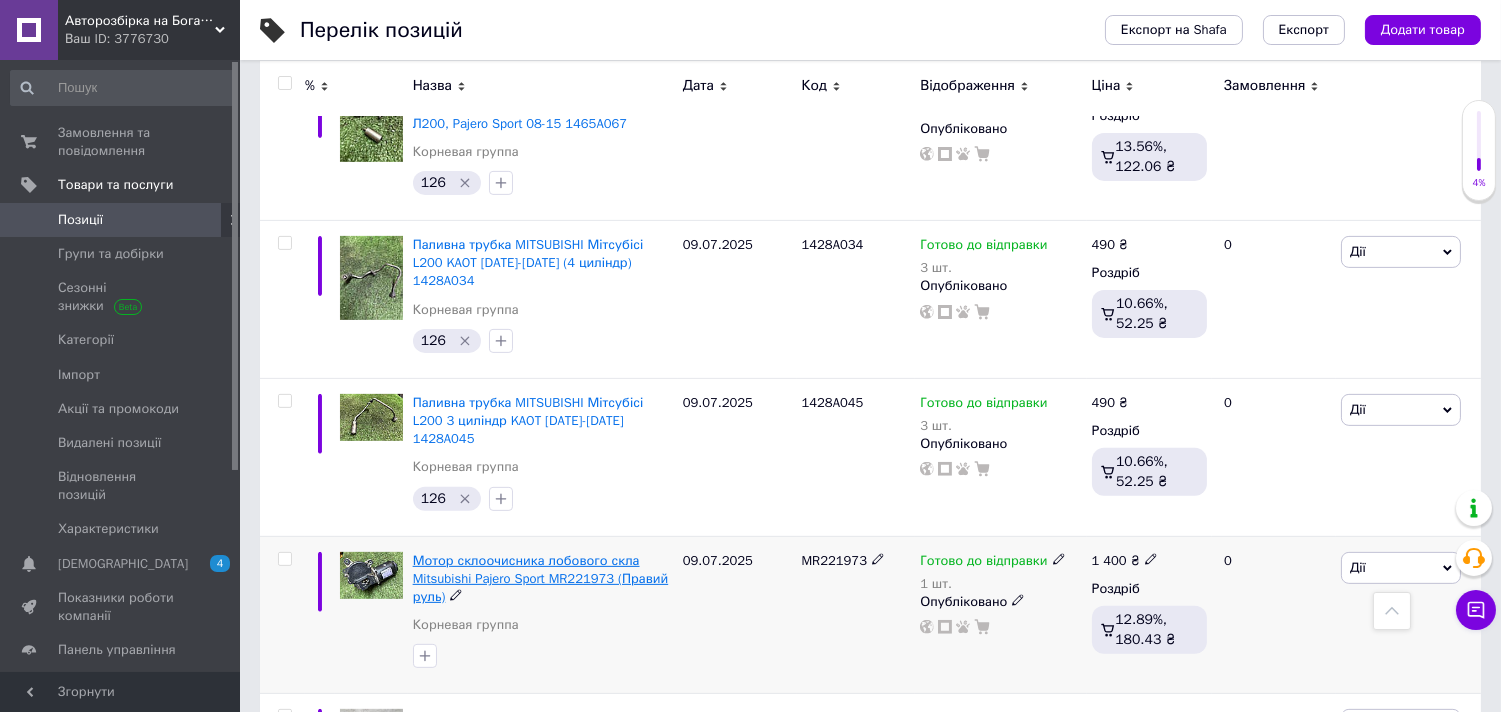 click on "Мотор склоочисника лобового скла Mitsubishi Pajero Sport MR221973 (Правий руль)" at bounding box center [541, 578] 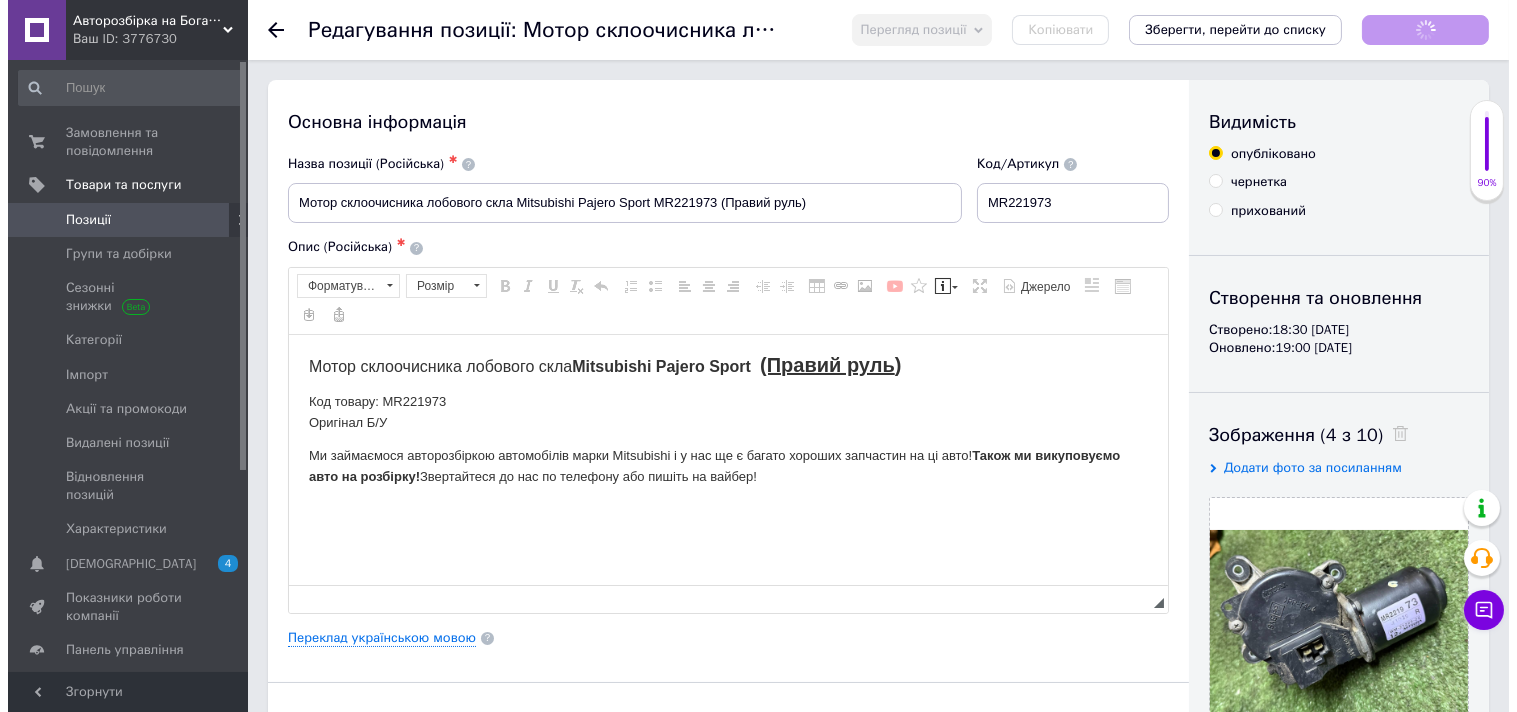 scroll, scrollTop: 0, scrollLeft: 0, axis: both 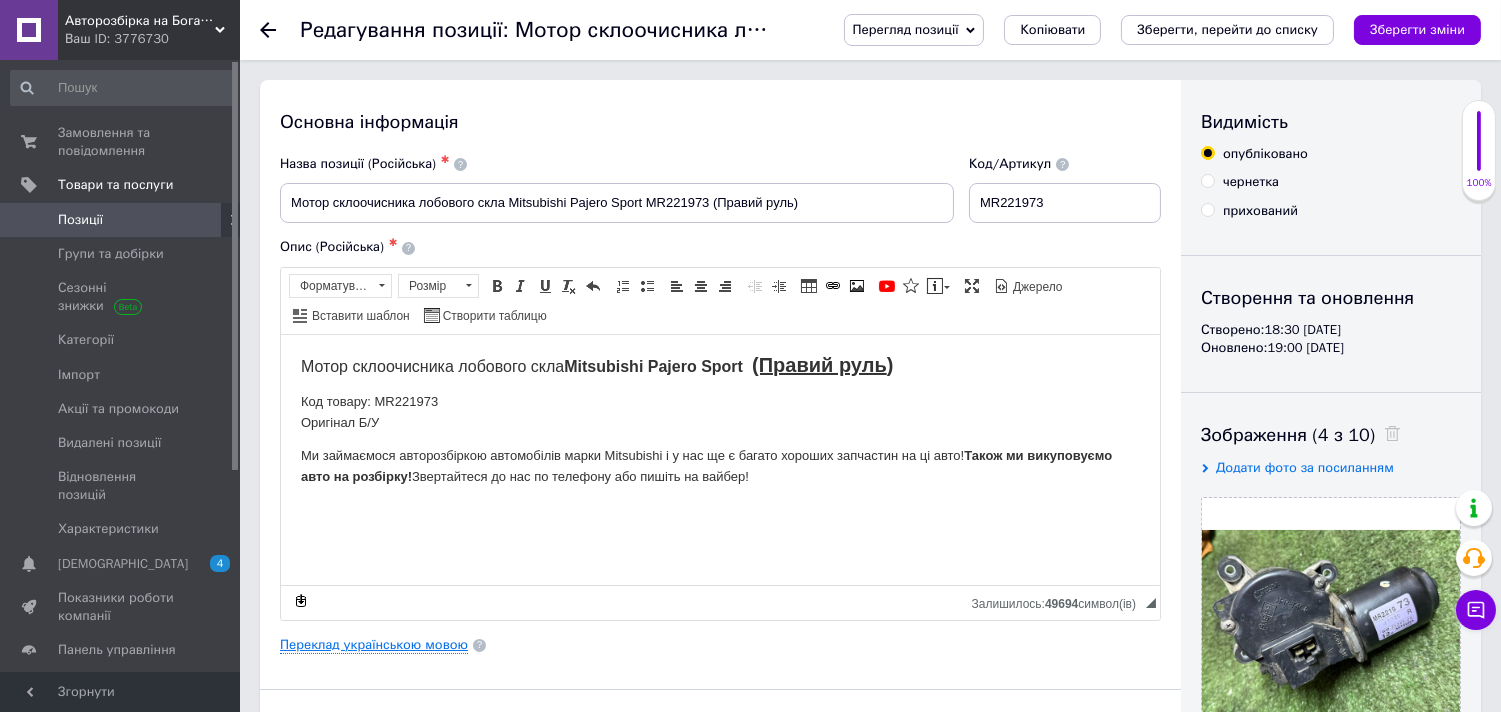 click on "Переклад українською мовою" at bounding box center [374, 645] 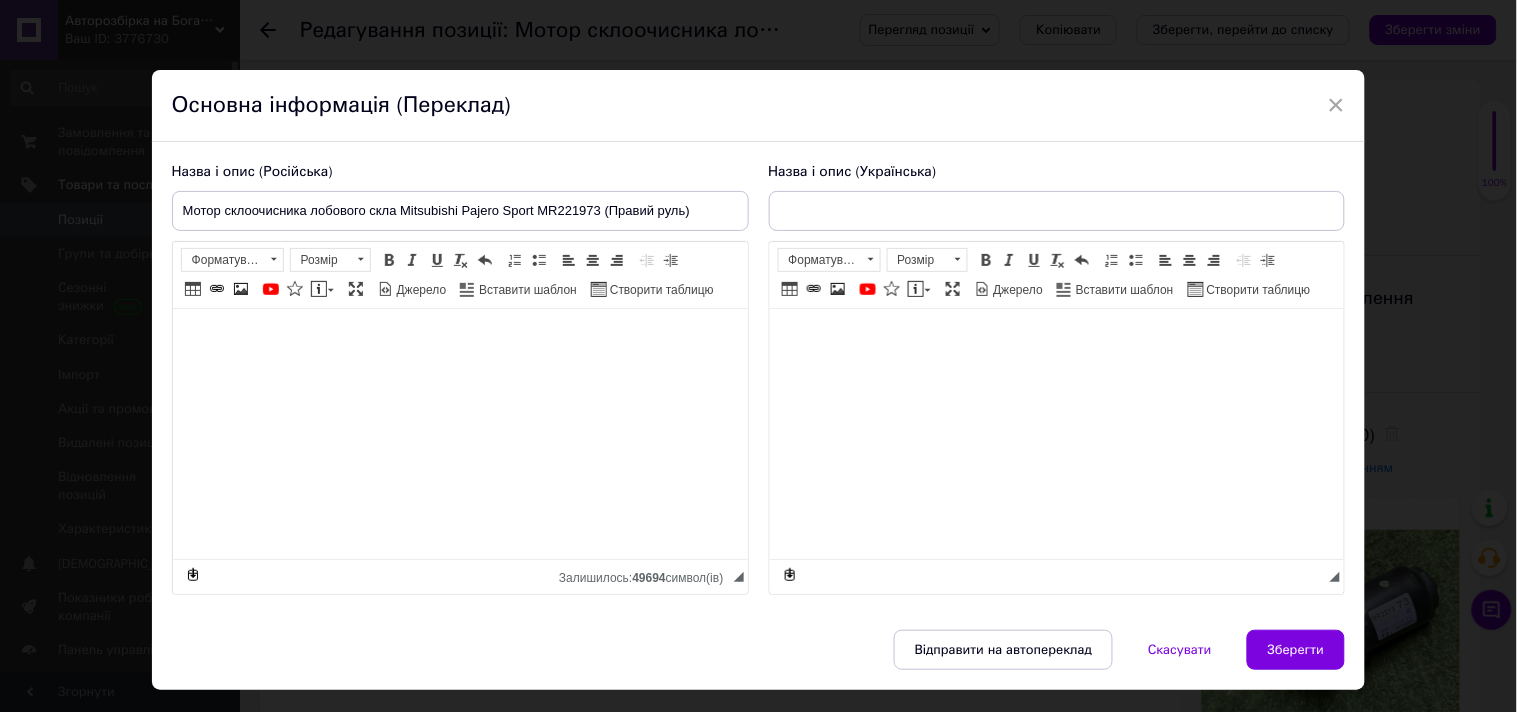 type on "Мотор склоочисника лобового скла Mitsubishi Pajero Sport MR221973 (Правий руль)" 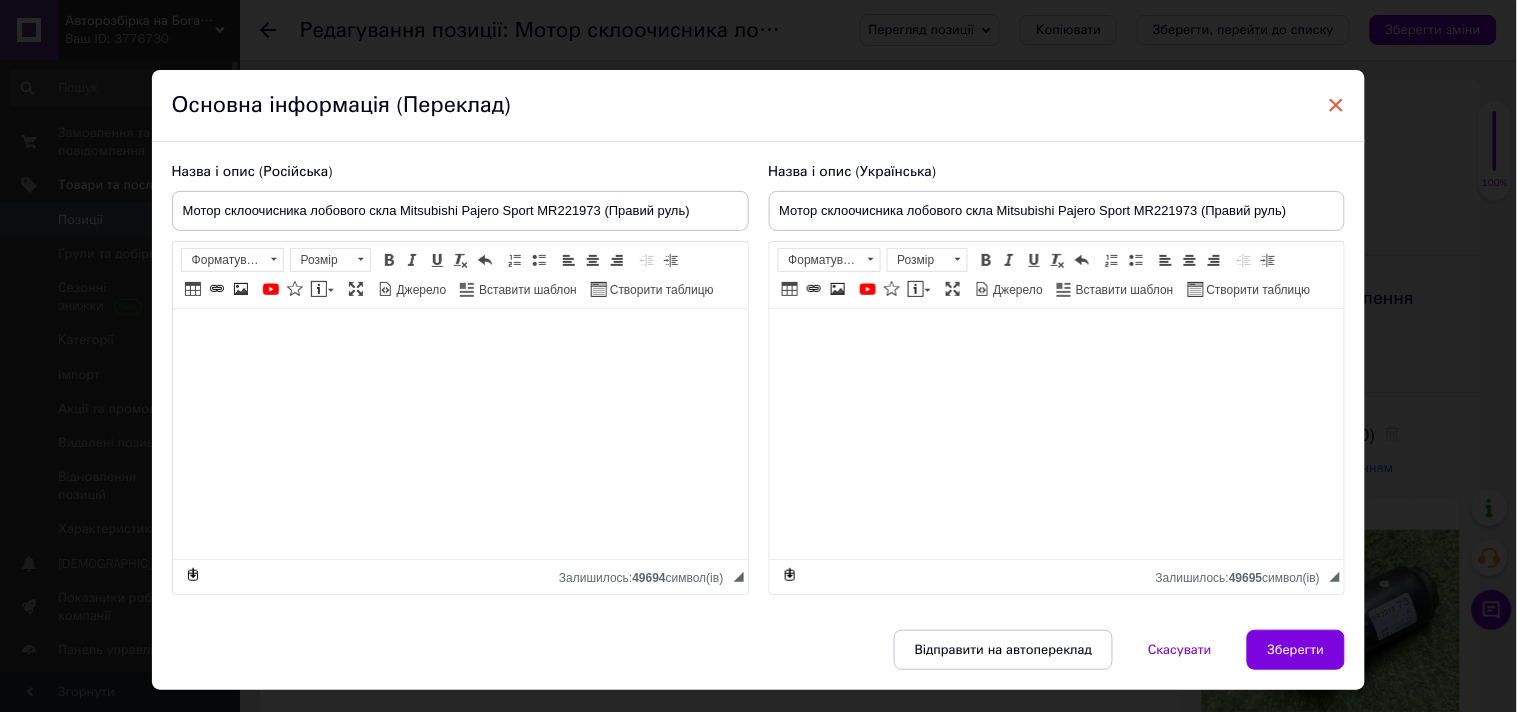 click on "×" at bounding box center (1337, 105) 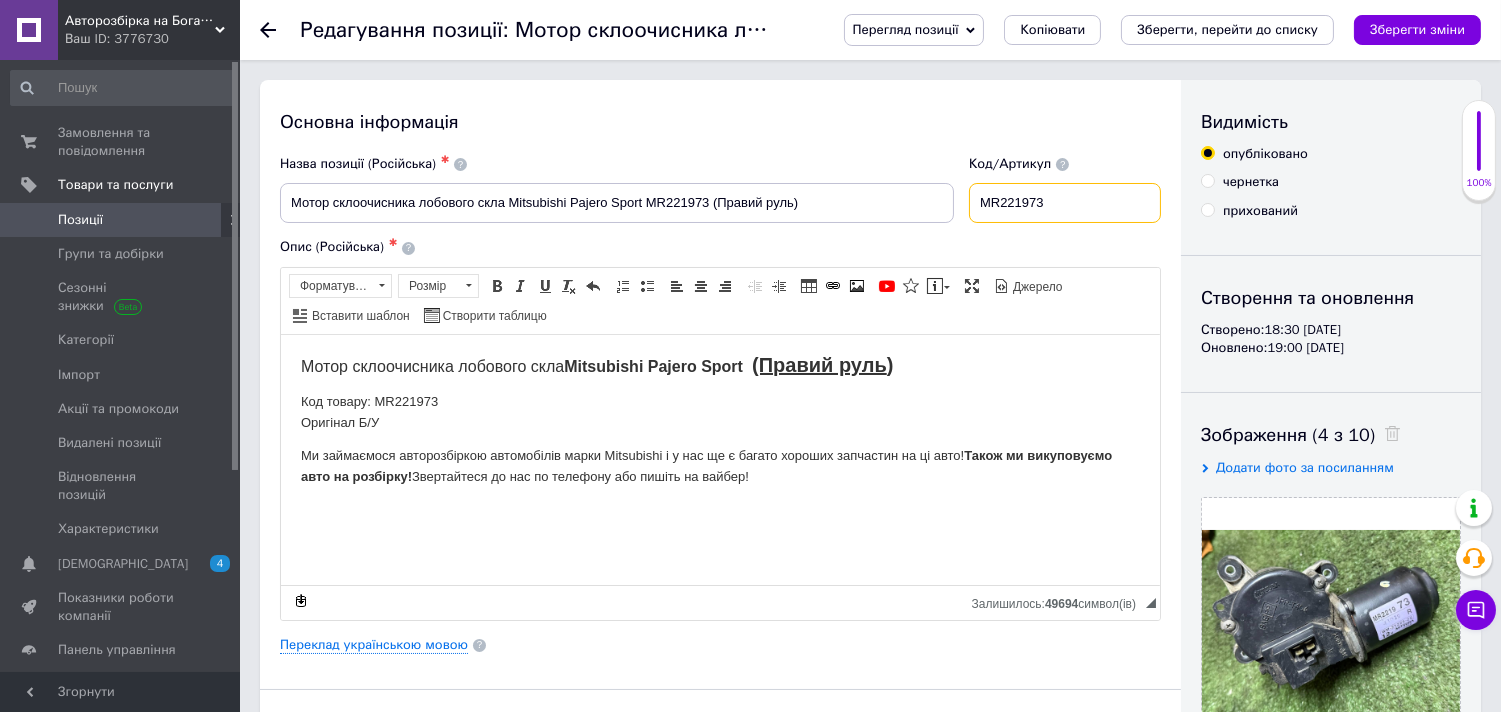 drag, startPoint x: 1103, startPoint y: 200, endPoint x: 966, endPoint y: 200, distance: 137 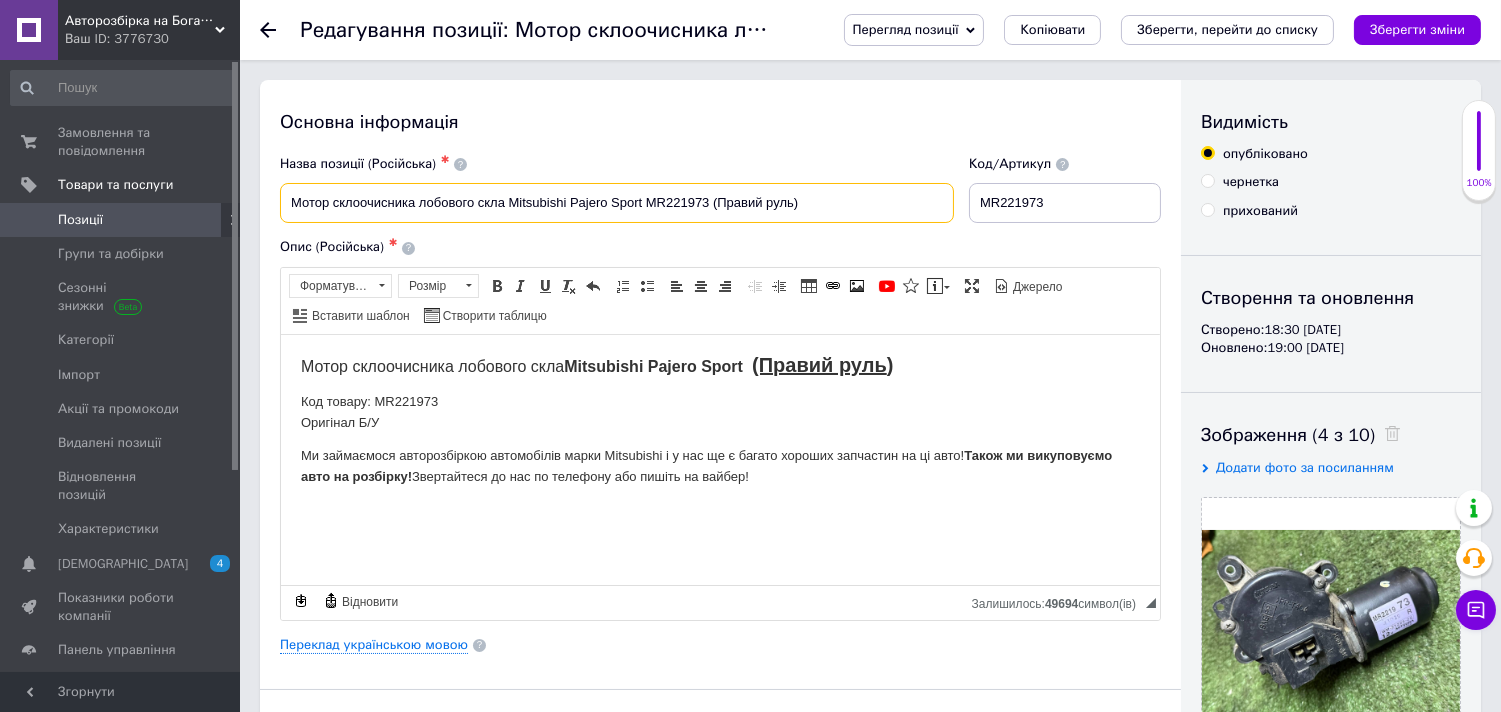 click on "Мотор склоочисника лобового скла Mitsubishi Pajero Sport MR221973 (Правий руль)" at bounding box center [617, 203] 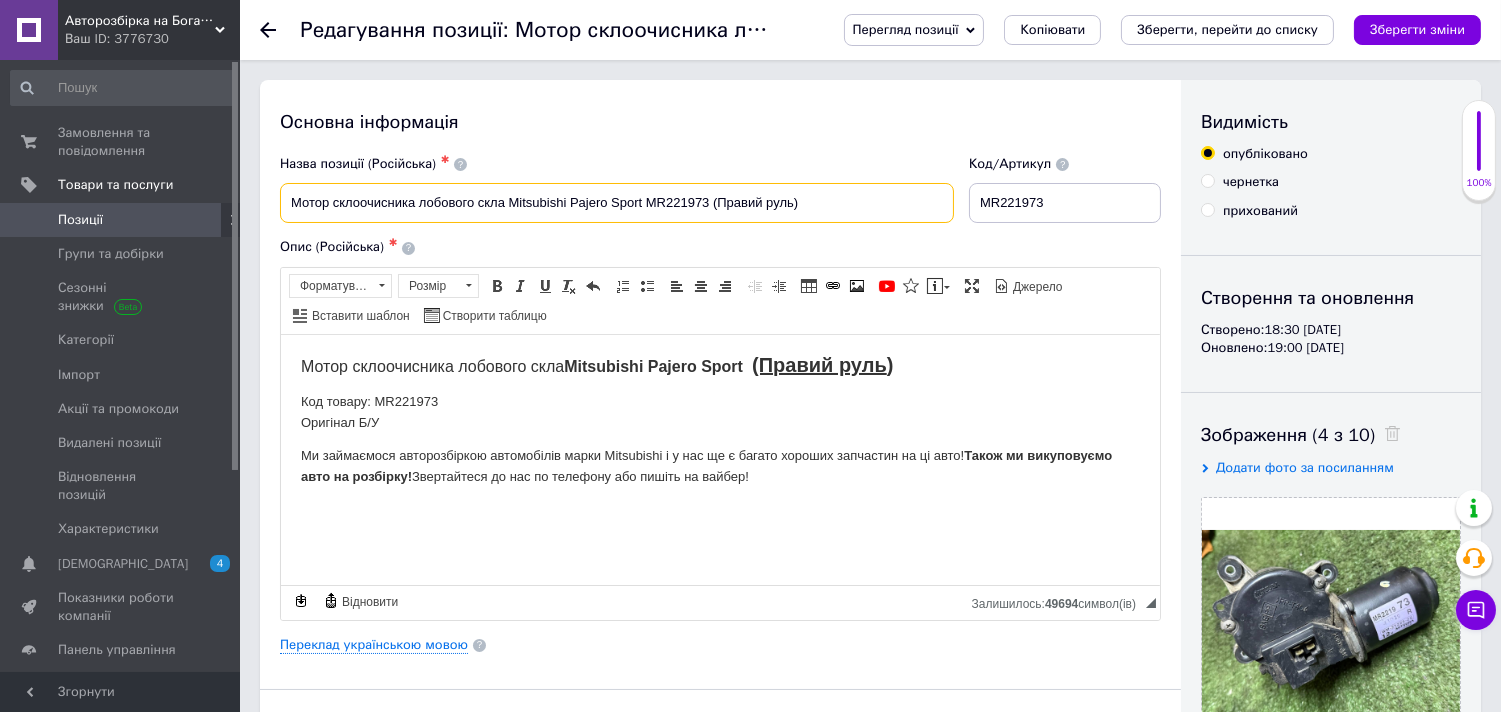 click on "Мотор склоочисника лобового скла Mitsubishi Pajero Sport MR221973 (Правий руль)" at bounding box center (617, 203) 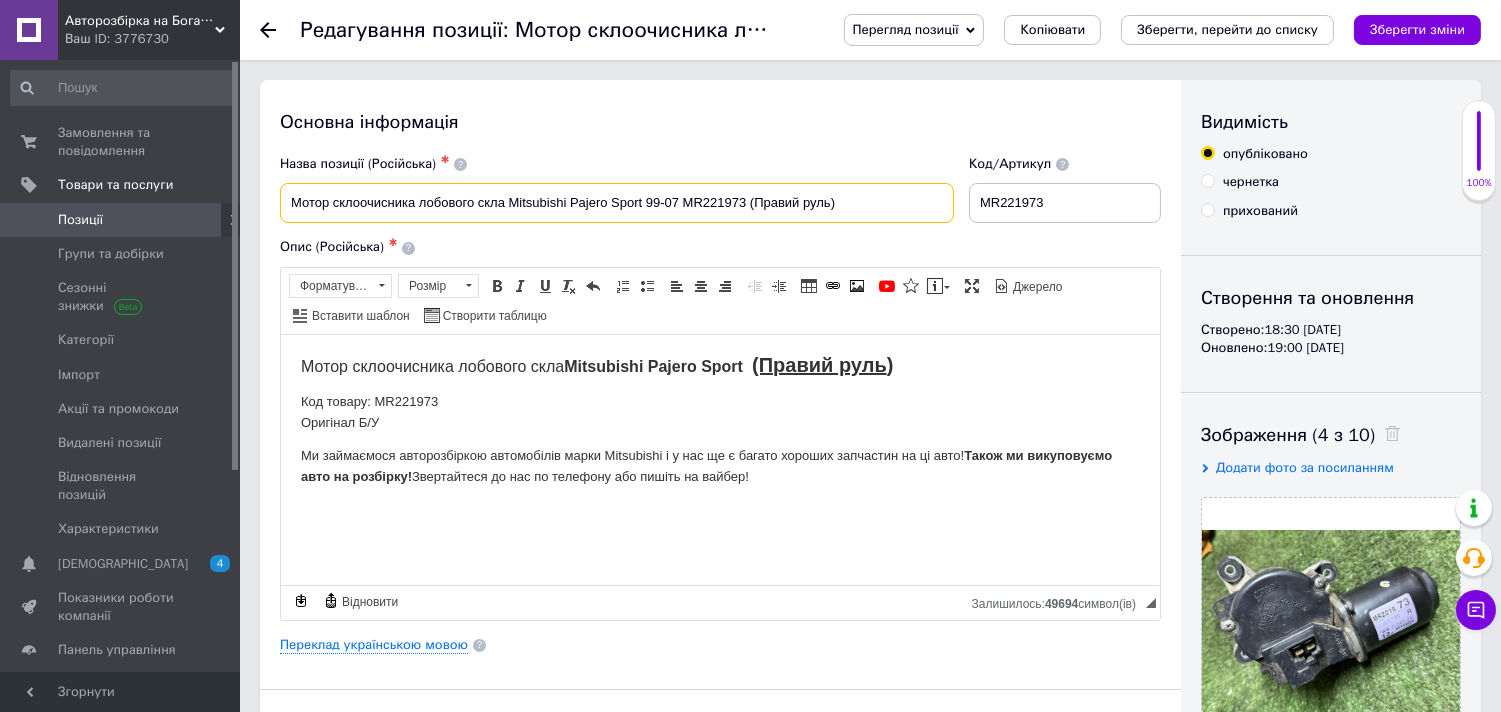type on "Мотор склоочисника лобового скла Mitsubishi Pajero Sport 99-07 MR221973 (Правий руль)" 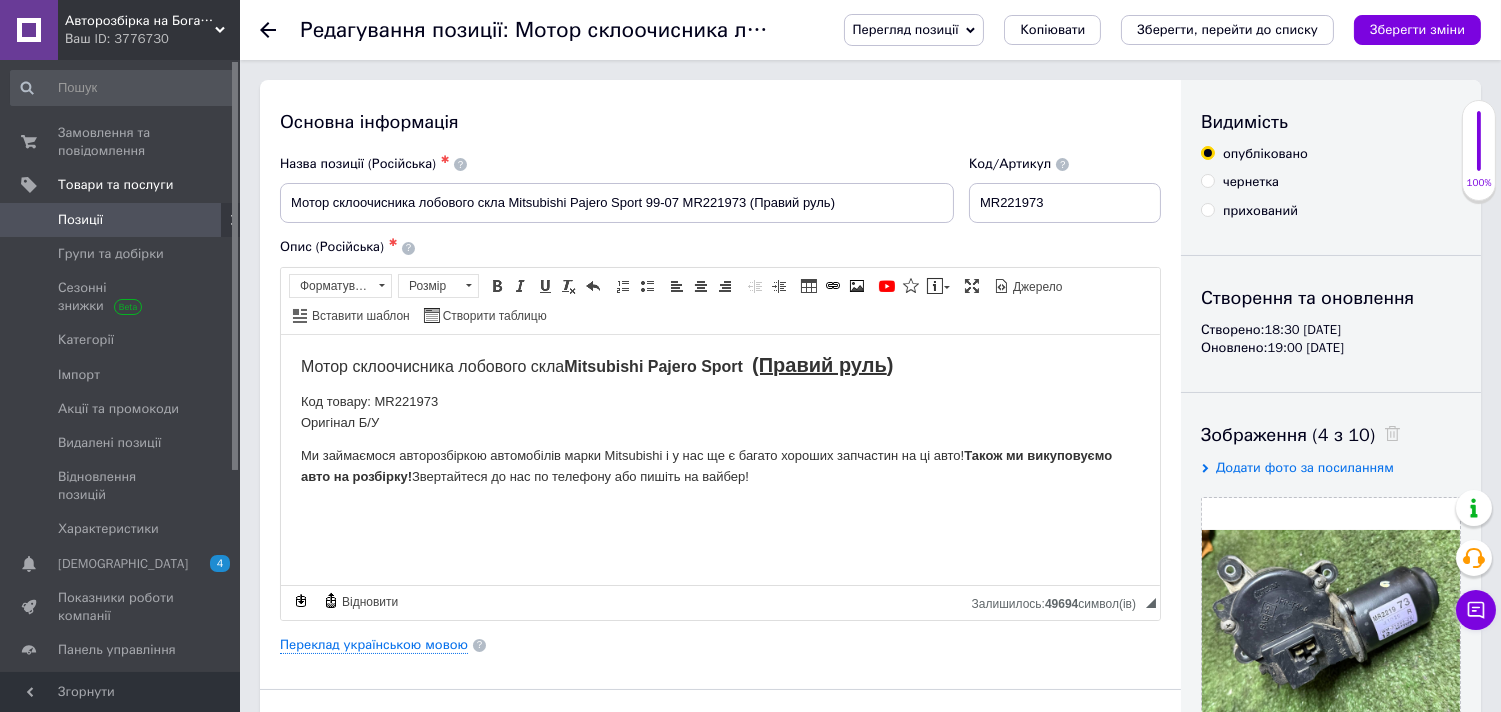 click on "Мотор склоочисника лобового скла  Mitsubishi Pajero Sport     (Правий руль )" at bounding box center [719, 366] 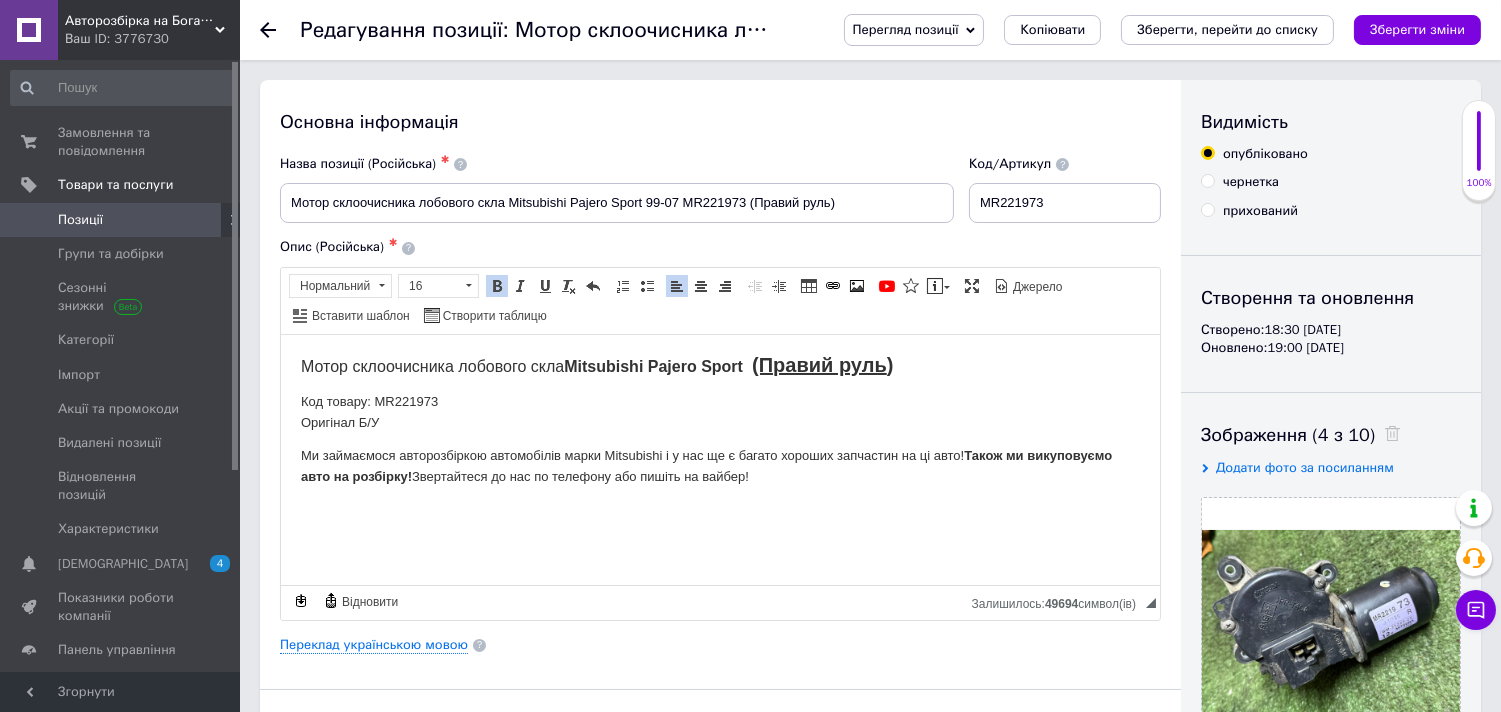 type 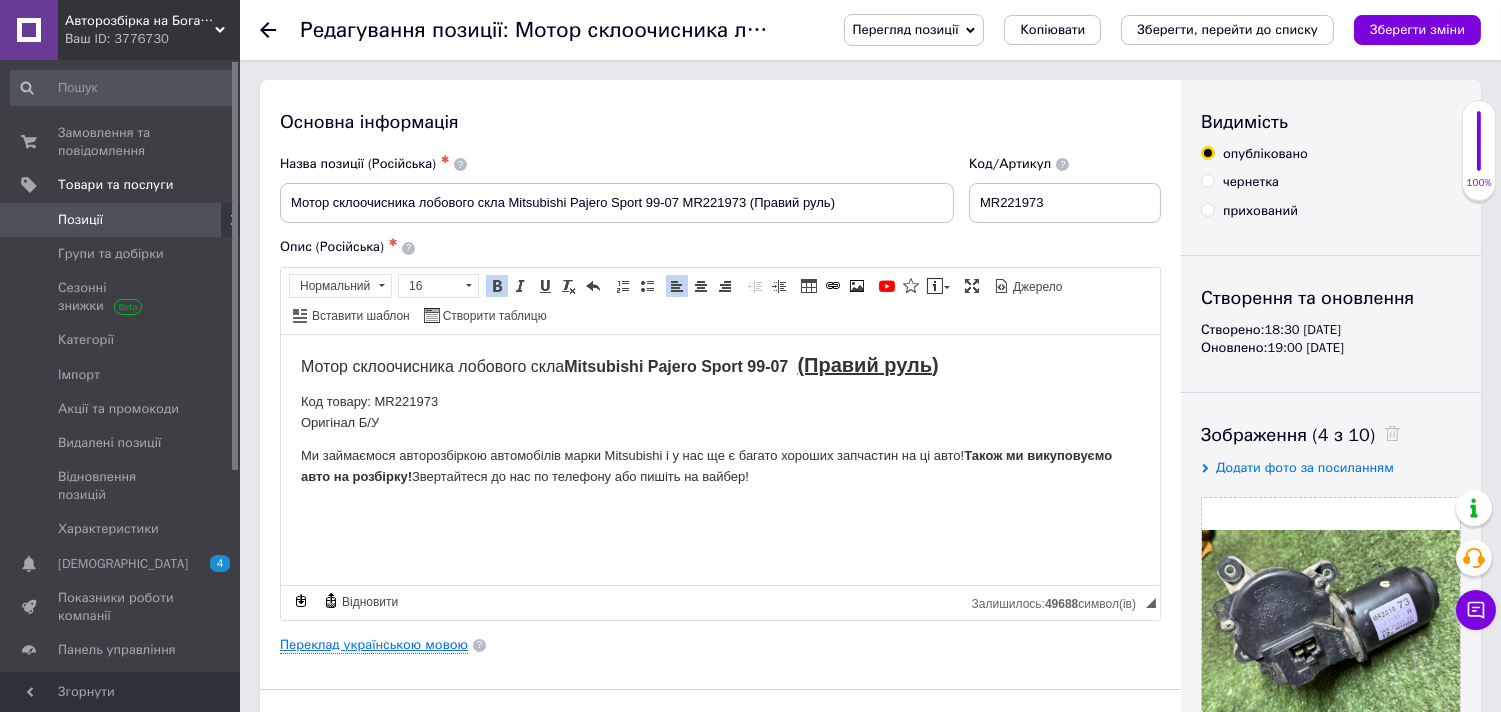 click on "Переклад українською мовою" at bounding box center (374, 645) 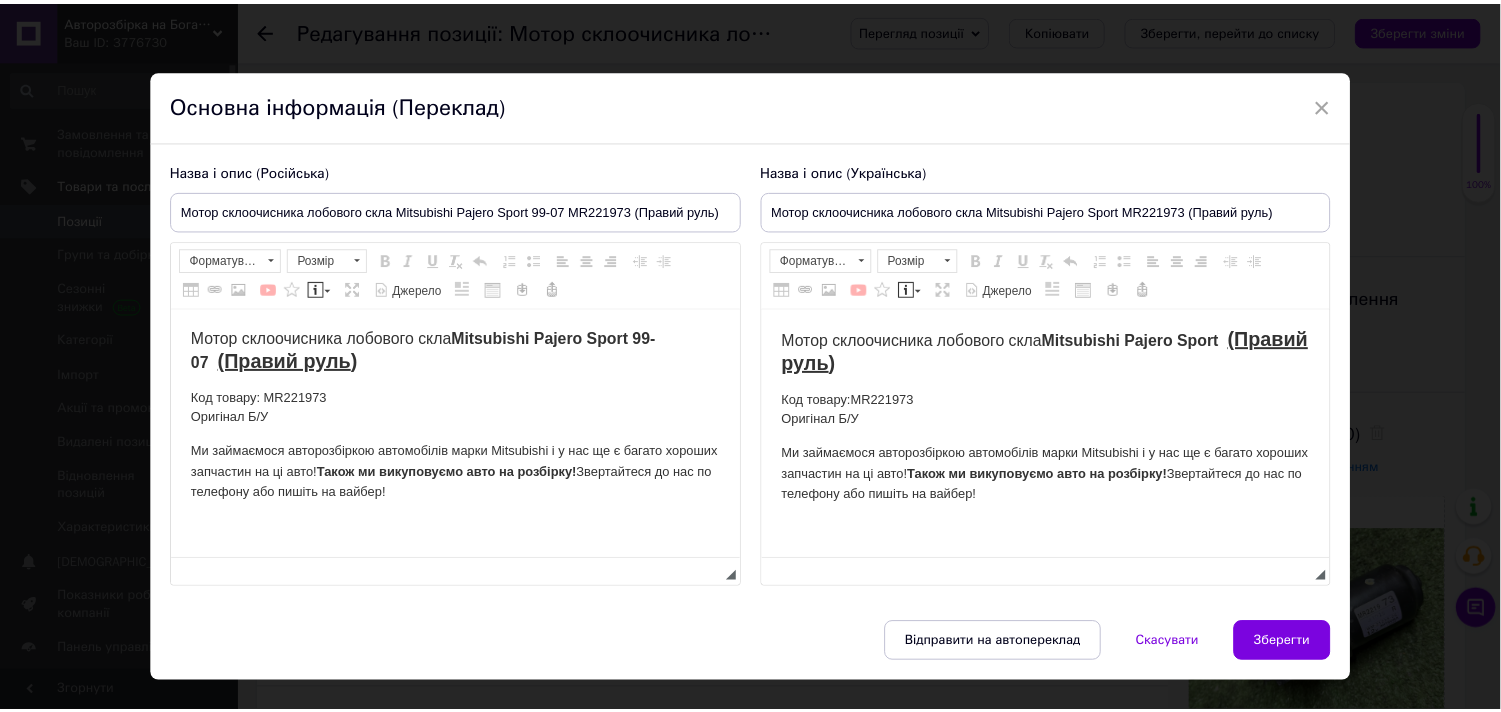 scroll, scrollTop: 0, scrollLeft: 0, axis: both 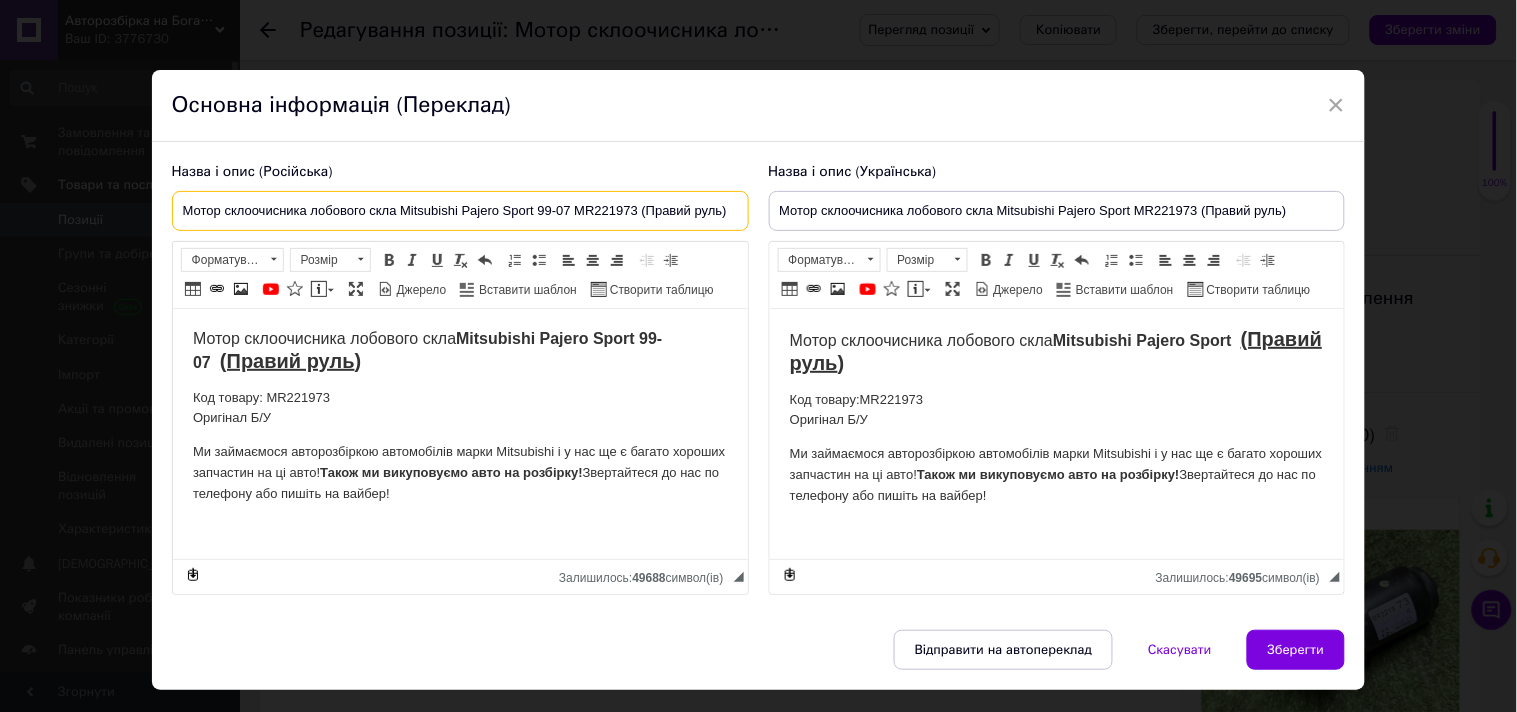drag, startPoint x: 178, startPoint y: 208, endPoint x: 907, endPoint y: 213, distance: 729.01715 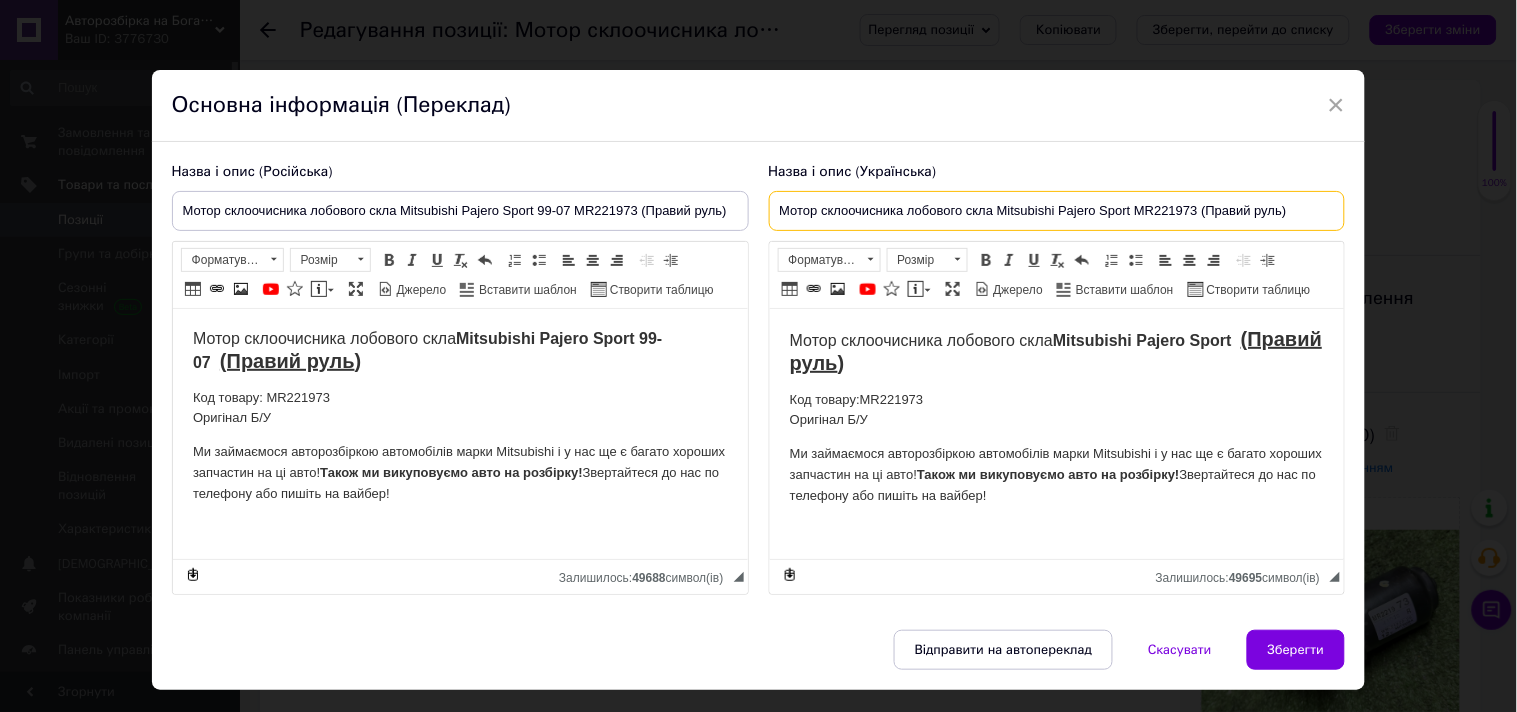 drag, startPoint x: 767, startPoint y: 206, endPoint x: 1325, endPoint y: 194, distance: 558.129 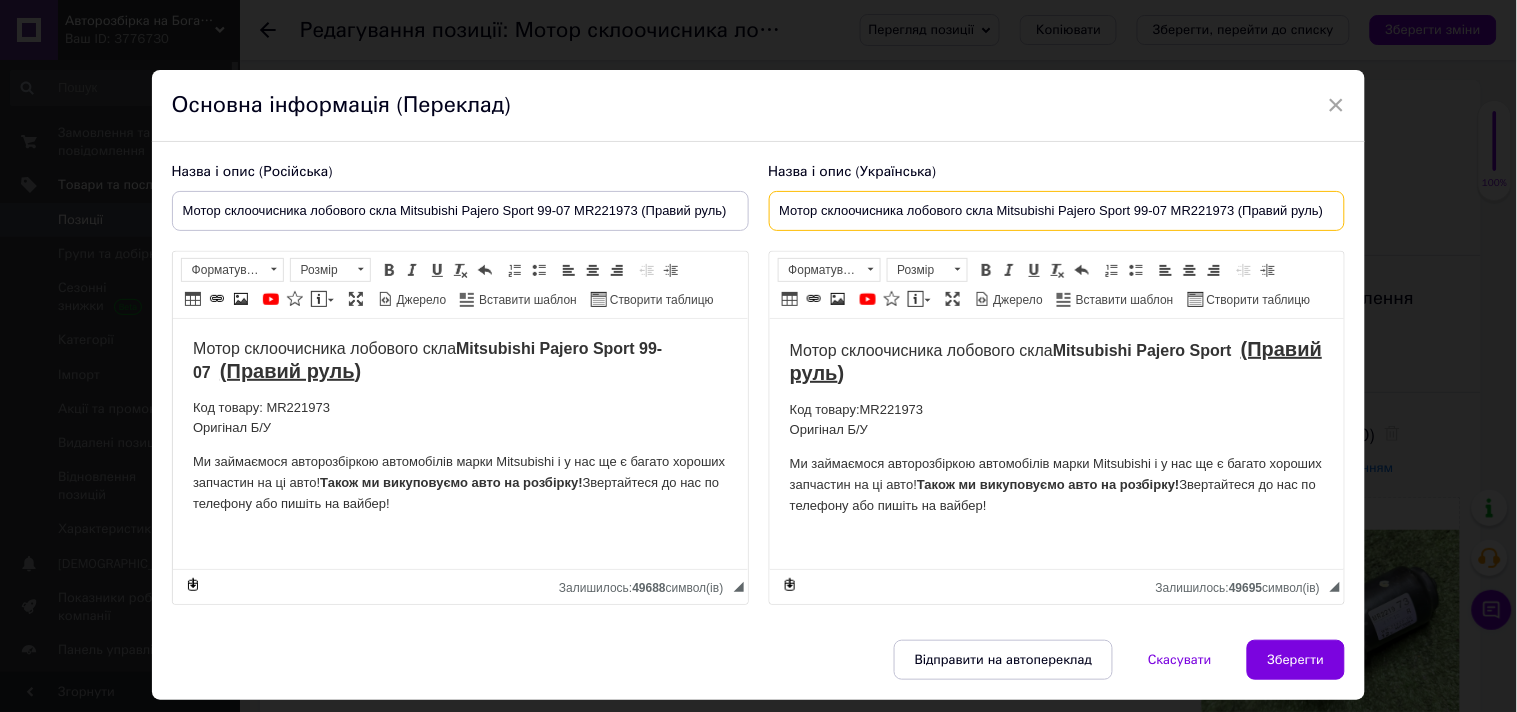 type on "Мотор склоочисника лобового скла Mitsubishi Pajero Sport 99-07 MR221973 (Правий руль)" 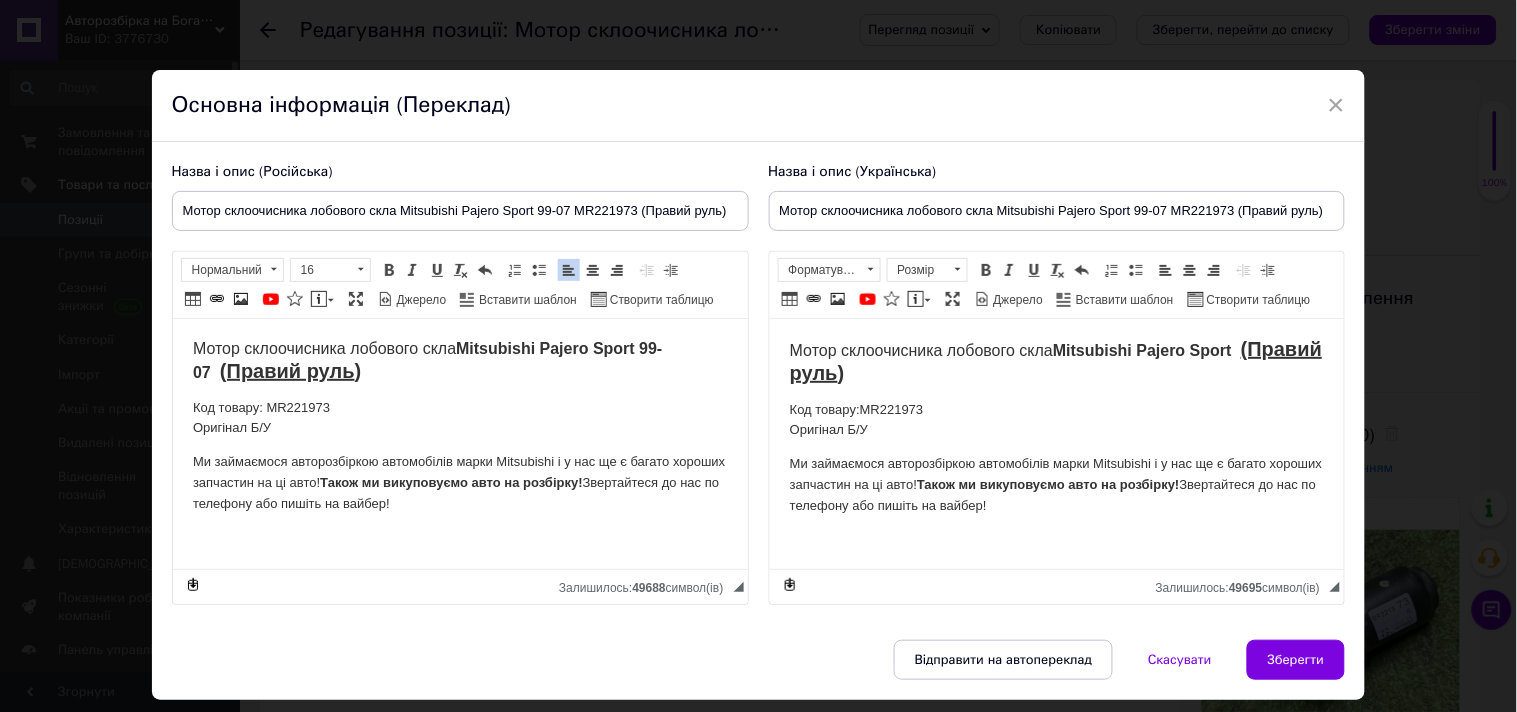drag, startPoint x: 187, startPoint y: 348, endPoint x: 323, endPoint y: 534, distance: 230.417 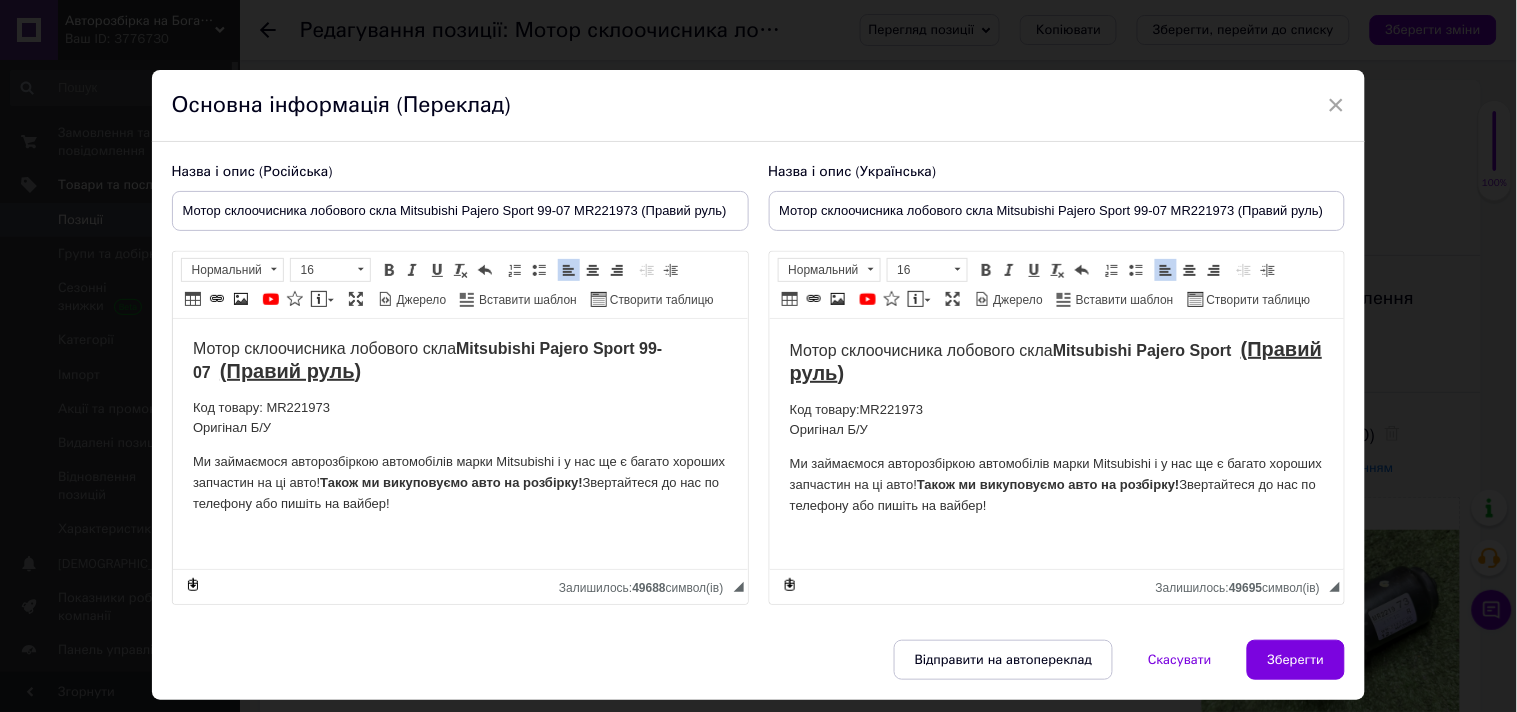 drag, startPoint x: 772, startPoint y: 341, endPoint x: 1368, endPoint y: 534, distance: 626.4703 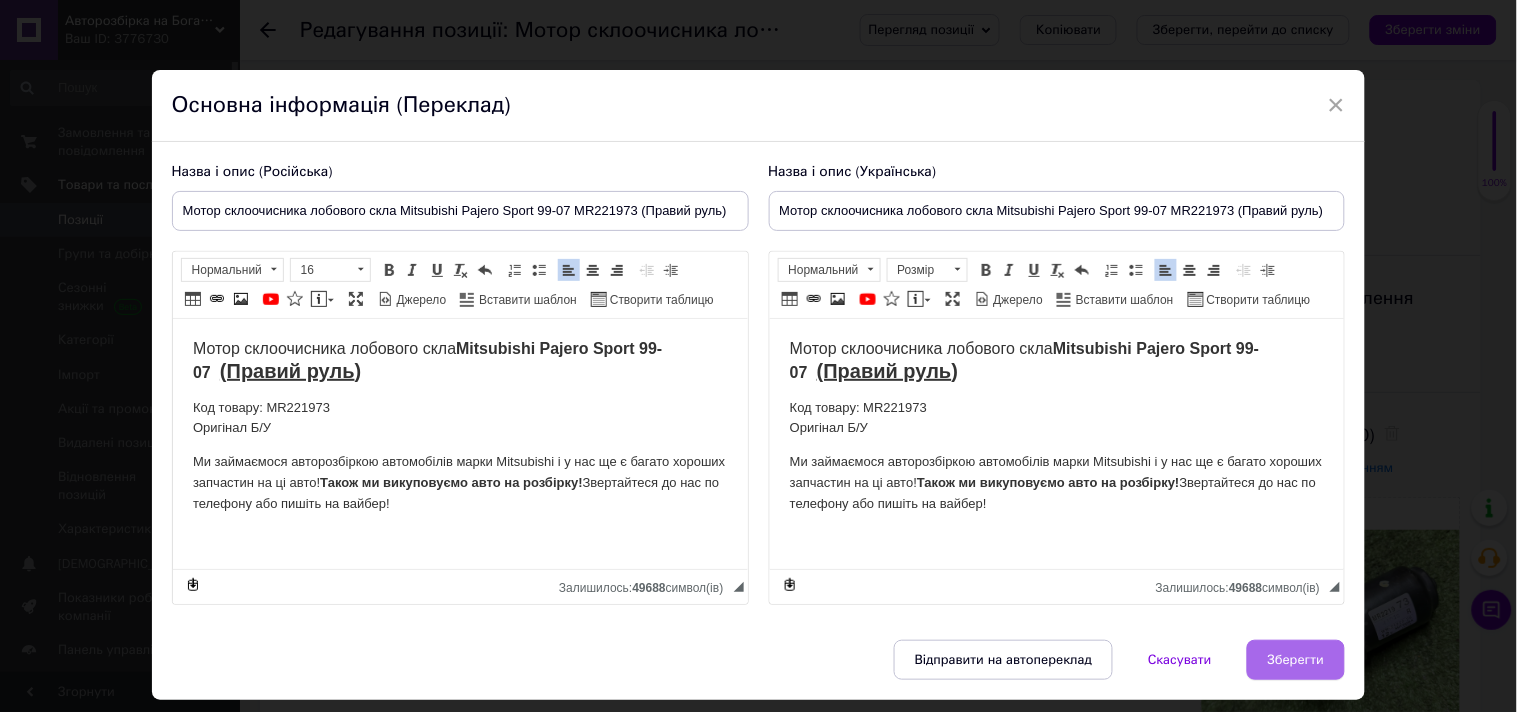click on "Зберегти" at bounding box center [1296, 660] 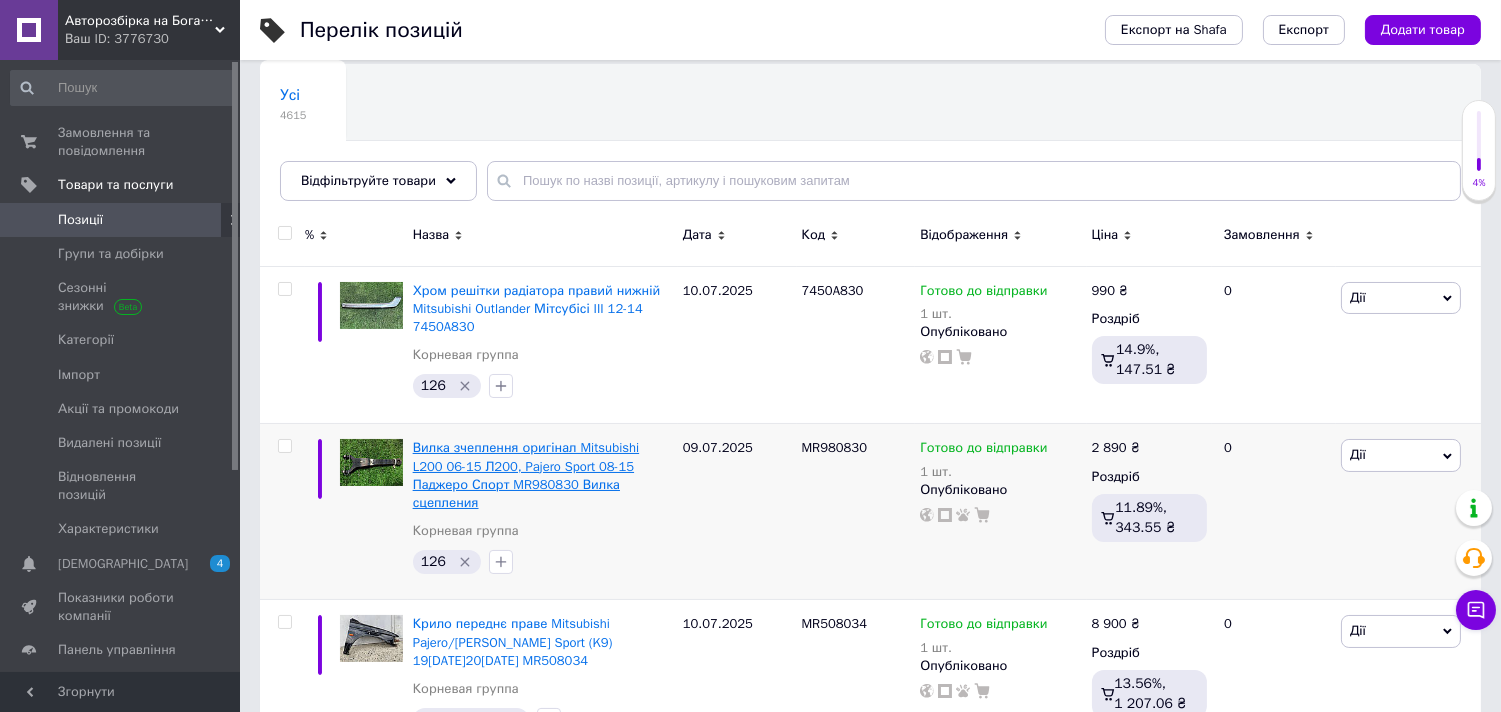 scroll, scrollTop: 222, scrollLeft: 0, axis: vertical 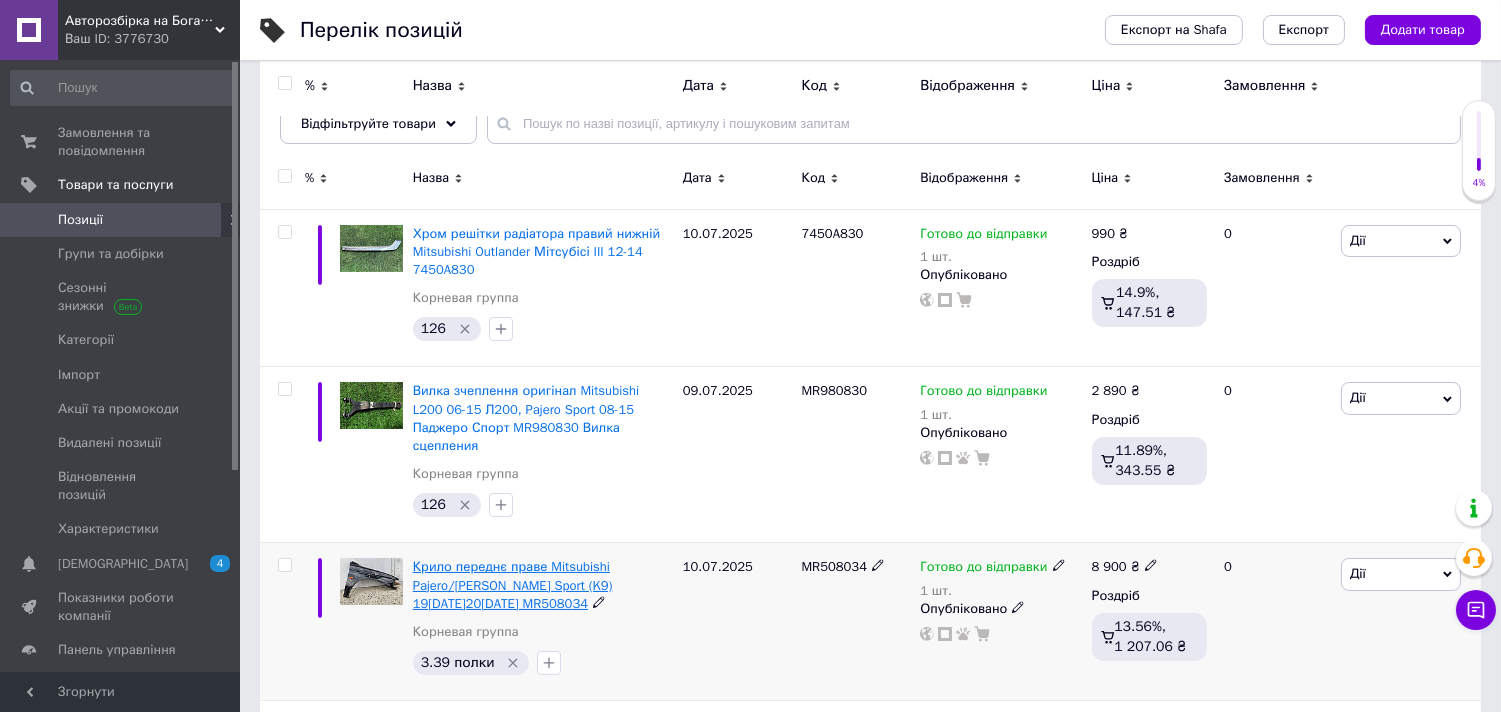 click on "Крило переднє праве Mitsubishi Pajero/[PERSON_NAME] Sport (K9) 19[DATE]20[DATE]   MR508034" at bounding box center [513, 584] 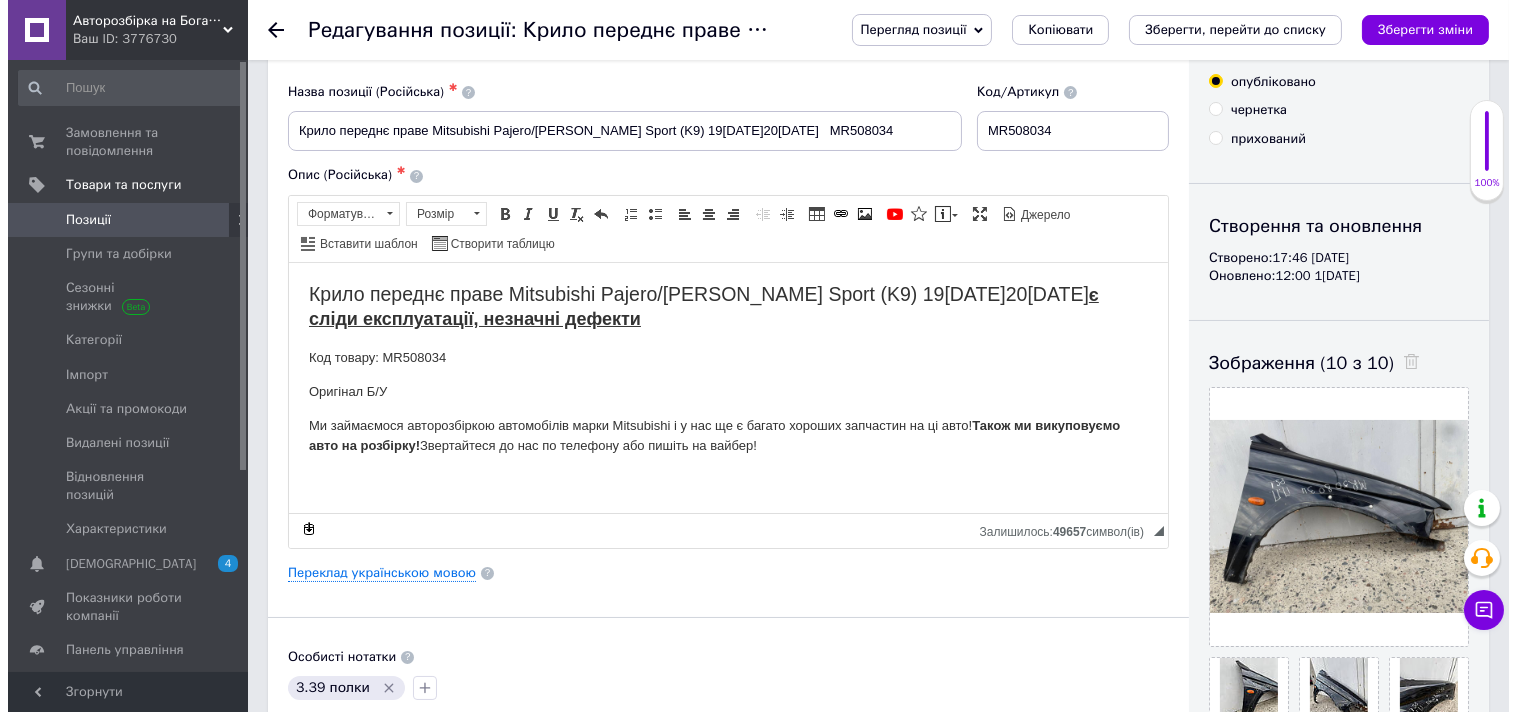 scroll, scrollTop: 111, scrollLeft: 0, axis: vertical 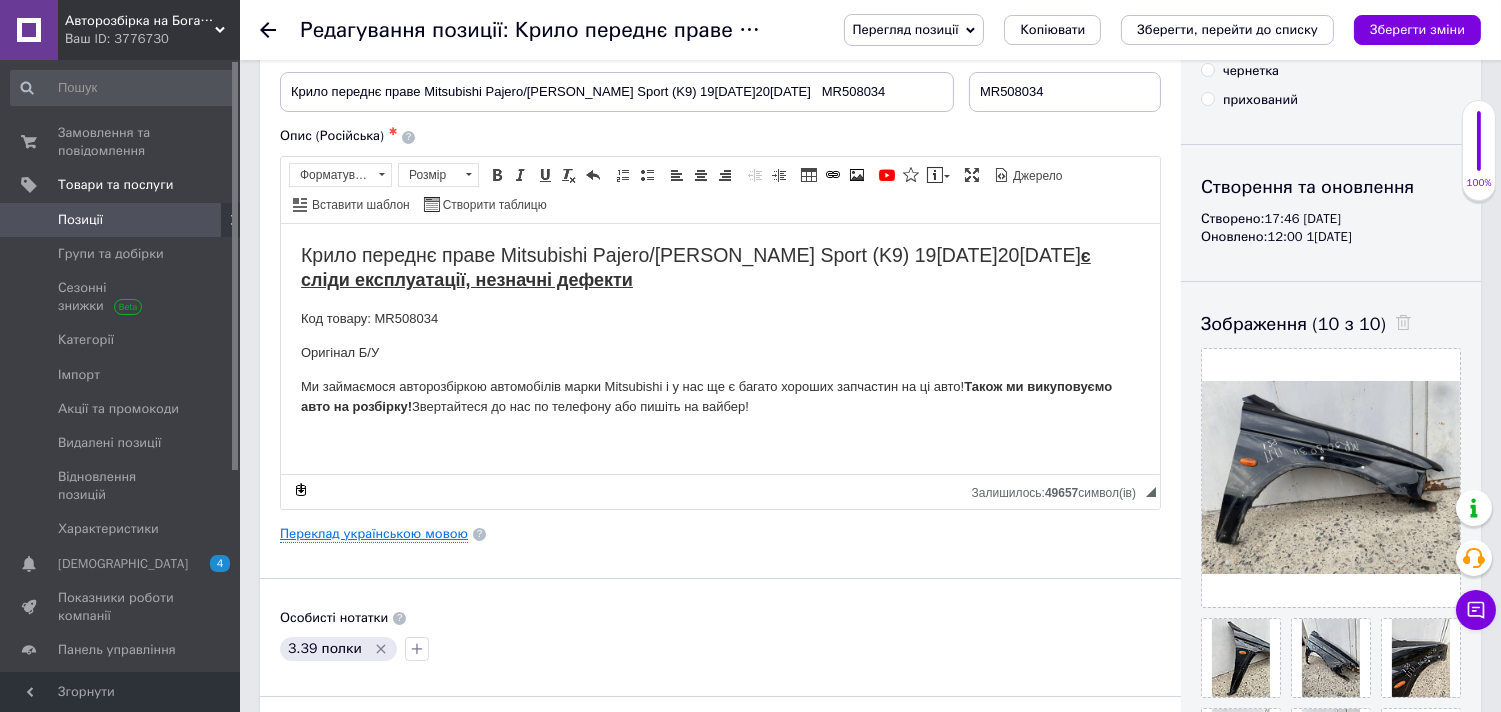 click on "Переклад українською мовою" at bounding box center (374, 534) 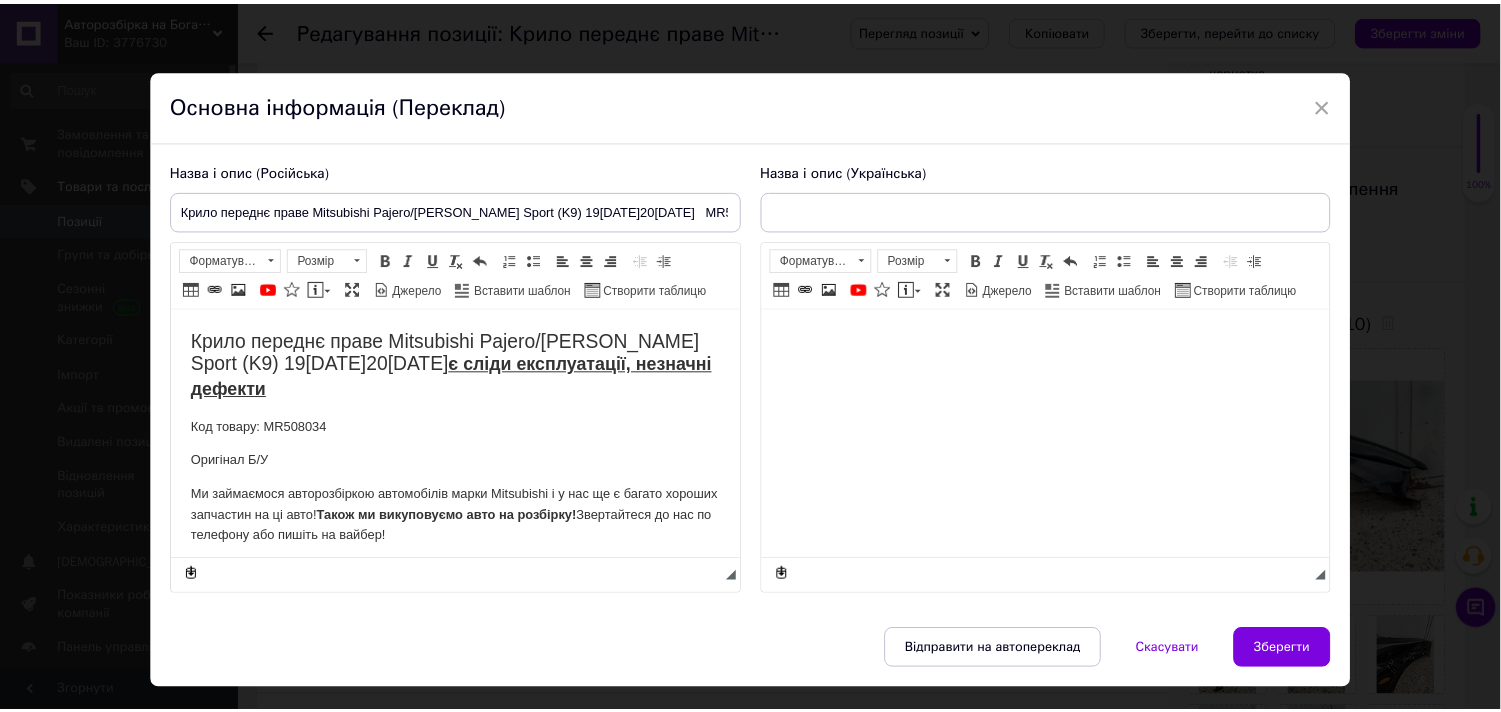 scroll, scrollTop: 0, scrollLeft: 0, axis: both 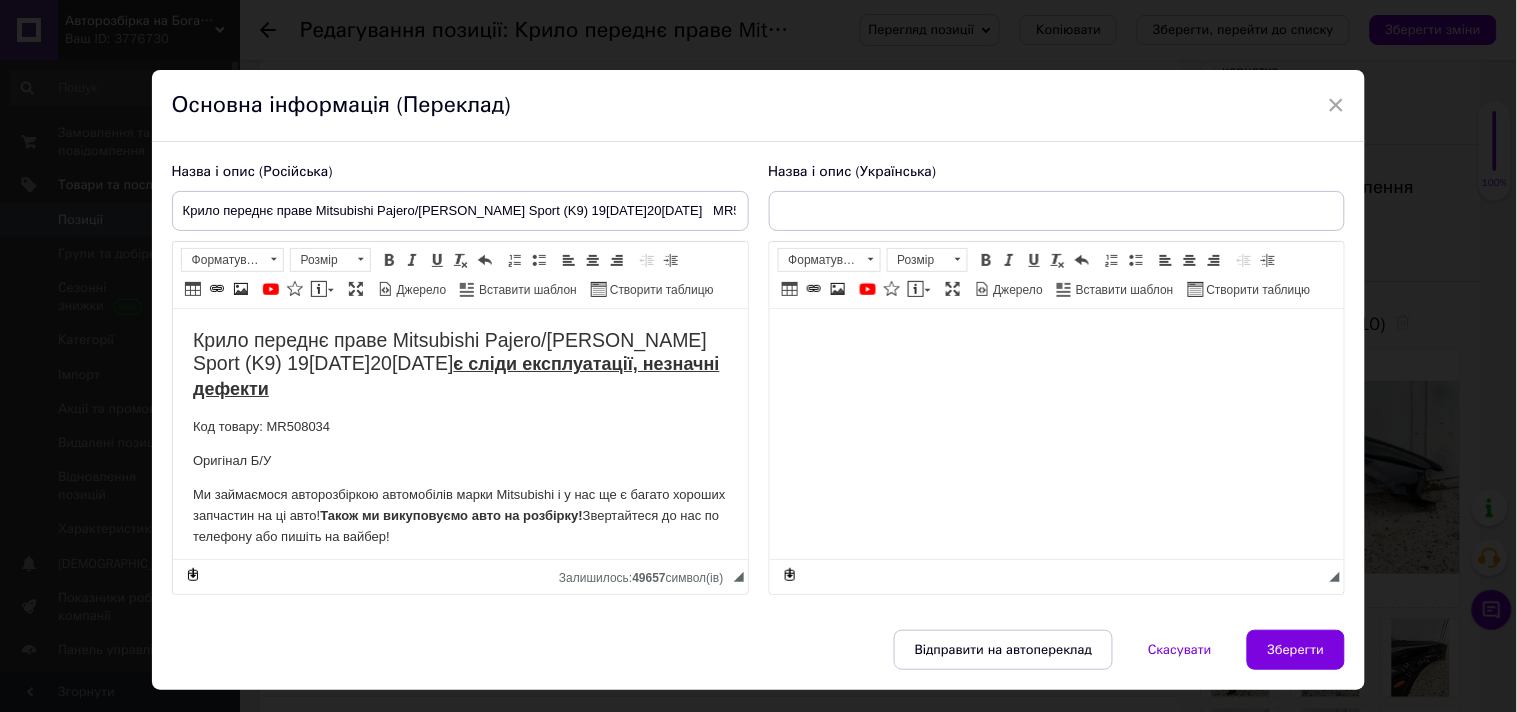 type on "Крило переднє праве Mitsubishi Pajero/[PERSON_NAME] Sport (K9) 19[DATE]20[DATE]   MR508034" 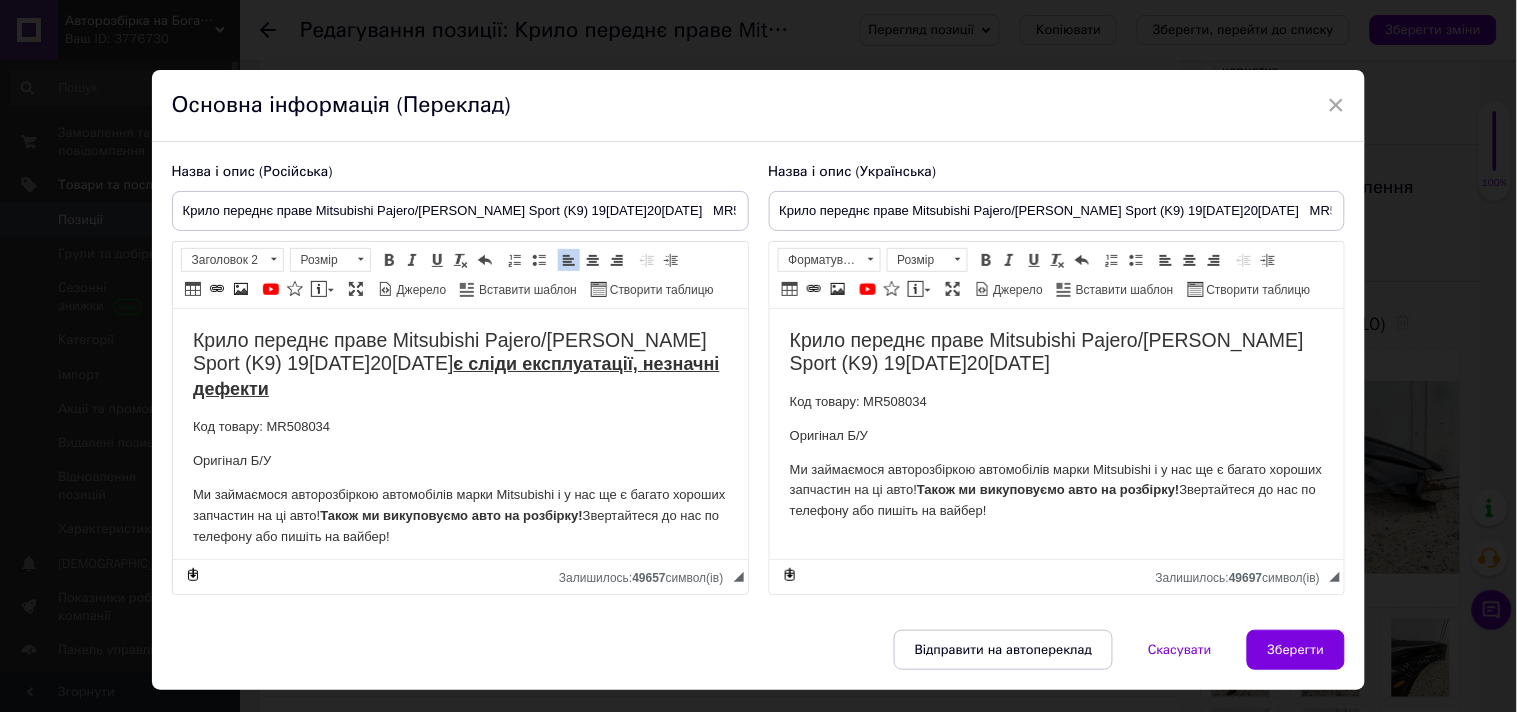 drag, startPoint x: 224, startPoint y: 350, endPoint x: 956, endPoint y: 536, distance: 755.26154 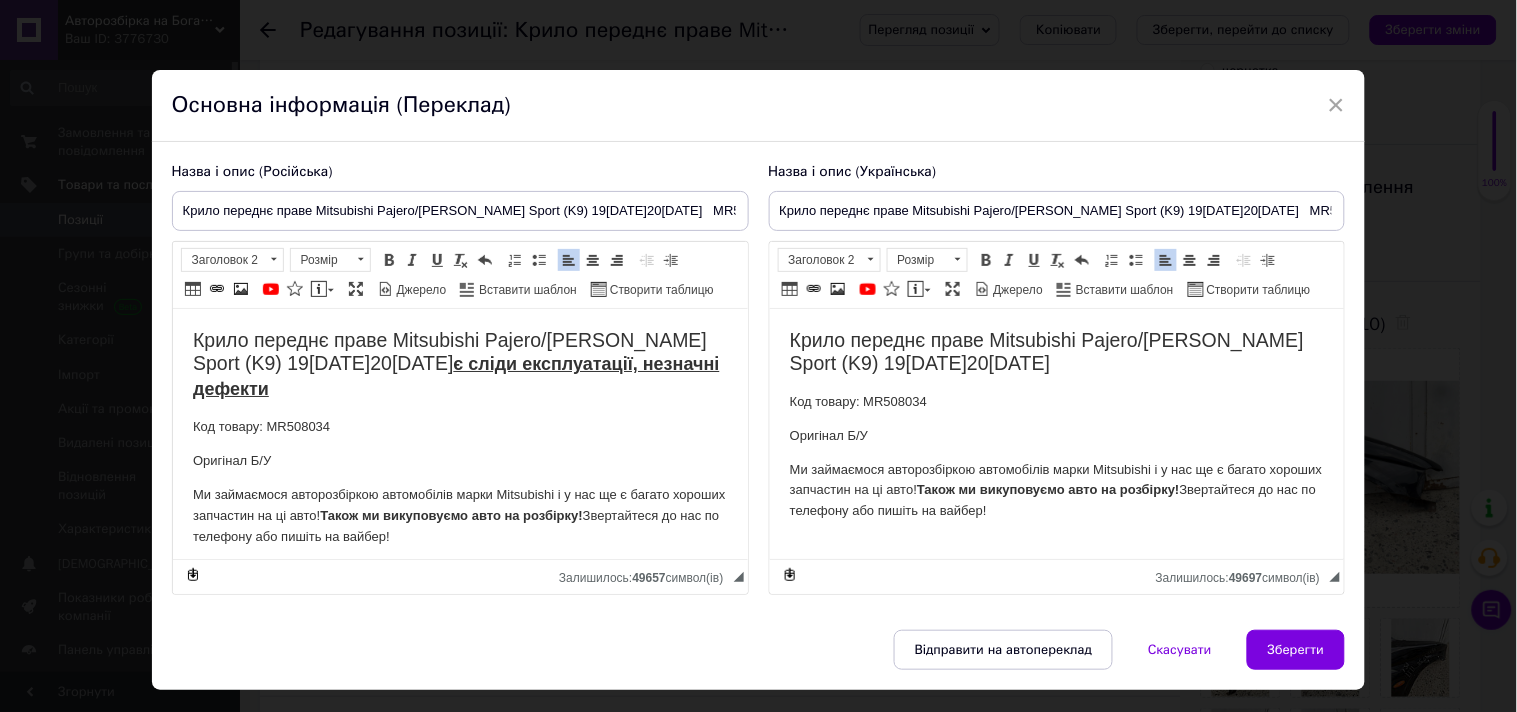 drag, startPoint x: 780, startPoint y: 331, endPoint x: 2103, endPoint y: 897, distance: 1438.9875 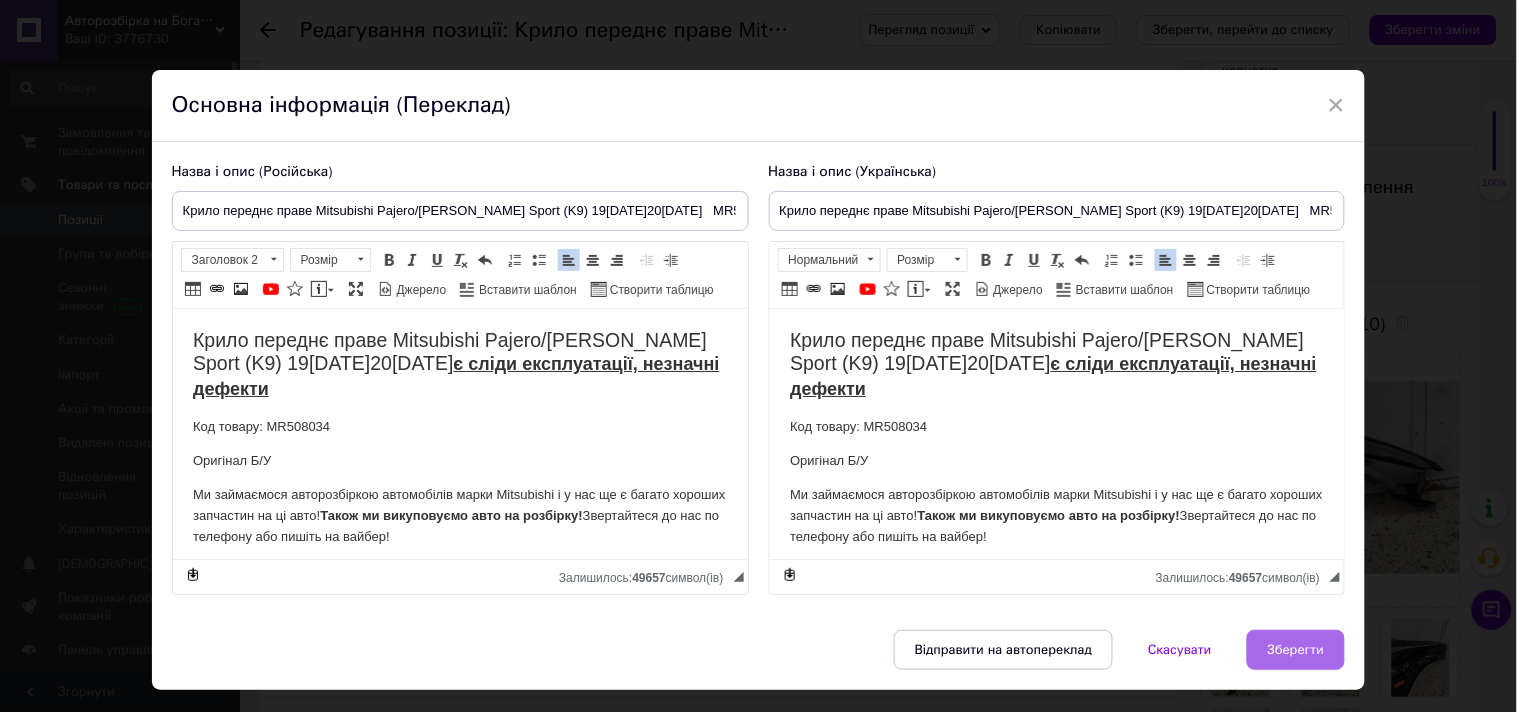 click on "Зберегти" at bounding box center [1296, 650] 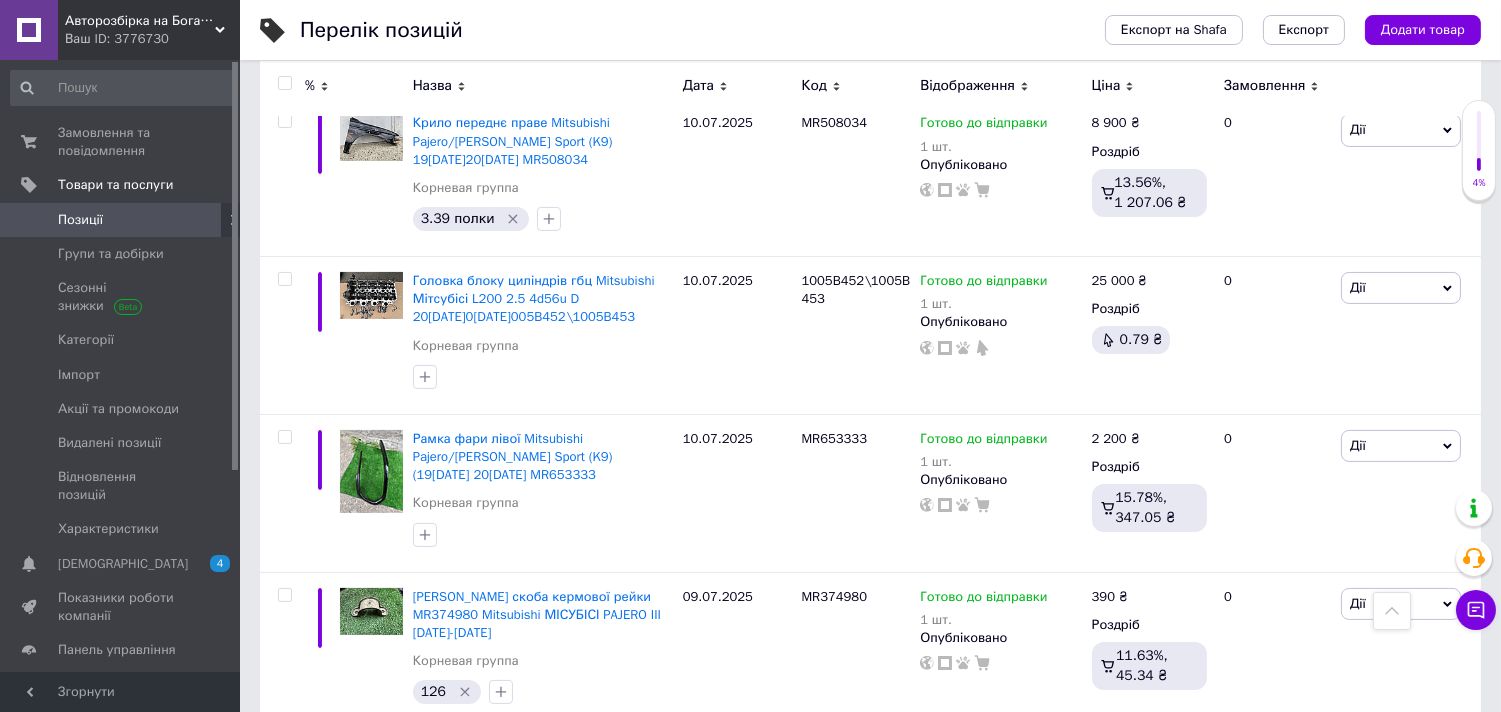scroll, scrollTop: 777, scrollLeft: 0, axis: vertical 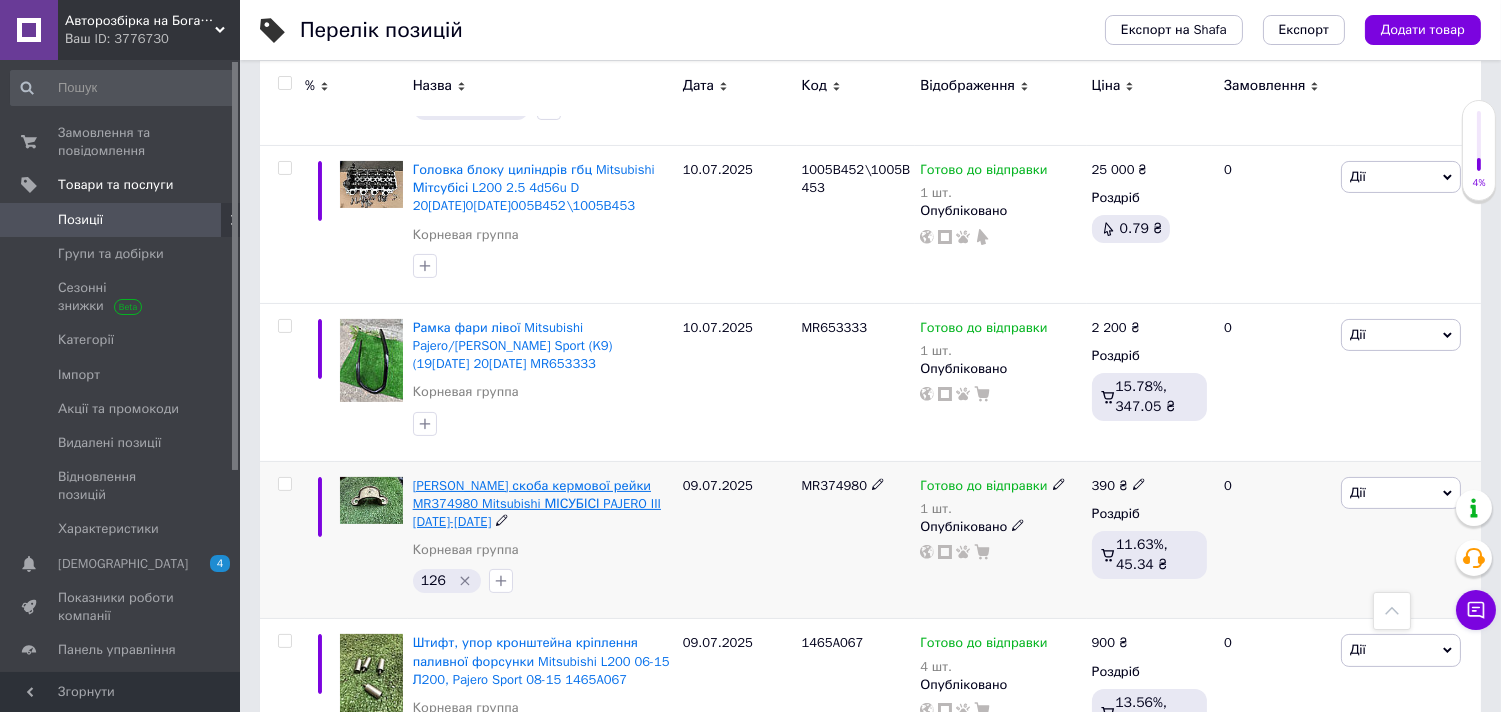 click on "[PERSON_NAME] скоба кермової рейки MR374980 Mitsubishi МІСУБІСІ PAJERO III [DATE]-[DATE]" at bounding box center [537, 503] 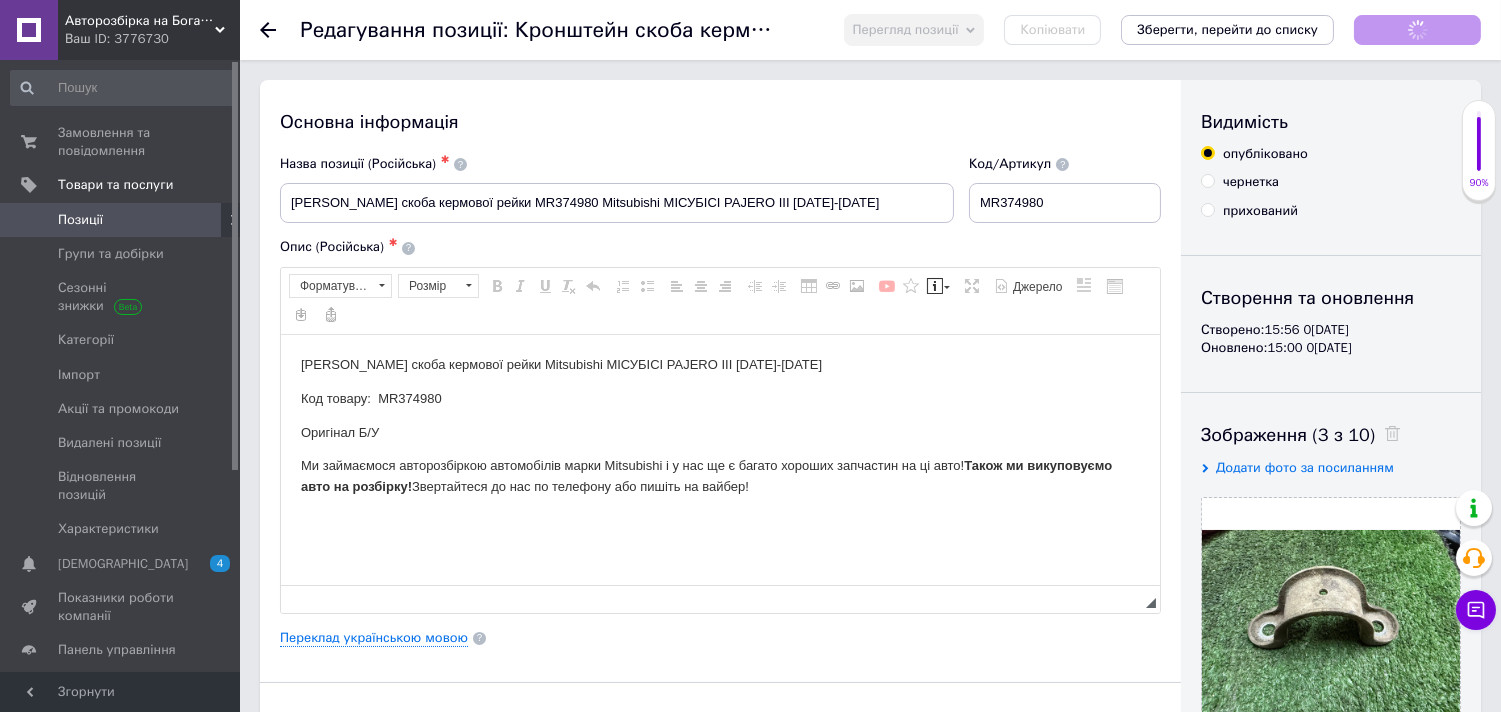 scroll, scrollTop: 0, scrollLeft: 0, axis: both 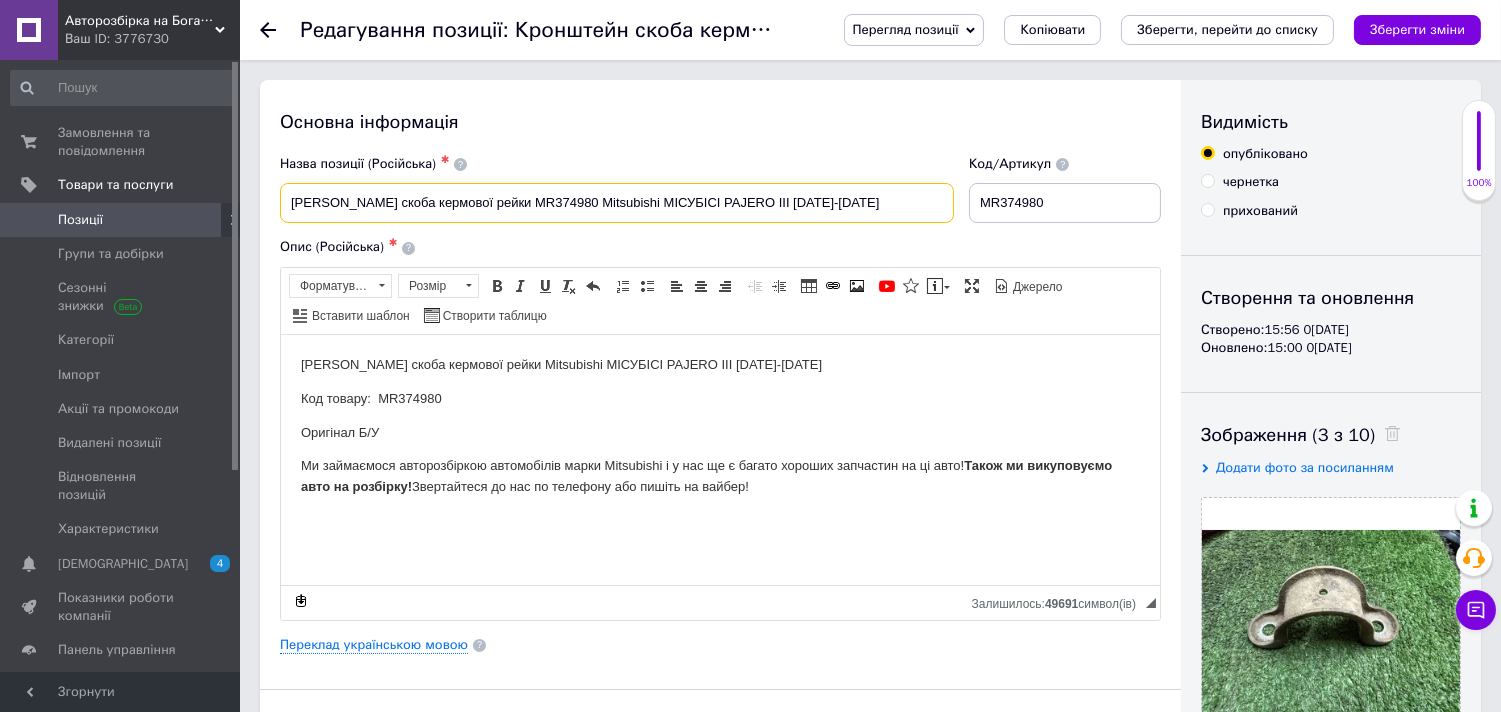 click on "[PERSON_NAME] скоба кермової рейки MR374980 Mitsubishi МІСУБІСІ PAJERO III [DATE]-[DATE]" at bounding box center [617, 203] 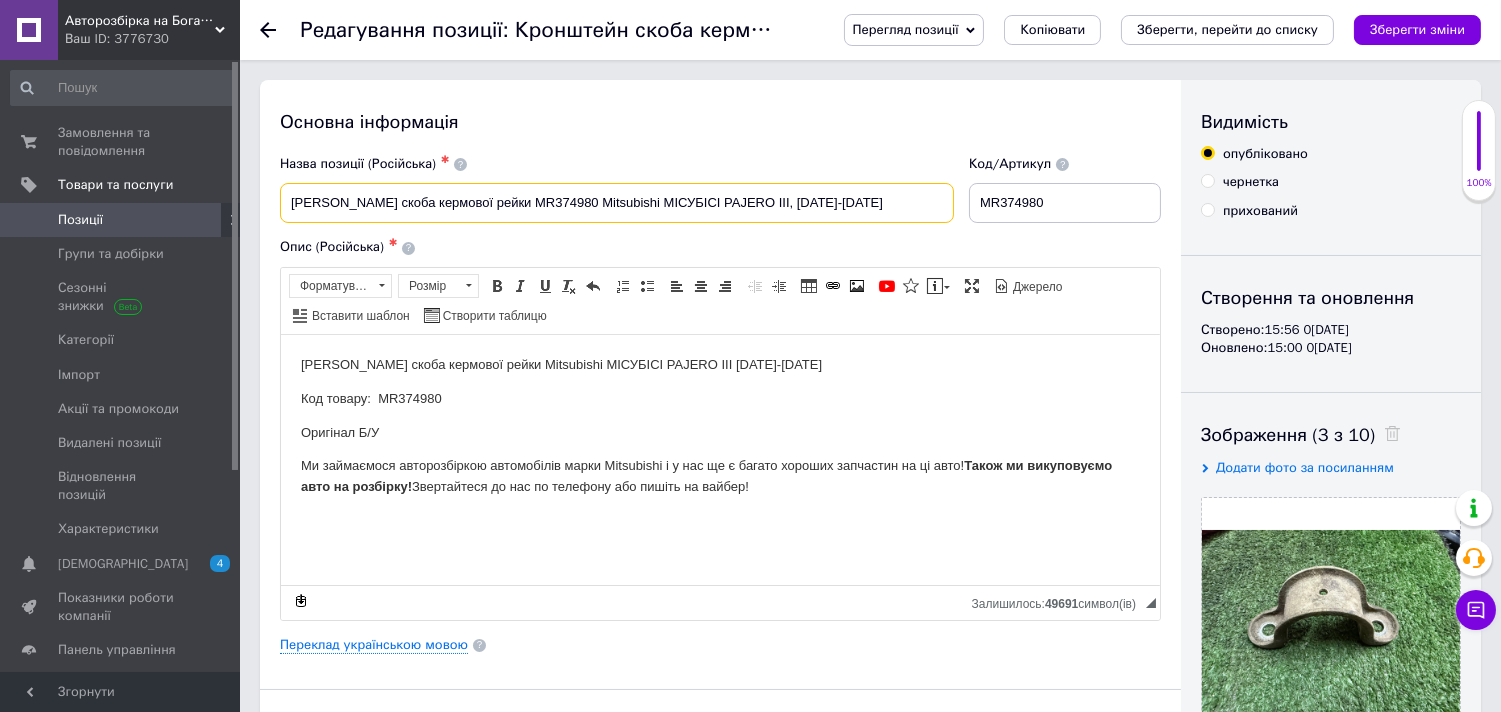 checkbox on "true" 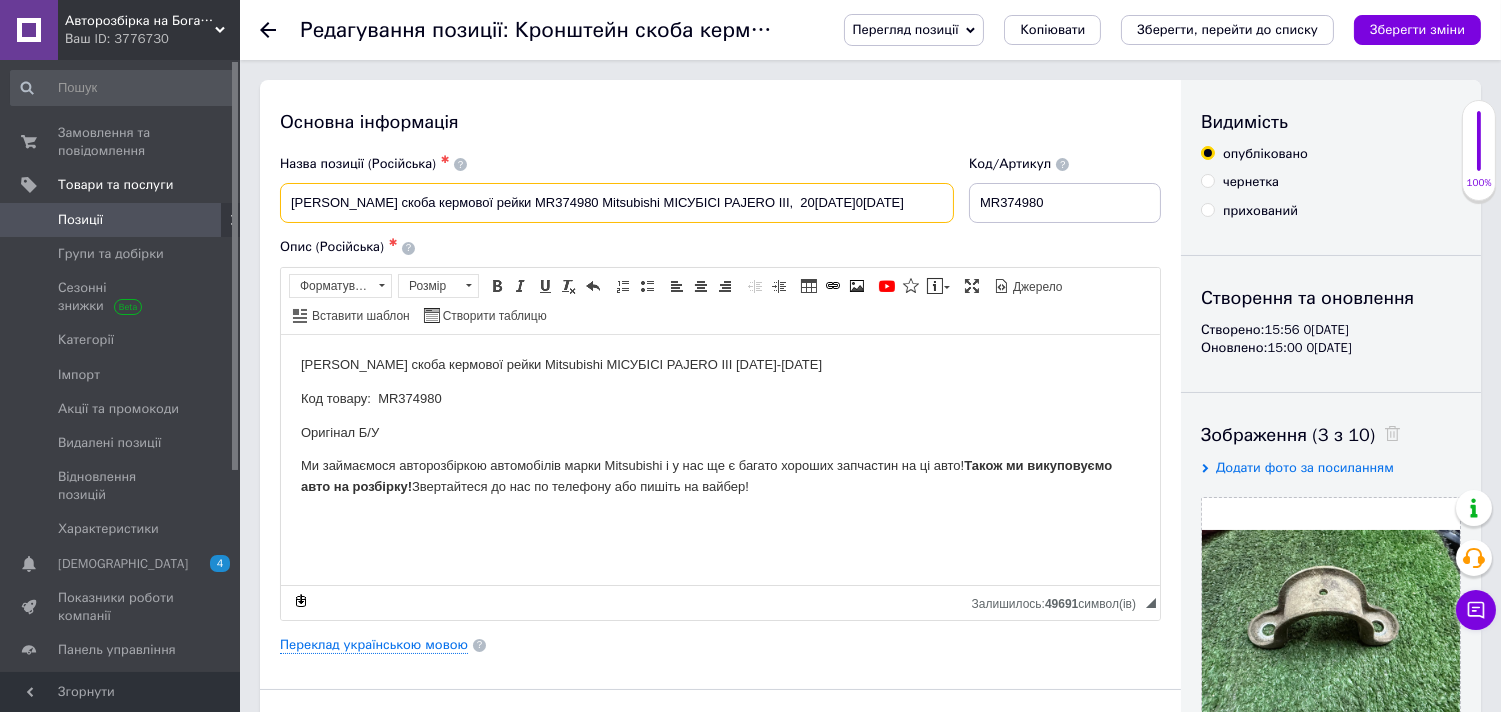 checkbox on "true" 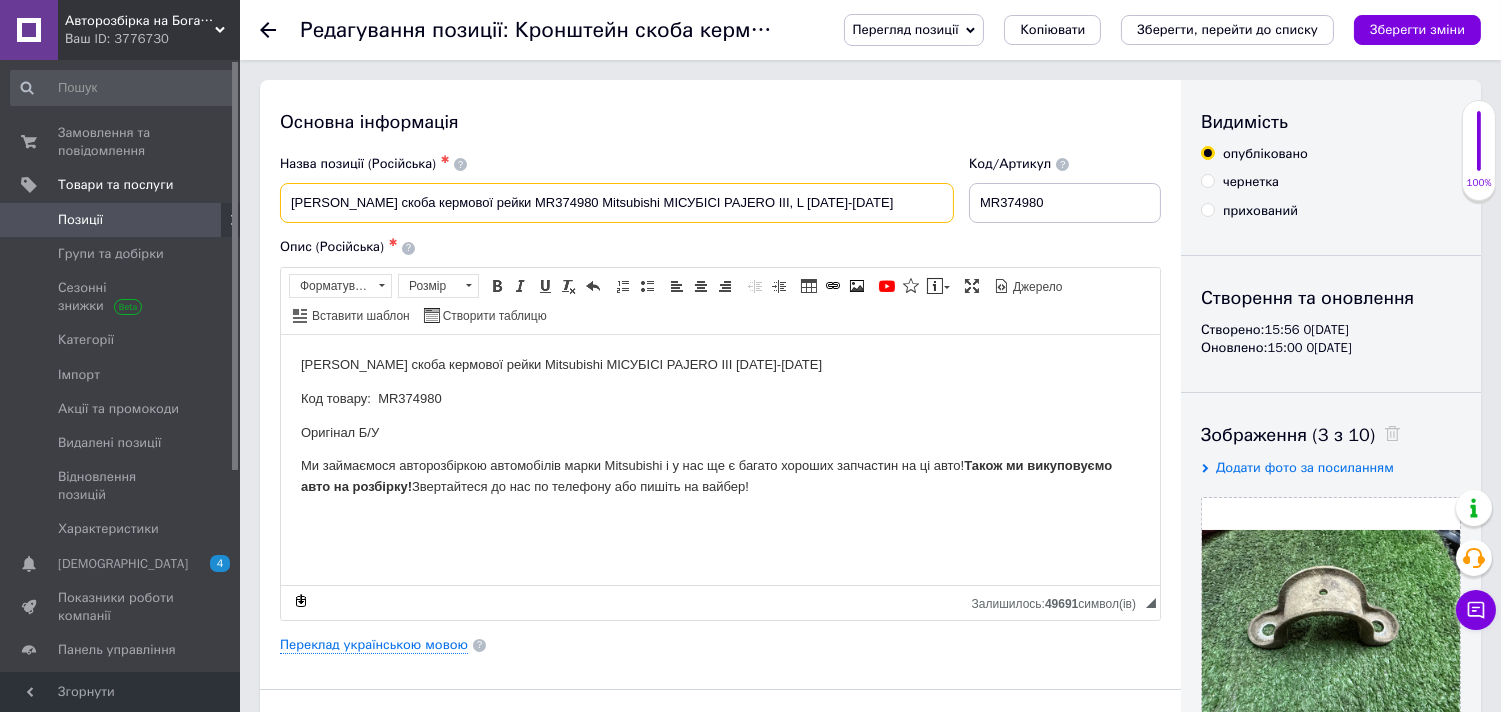 checkbox on "true" 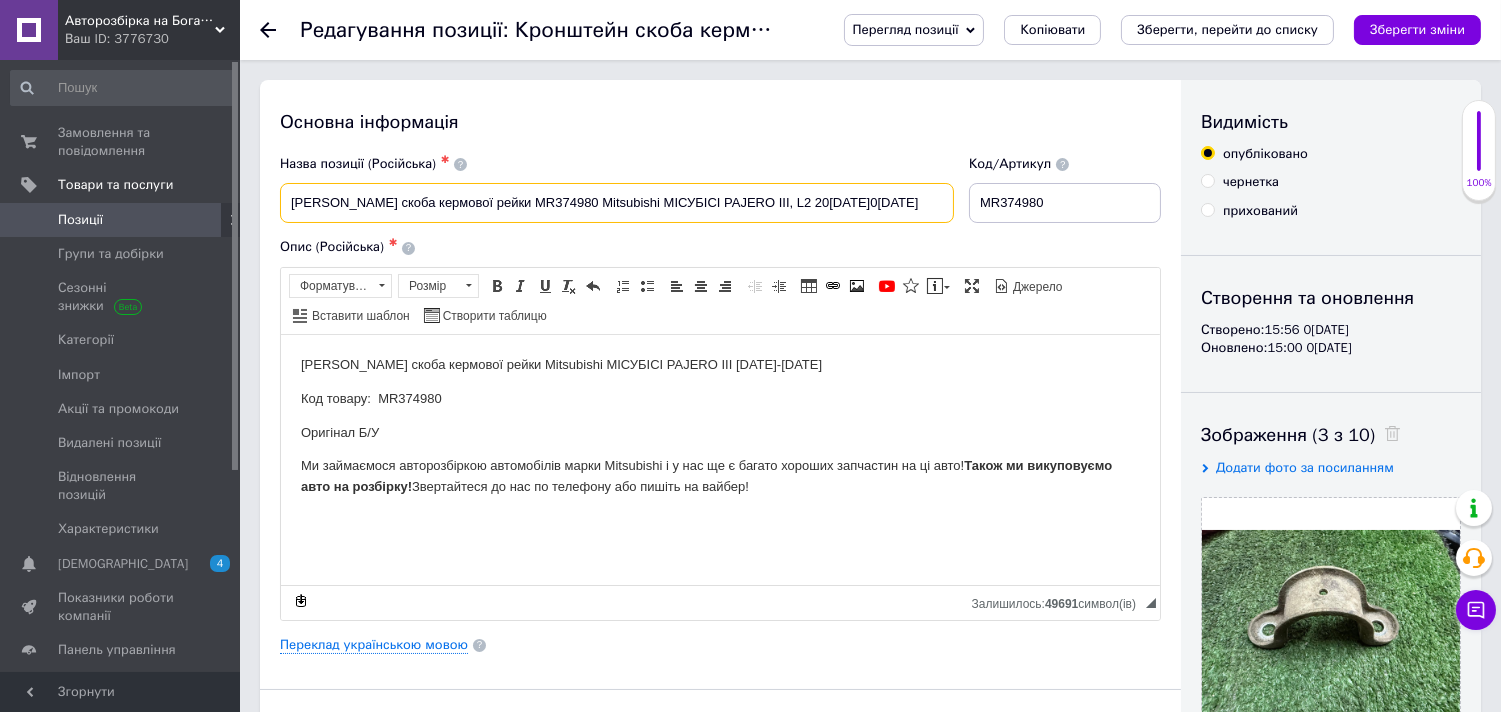 type on "[PERSON_NAME] скоба кермової рейки MR374980 Mitsubishi МІСУБІСІ PAJERO III, L20 [DATE]-[DATE]" 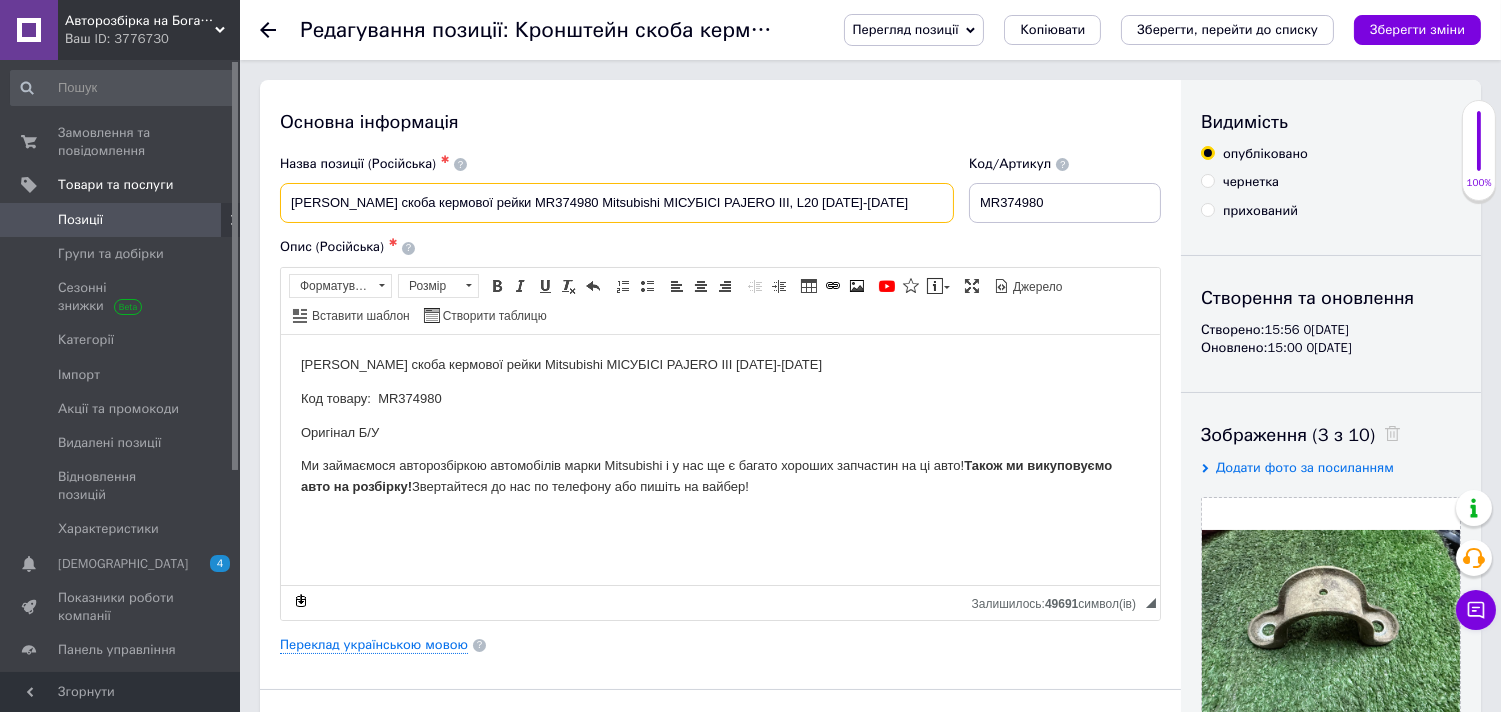 type on "[PERSON_NAME] скоба кермової рейки MR374980 Mitsubishi МІСУБІСІ PAJERO III, L200 20[DATE]0[DATE]" 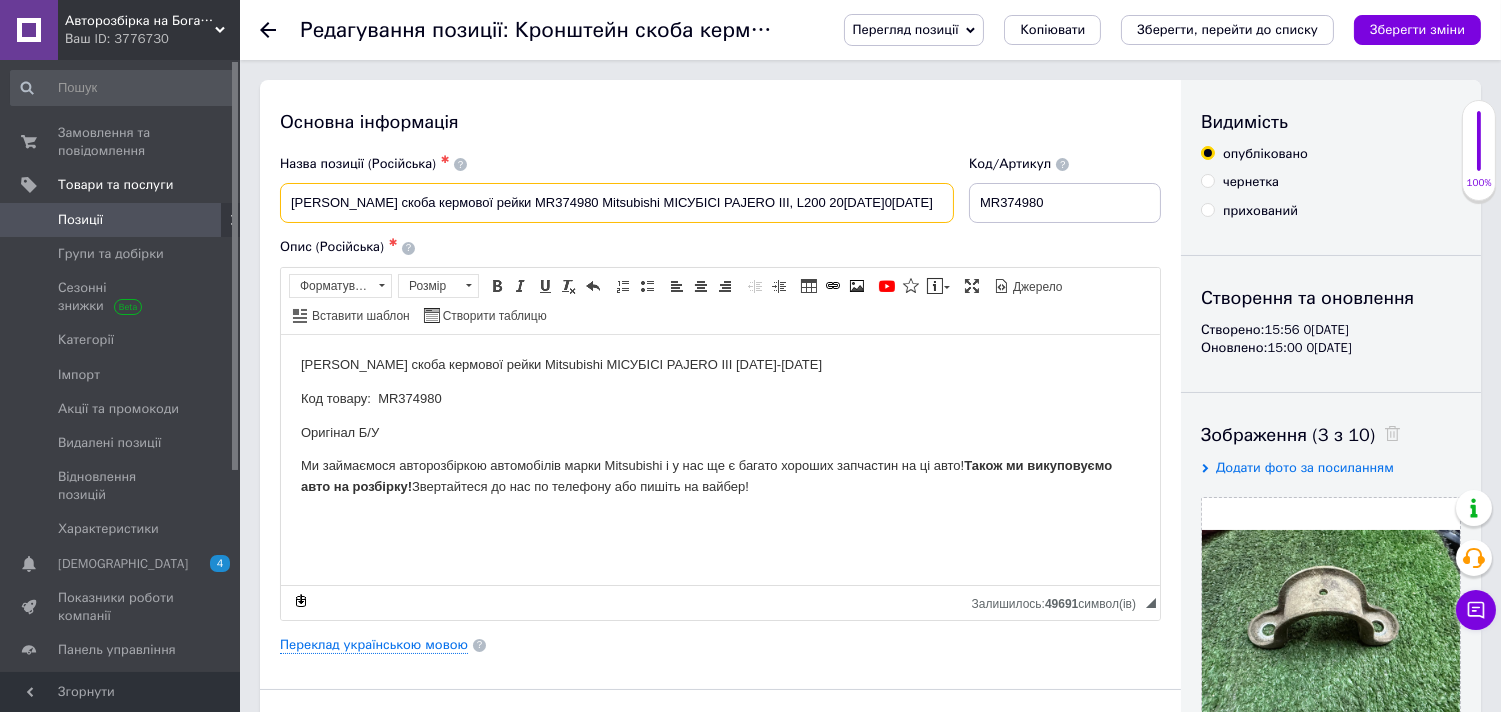 checkbox on "true" 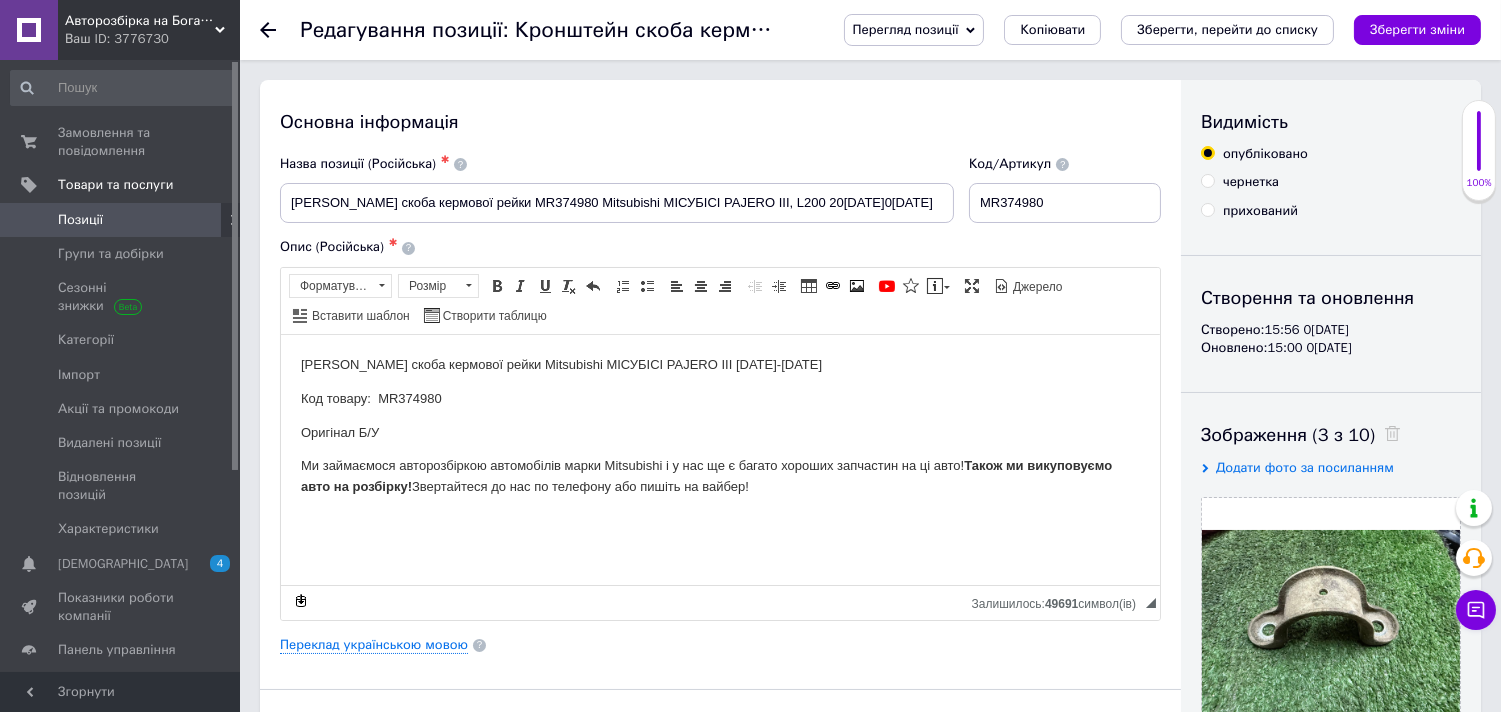 click on "[PERSON_NAME] скоба кермової рейки Mitsubishi МІСУБІСІ PAJERO III [DATE]-[DATE]" at bounding box center (719, 364) 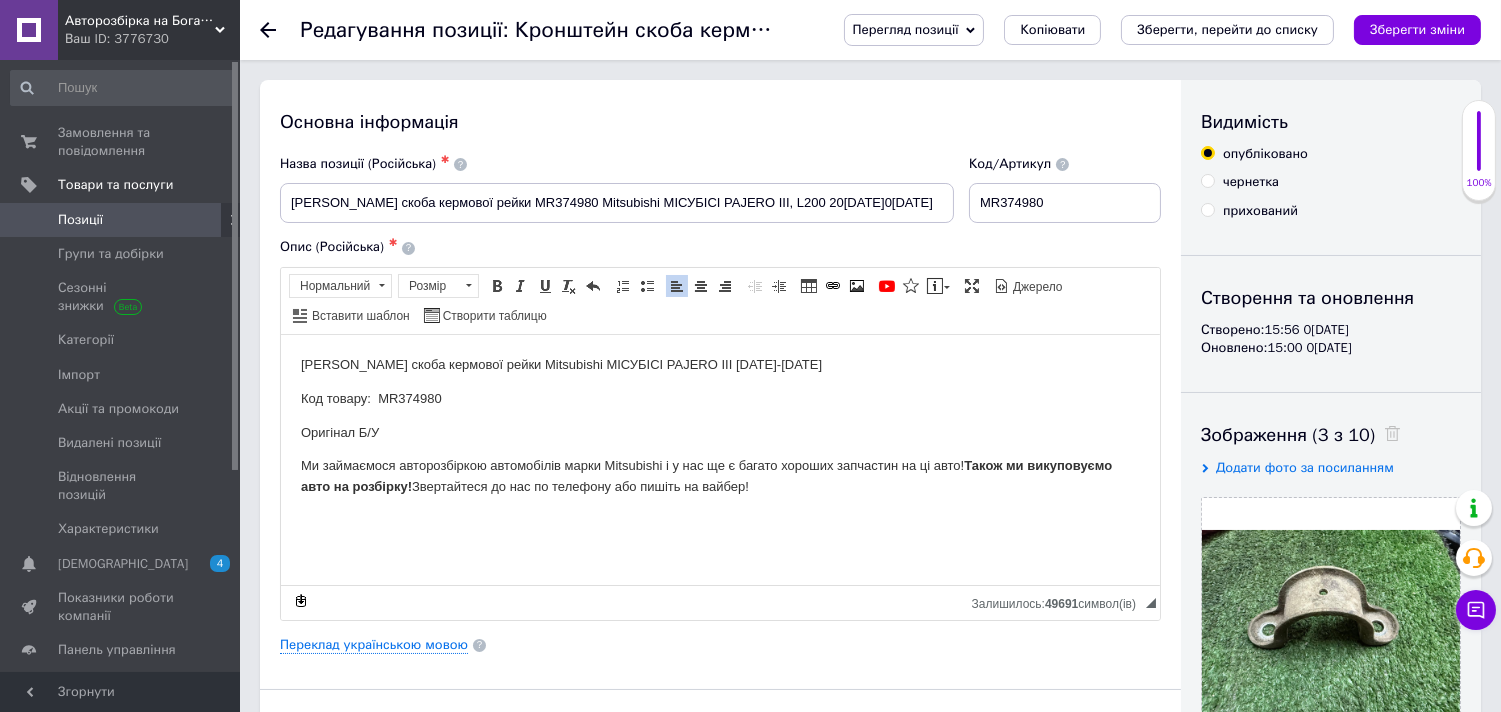 click on "[PERSON_NAME] скоба кермової рейки Mitsubishi МІСУБІСІ PAJERO III [DATE]-[DATE]" at bounding box center (719, 364) 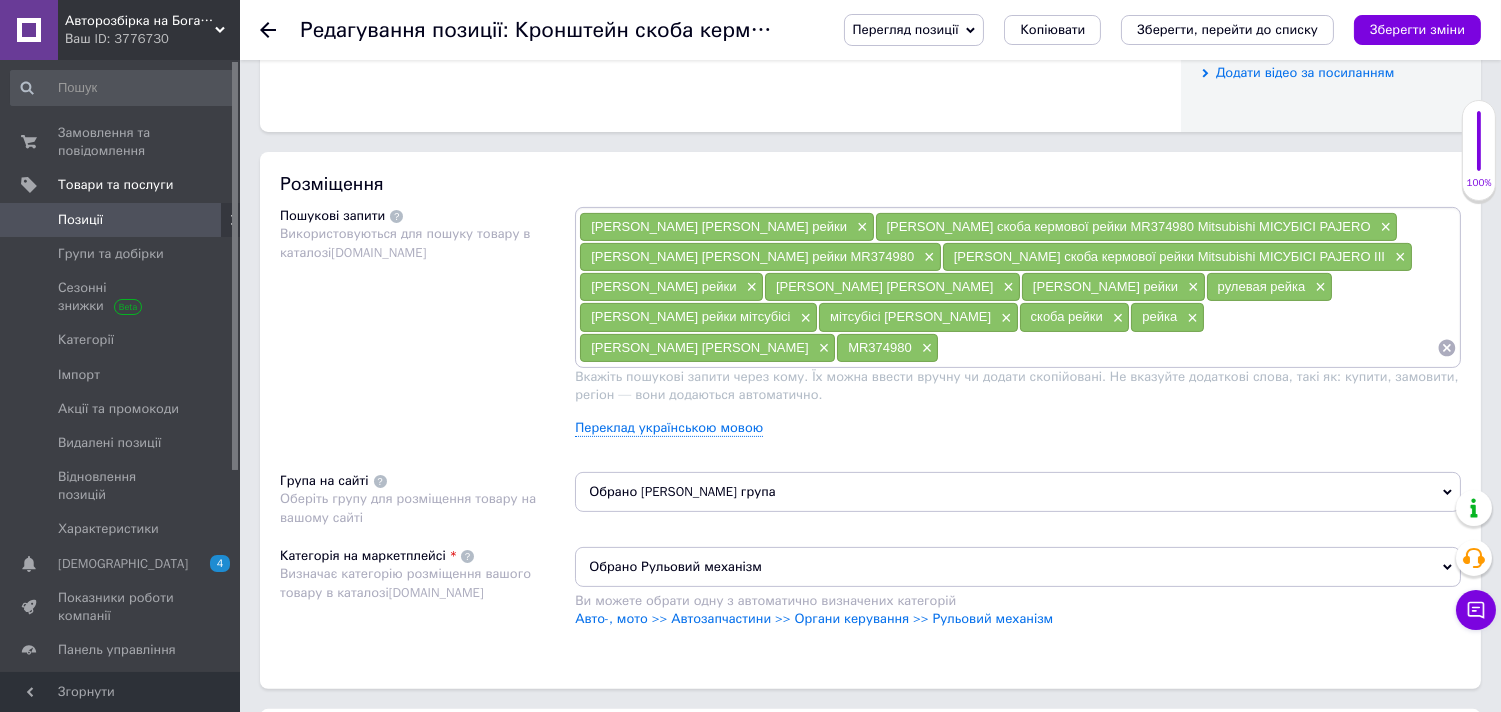 scroll, scrollTop: 1111, scrollLeft: 0, axis: vertical 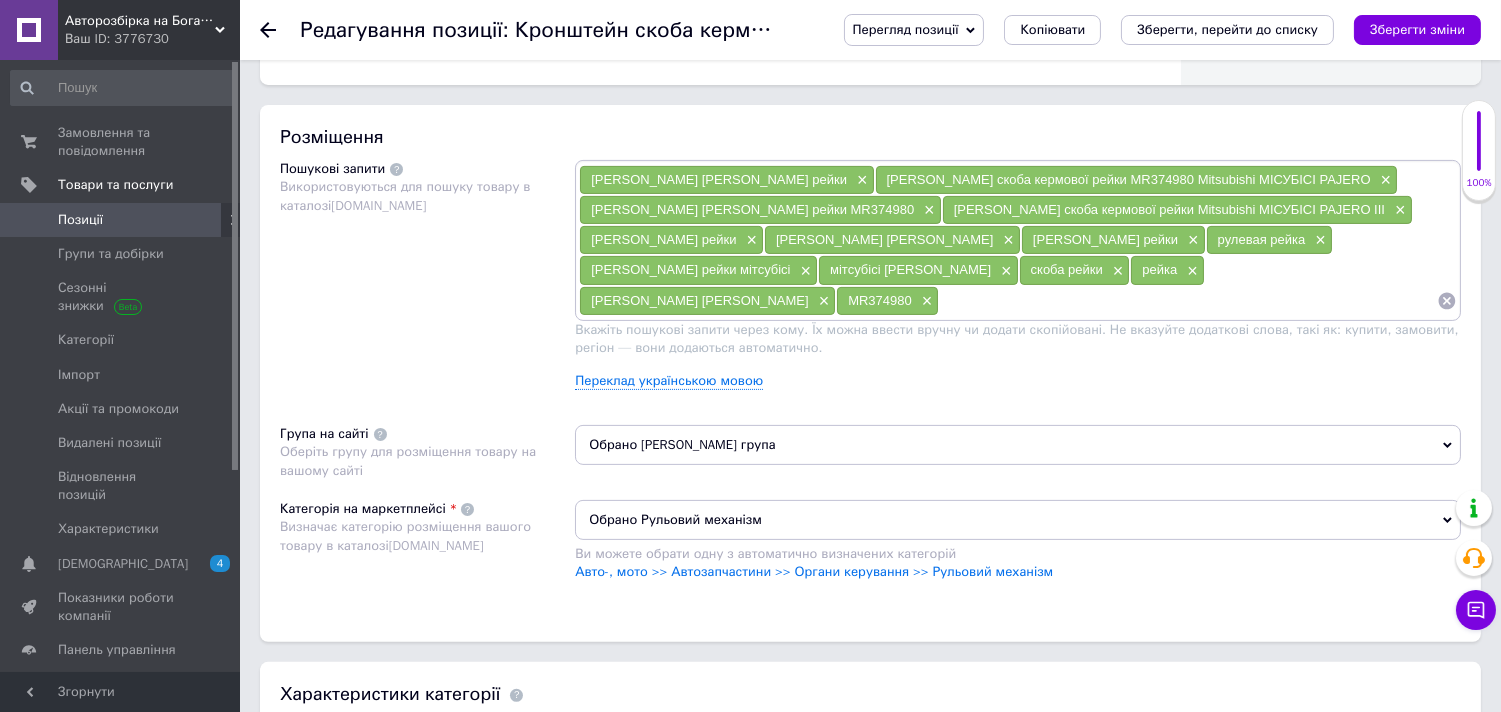 click at bounding box center [1188, 301] 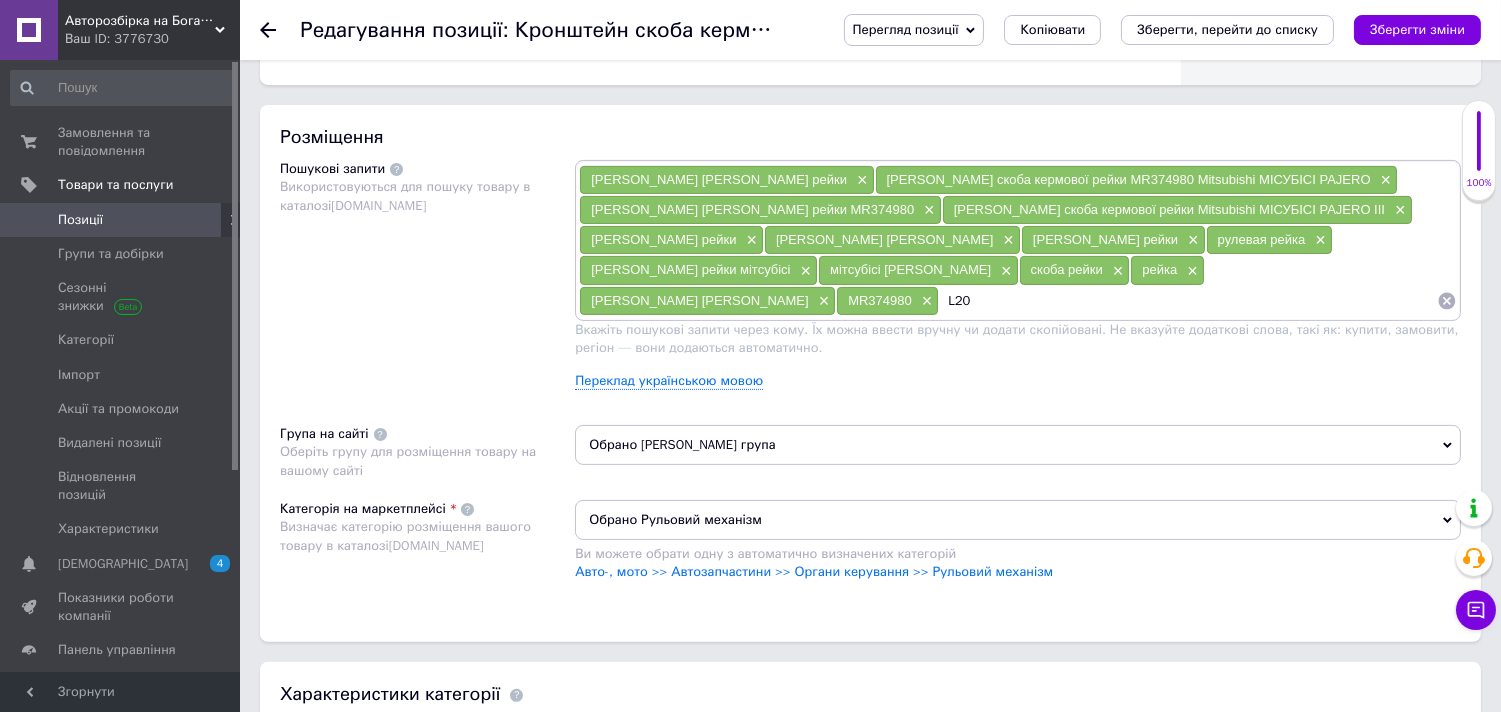 type on "L200" 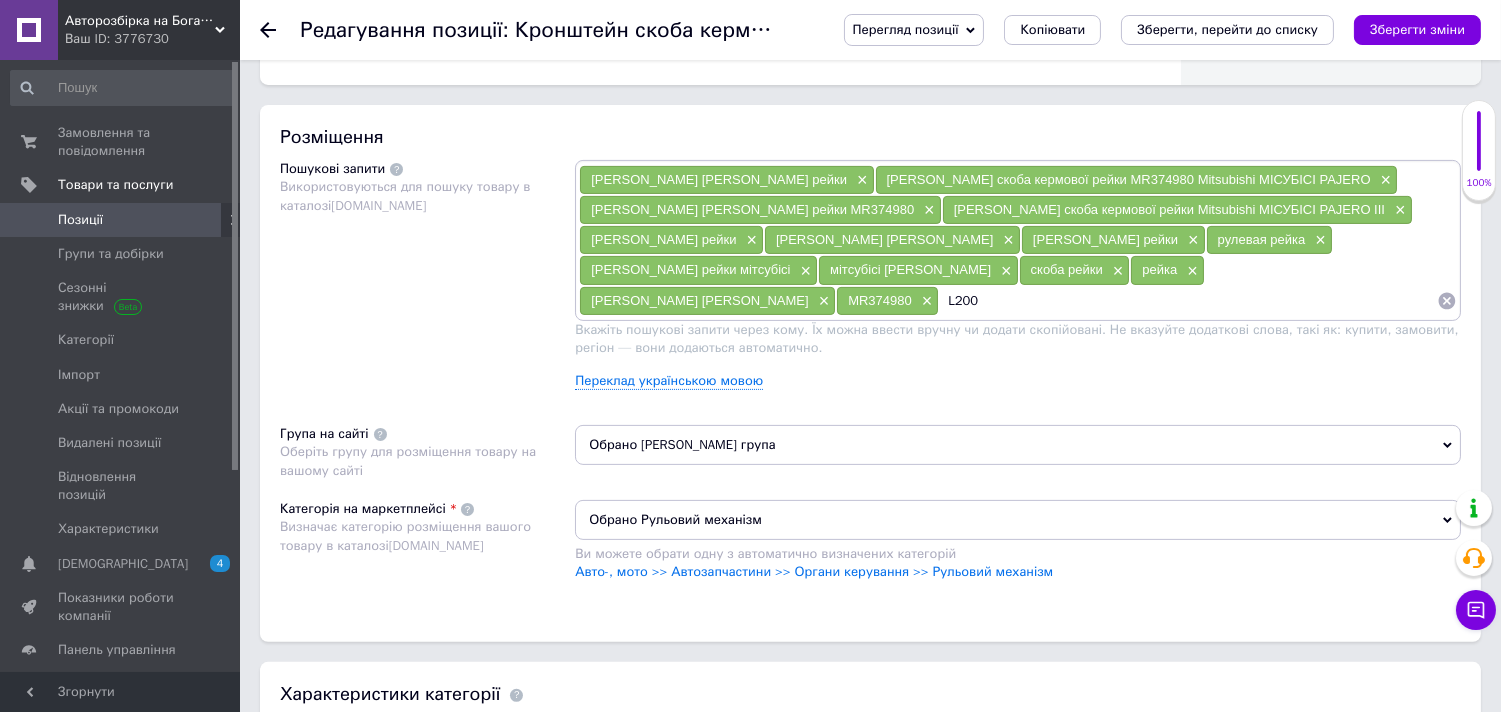 type 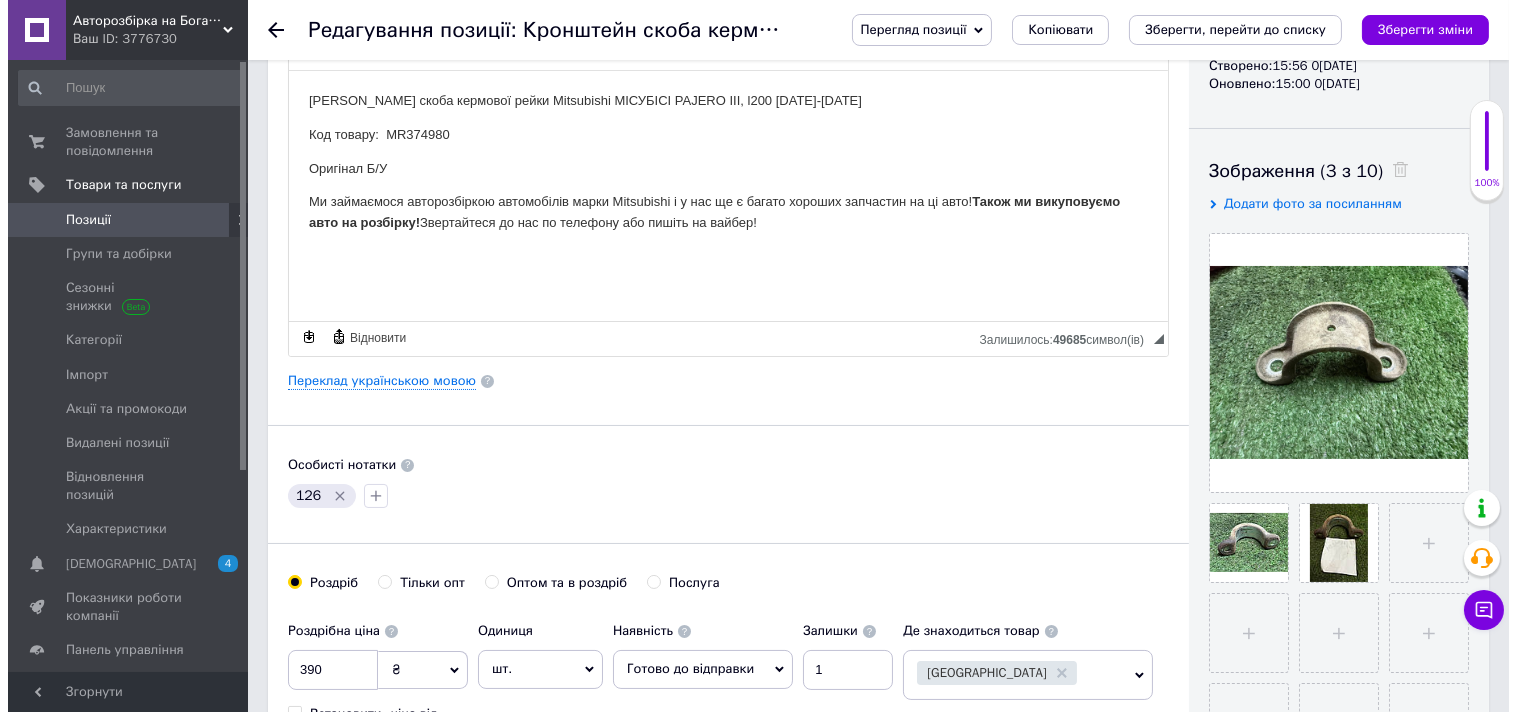 scroll, scrollTop: 0, scrollLeft: 0, axis: both 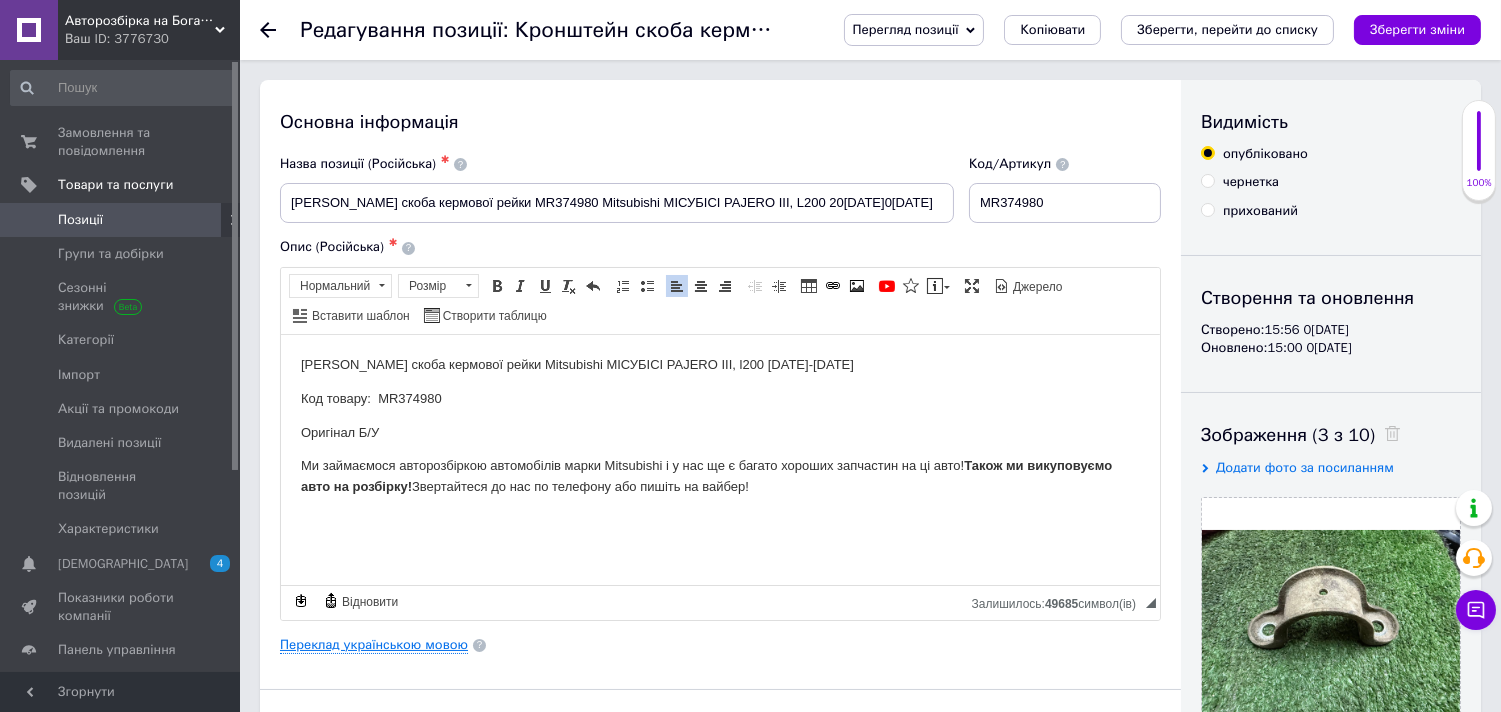 click on "Переклад українською мовою" at bounding box center [374, 645] 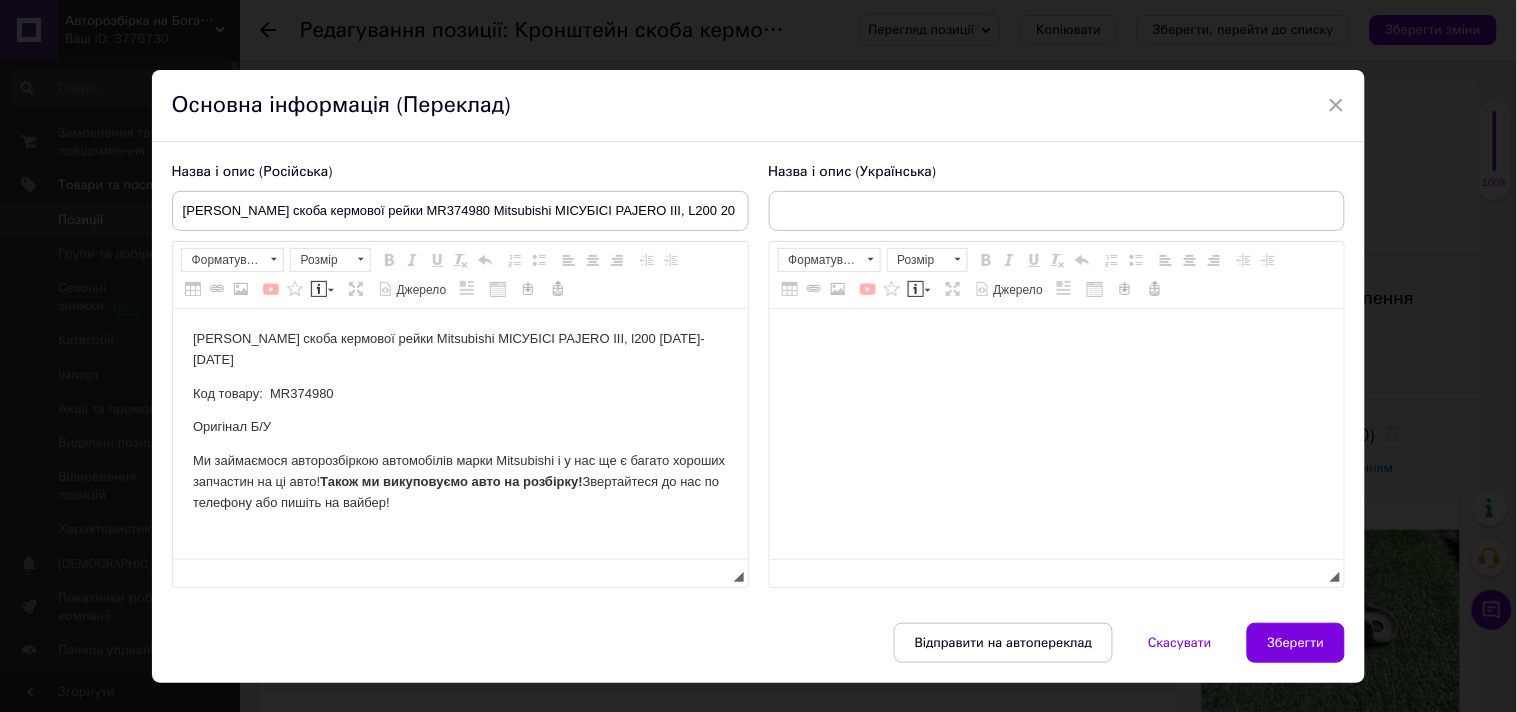 scroll, scrollTop: 0, scrollLeft: 0, axis: both 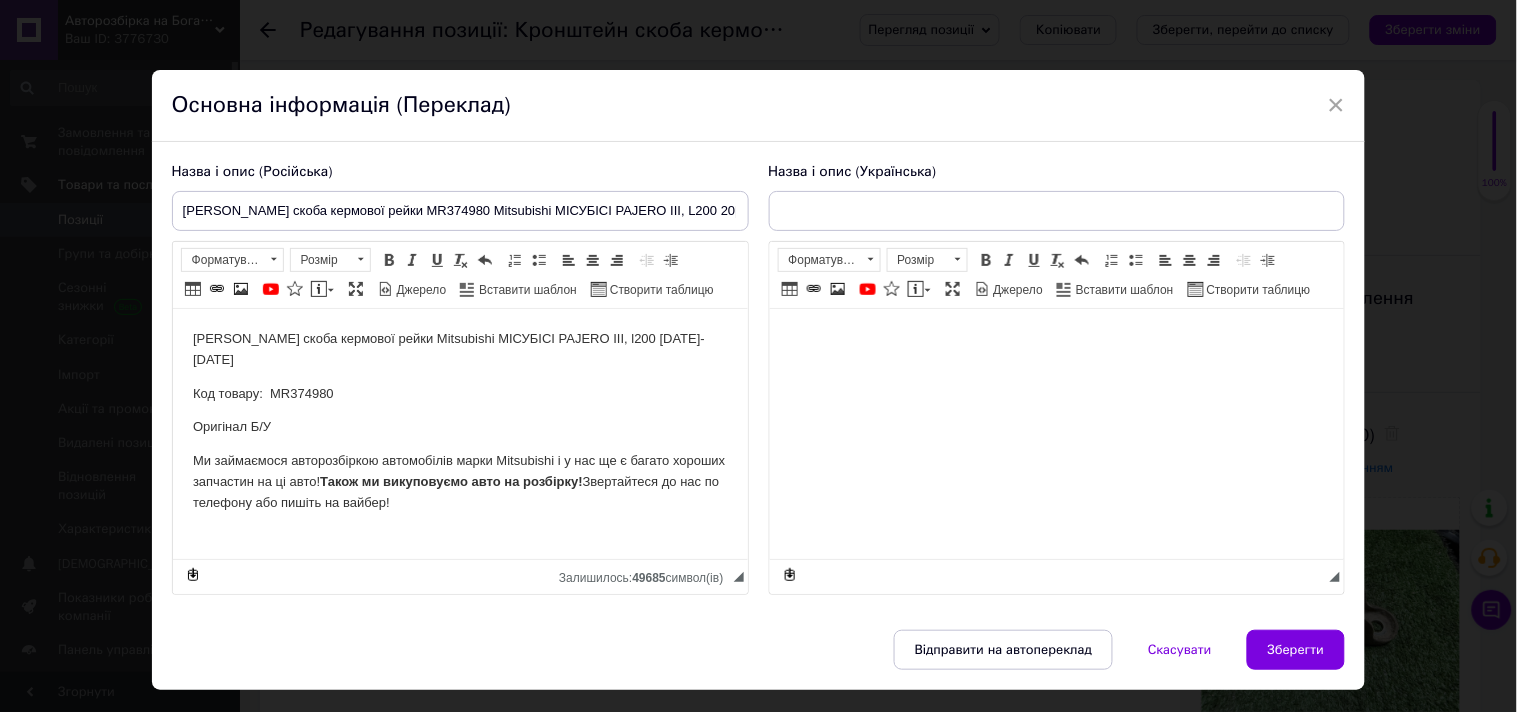 checkbox on "true" 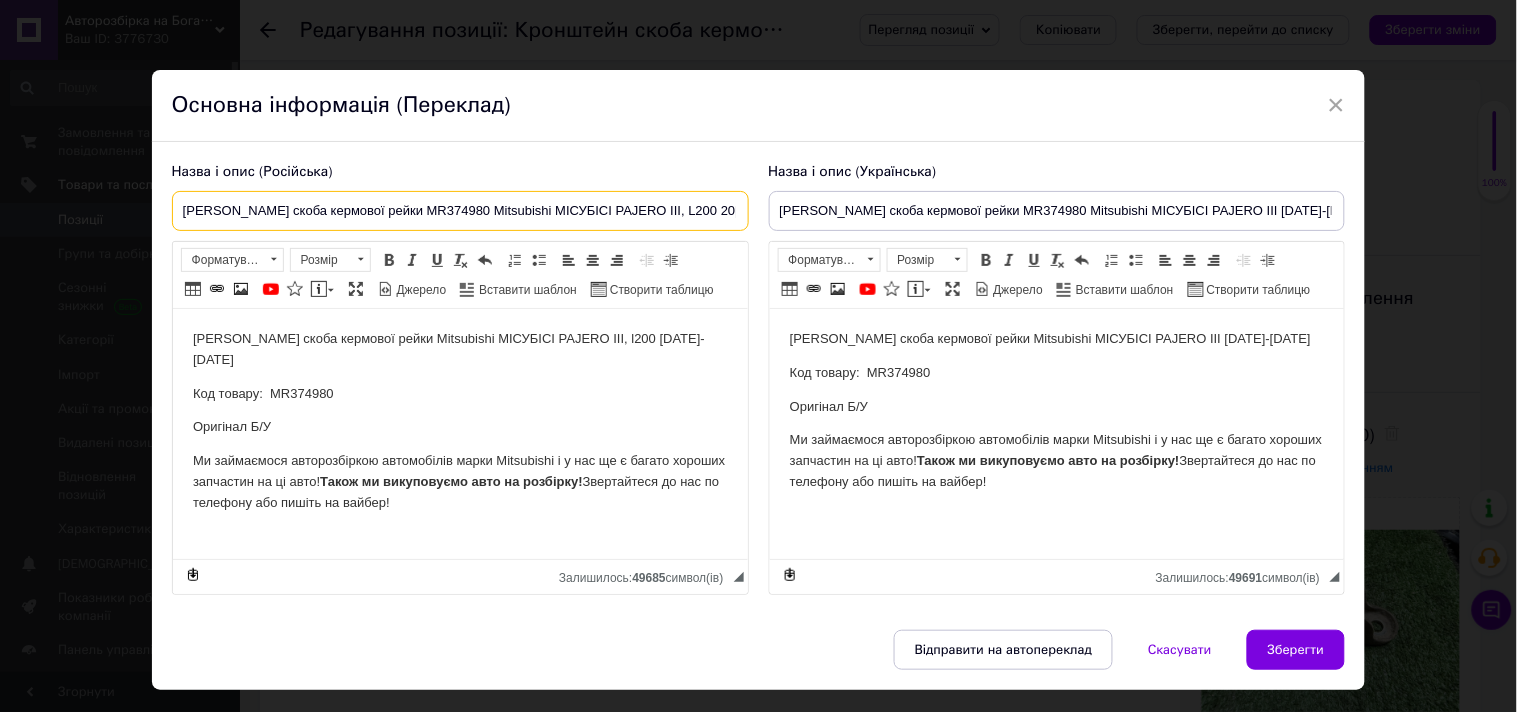 scroll, scrollTop: 0, scrollLeft: 10, axis: horizontal 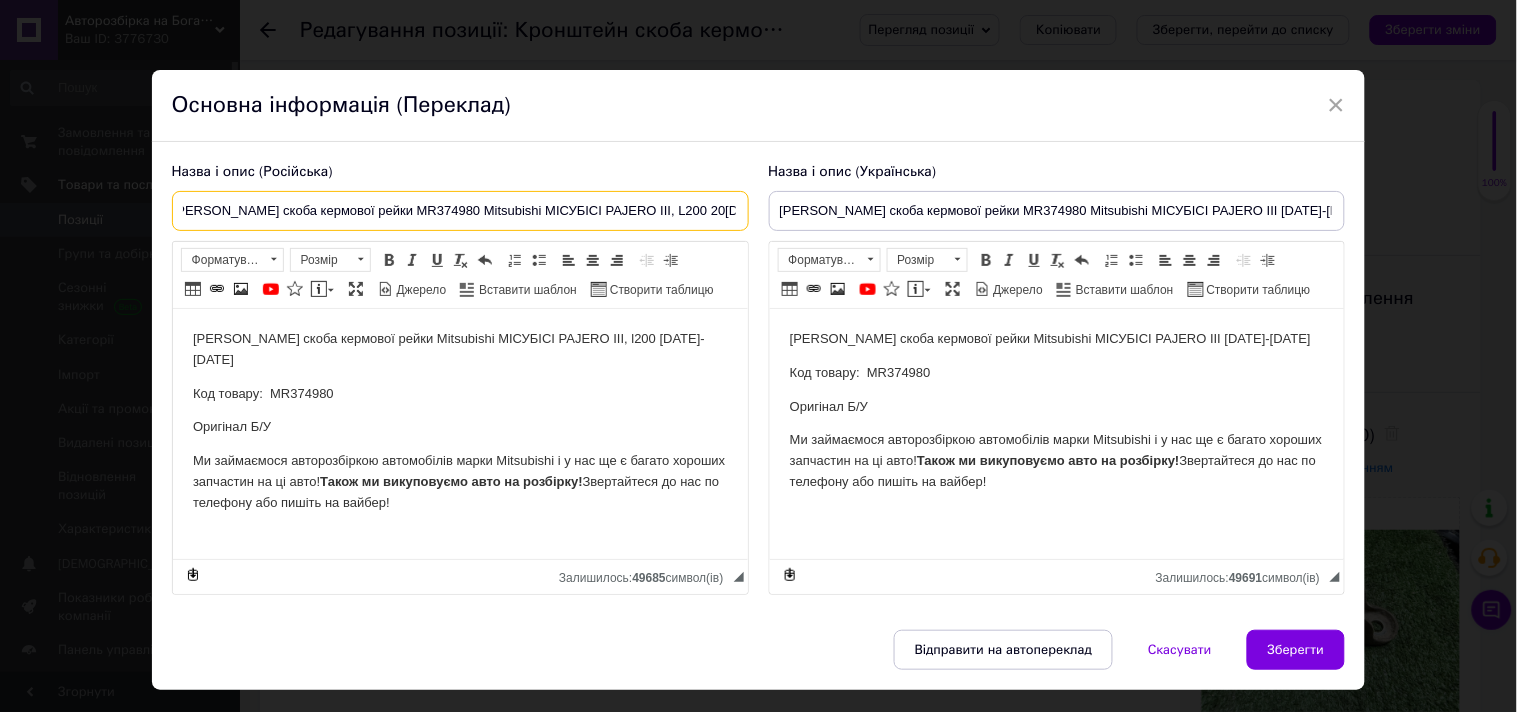 drag, startPoint x: 175, startPoint y: 215, endPoint x: 762, endPoint y: 218, distance: 587.0077 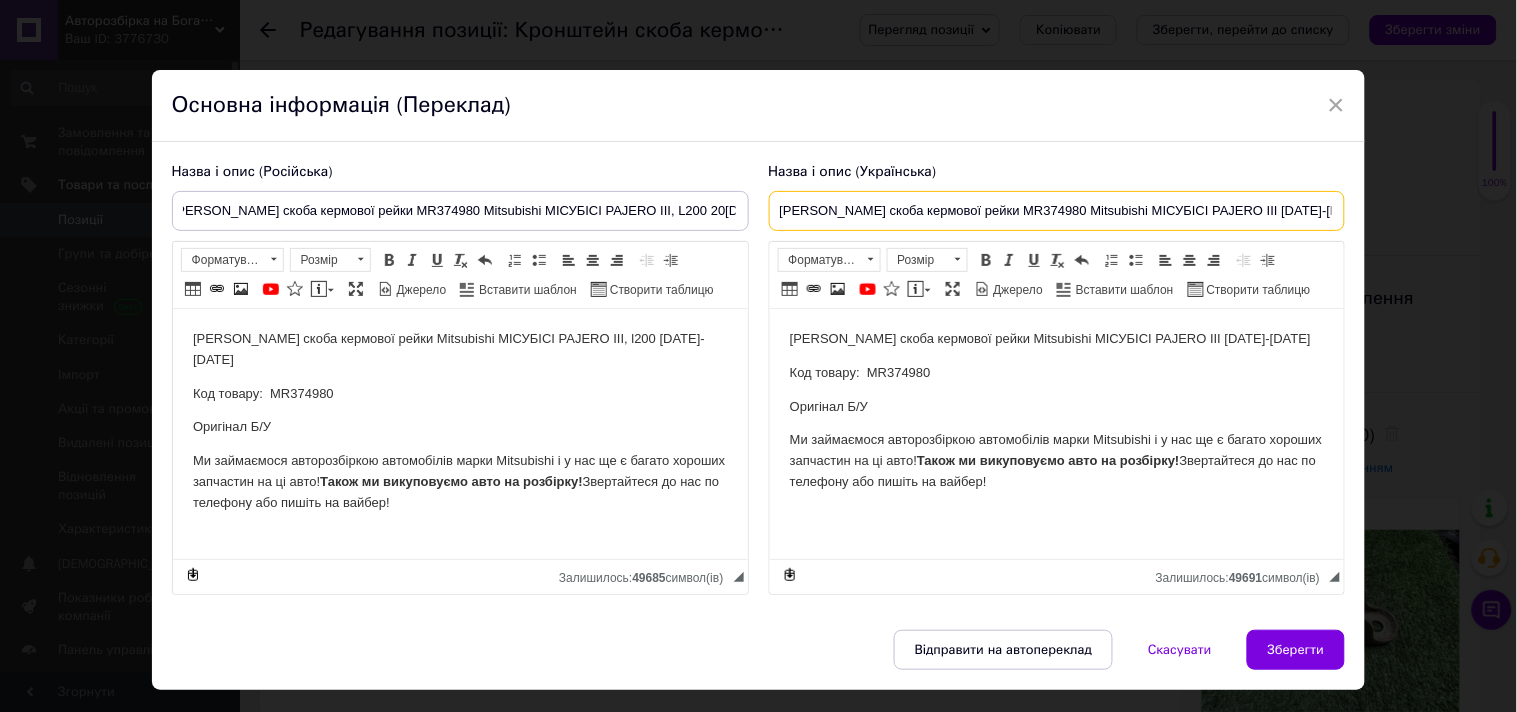 scroll, scrollTop: 0, scrollLeft: 0, axis: both 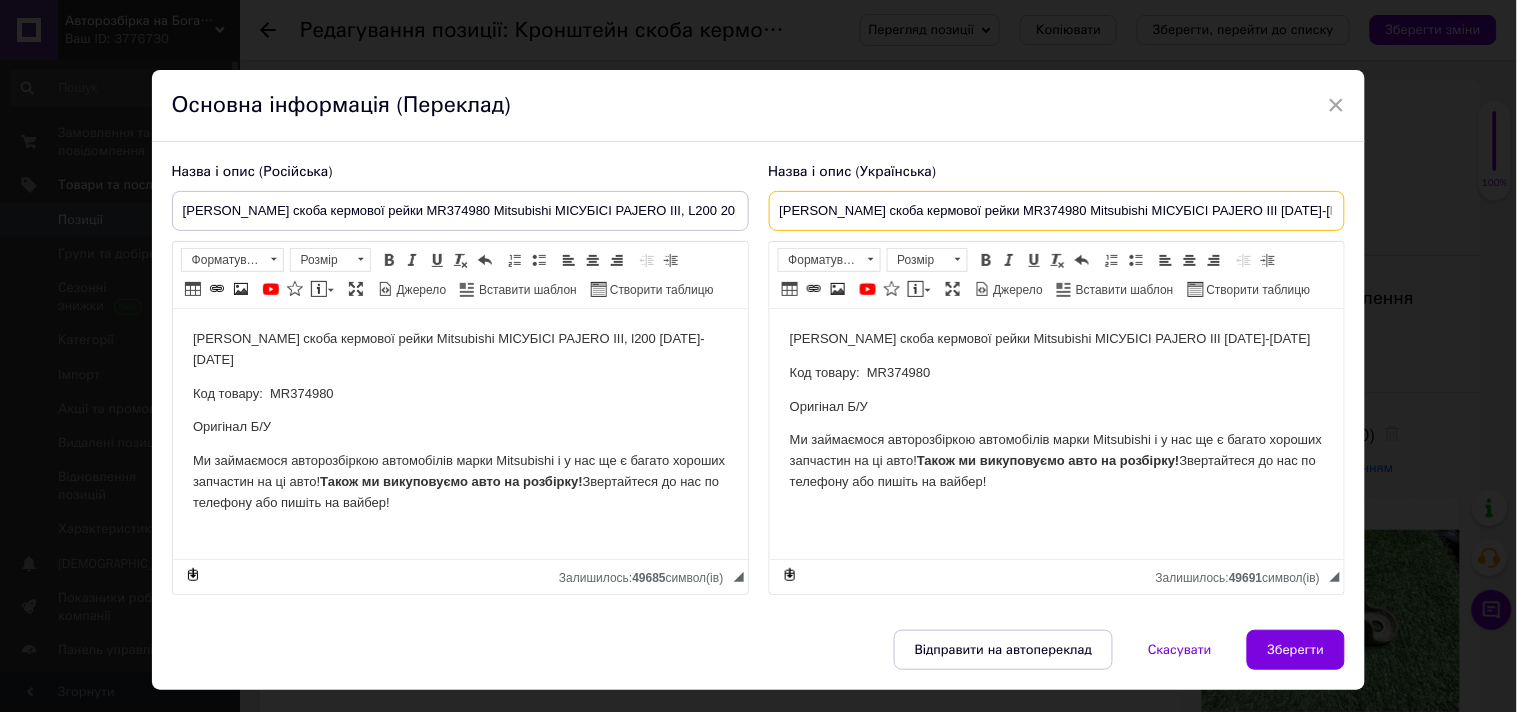 drag, startPoint x: 773, startPoint y: 202, endPoint x: 1356, endPoint y: 205, distance: 583.0077 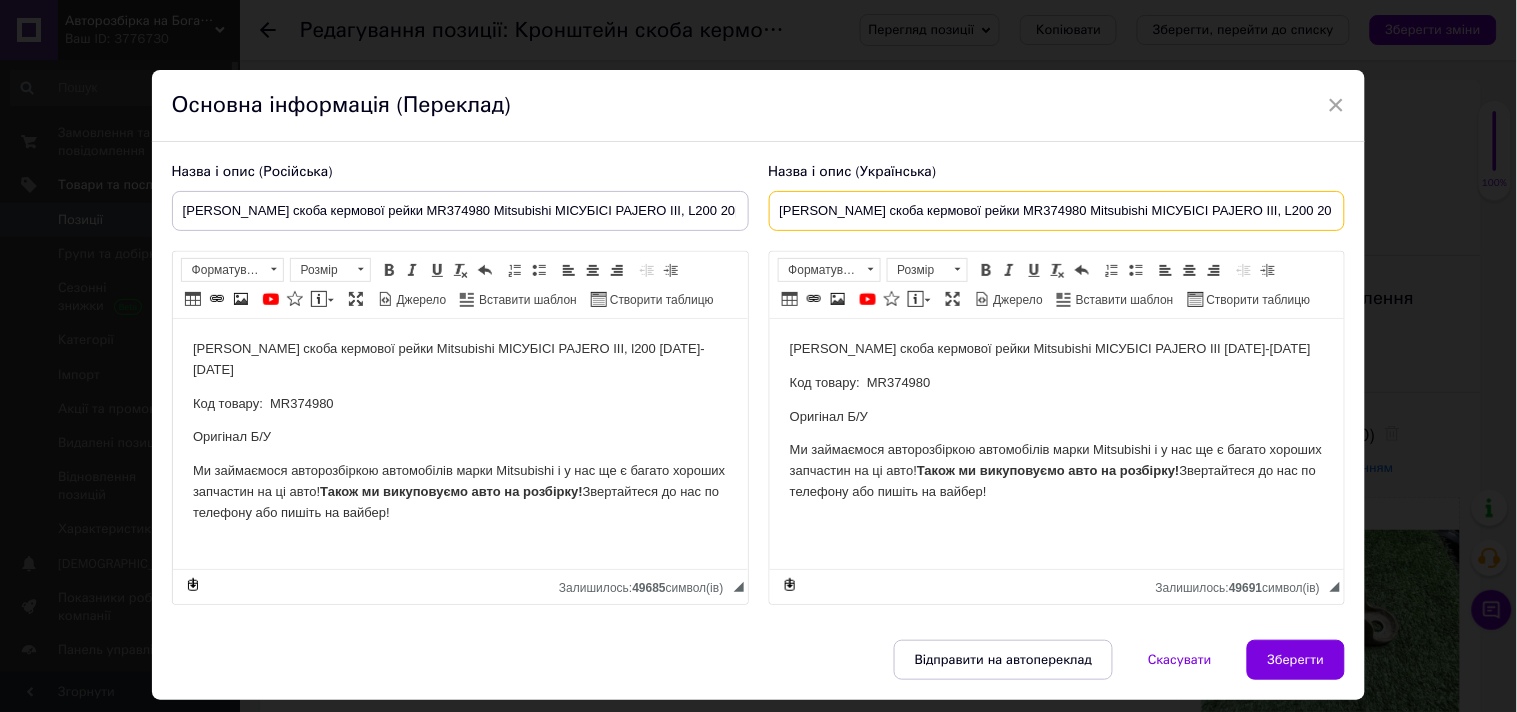 scroll, scrollTop: 0, scrollLeft: 10, axis: horizontal 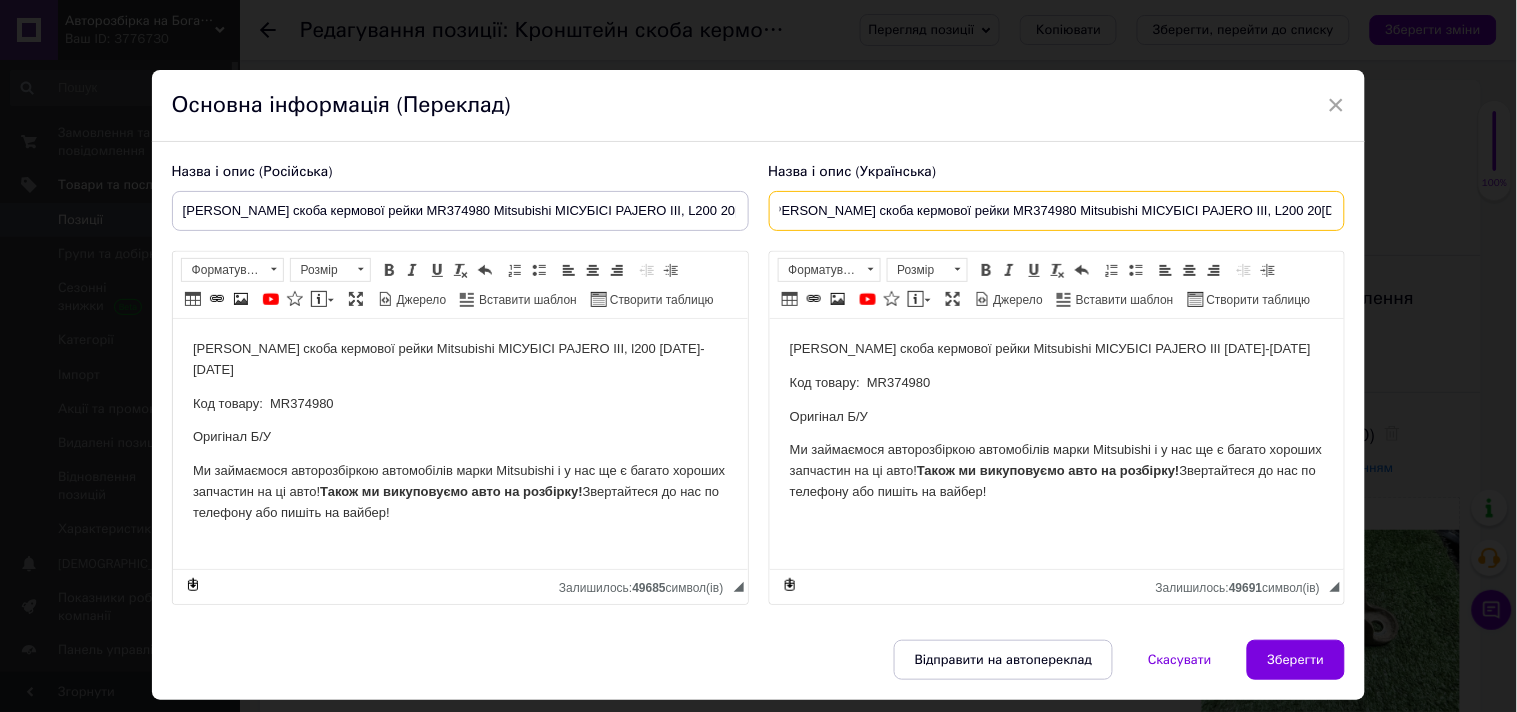 type on "[PERSON_NAME] скоба кермової рейки MR374980 Mitsubishi МІСУБІСІ PAJERO III, L200 20[DATE]0[DATE]" 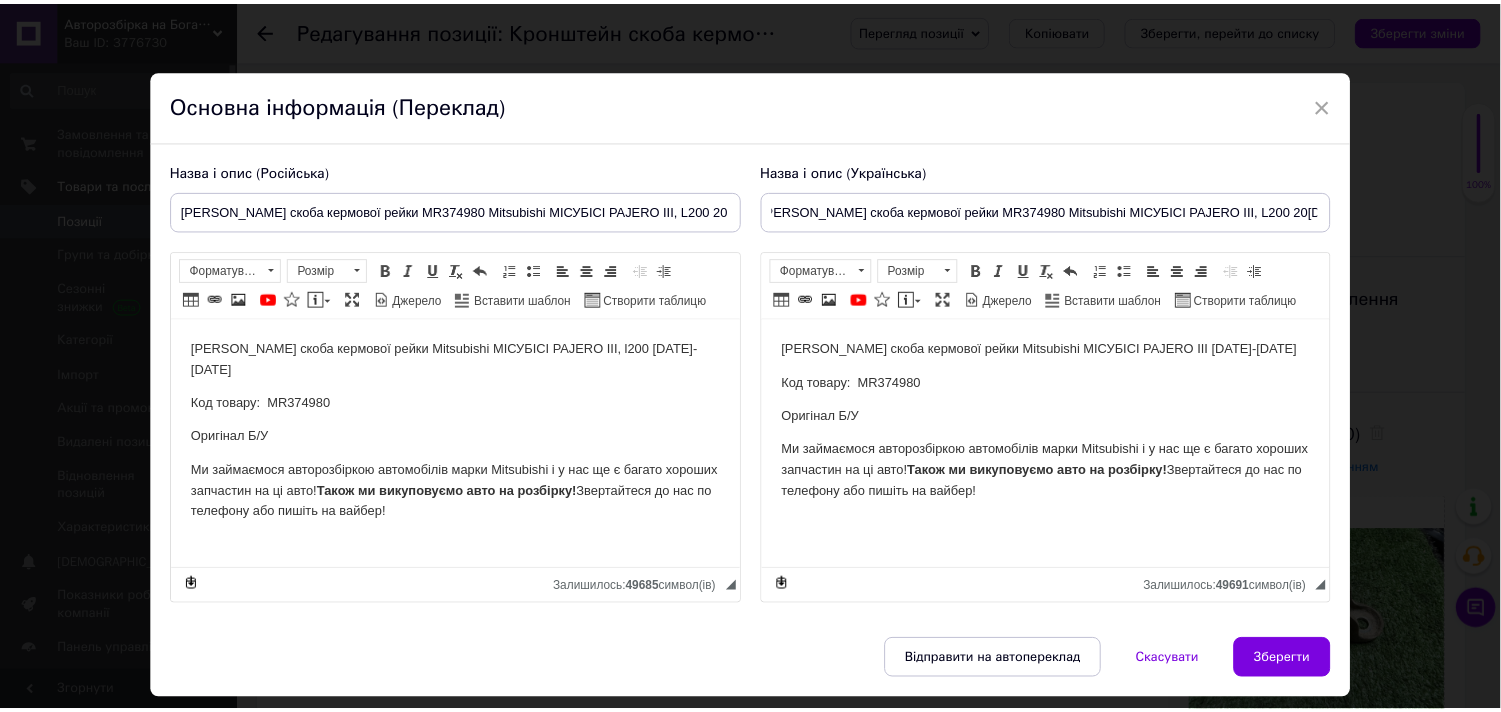scroll, scrollTop: 0, scrollLeft: 0, axis: both 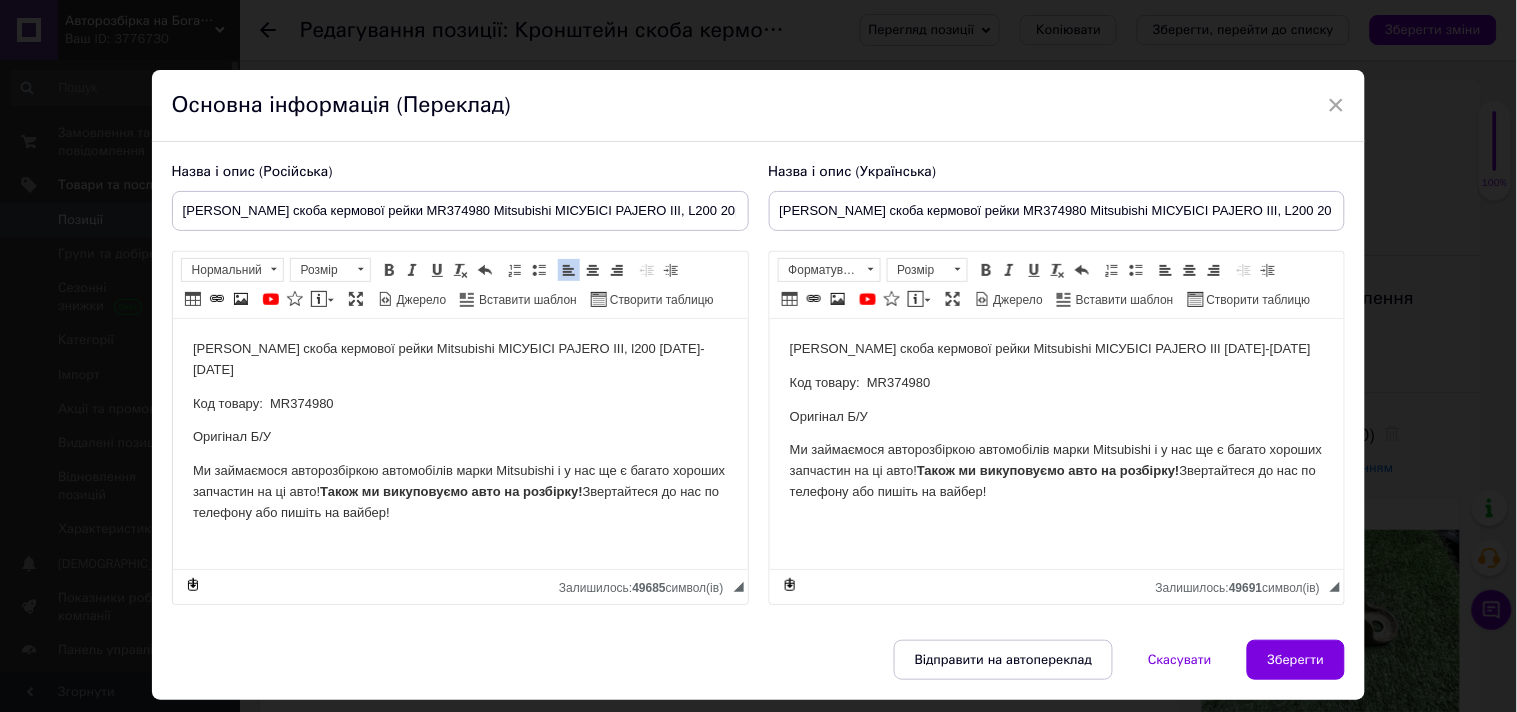 drag, startPoint x: 190, startPoint y: 350, endPoint x: 897, endPoint y: 569, distance: 740.1419 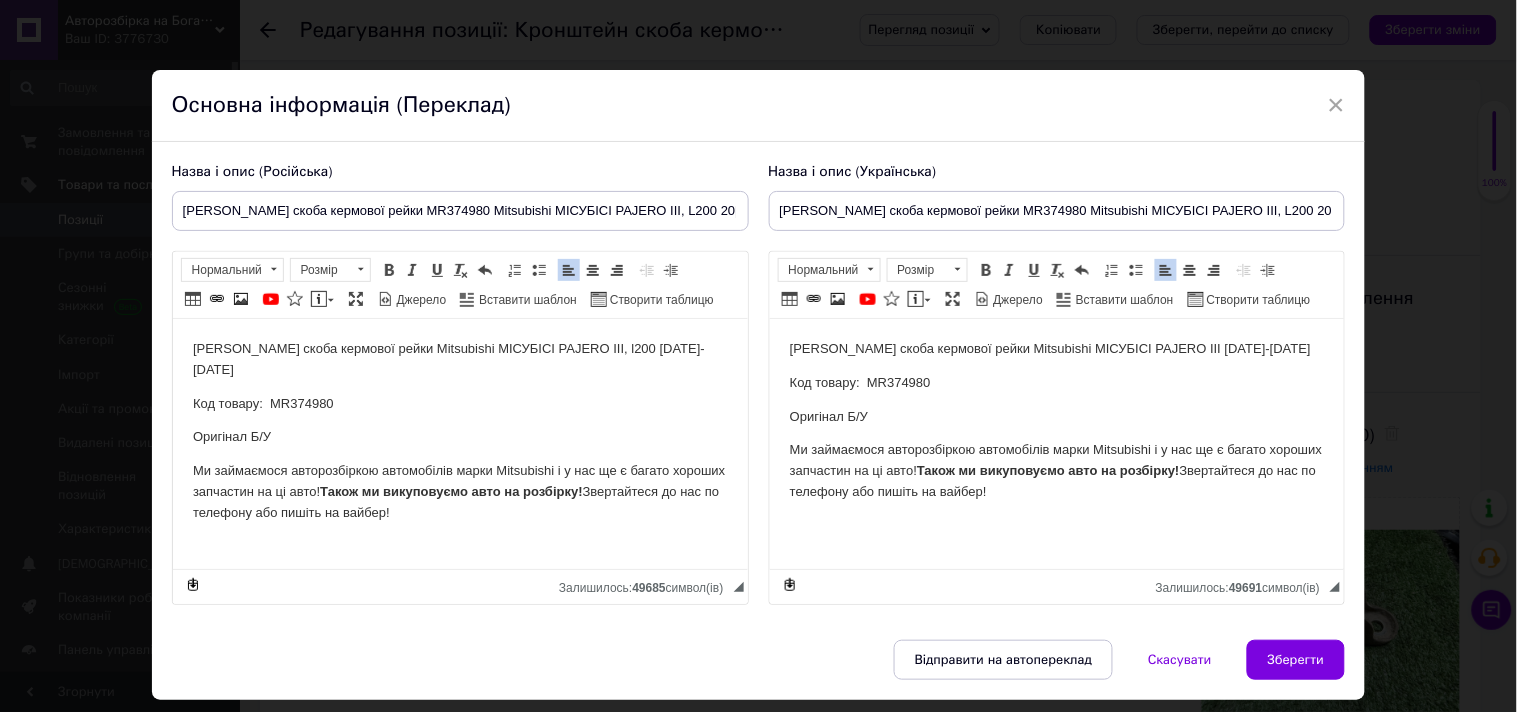 drag, startPoint x: 787, startPoint y: 350, endPoint x: 1216, endPoint y: 597, distance: 495.02524 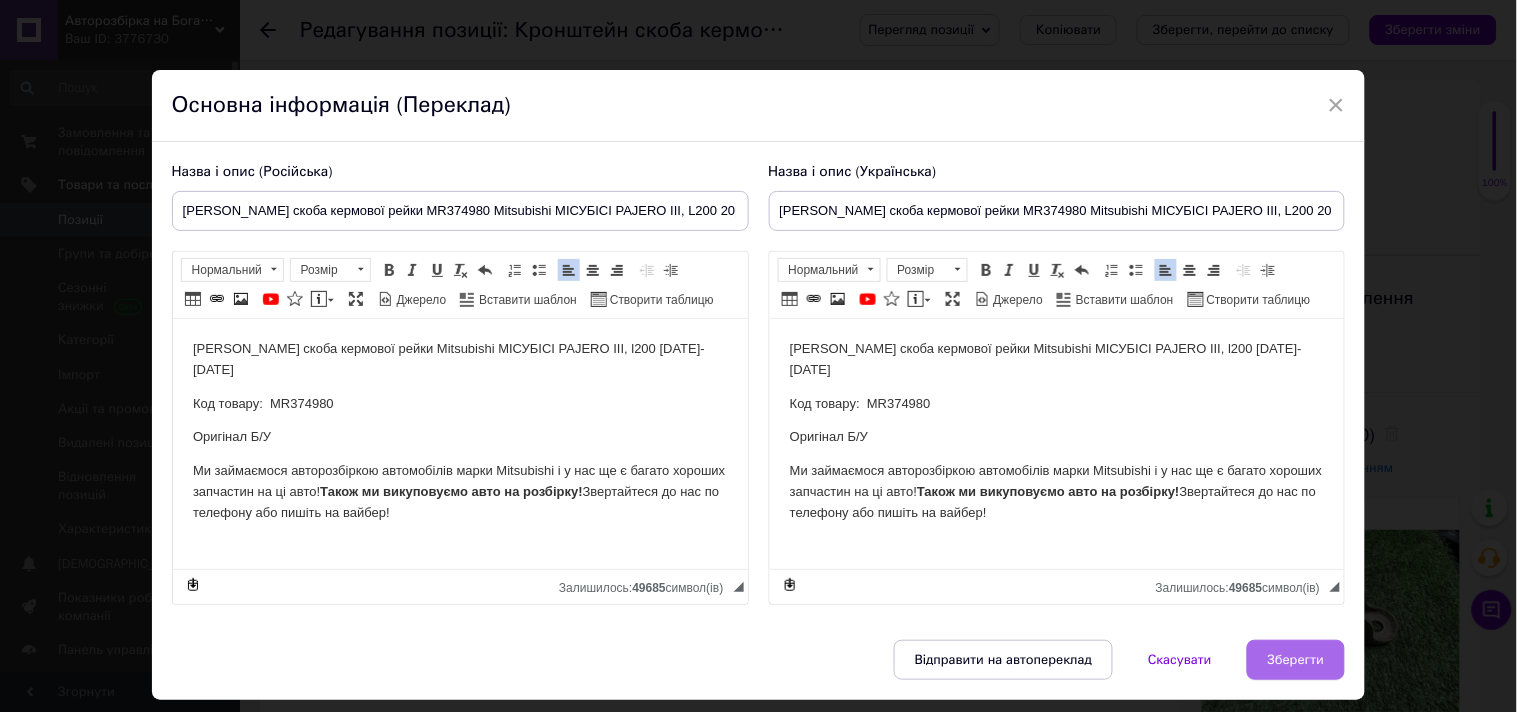 click on "Зберегти" at bounding box center (1296, 660) 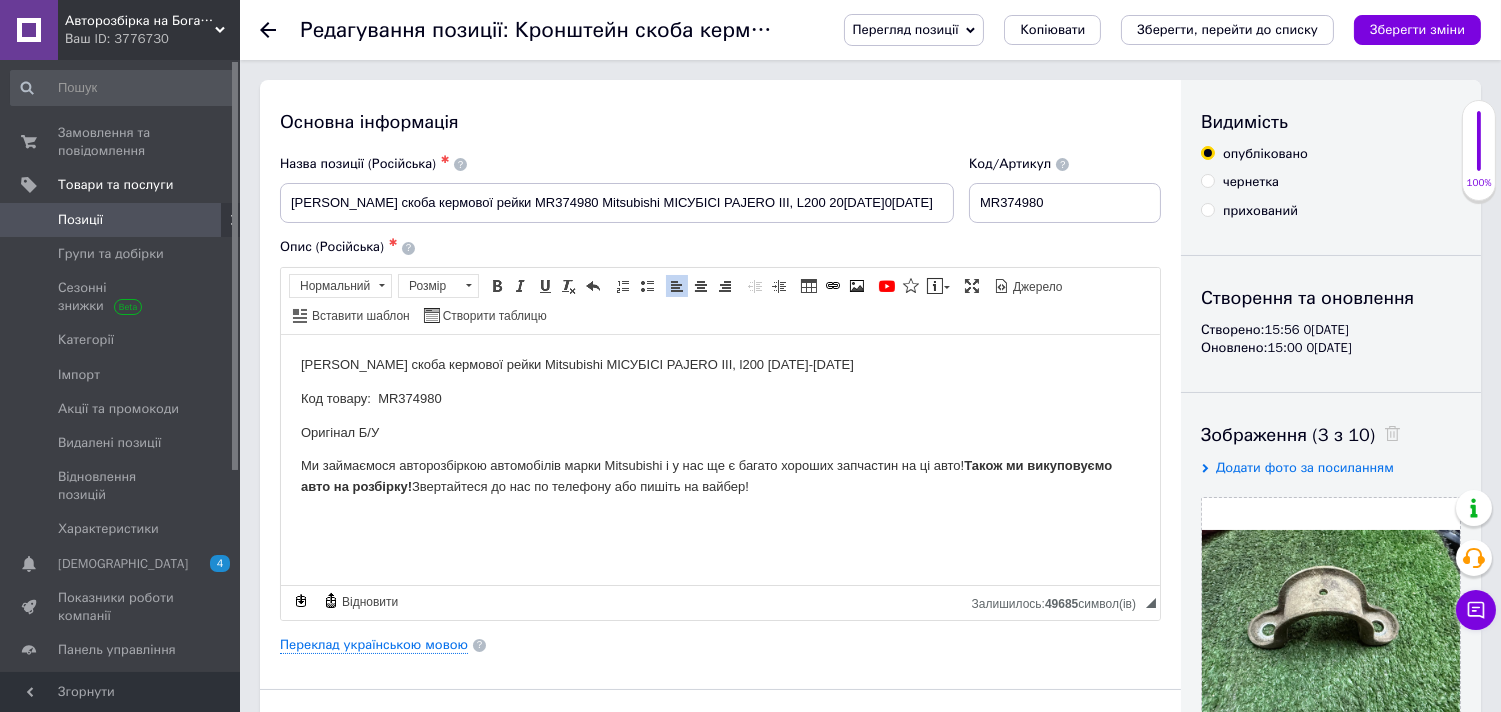 checkbox on "true" 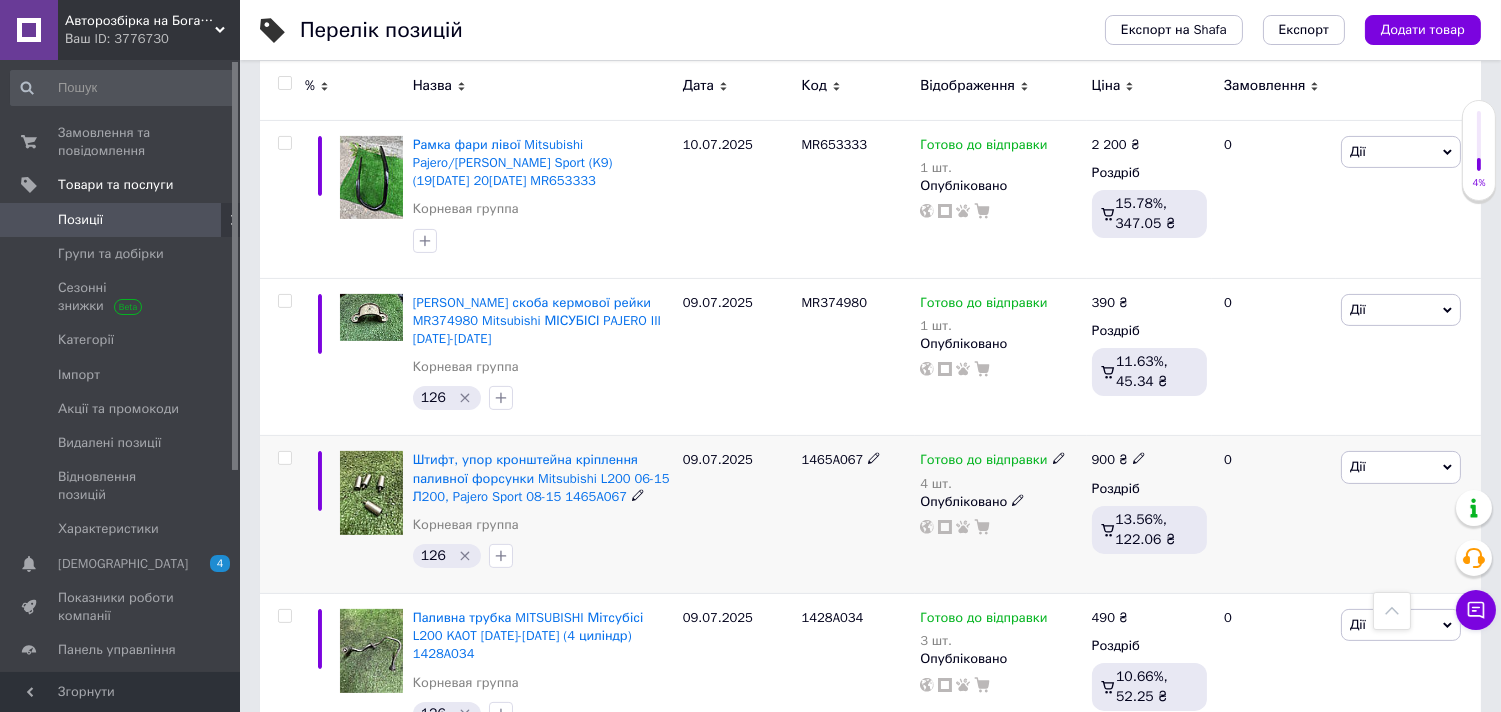 scroll, scrollTop: 1000, scrollLeft: 0, axis: vertical 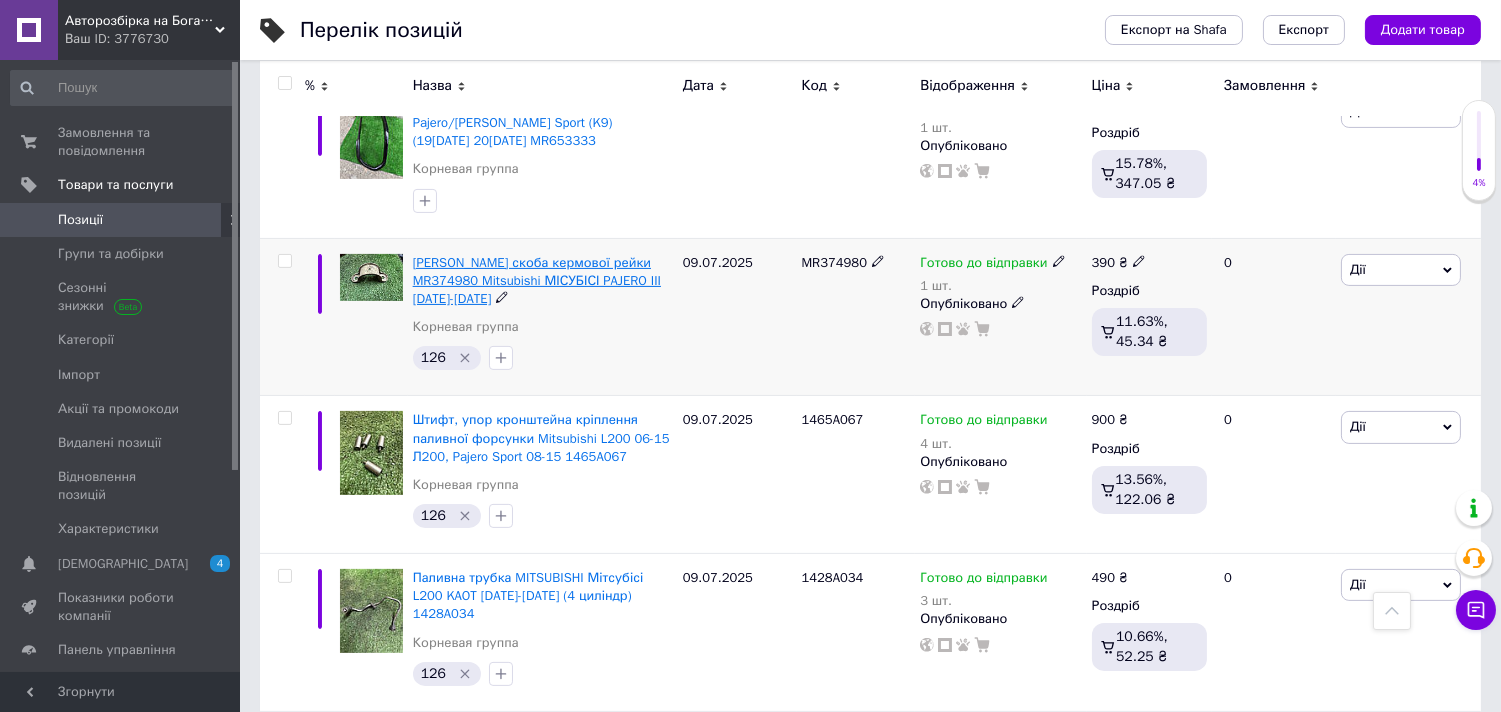 click on "[PERSON_NAME] скоба кермової рейки MR374980 Mitsubishi МІСУБІСІ PAJERO III [DATE]-[DATE]" at bounding box center (537, 280) 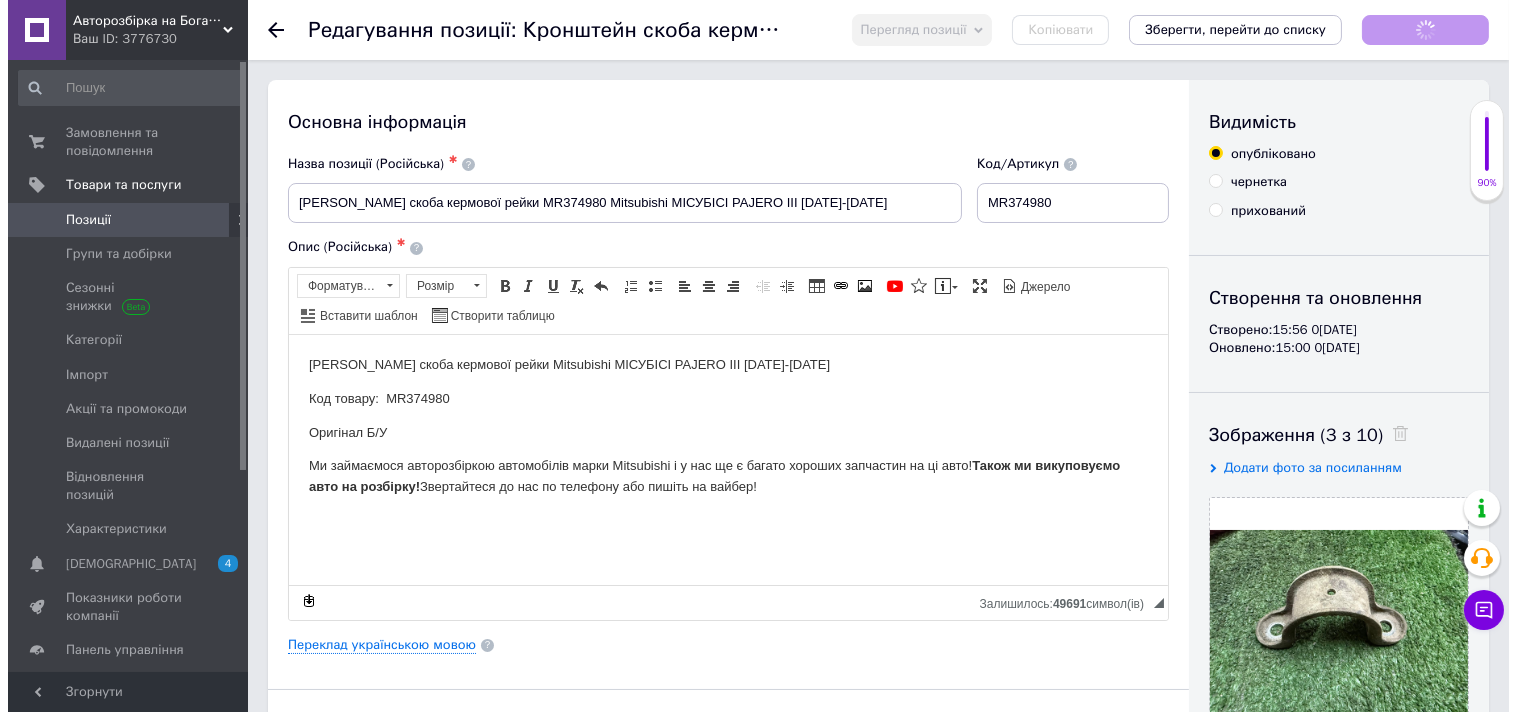 scroll, scrollTop: 0, scrollLeft: 0, axis: both 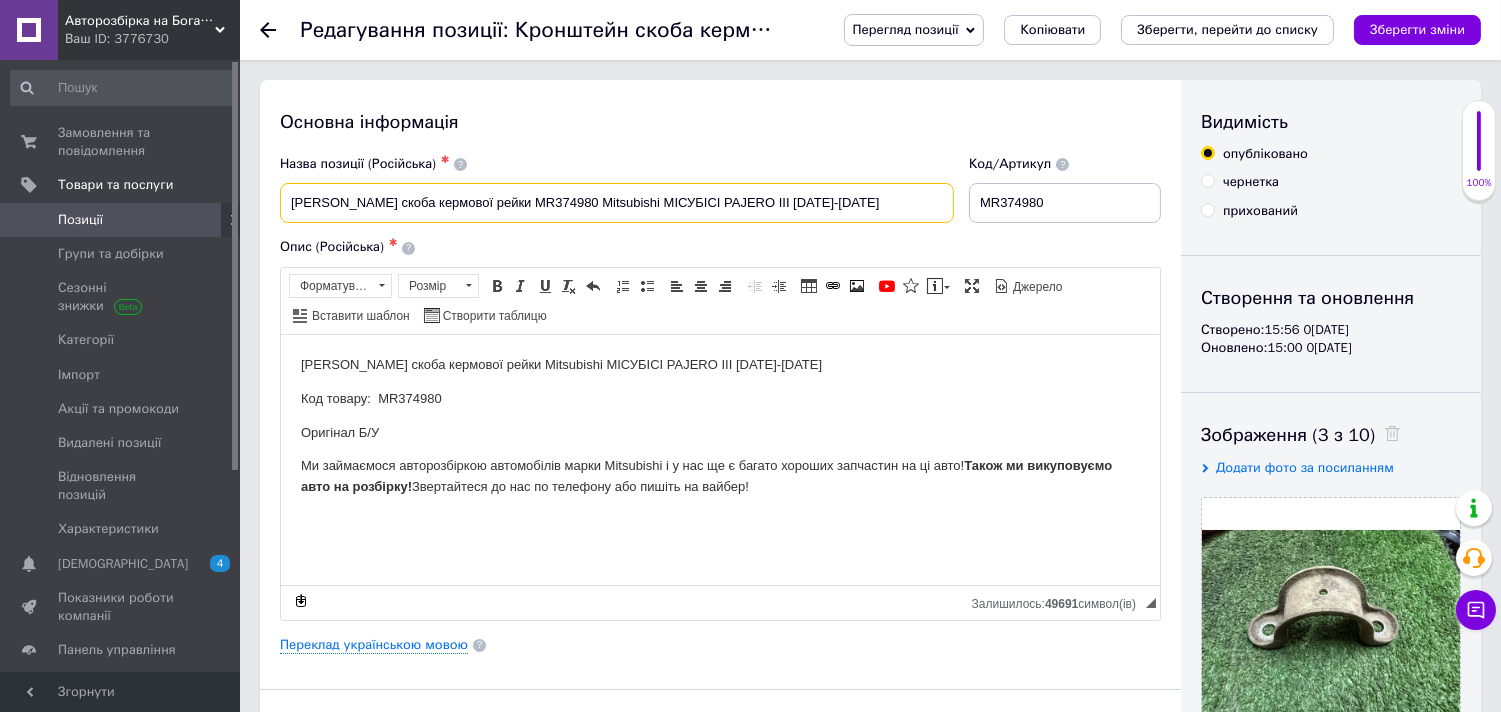 click on "[PERSON_NAME] скоба кермової рейки MR374980 Mitsubishi МІСУБІСІ PAJERO III [DATE]-[DATE]" at bounding box center (617, 203) 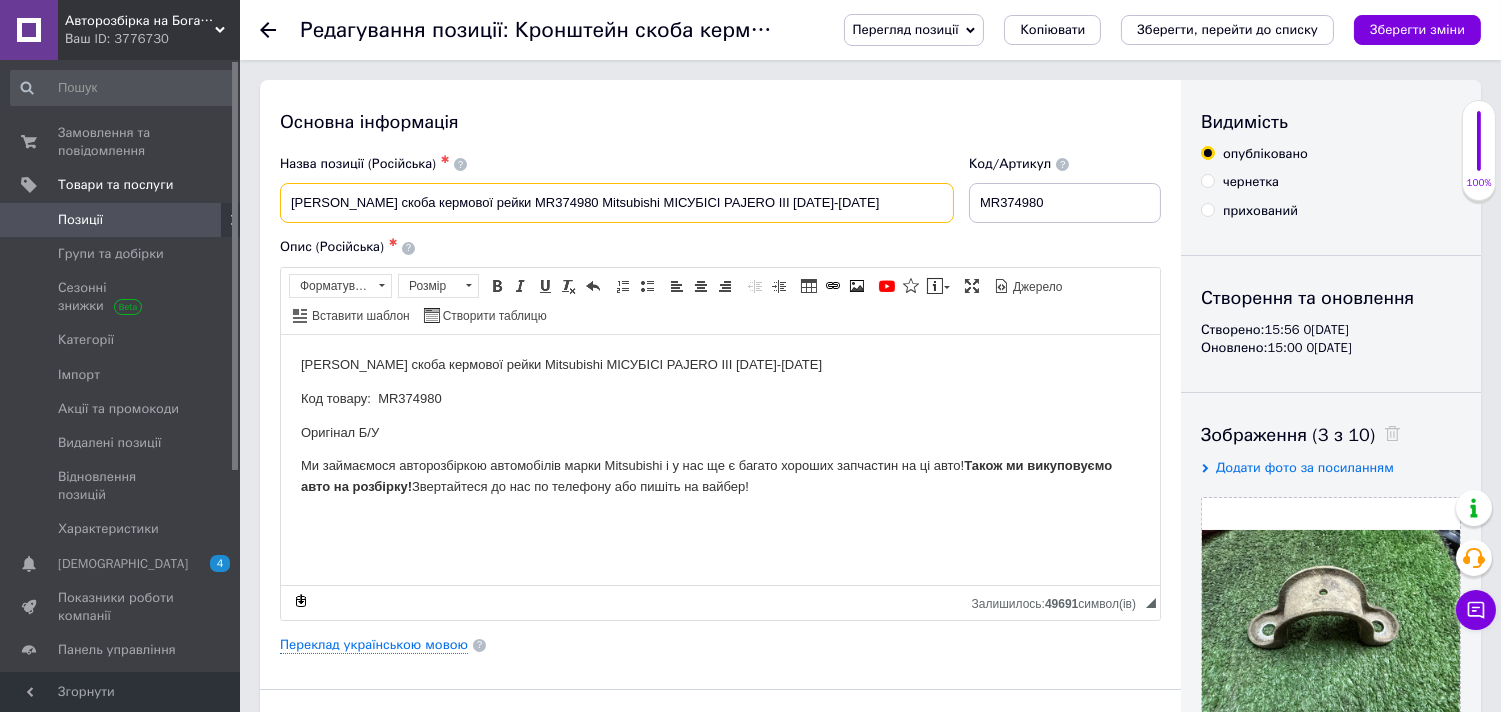 type on "[PERSON_NAME] скоба кермової рейки MR374980 Mitsubishi МІСУБІСІ PAJERO III, [DATE]-[DATE]" 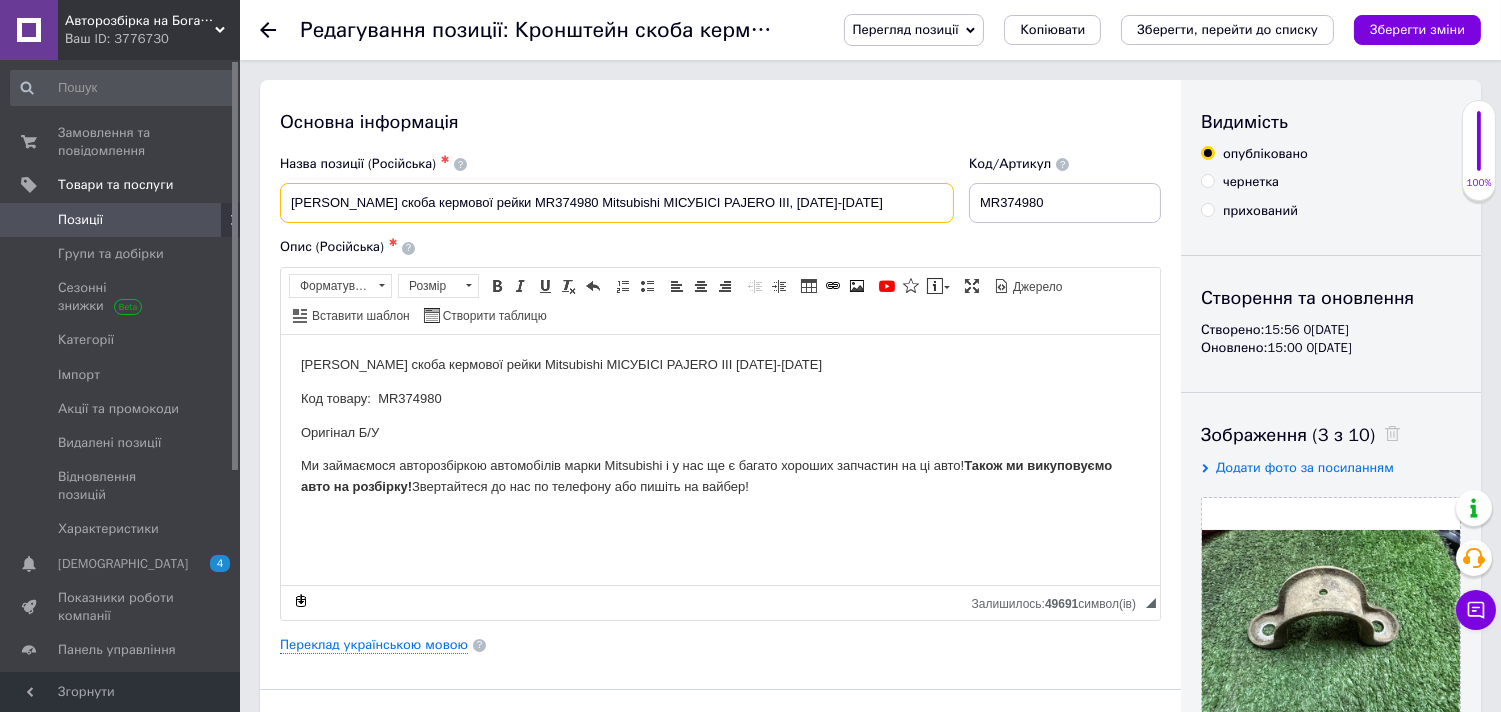 checkbox on "true" 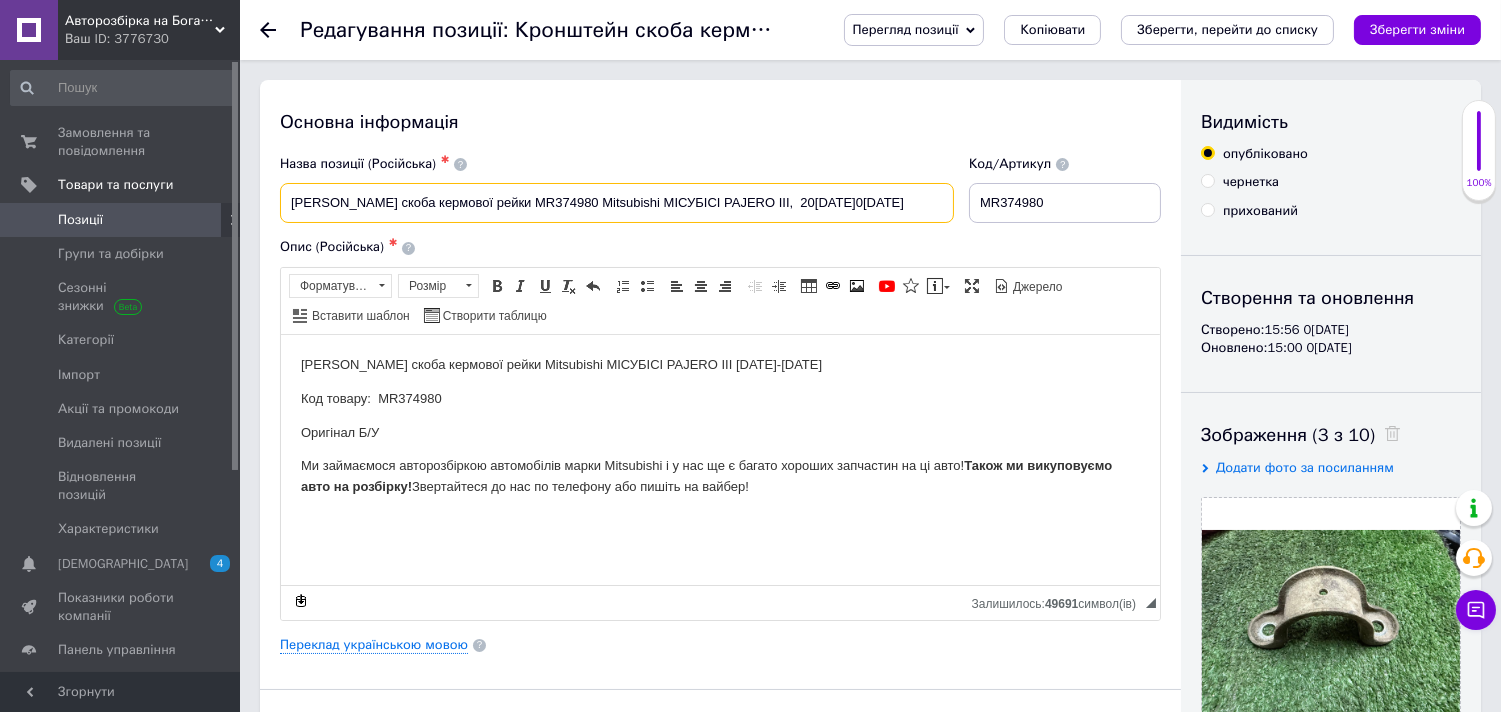 type on "[PERSON_NAME] скоба кермової рейки MR374980 Mitsubishi МІСУБІСІ PAJERO III, L [DATE]-[DATE]" 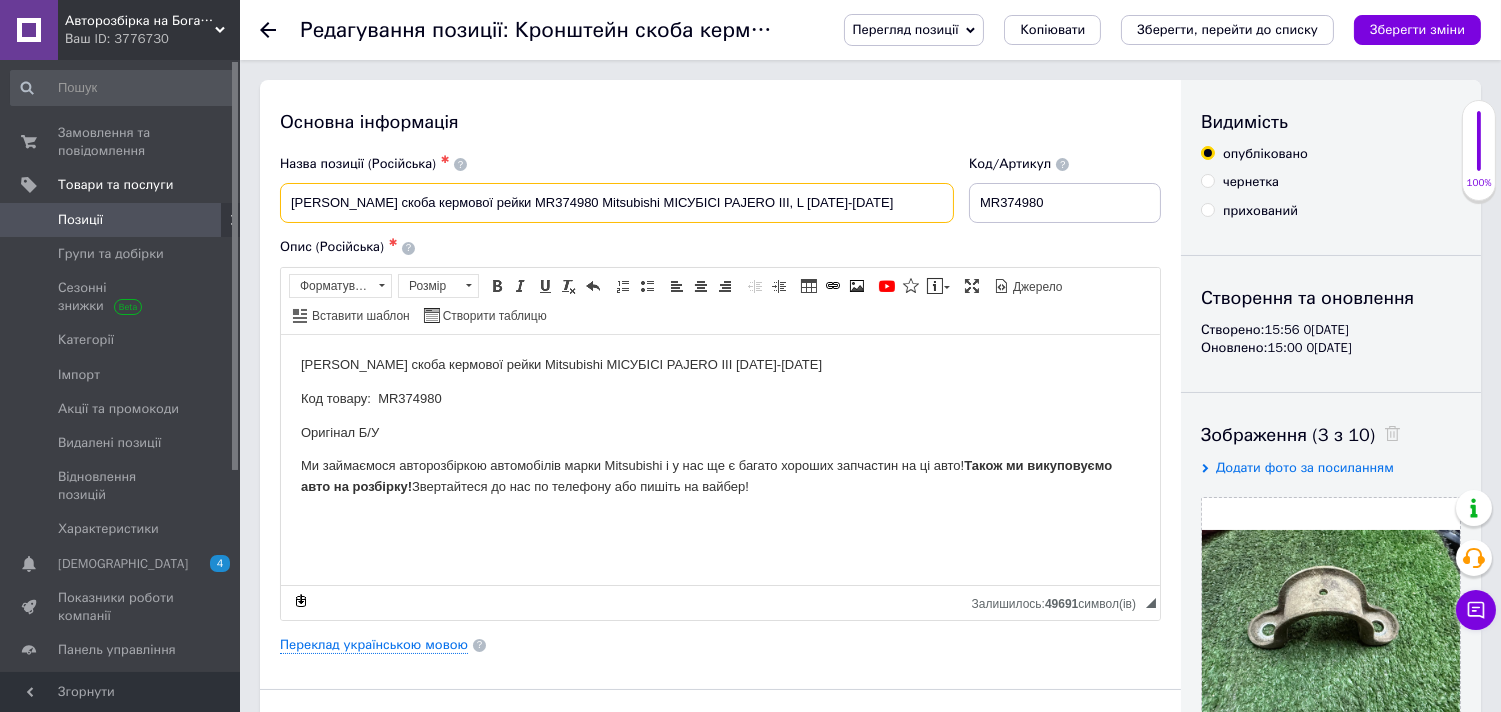 type on "[PERSON_NAME] скоба кермової рейки MR374980 Mitsubishi МІСУБІСІ PAJERO III, L2 20[DATE]0[DATE]" 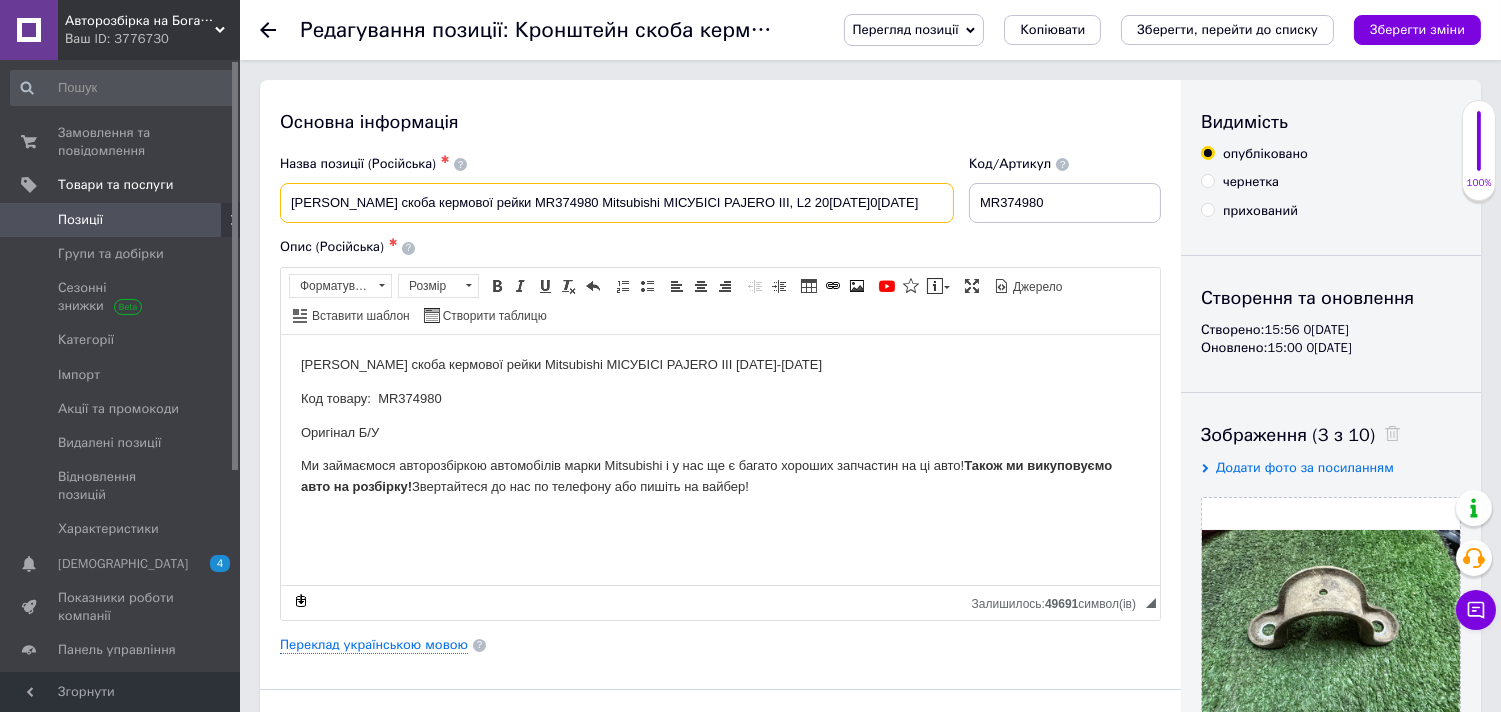 type on "[PERSON_NAME] скоба кермової рейки MR374980 Mitsubishi МІСУБІСІ PAJERO III, L20 [DATE]-[DATE]" 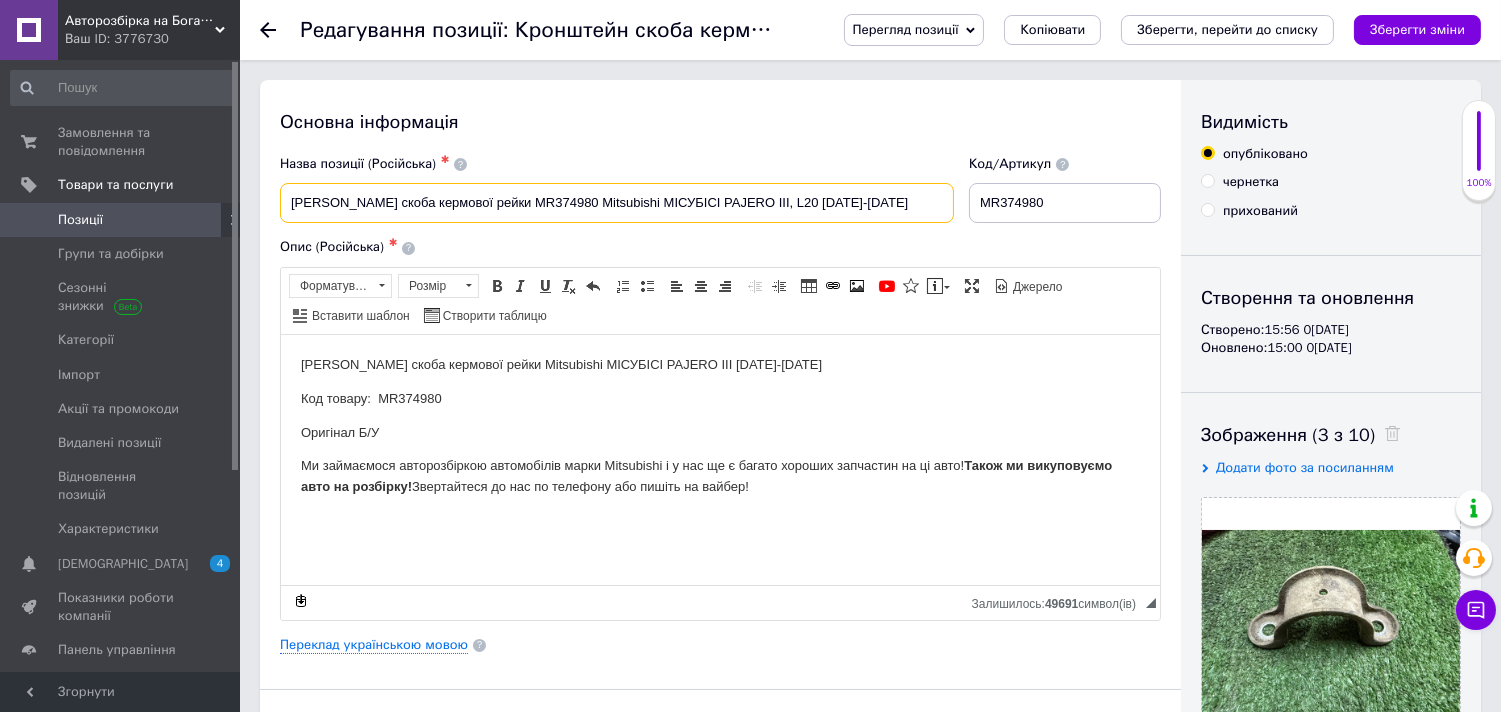 type on "[PERSON_NAME] скоба кермової рейки MR374980 Mitsubishi МІСУБІСІ PAJERO III, L200 20[DATE]0[DATE]" 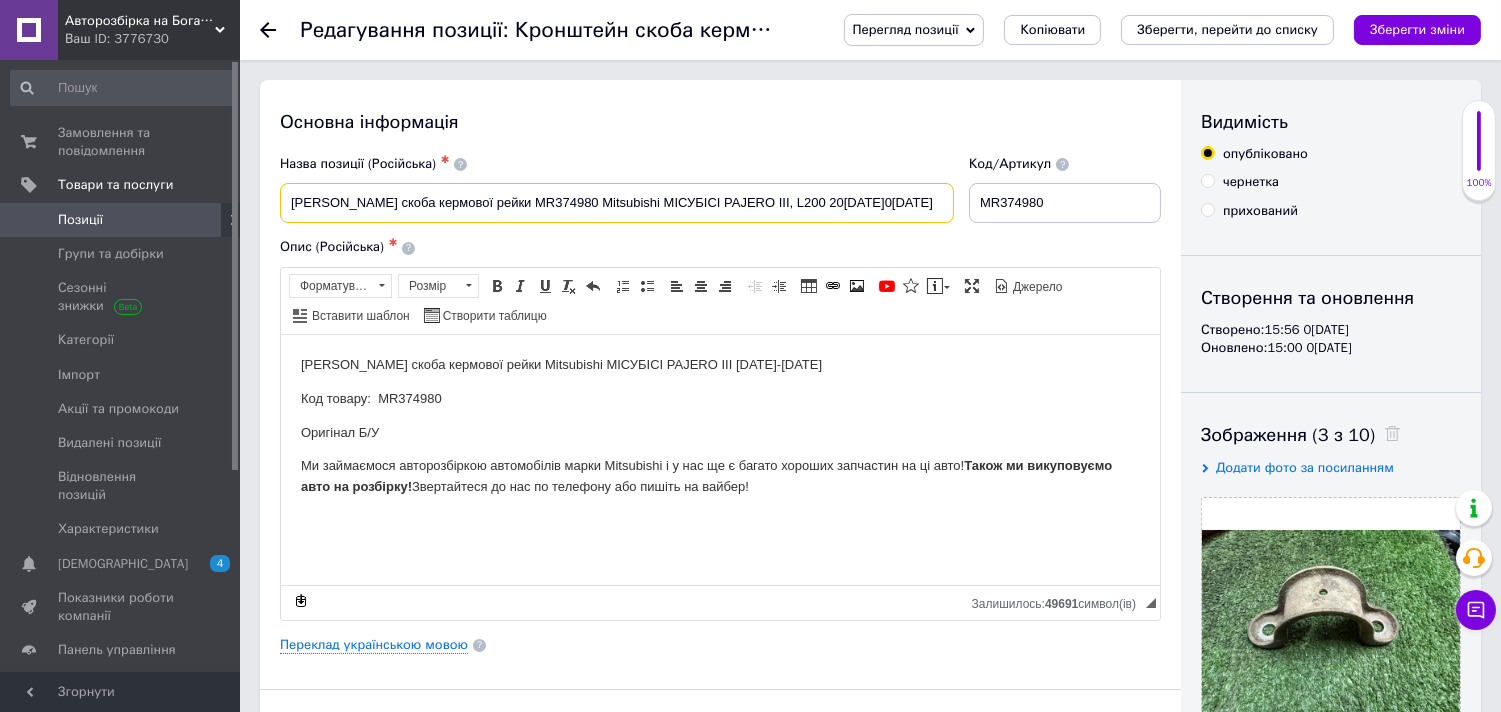 checkbox on "true" 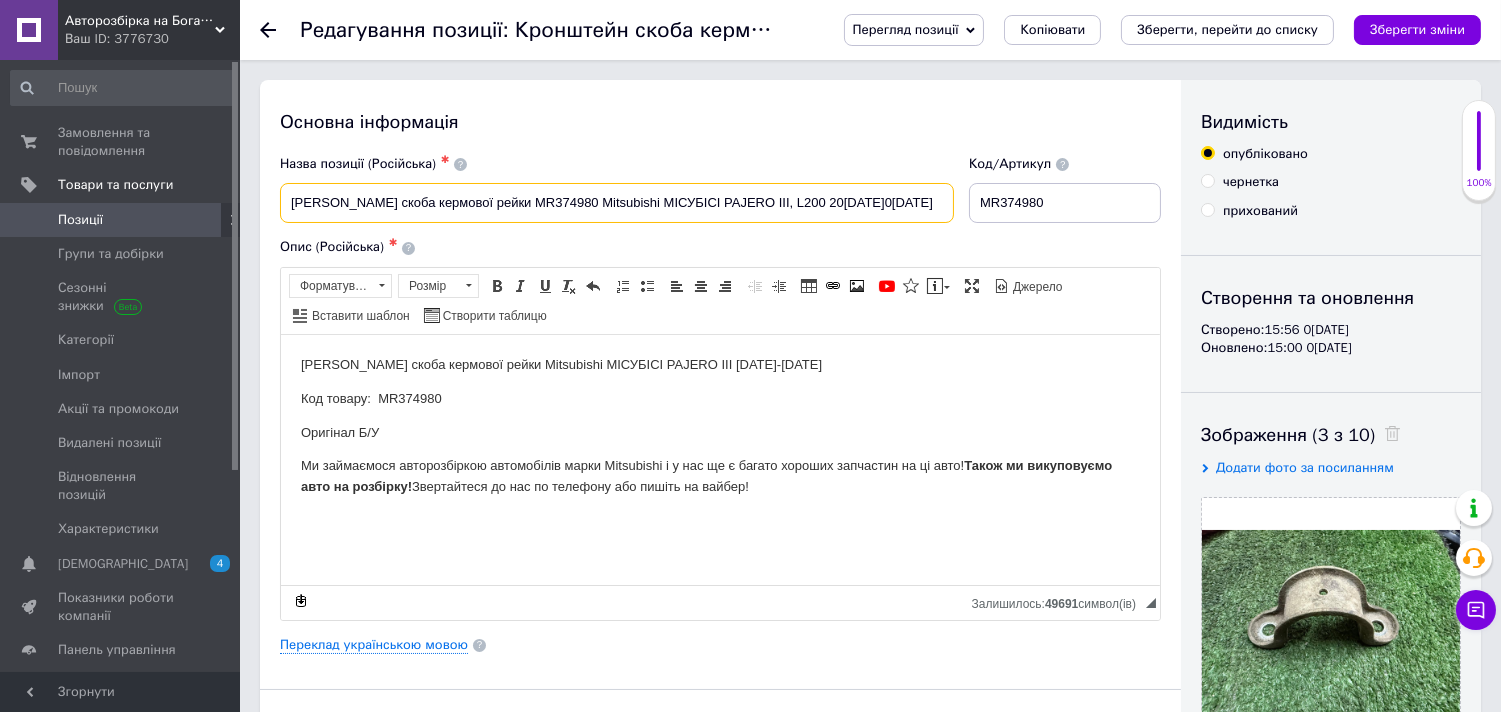 type on "[PERSON_NAME] скоба кермової рейки MR374980 Mitsubishi МІСУБІСІ PAJERO III, L200 20[DATE]0[DATE]" 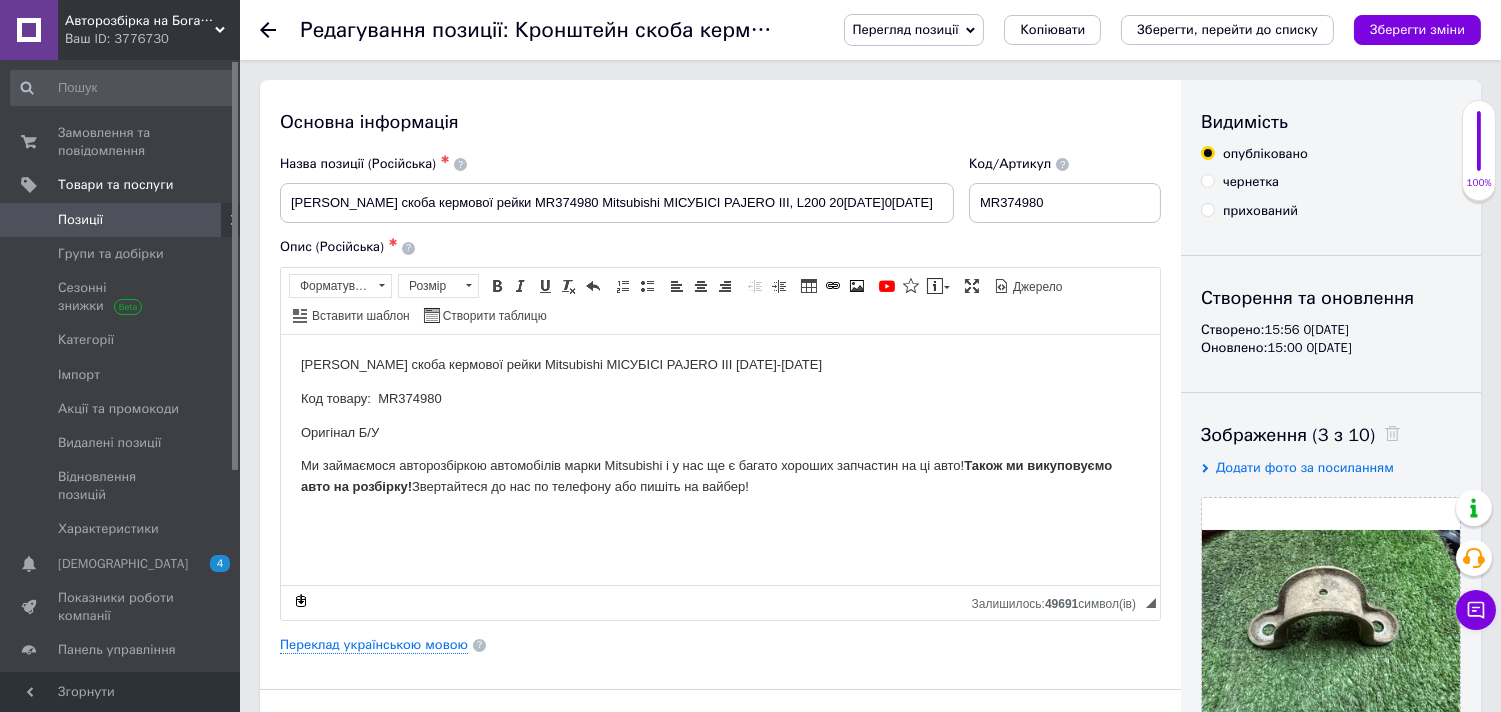 click on "[PERSON_NAME] скоба кермової рейки Mitsubishi МІСУБІСІ PAJERO III [DATE]-[DATE]" at bounding box center [719, 364] 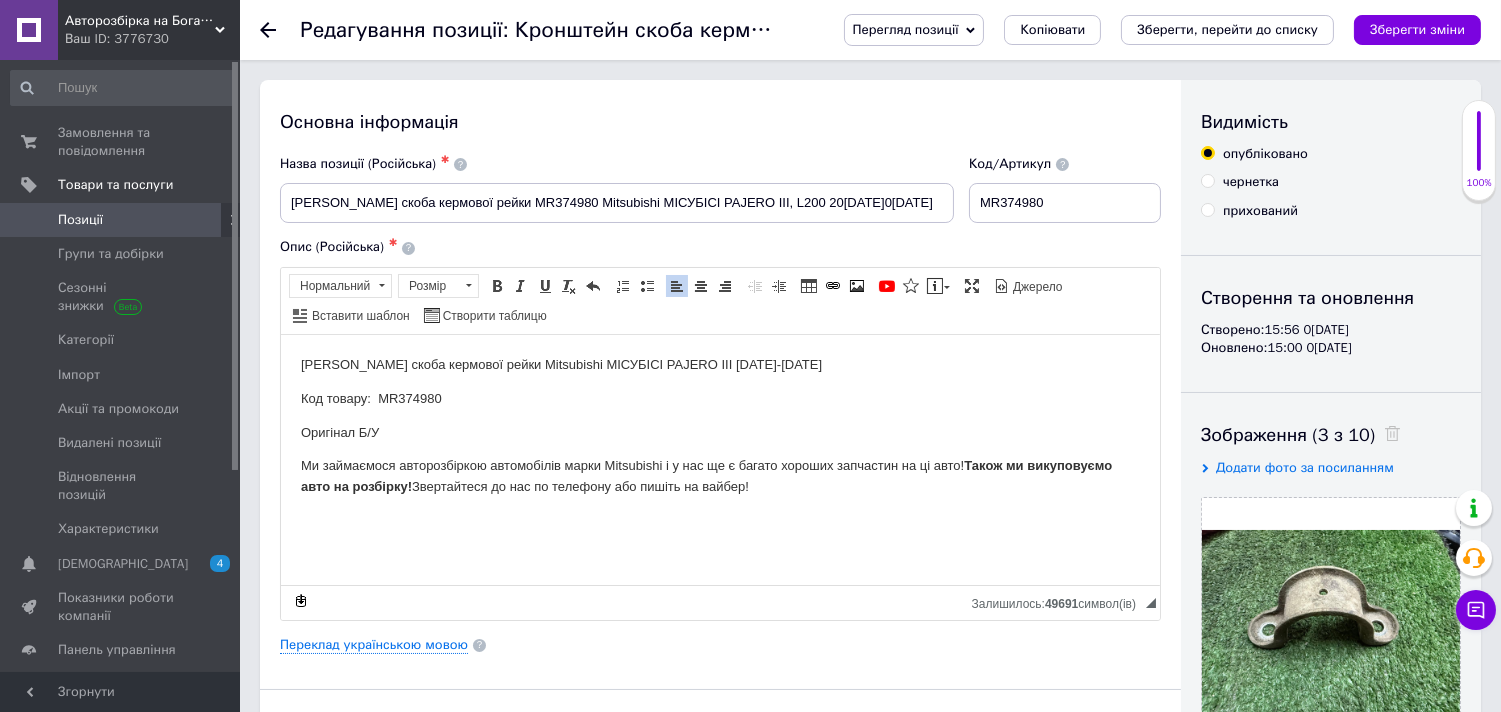 click on "[PERSON_NAME] скоба кермової рейки Mitsubishi МІСУБІСІ PAJERO III [DATE]-[DATE]" at bounding box center (719, 364) 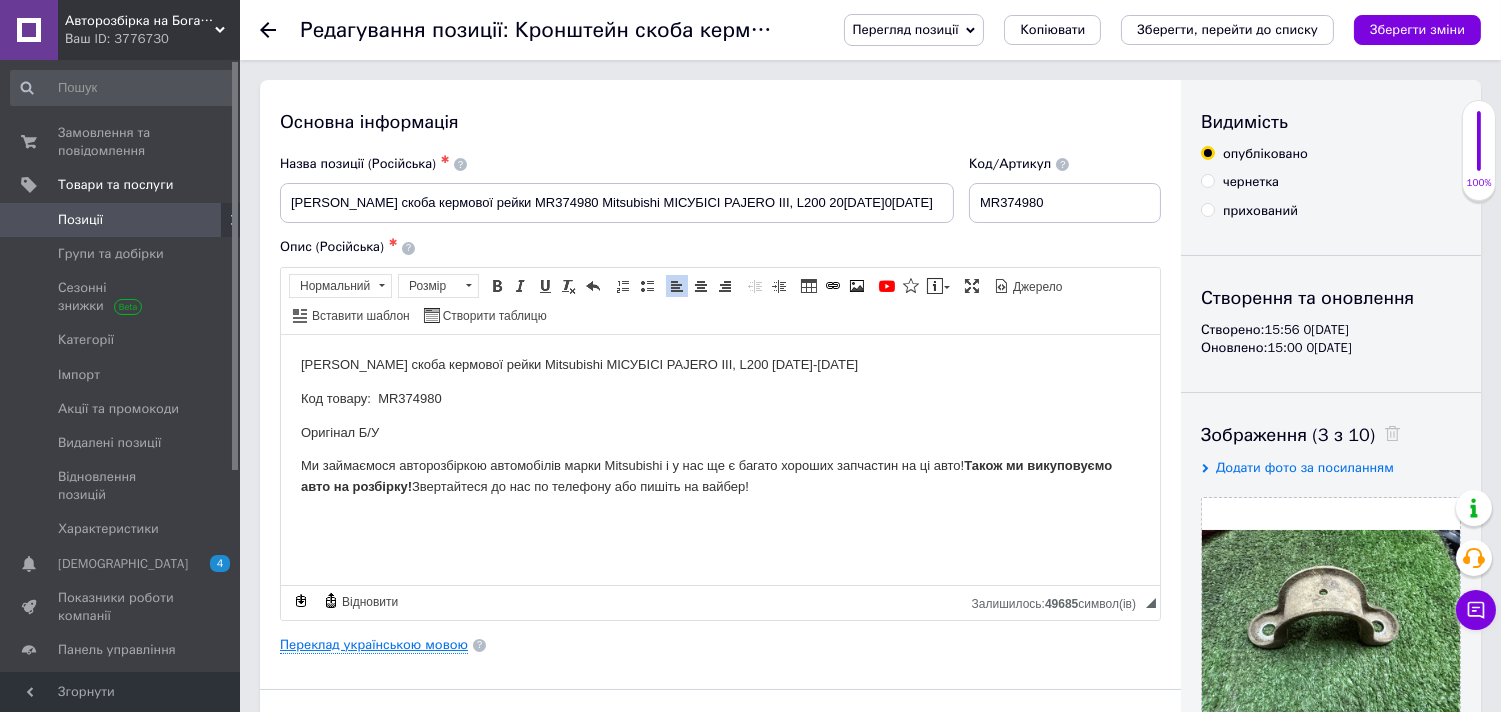 click on "Переклад українською мовою" at bounding box center (374, 645) 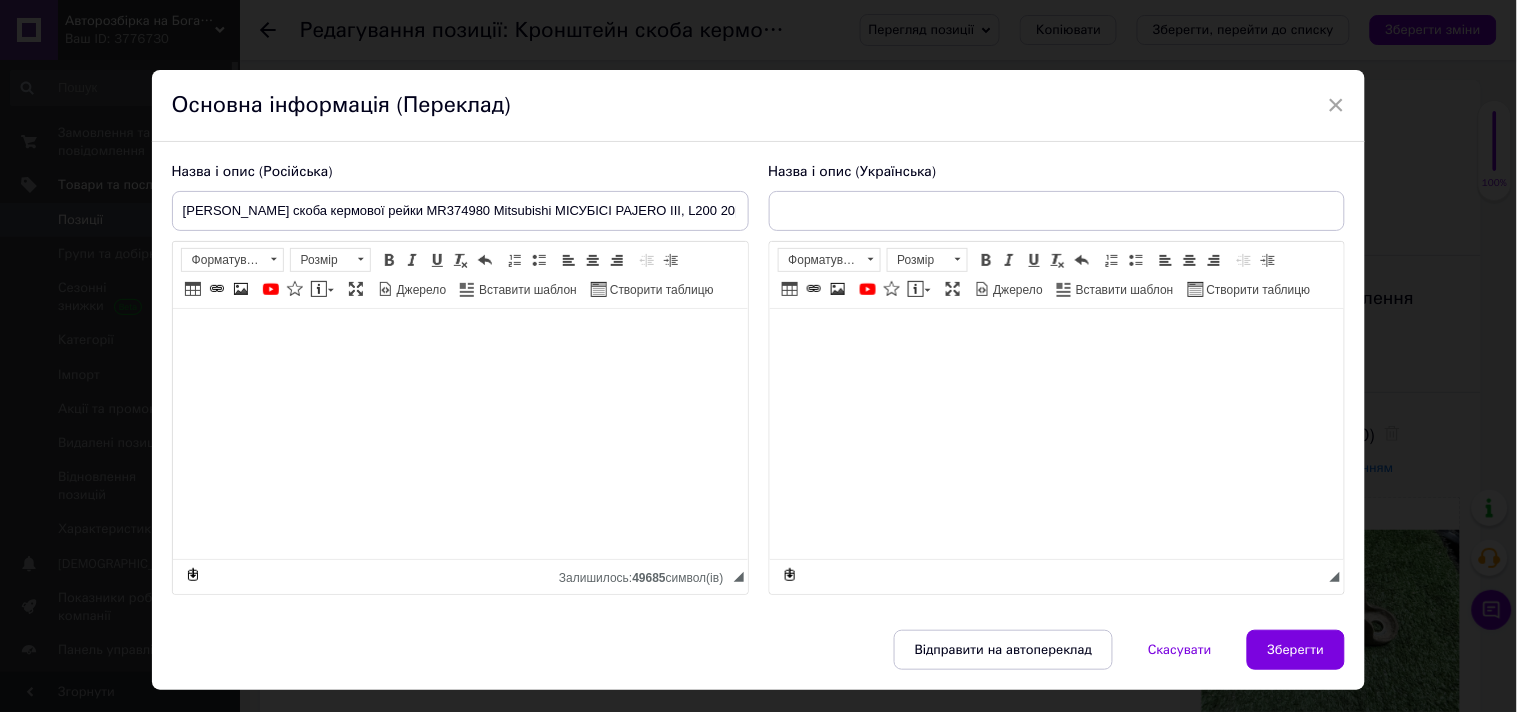 checkbox on "true" 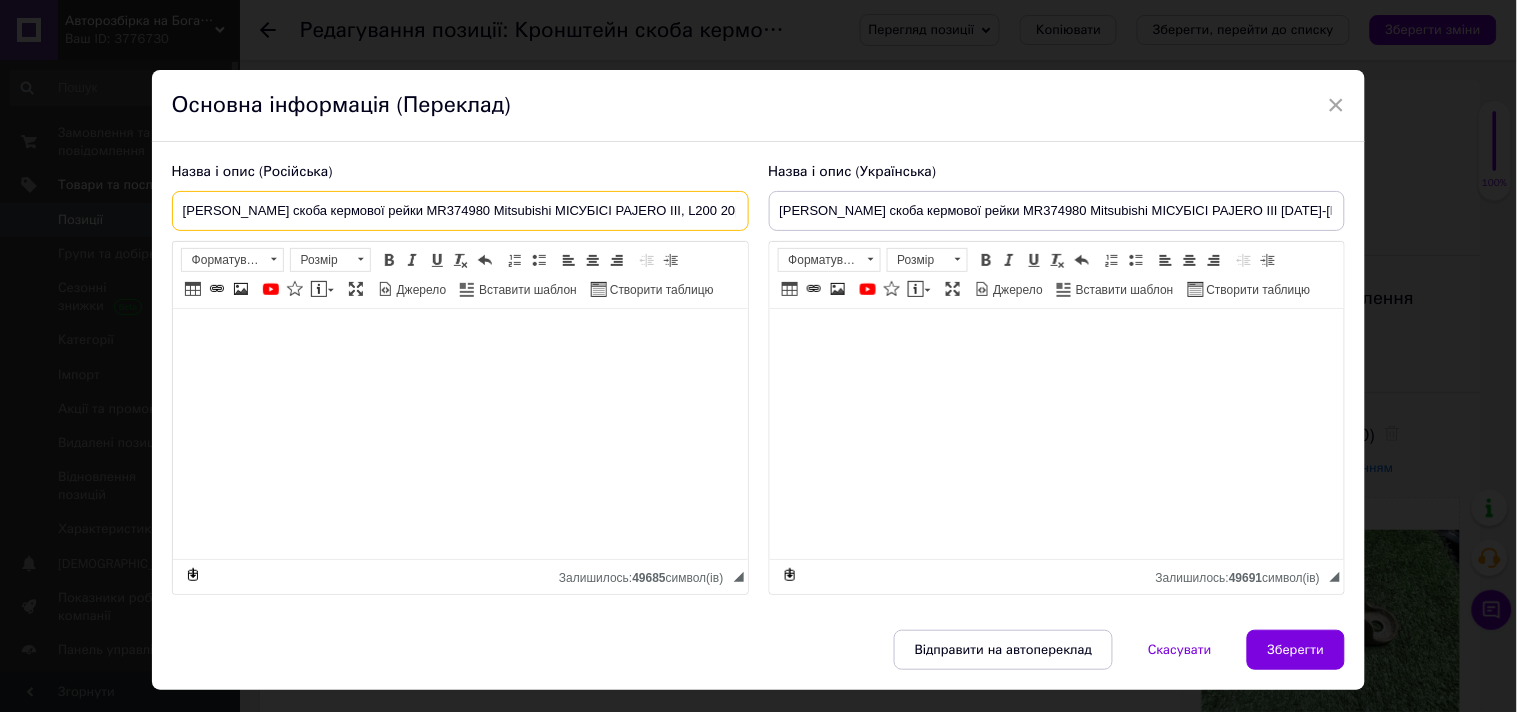 scroll, scrollTop: 0, scrollLeft: 10, axis: horizontal 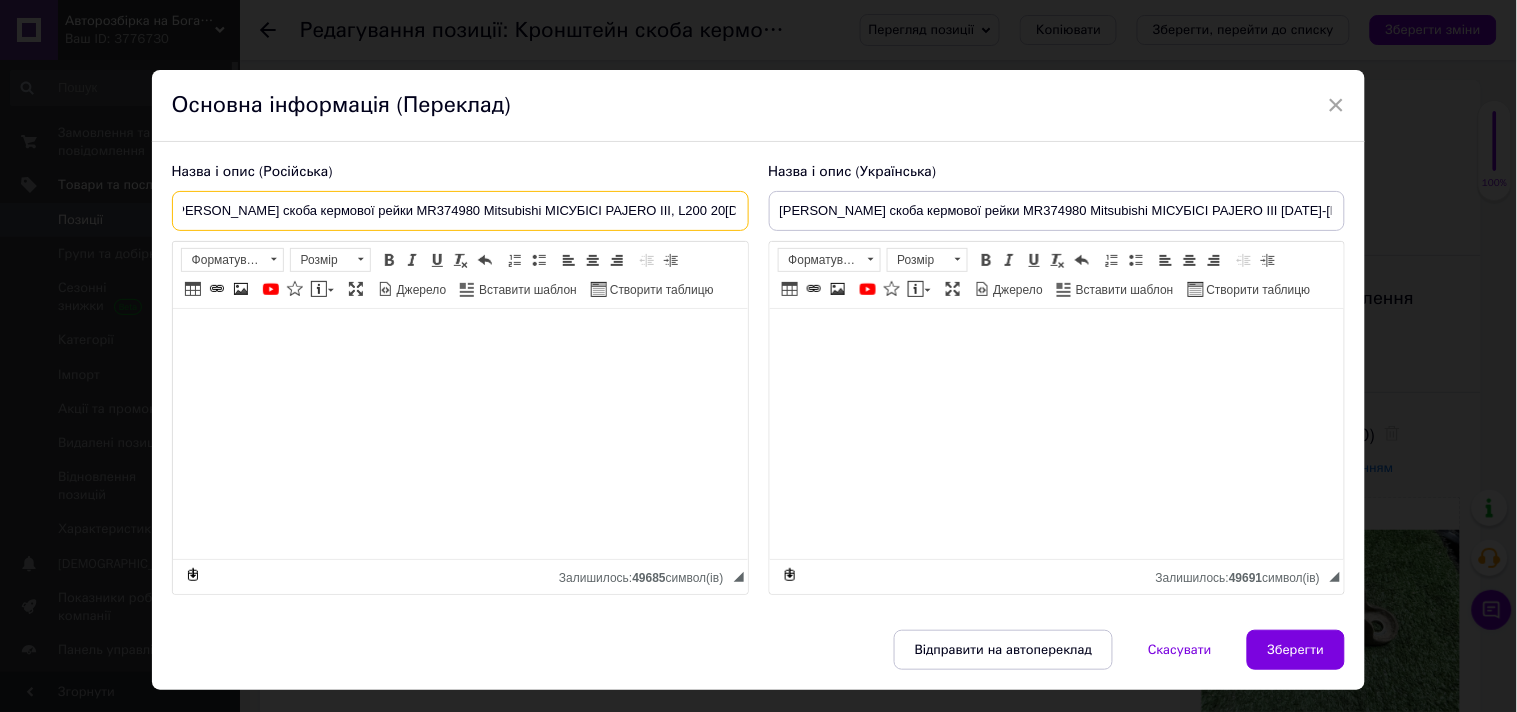 drag, startPoint x: 174, startPoint y: 211, endPoint x: 801, endPoint y: 176, distance: 627.97614 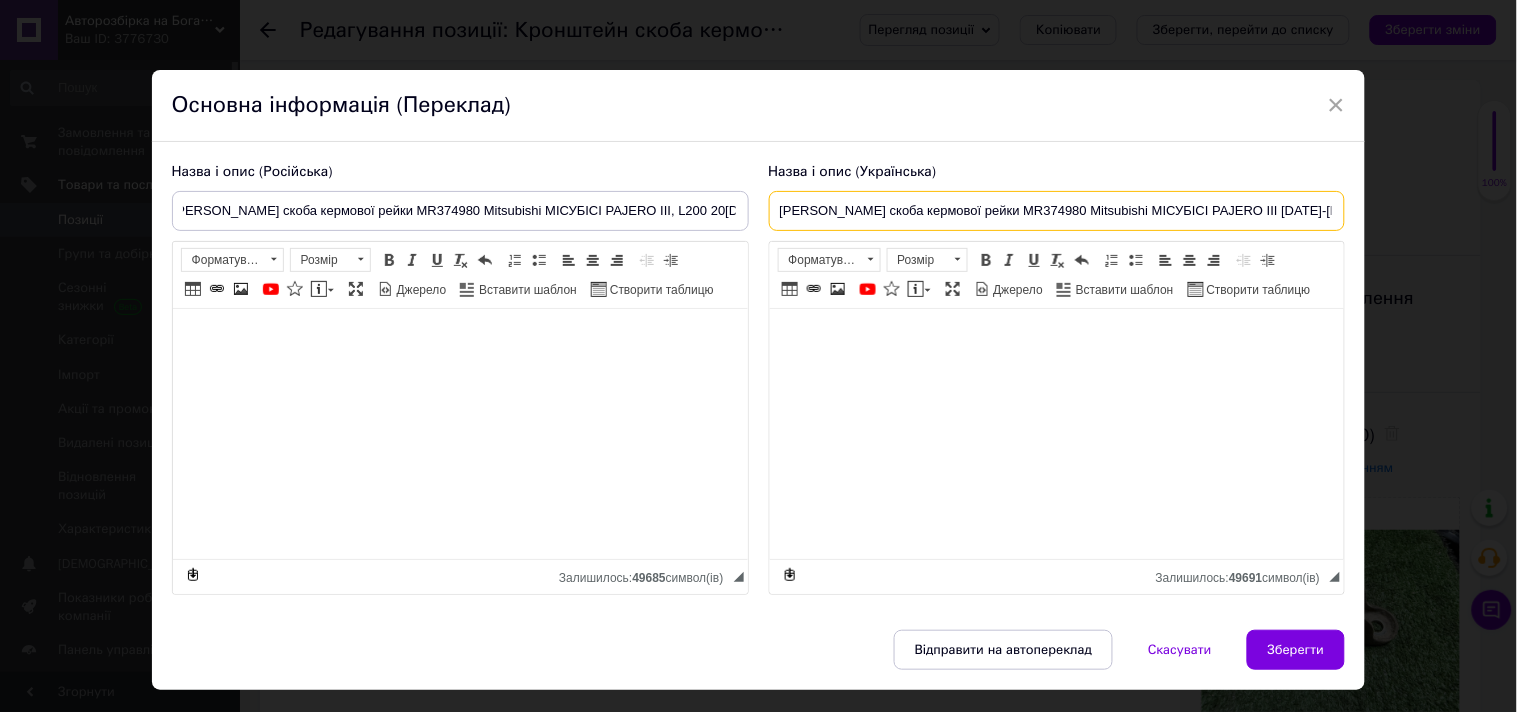 scroll, scrollTop: 0, scrollLeft: 0, axis: both 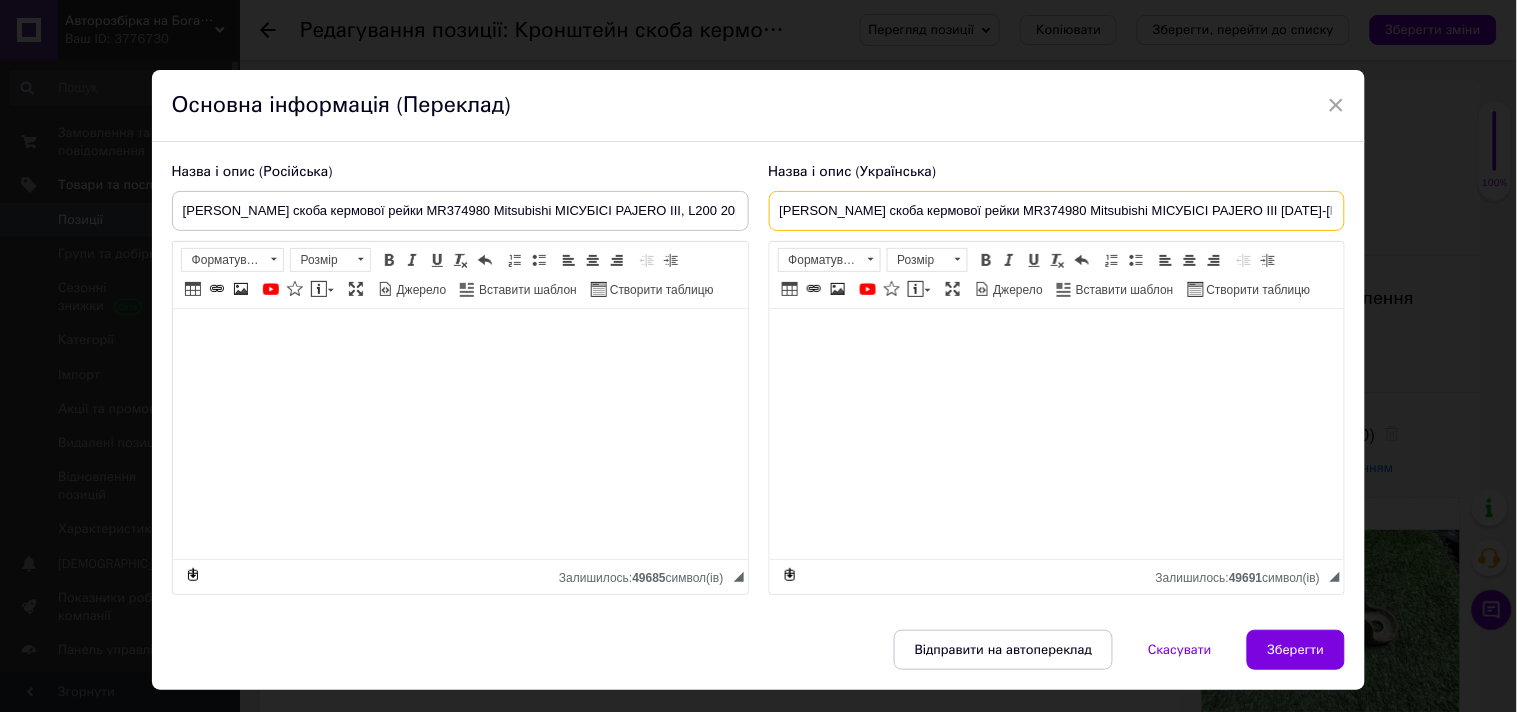 drag, startPoint x: 771, startPoint y: 203, endPoint x: 1450, endPoint y: 208, distance: 679.01843 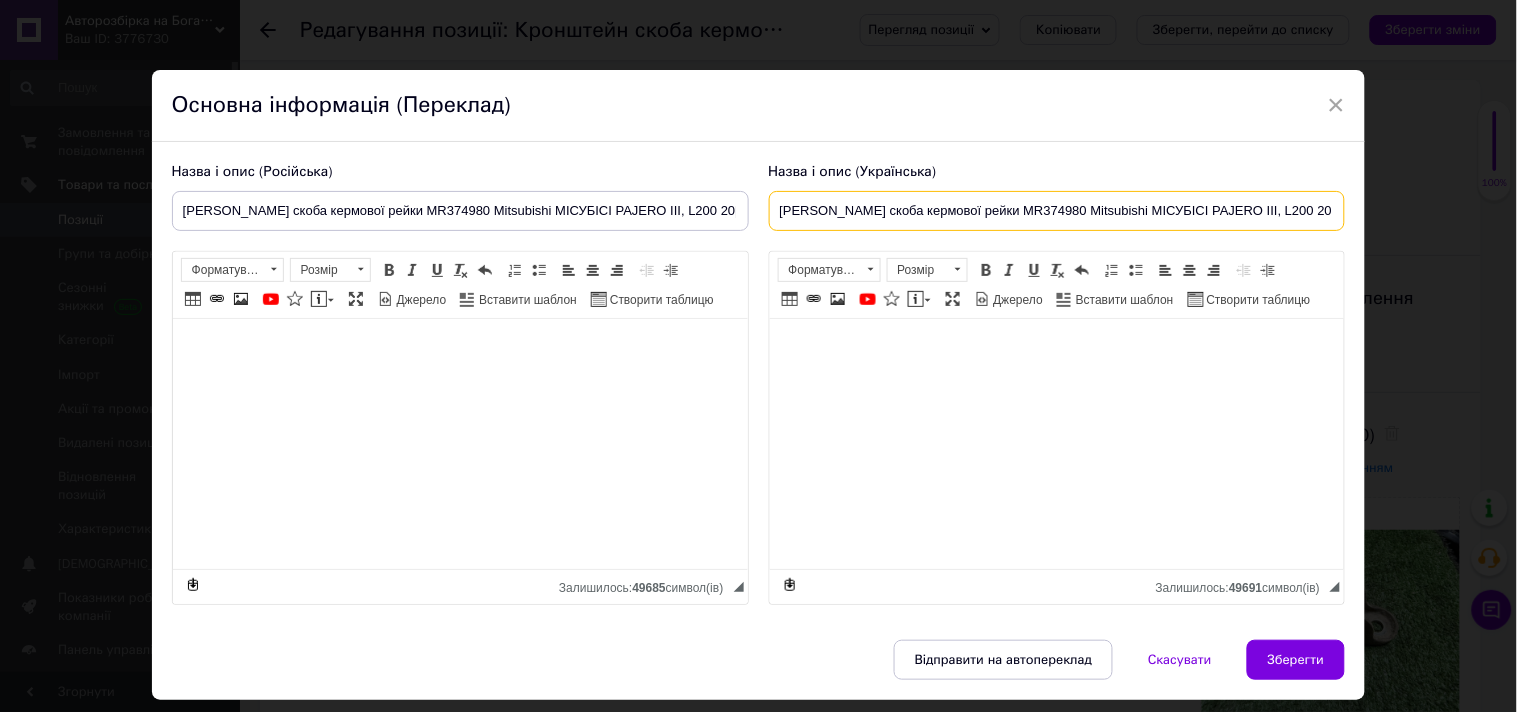 scroll, scrollTop: 0, scrollLeft: 10, axis: horizontal 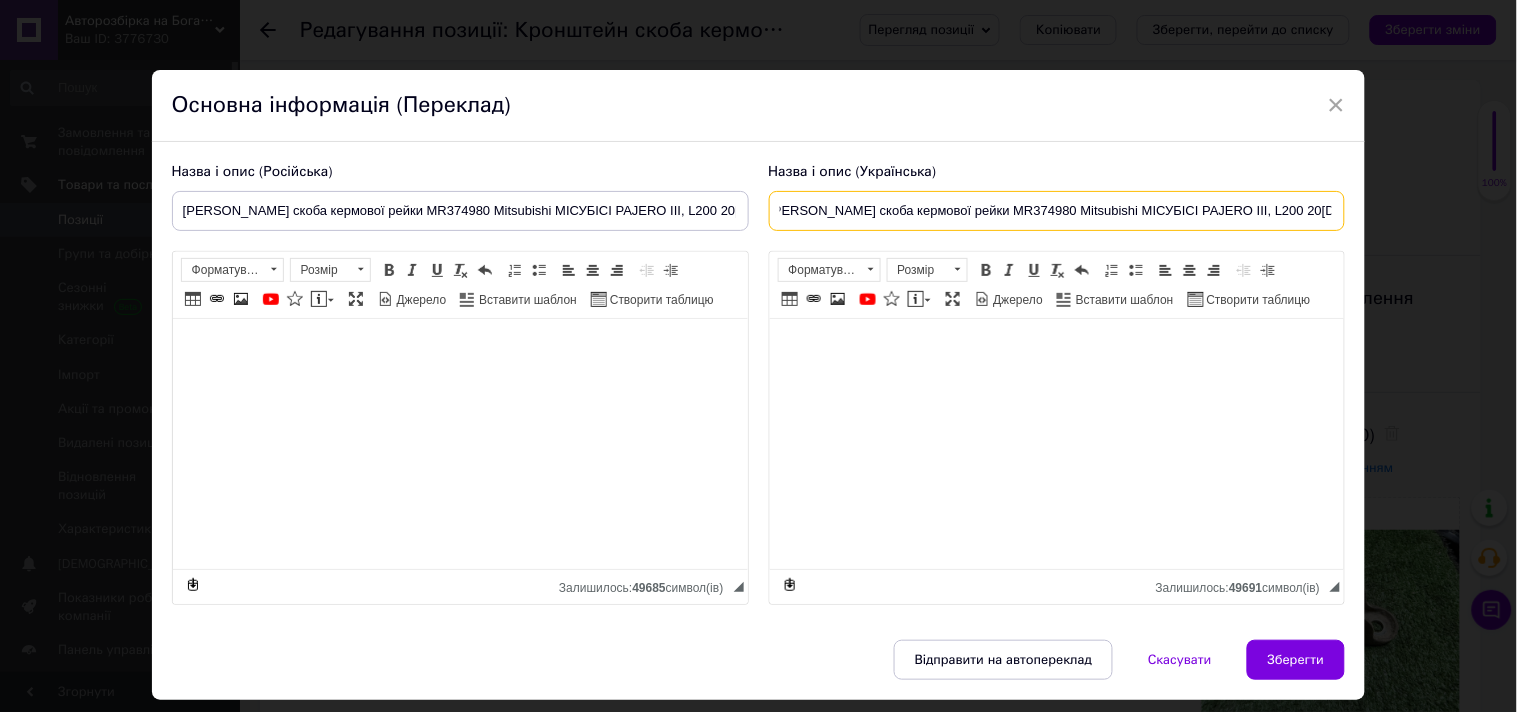 type on "[PERSON_NAME] скоба кермової рейки MR374980 Mitsubishi МІСУБІСІ PAJERO III, L200 20[DATE]0[DATE]" 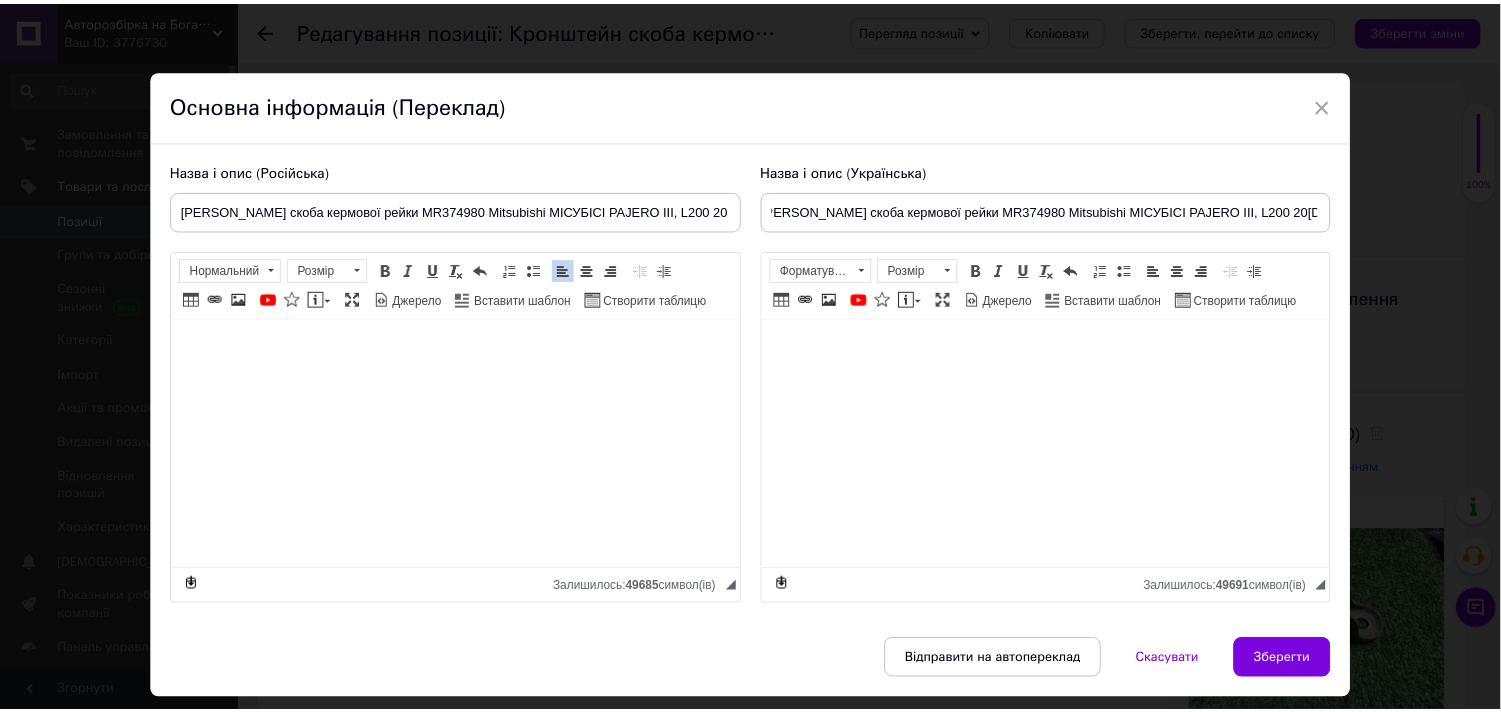 scroll, scrollTop: 0, scrollLeft: 0, axis: both 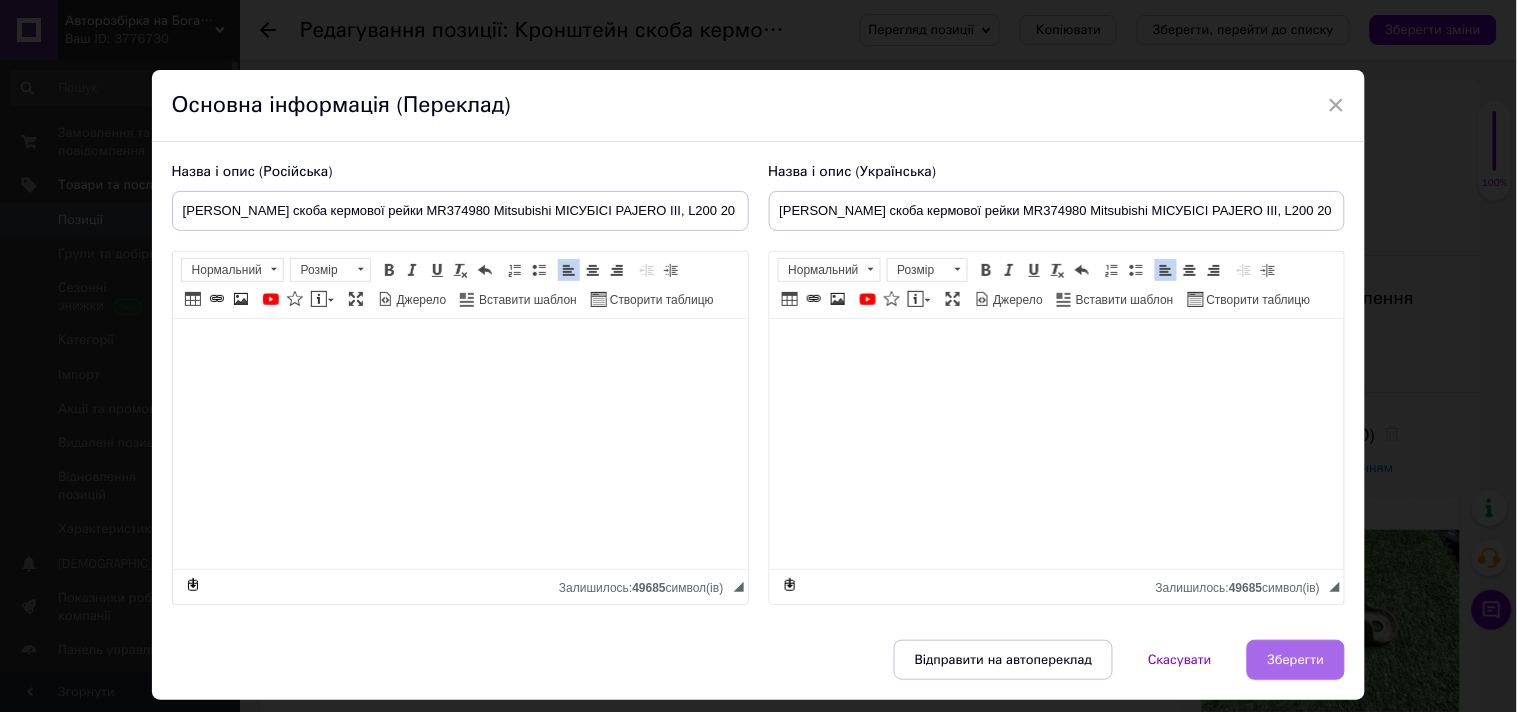 click on "Зберегти" at bounding box center [1296, 660] 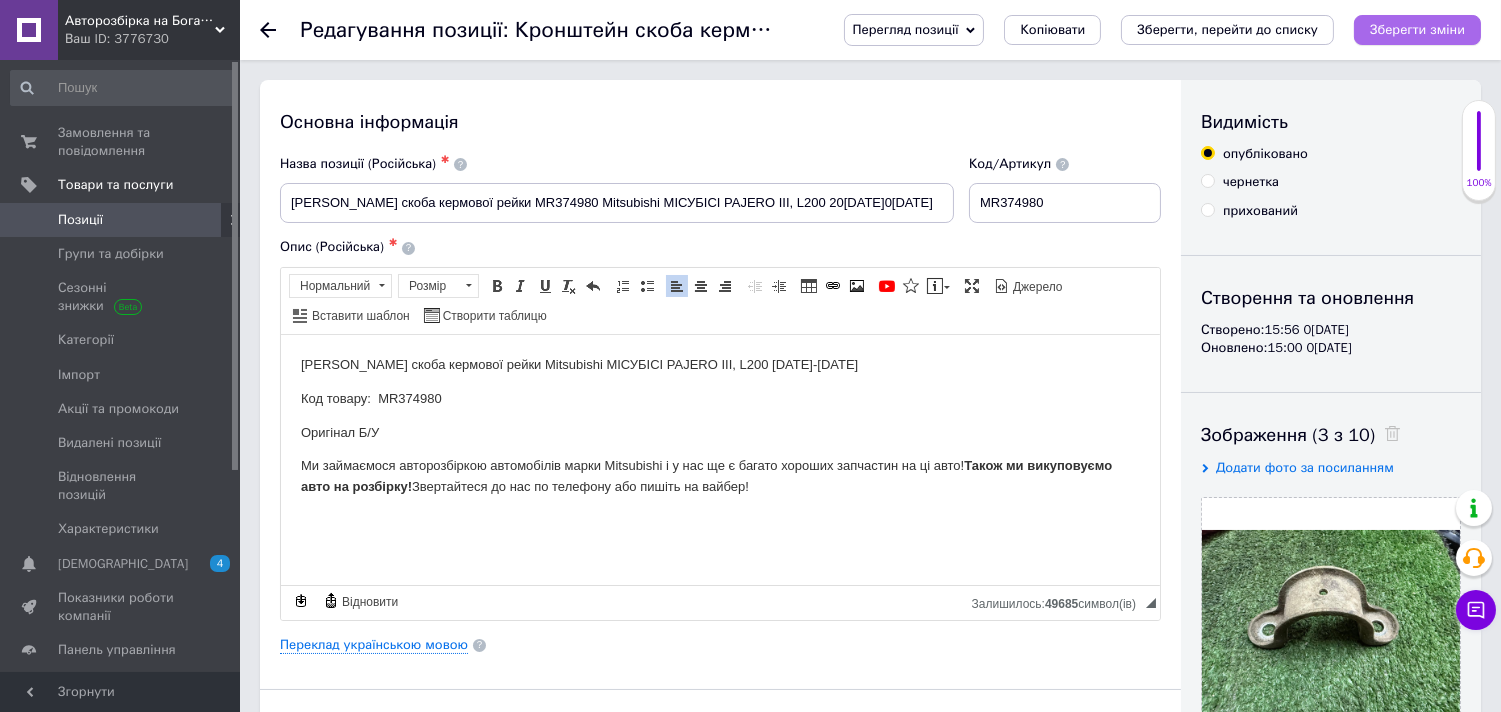 click on "Зберегти зміни" at bounding box center (1417, 29) 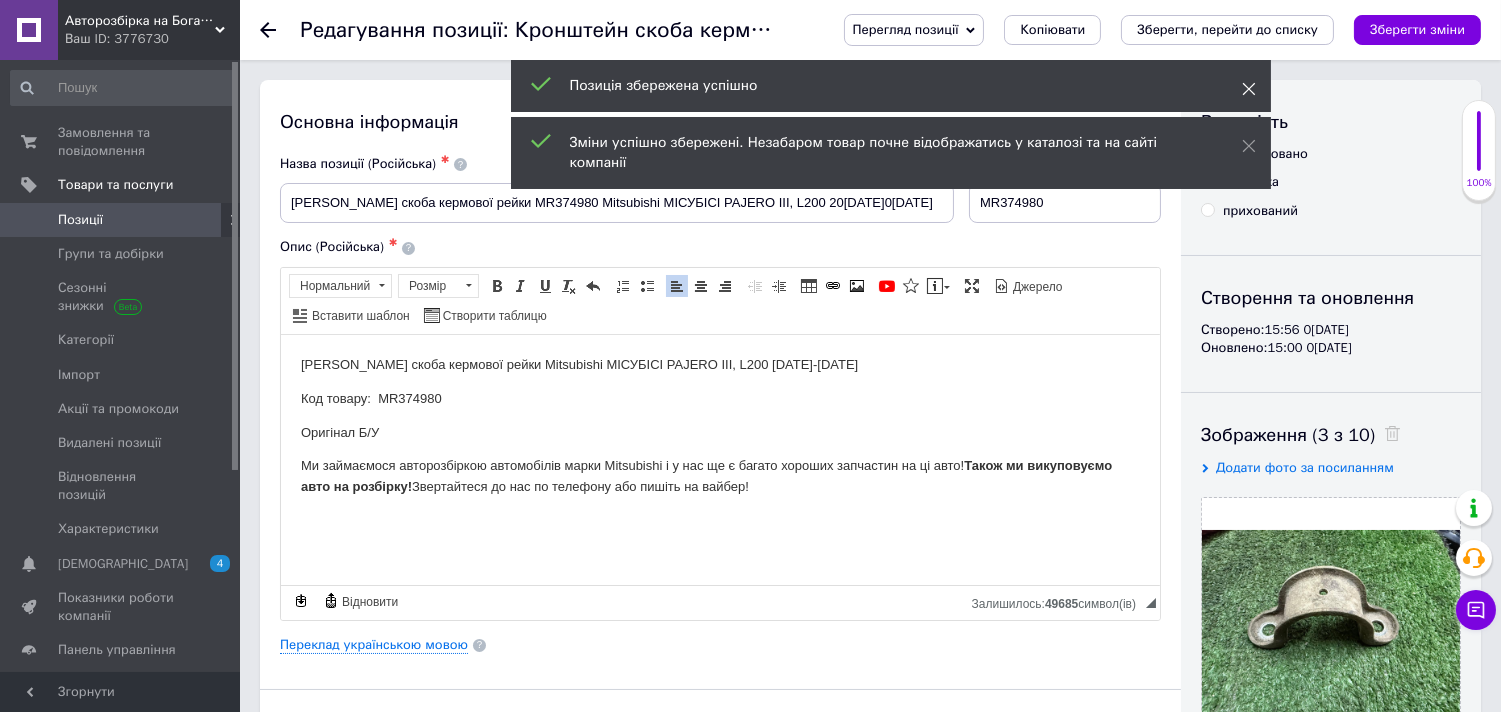 click 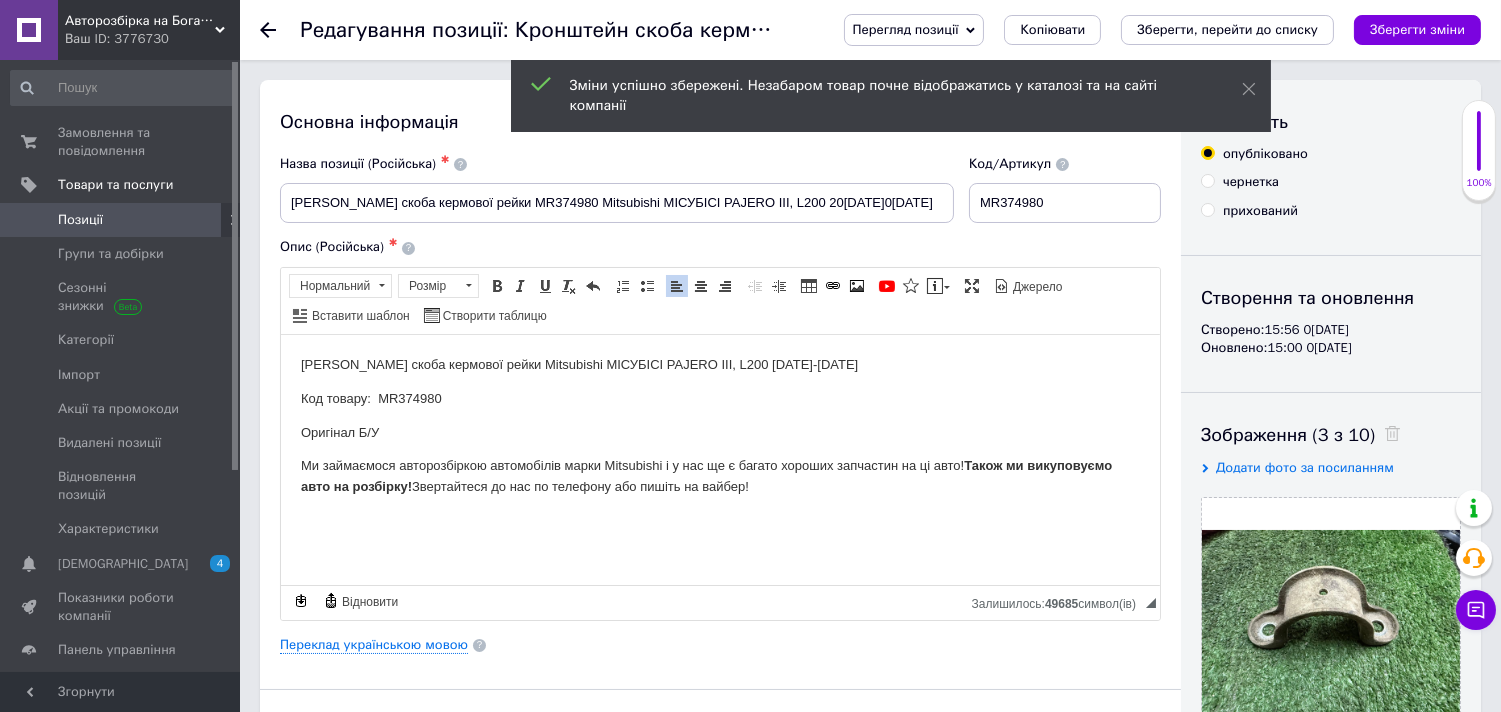 click 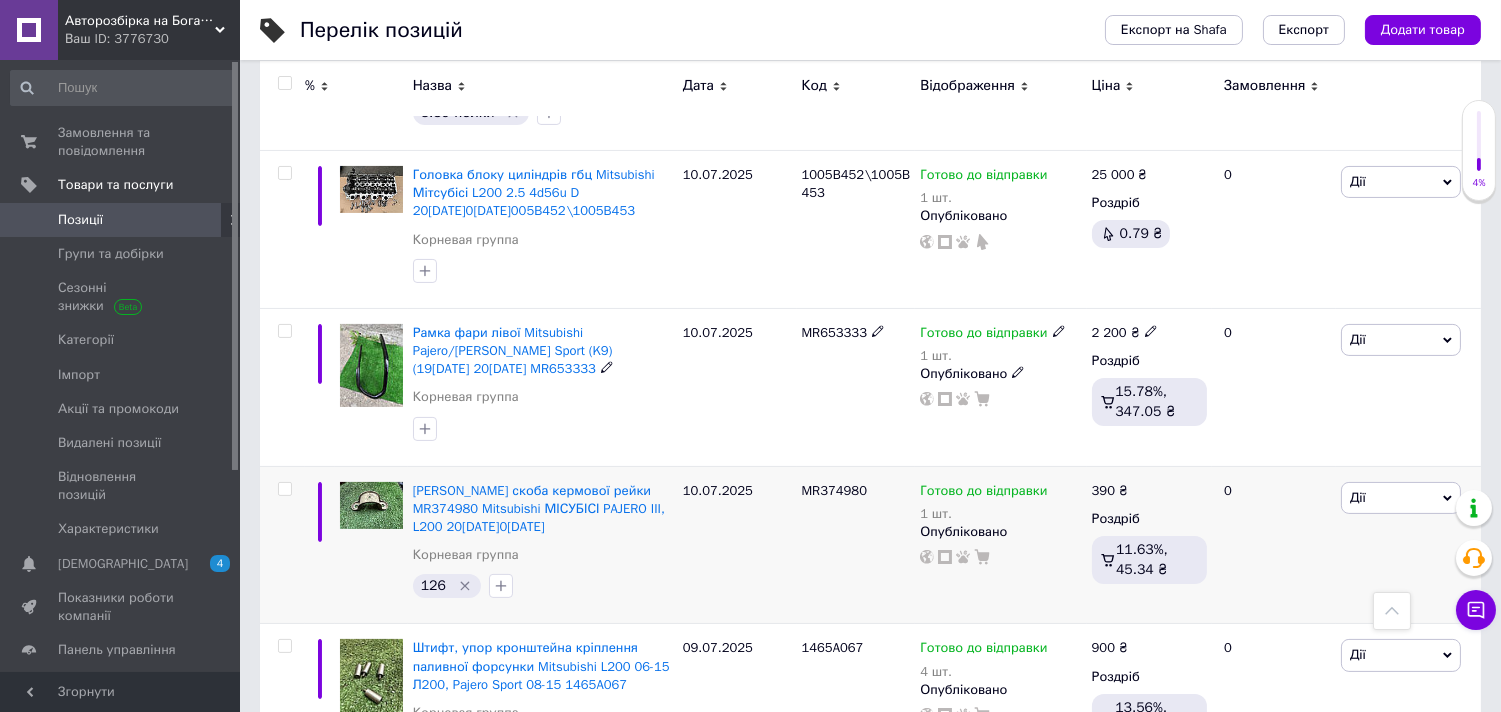 scroll, scrollTop: 777, scrollLeft: 0, axis: vertical 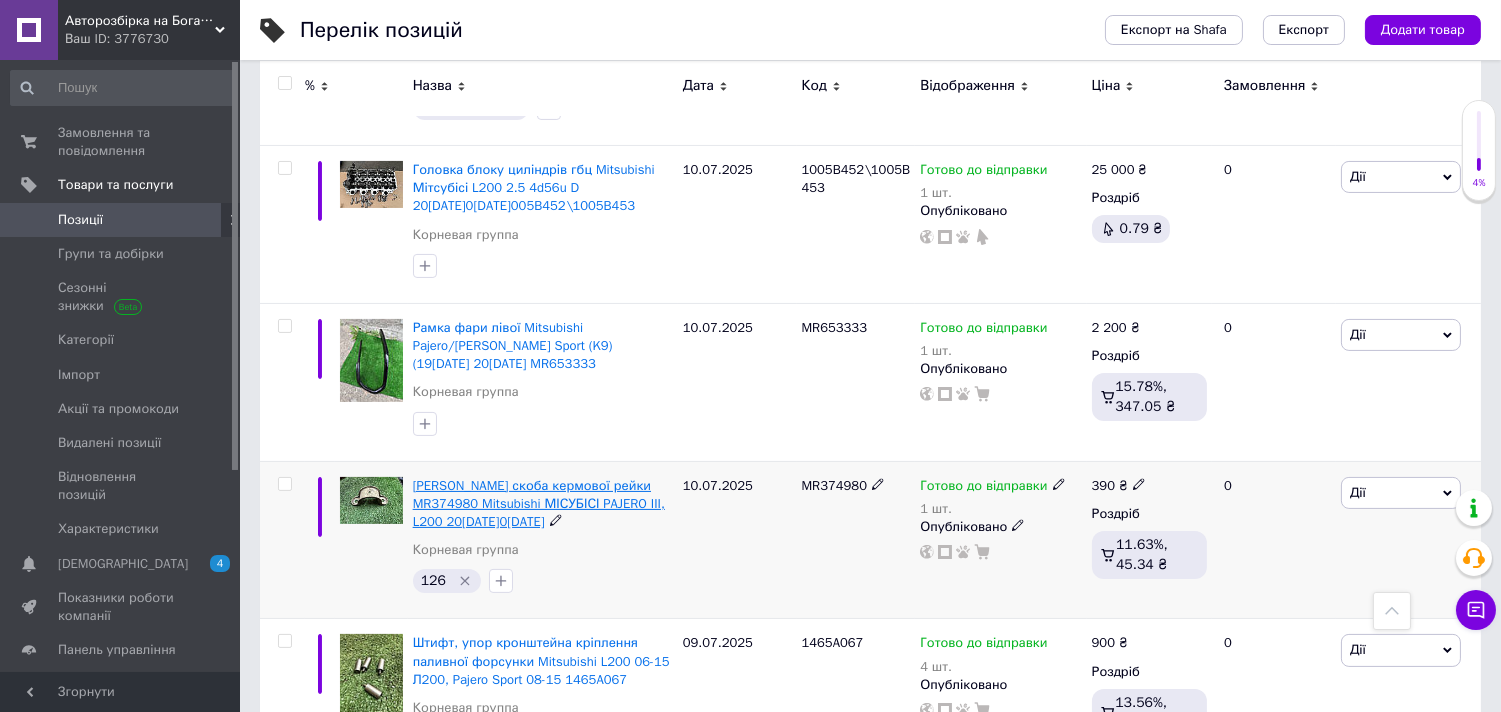 click on "[PERSON_NAME] скоба кермової рейки MR374980 Mitsubishi МІСУБІСІ PAJERO III, L200 20[DATE]0[DATE]" at bounding box center (539, 503) 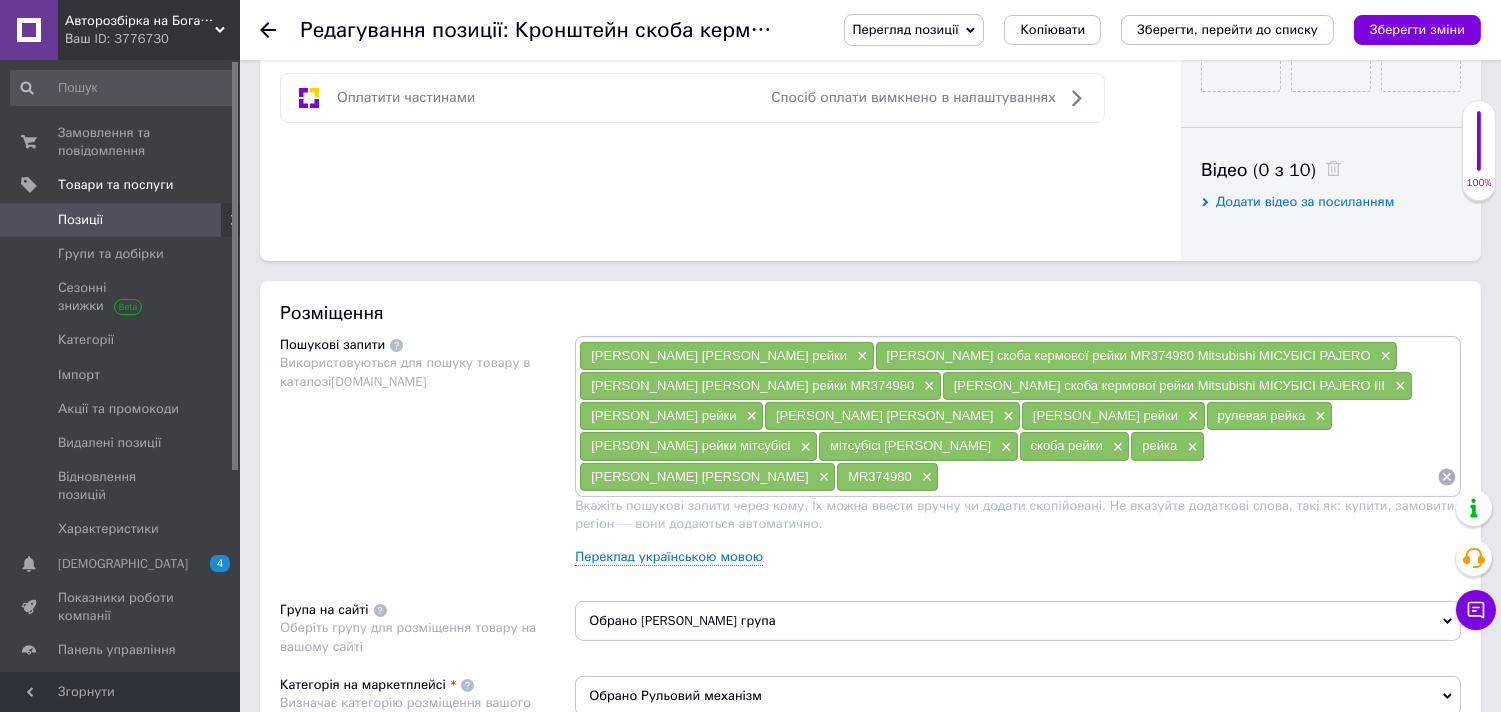 scroll, scrollTop: 1000, scrollLeft: 0, axis: vertical 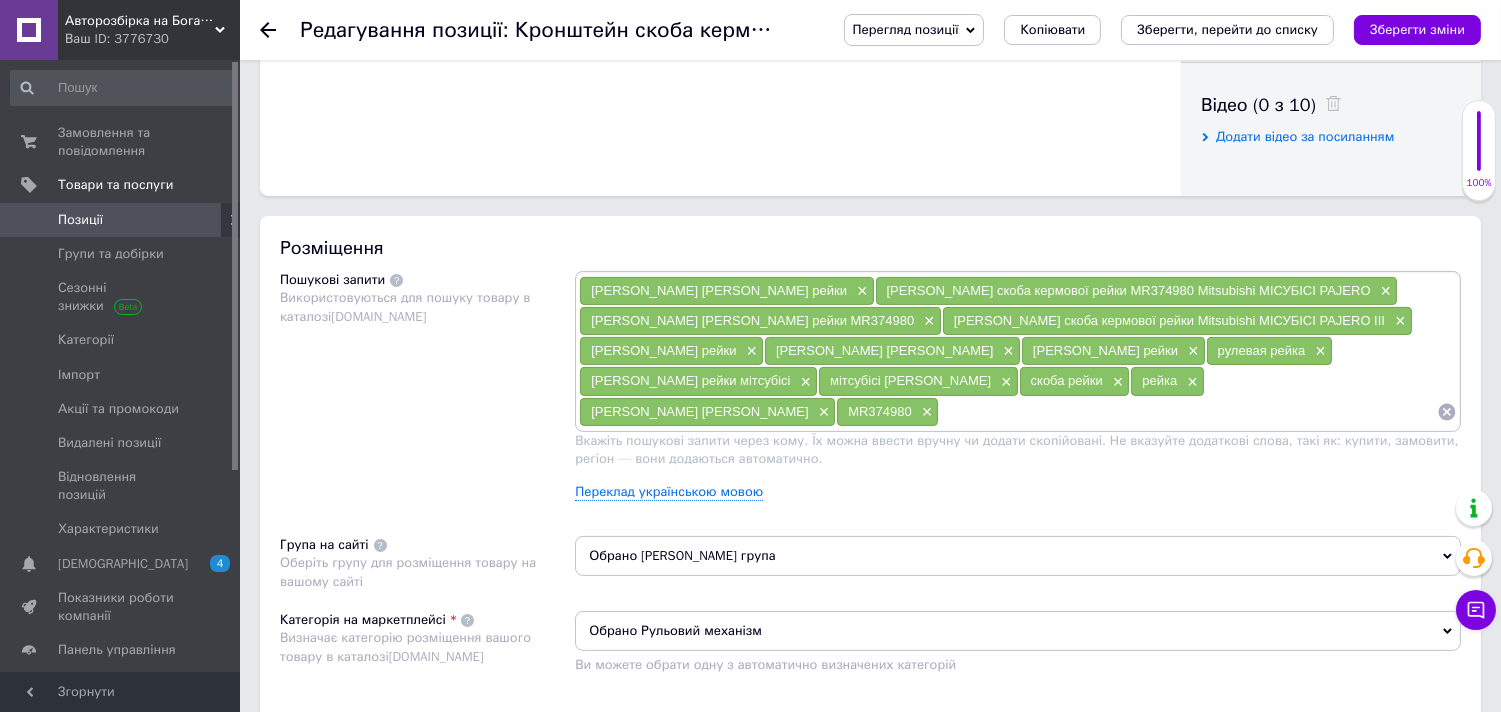click on "Вкажіть пошукові запити через кому. Їх можна ввести вручну чи додати скопійовані. Не вказуйте додаткові слова, такі як: купити, замовити, регіон — вони додаються автоматично." at bounding box center [1016, 449] 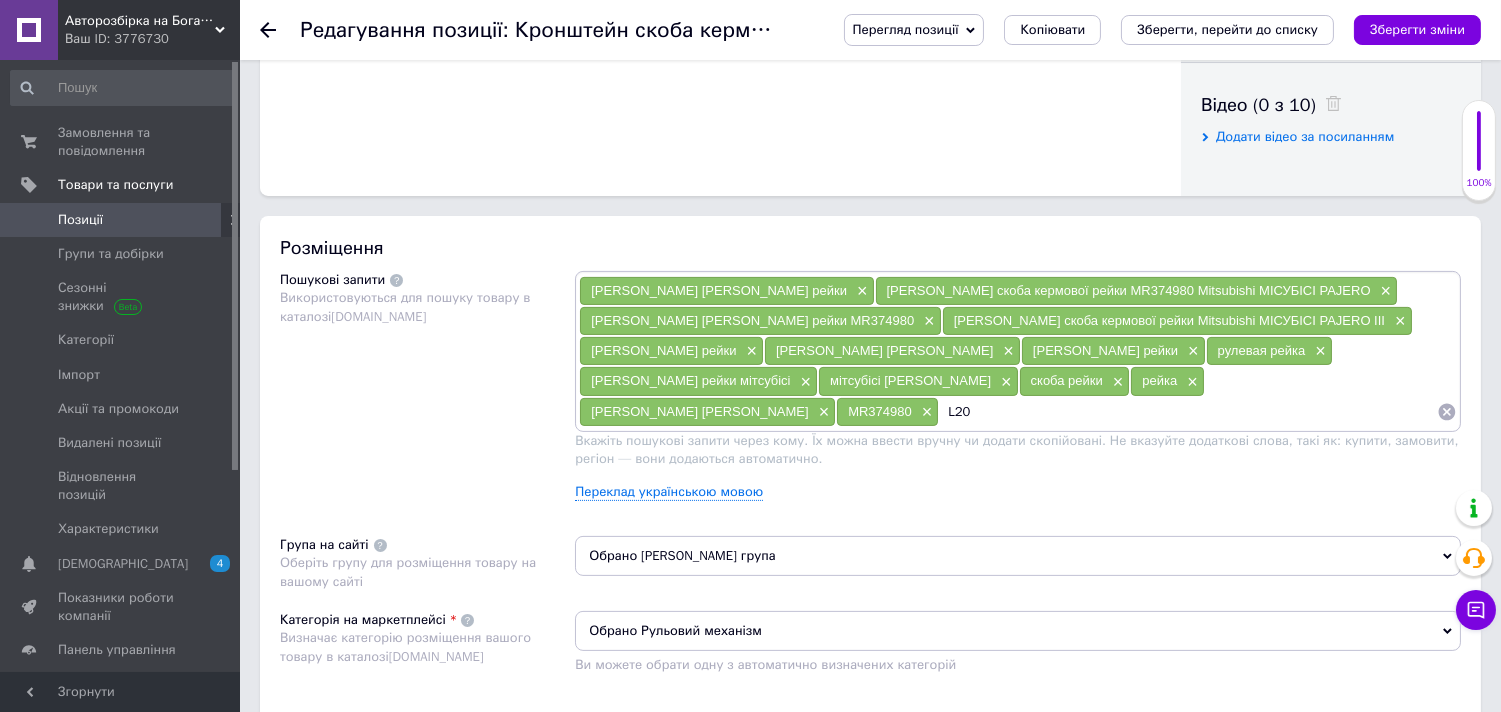 type on "L200" 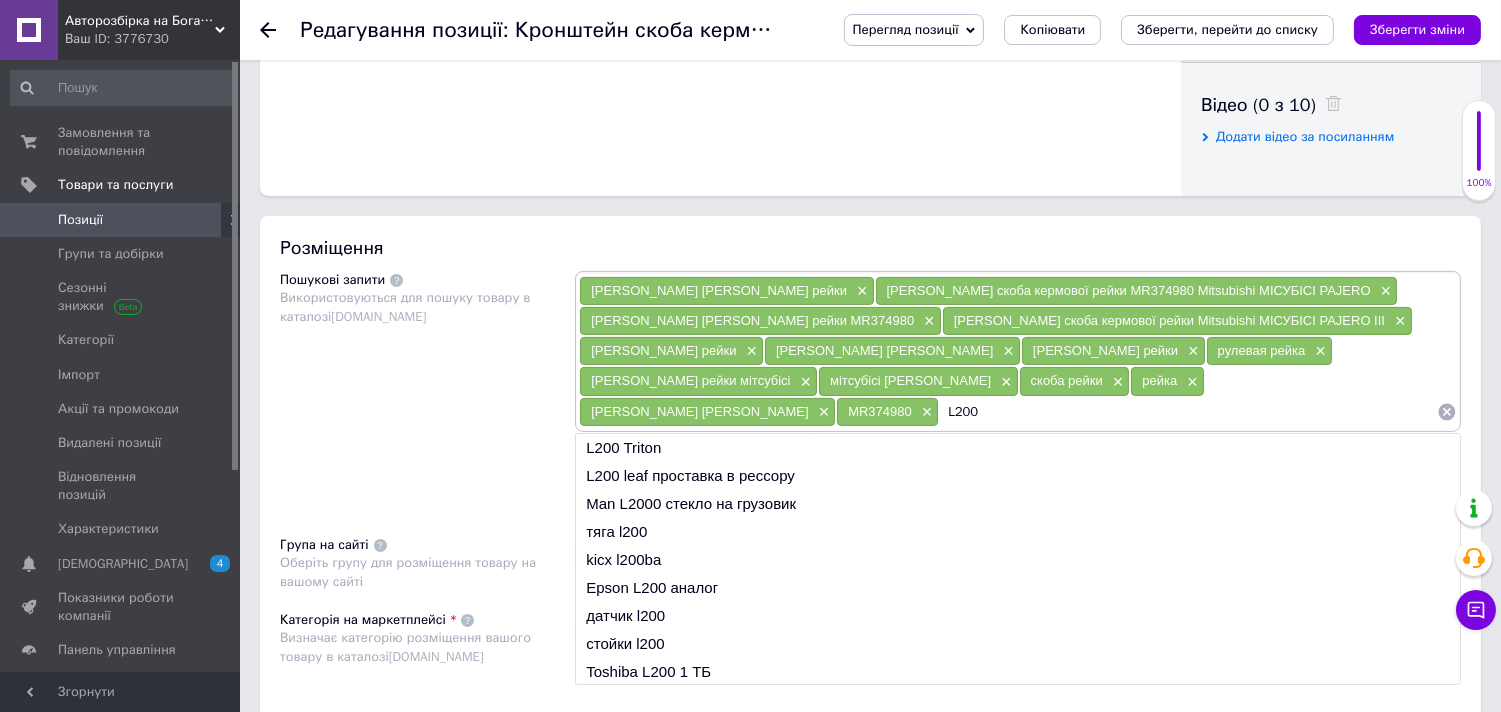type 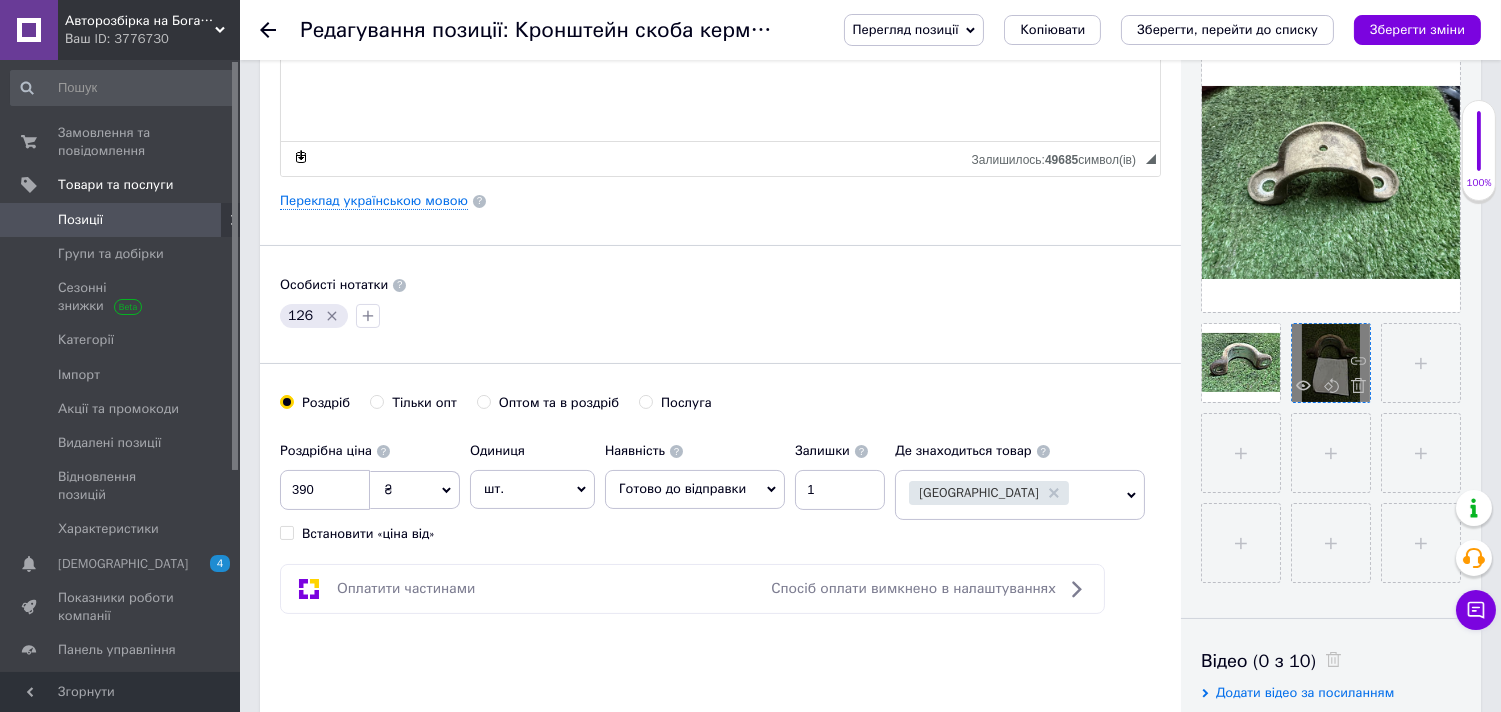 scroll, scrollTop: 0, scrollLeft: 0, axis: both 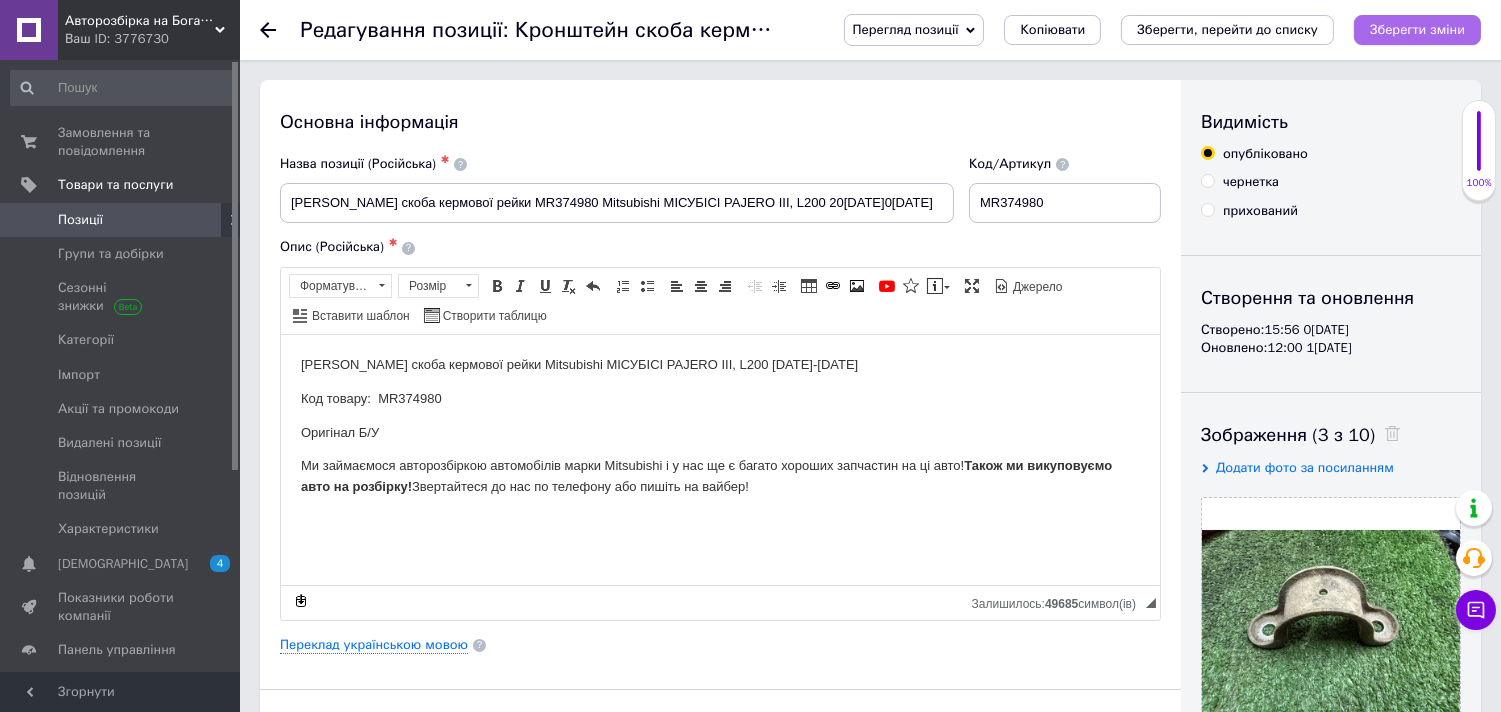 click on "Зберегти зміни" at bounding box center [1417, 29] 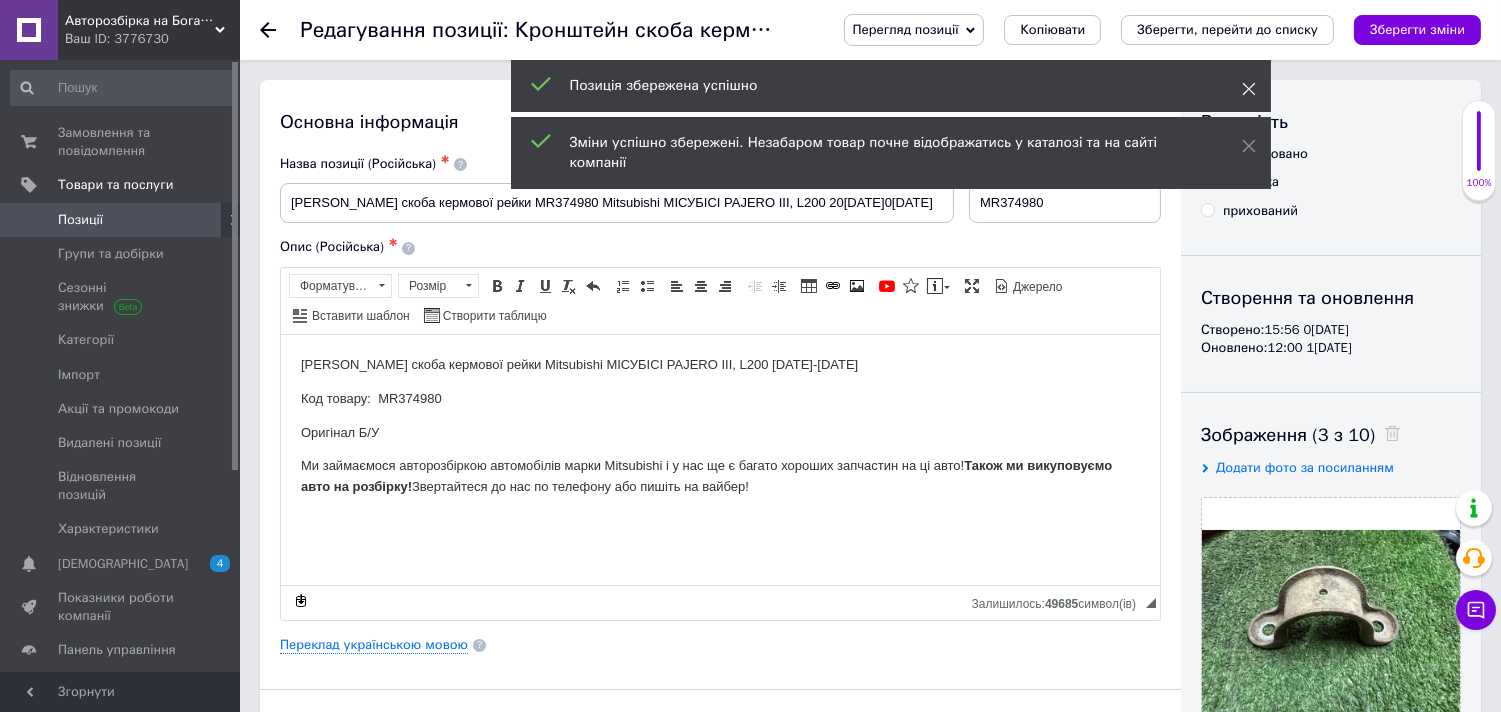 click 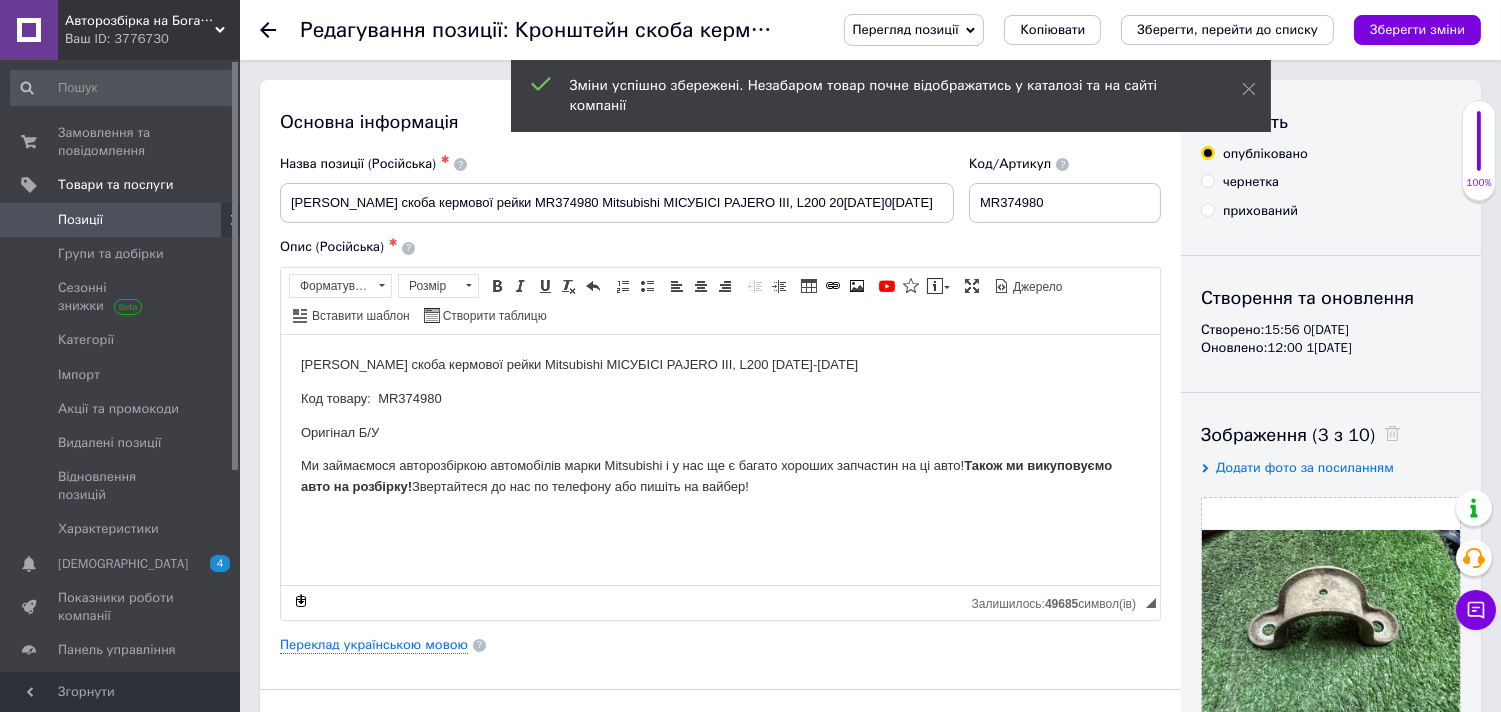 click 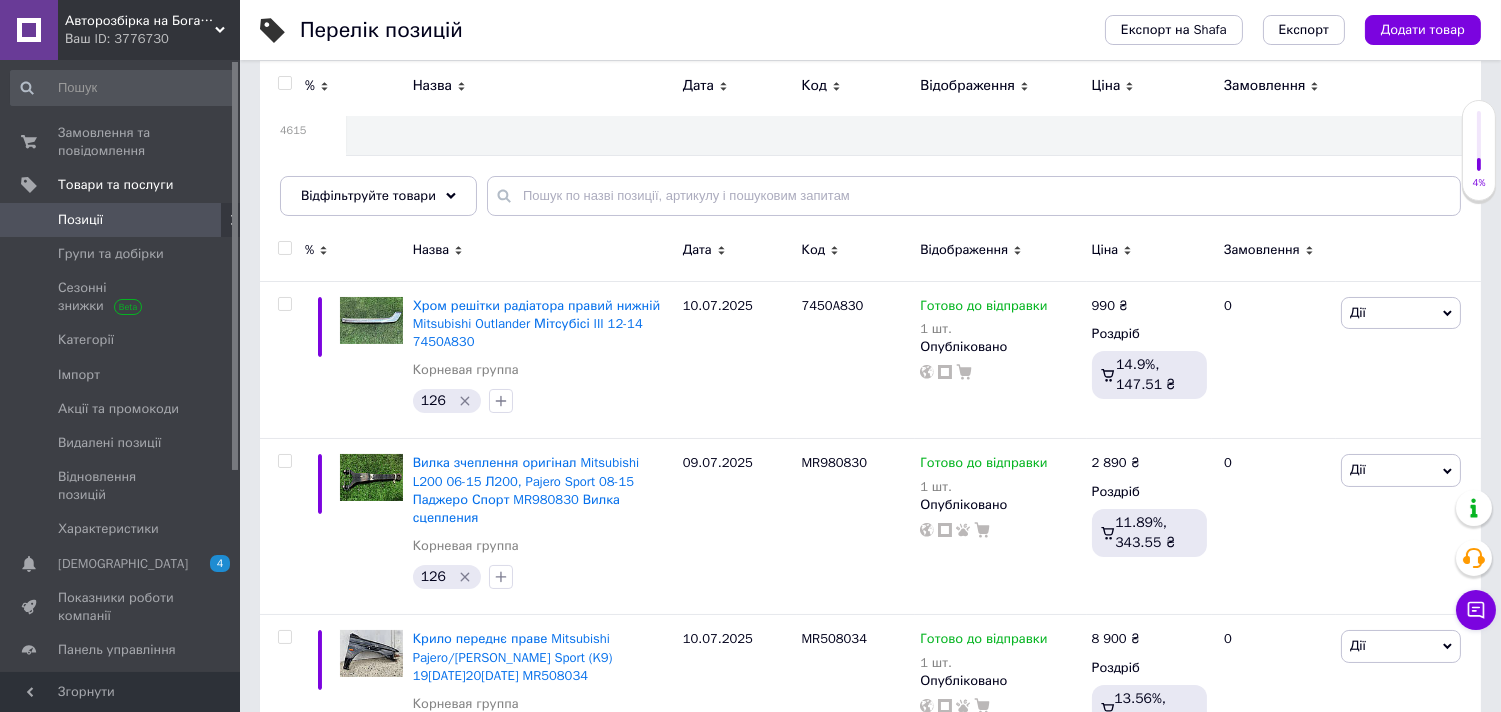 scroll, scrollTop: 111, scrollLeft: 0, axis: vertical 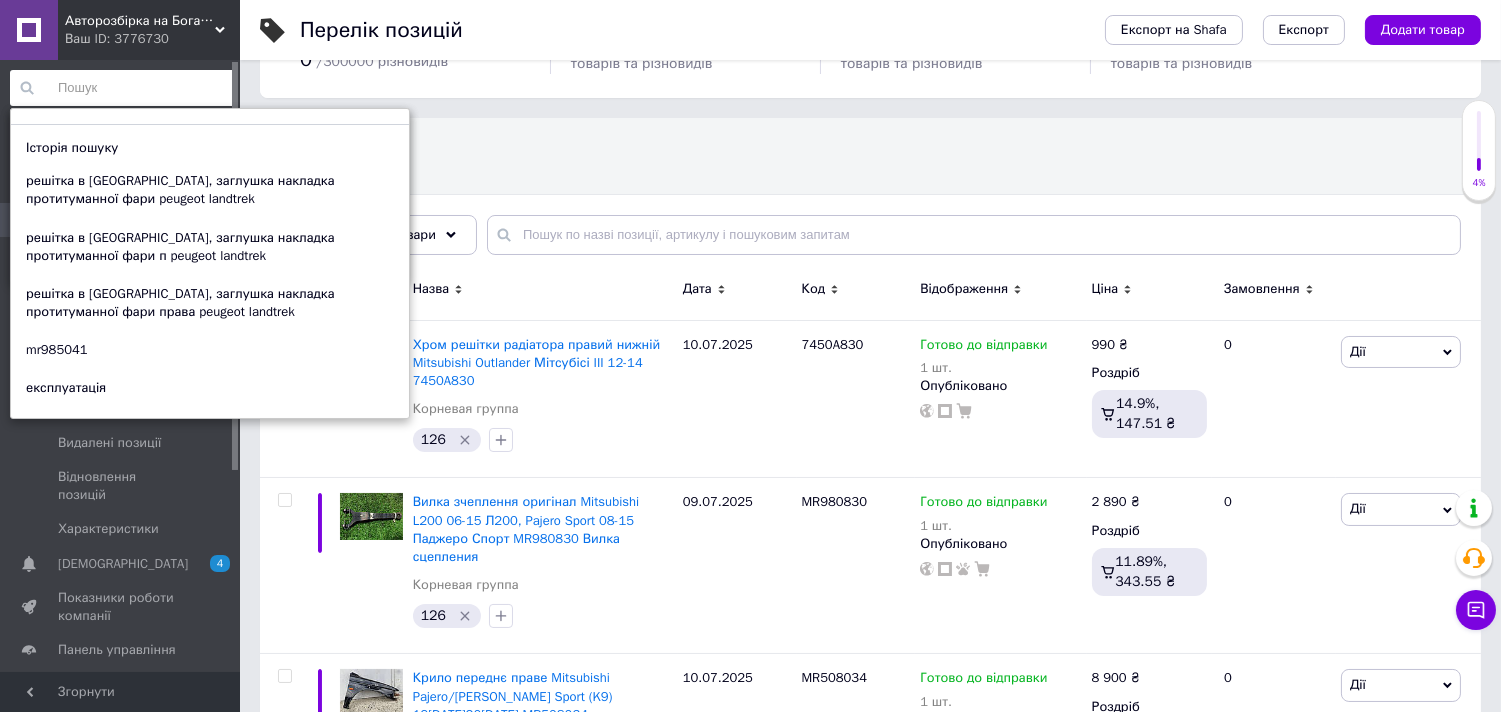 click at bounding box center (123, 88) 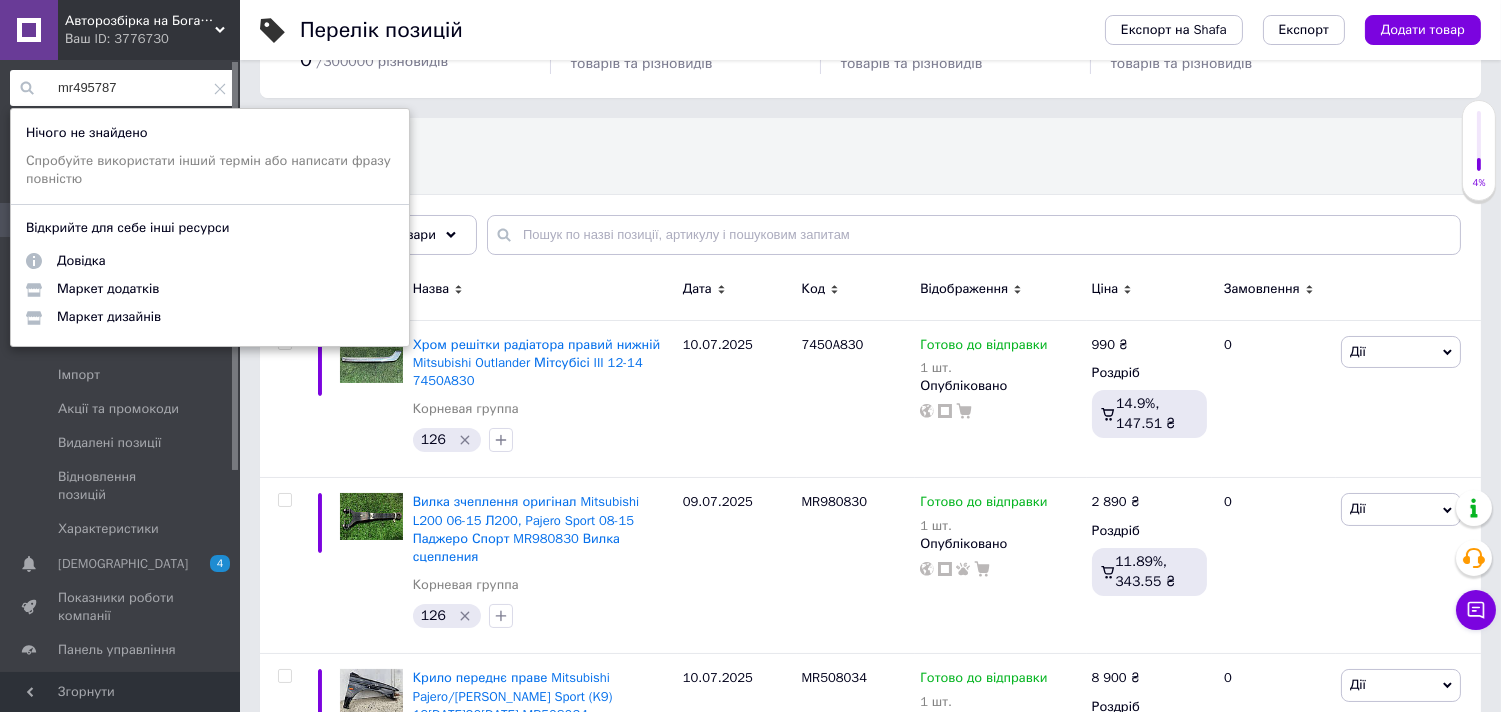 type on "mr495787" 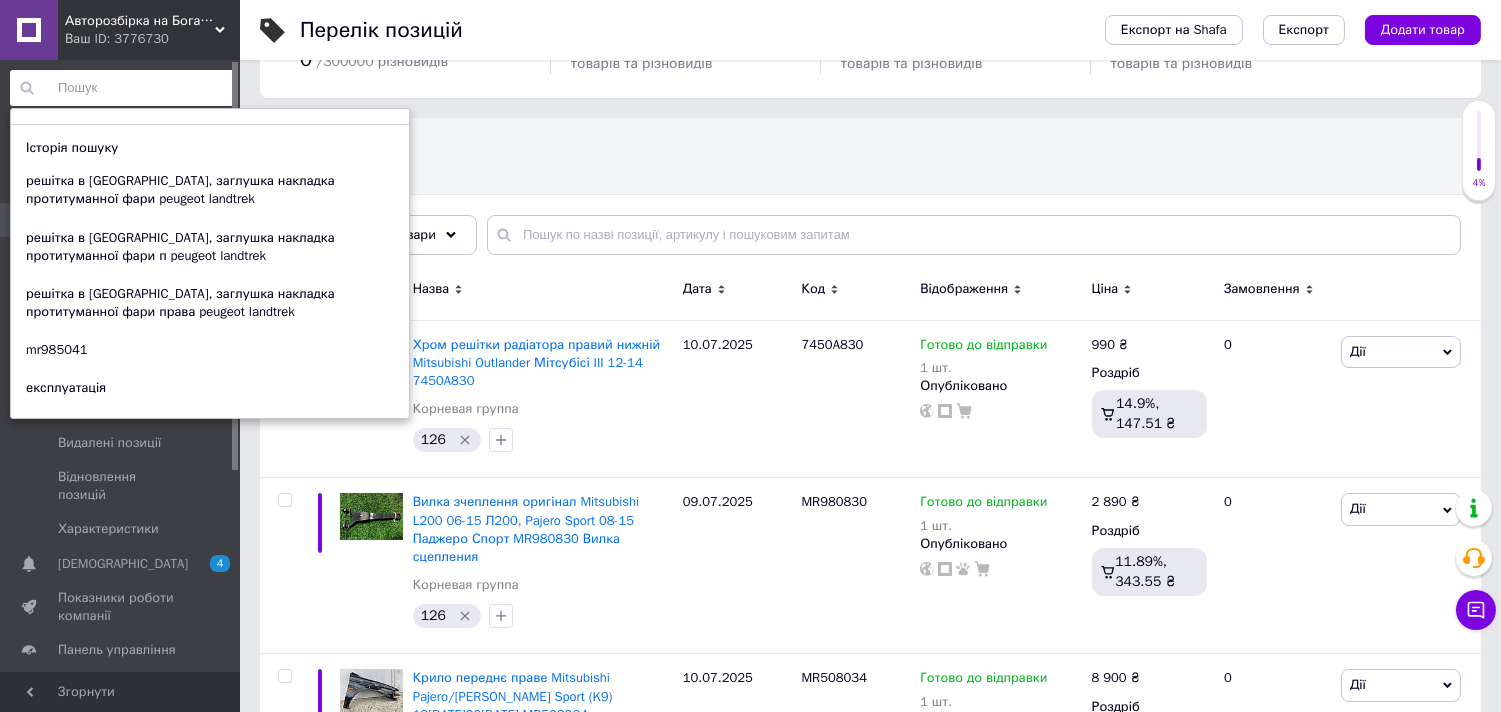 click on "Усі 4615 Ok Відфільтровано...  Зберегти" at bounding box center (870, 196) 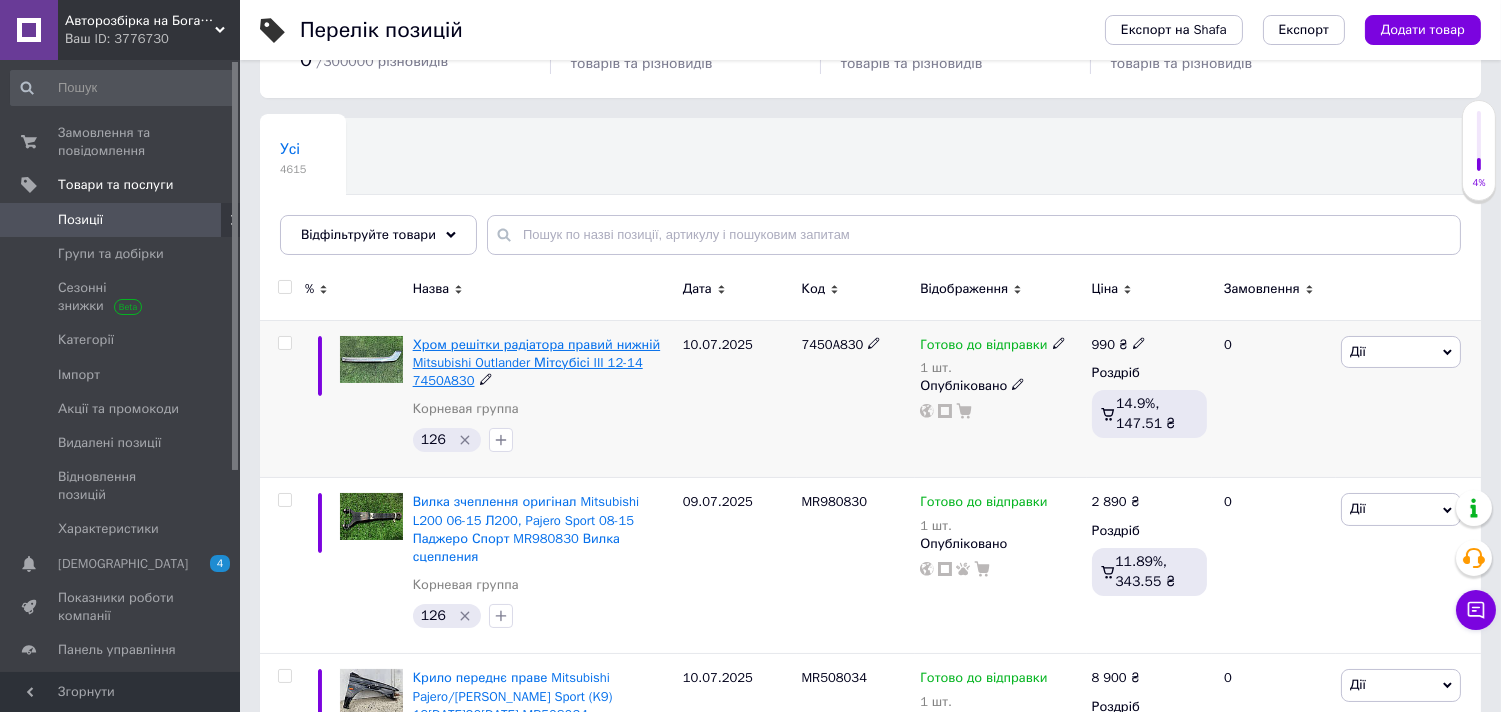 click on "Хром решітки радіатора правий нижній  Mitsubishi Outlander Мітсубісі III 12-14  7450A830" at bounding box center (537, 362) 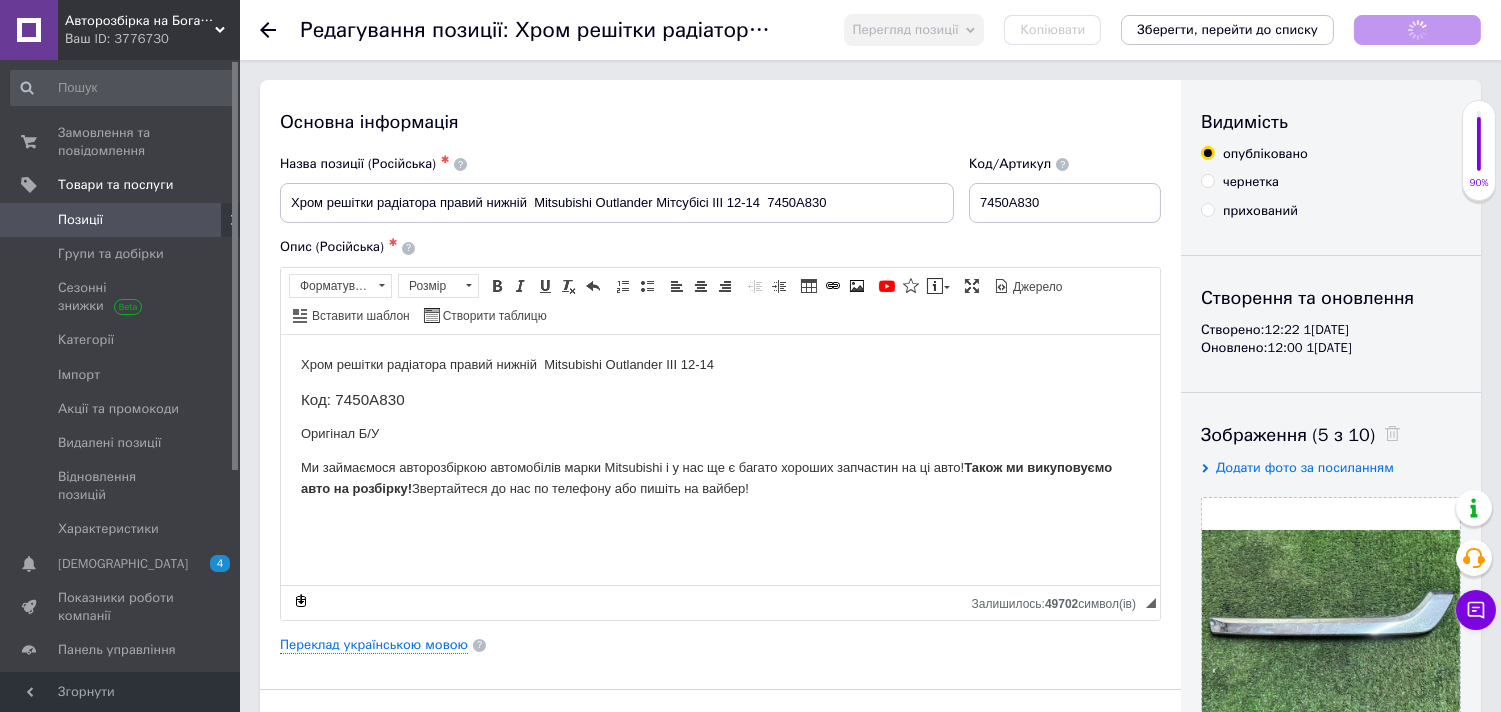 scroll, scrollTop: 0, scrollLeft: 0, axis: both 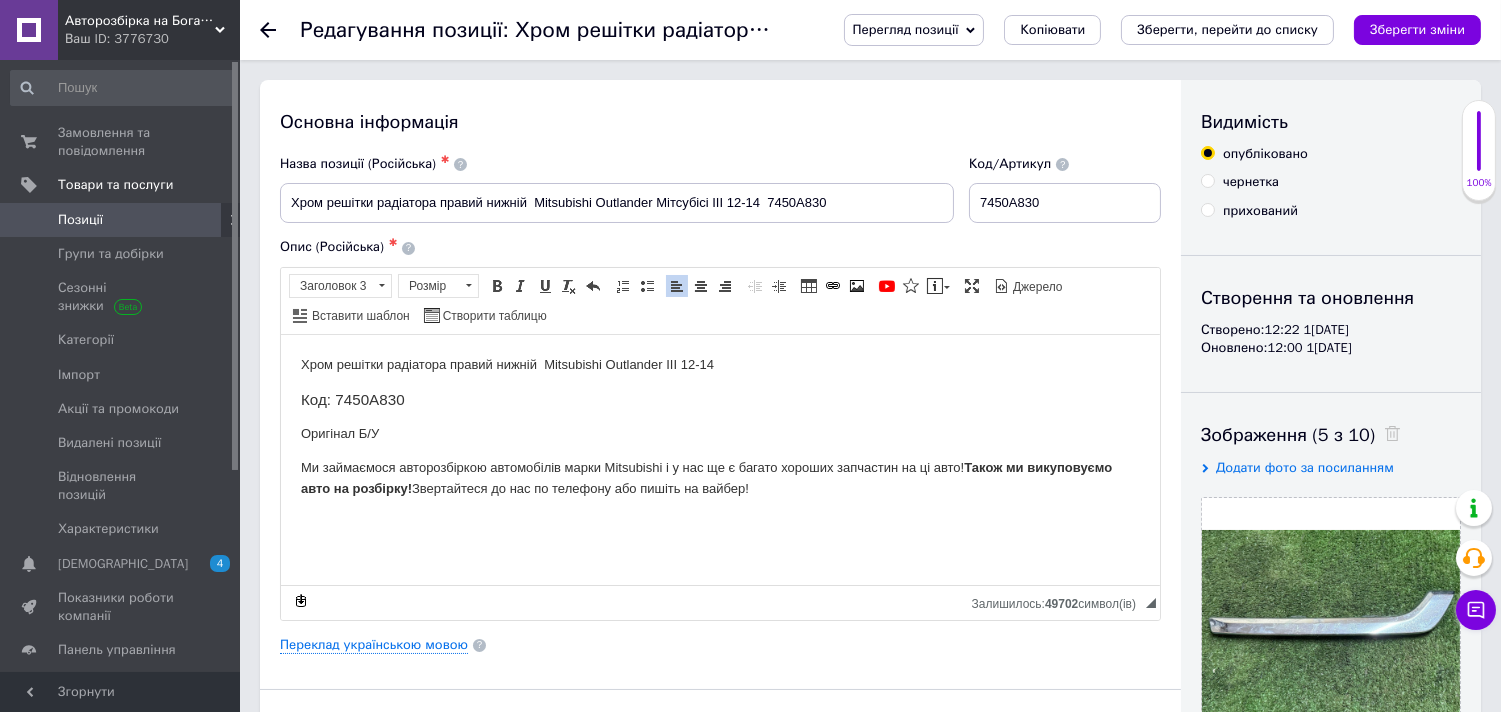 drag, startPoint x: 293, startPoint y: 396, endPoint x: 757, endPoint y: 493, distance: 474.03058 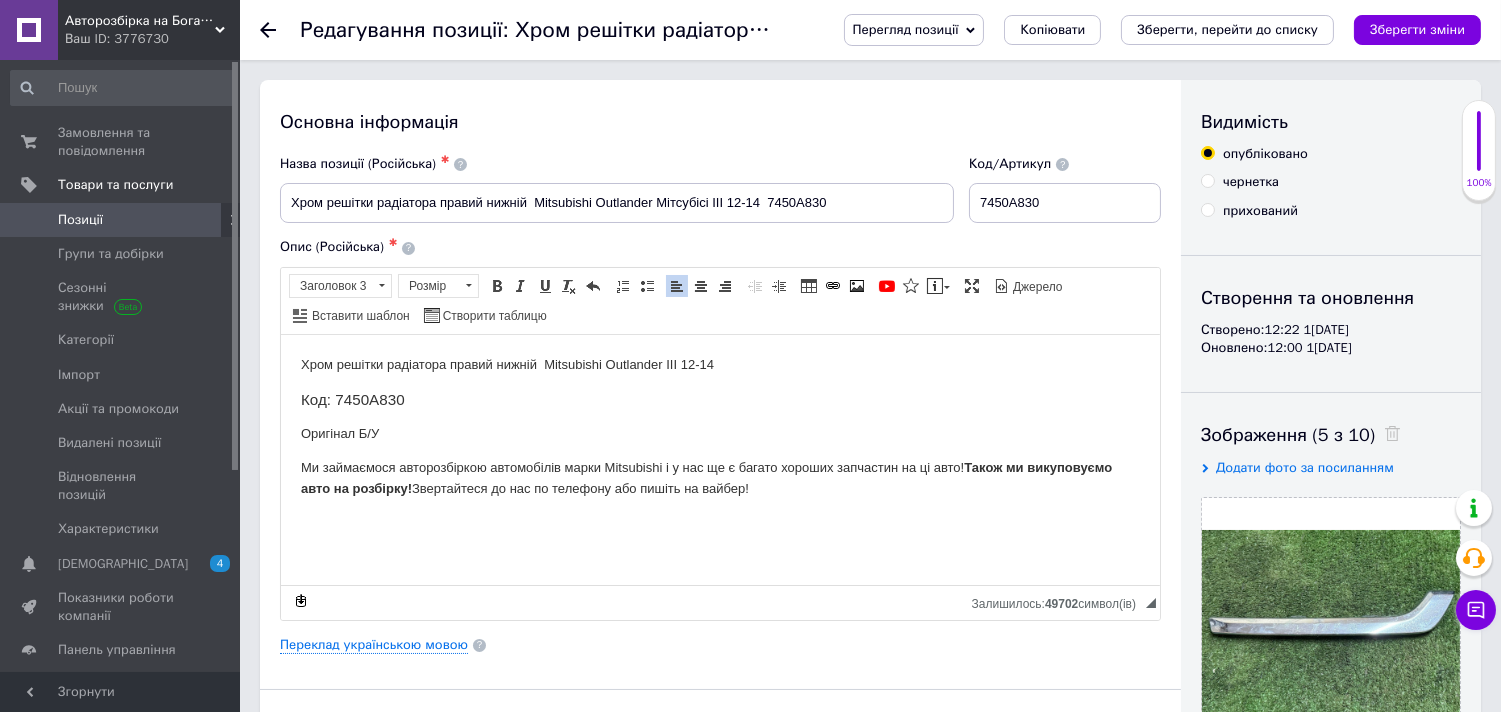 copy on "Код: 7450A830 Оригінал Б/У Ми займаємося авторозбіркою автомобілів марки Mitsubishi і у нас ще є багато хороших запчастин на ці авто!  Також ми викуповуємо авто на розбірку!  Звертайтеся до нас по телефону або пишіть на вайбер!" 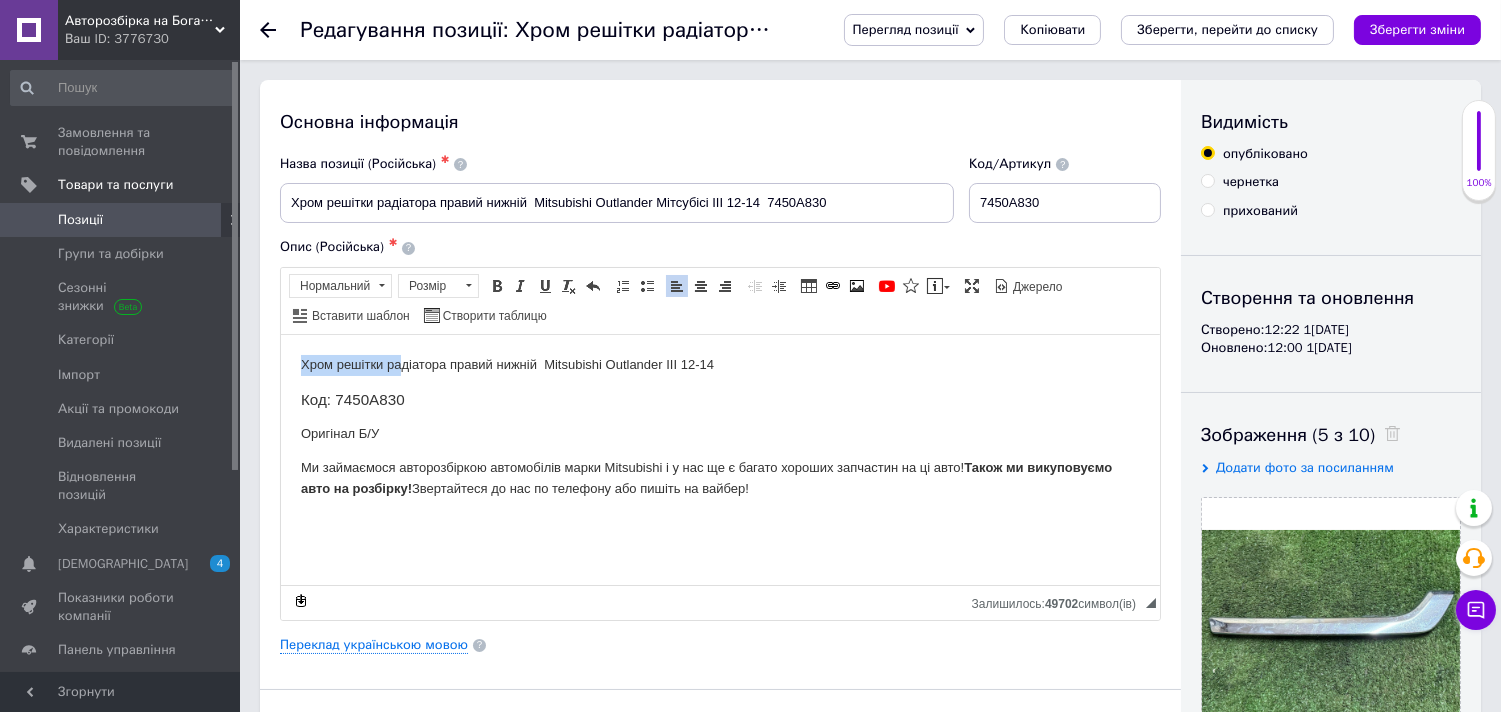 drag, startPoint x: 440, startPoint y: 373, endPoint x: 717, endPoint y: 373, distance: 277 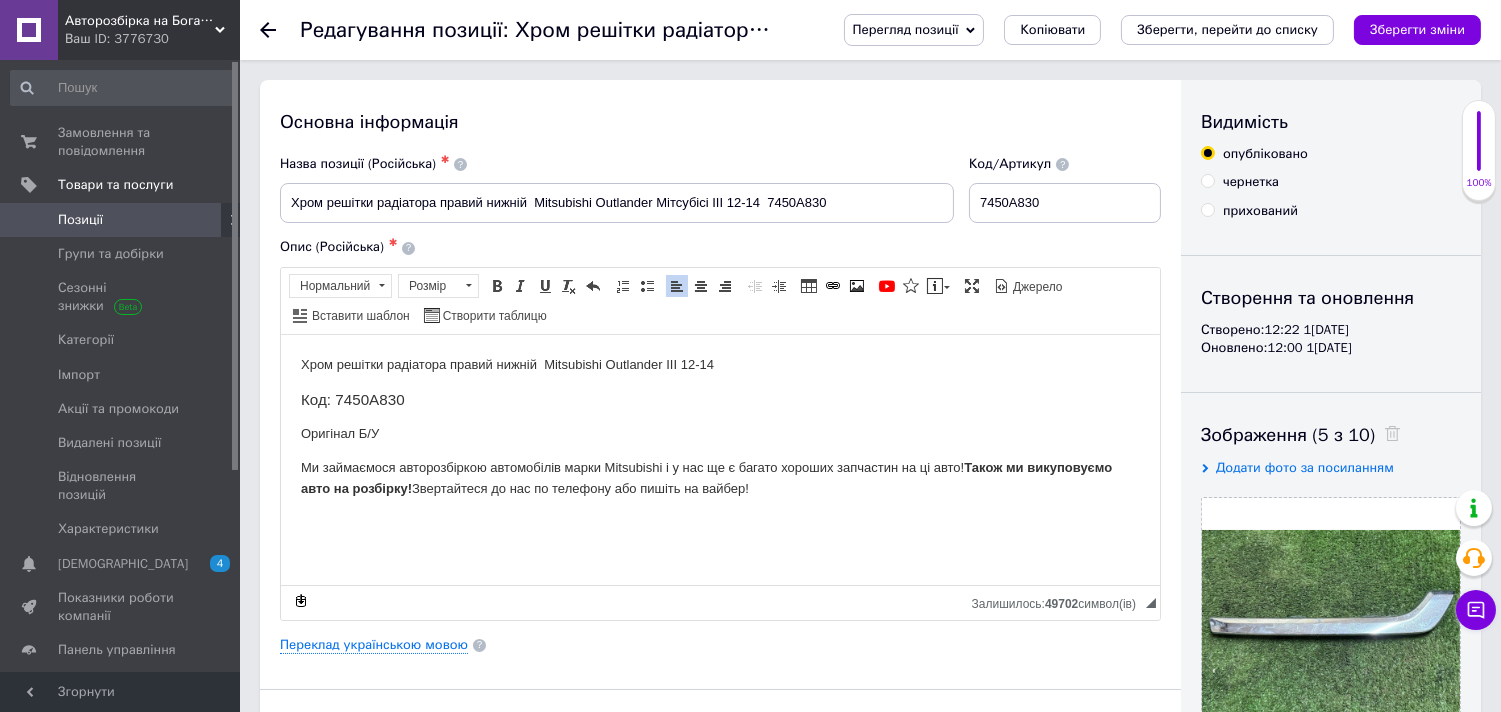 click on "Хром решітки радіатора правий нижній  Mitsubishi Outlander III 12-14" at bounding box center [719, 364] 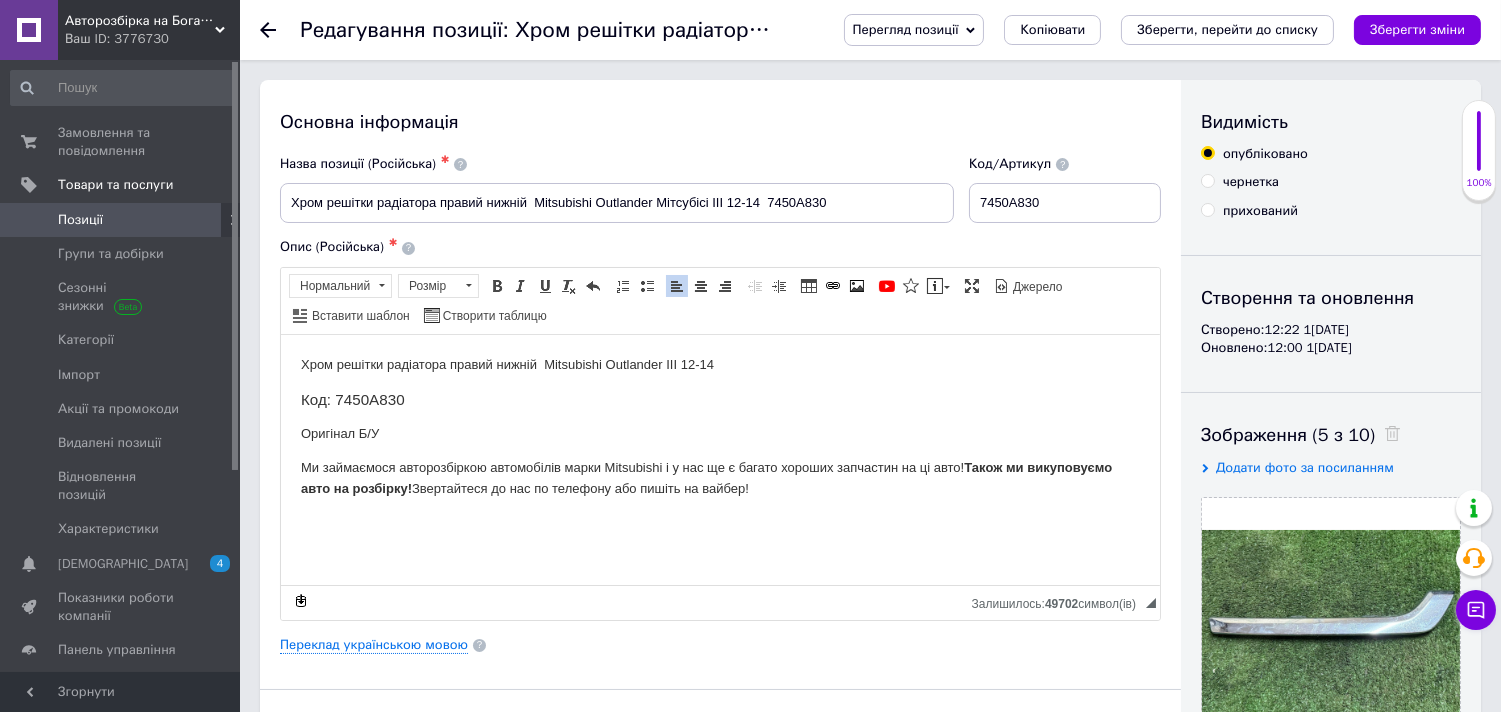 drag, startPoint x: 744, startPoint y: 366, endPoint x: 297, endPoint y: 355, distance: 447.1353 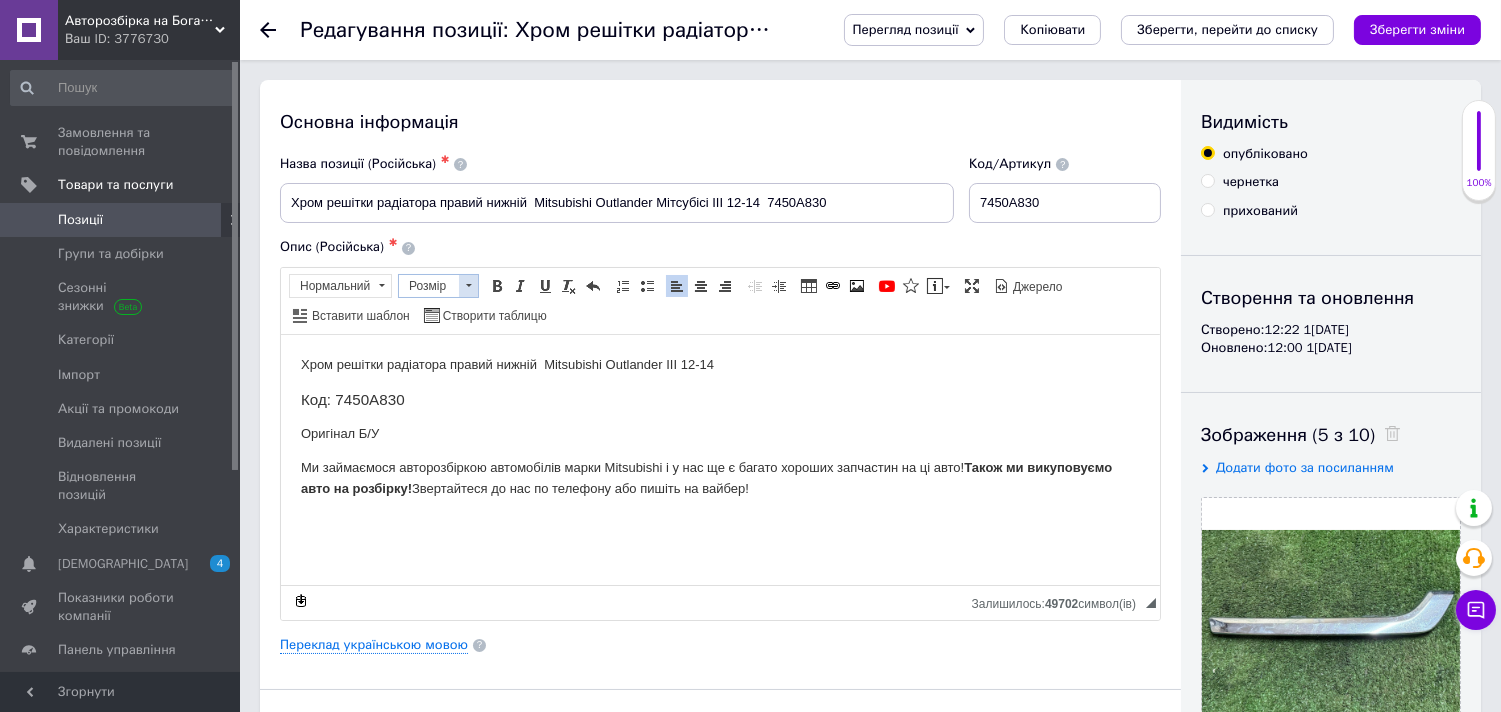 click on "Розмір" at bounding box center (429, 286) 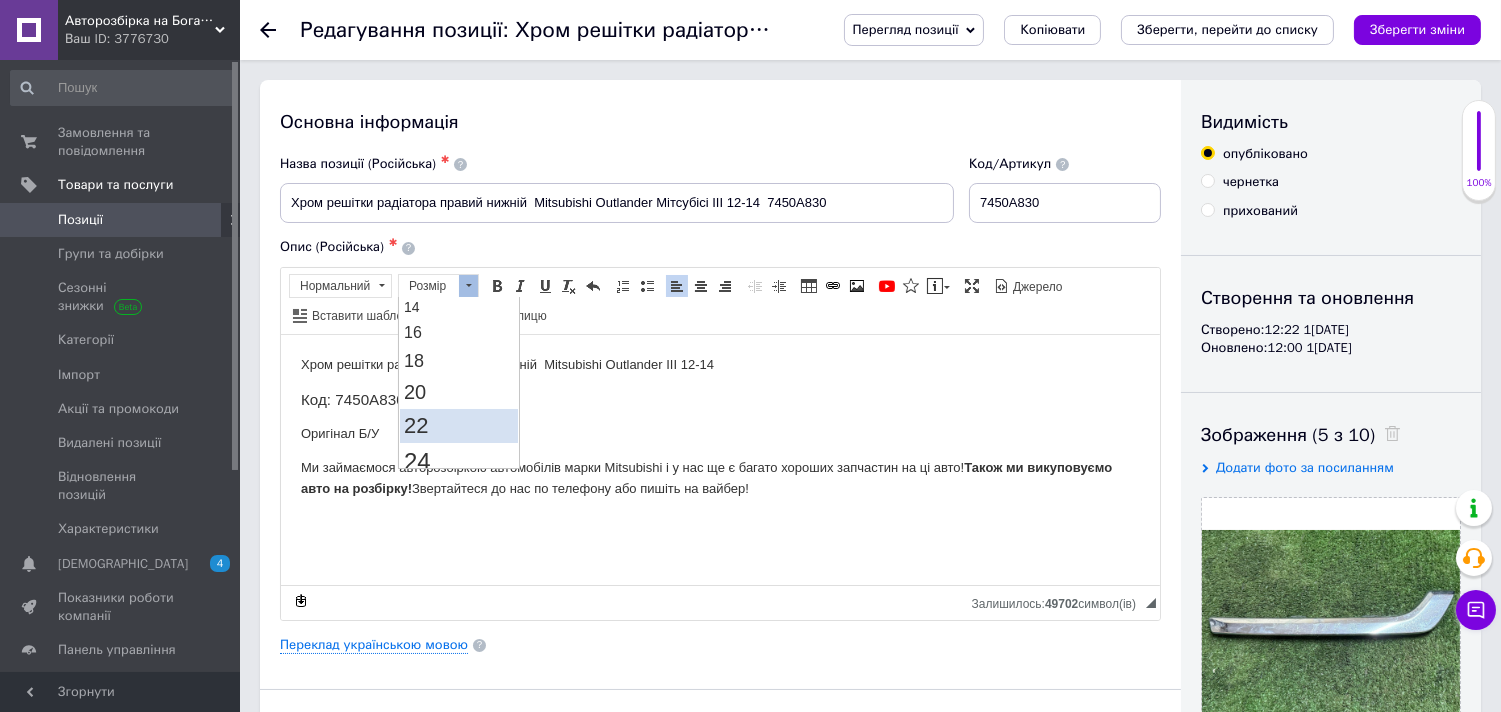 scroll, scrollTop: 222, scrollLeft: 0, axis: vertical 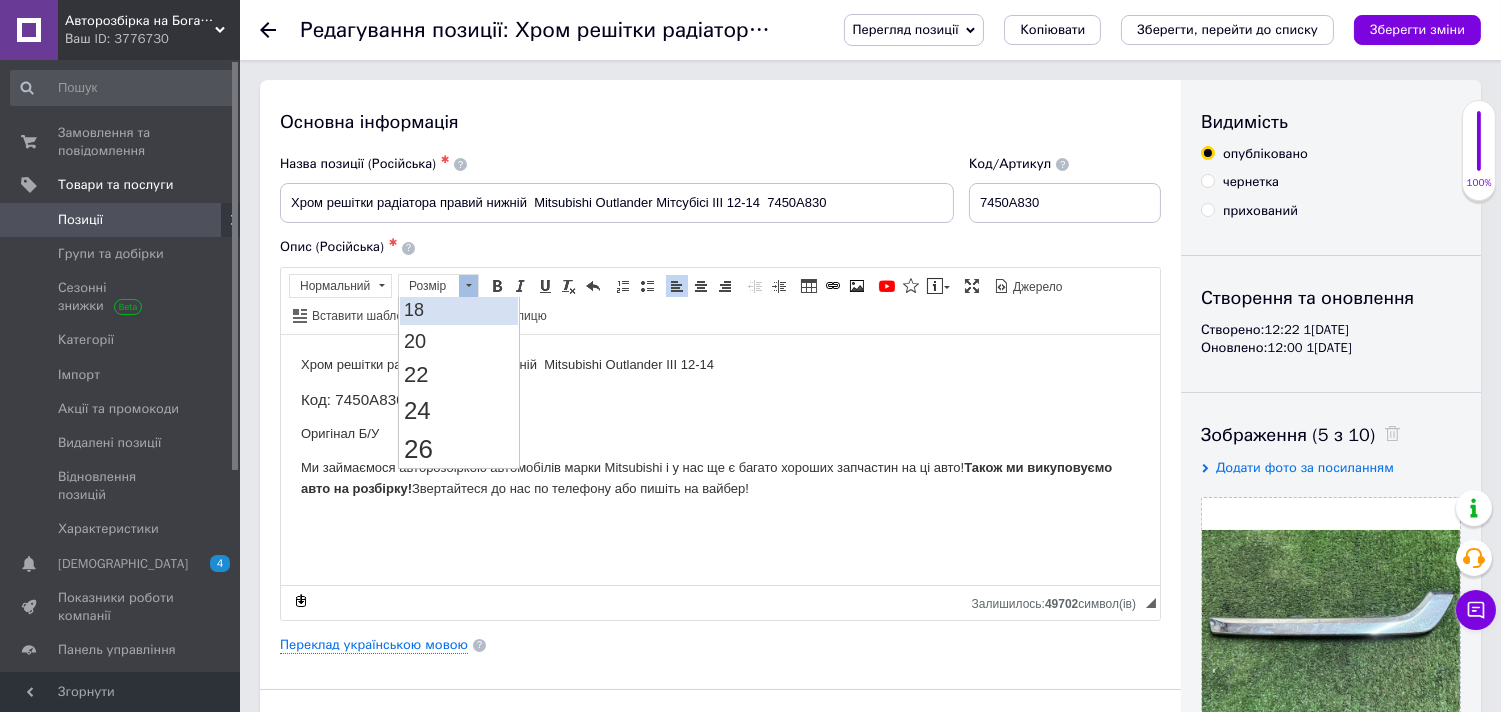 click on "18" at bounding box center [459, 309] 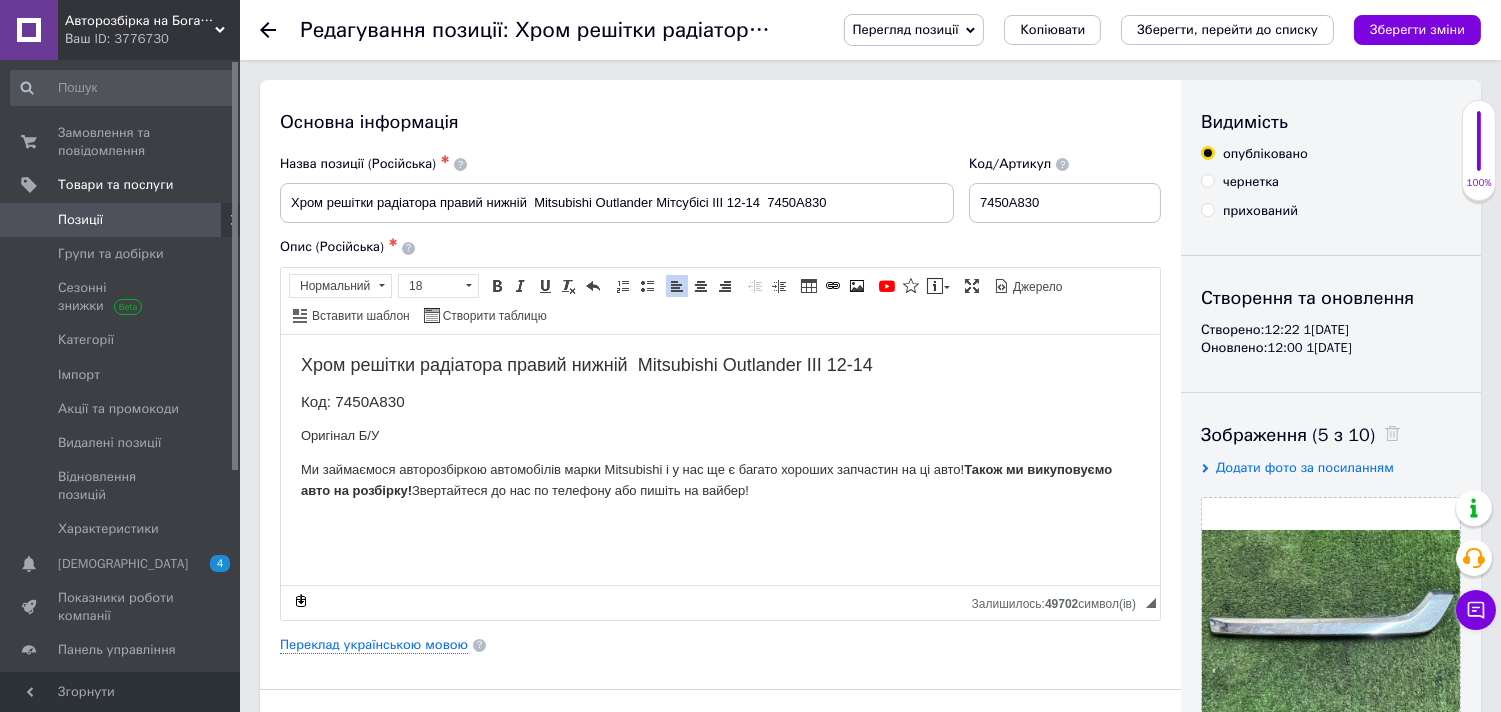 click on "Оригінал Б/У" at bounding box center (719, 435) 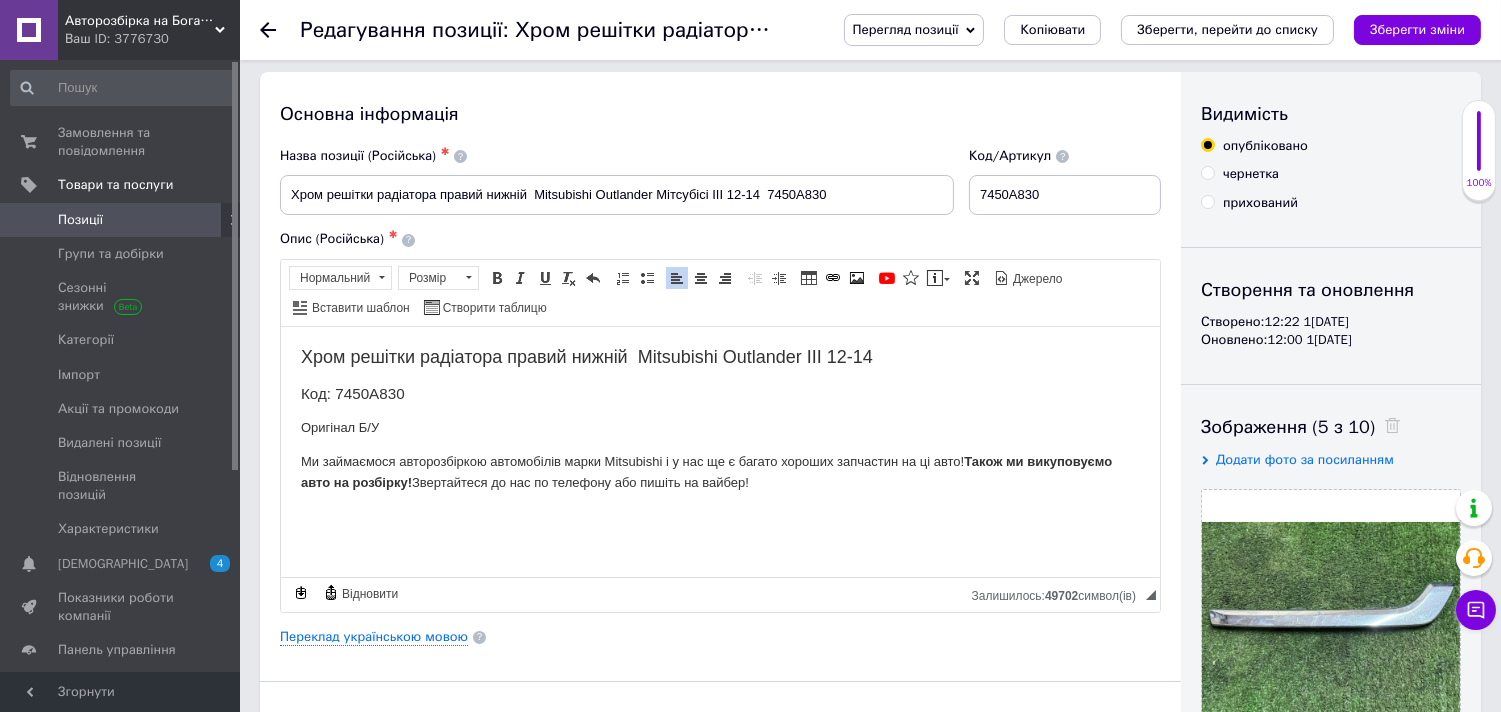 scroll, scrollTop: 0, scrollLeft: 0, axis: both 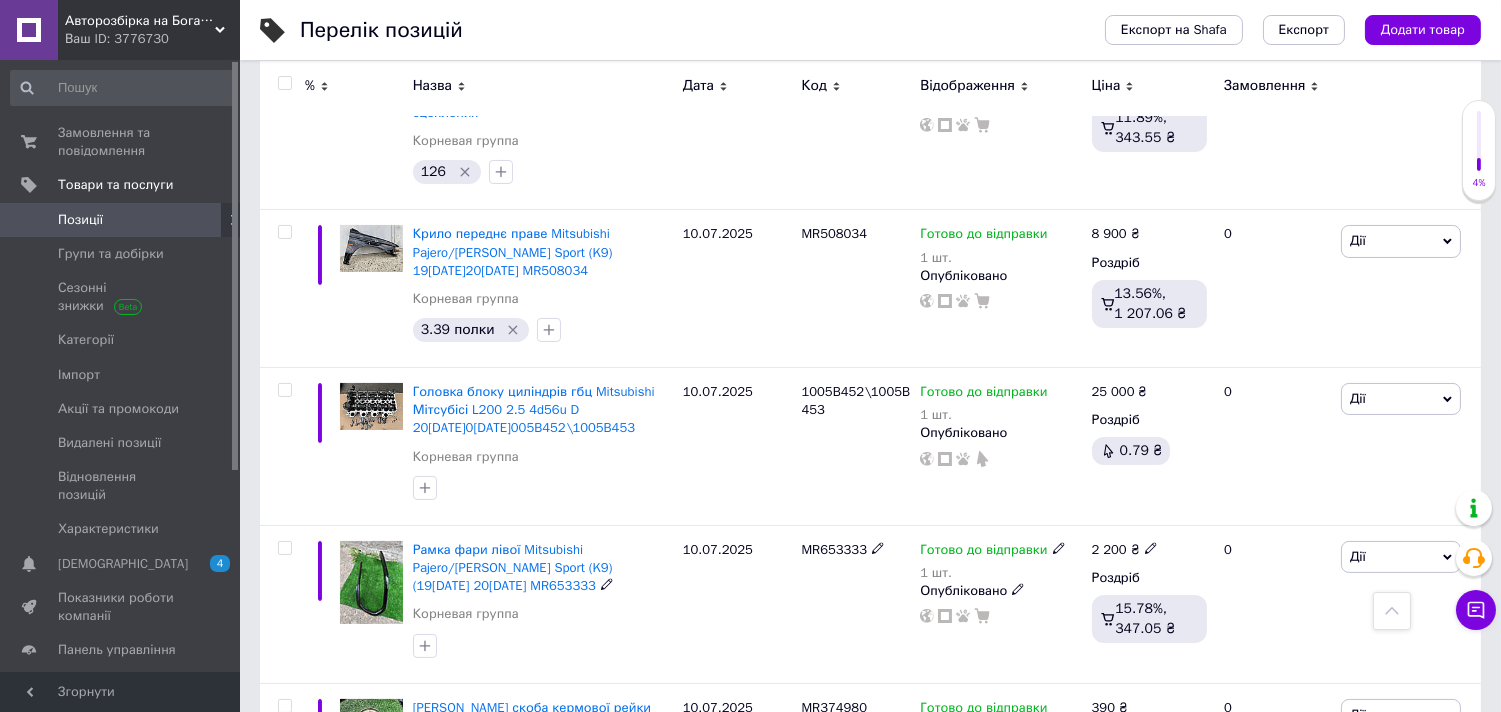 click on "Рамка фари лівої Mitsubishi Pajero/[PERSON_NAME] Sport (K9) (19[DATE] 20[DATE]   MR653333" at bounding box center (513, 567) 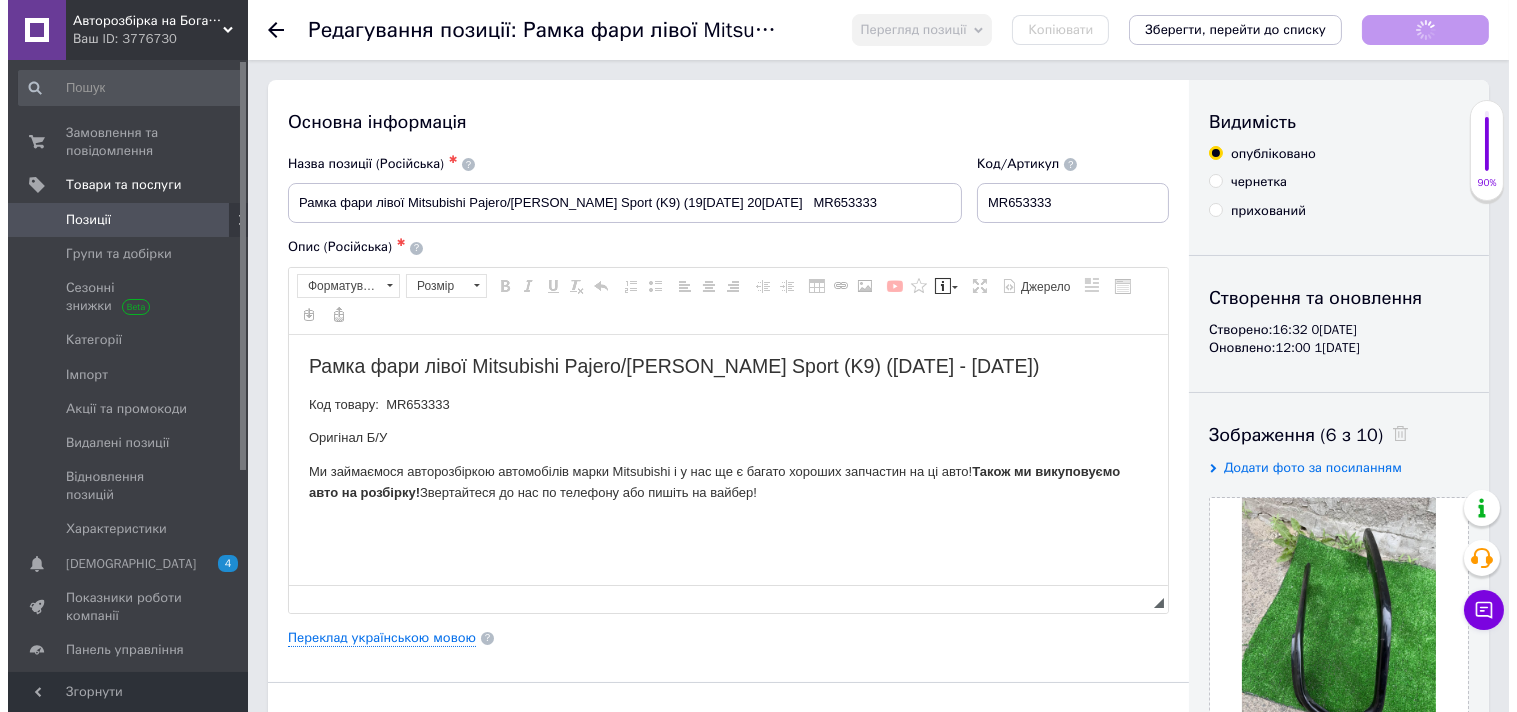 scroll, scrollTop: 0, scrollLeft: 0, axis: both 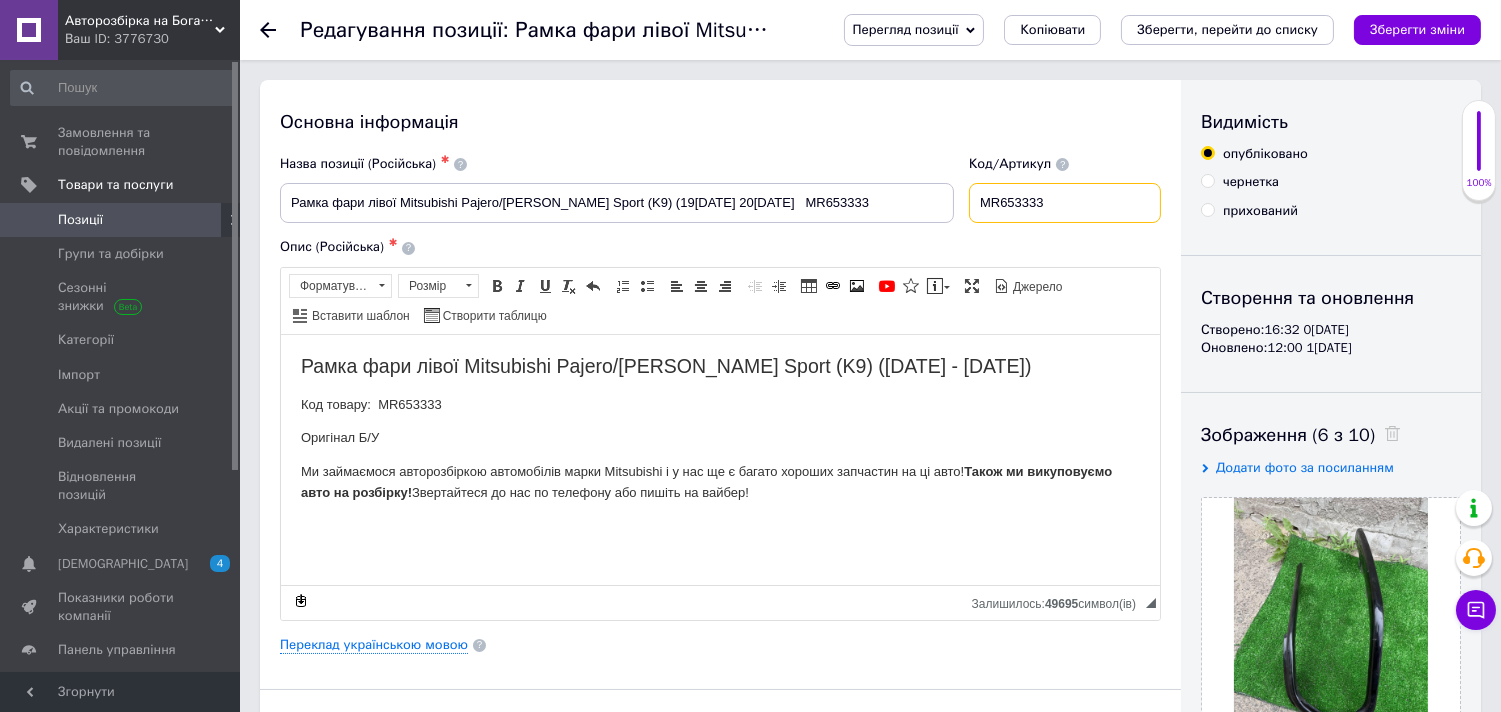 click on "MR653333" at bounding box center (1065, 203) 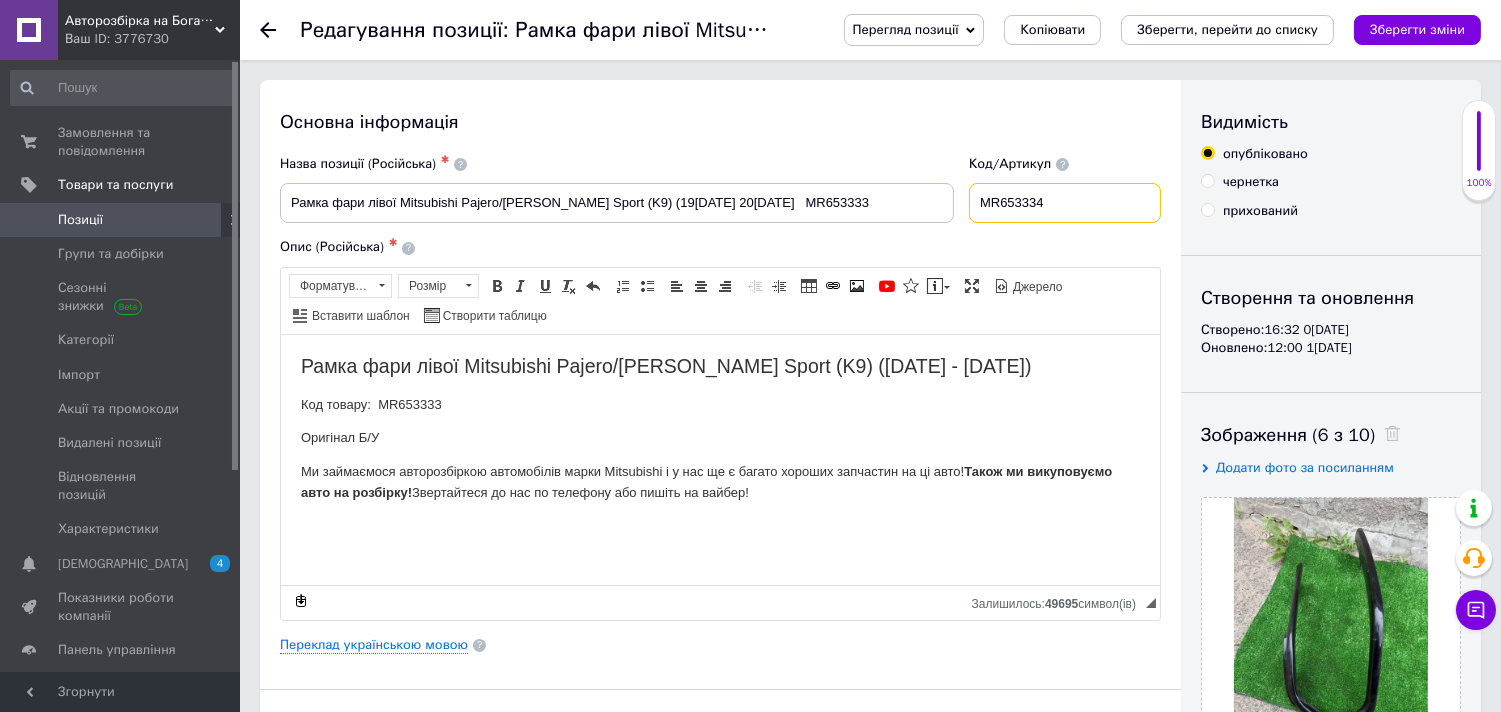 type on "MR653334" 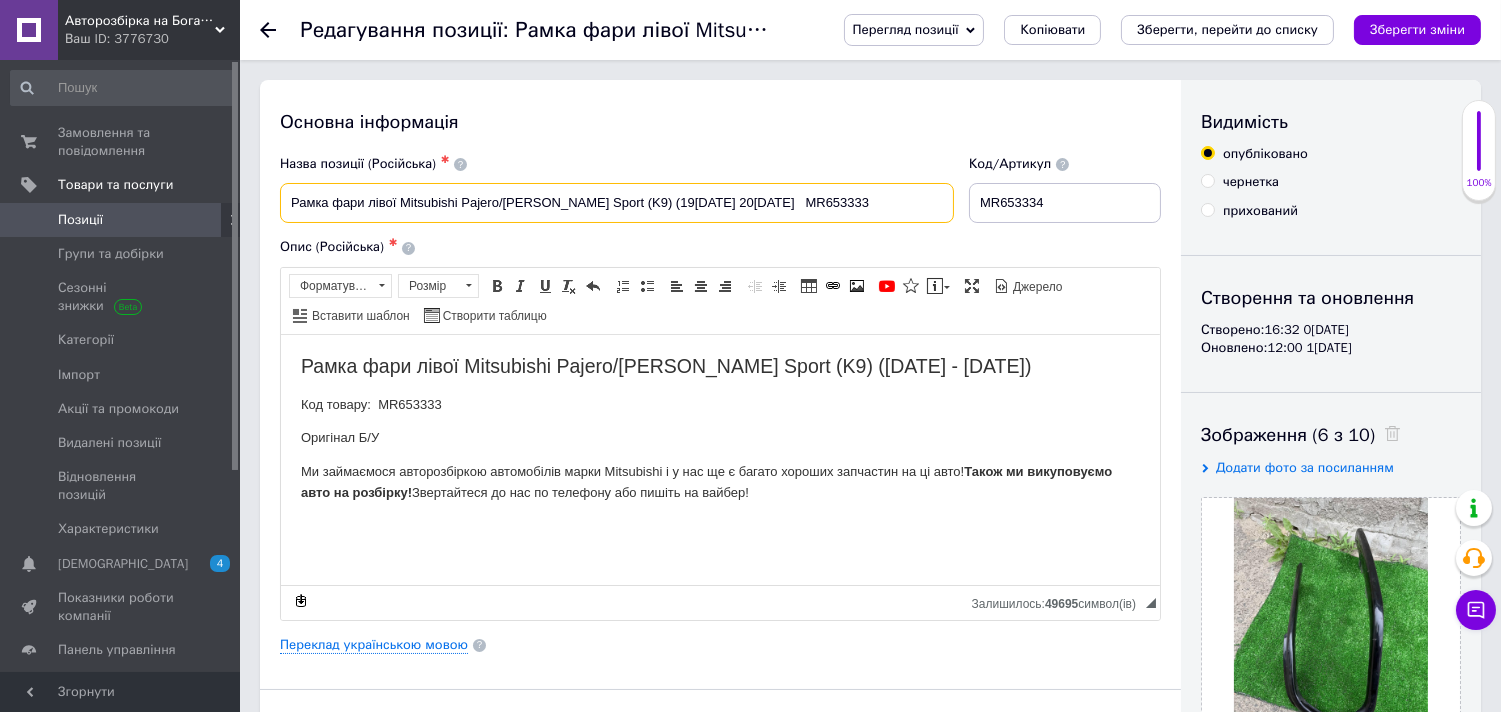 click on "Рамка фари лівої Mitsubishi Pajero/[PERSON_NAME] Sport (K9) (19[DATE] 20[DATE]   MR653333" at bounding box center [617, 203] 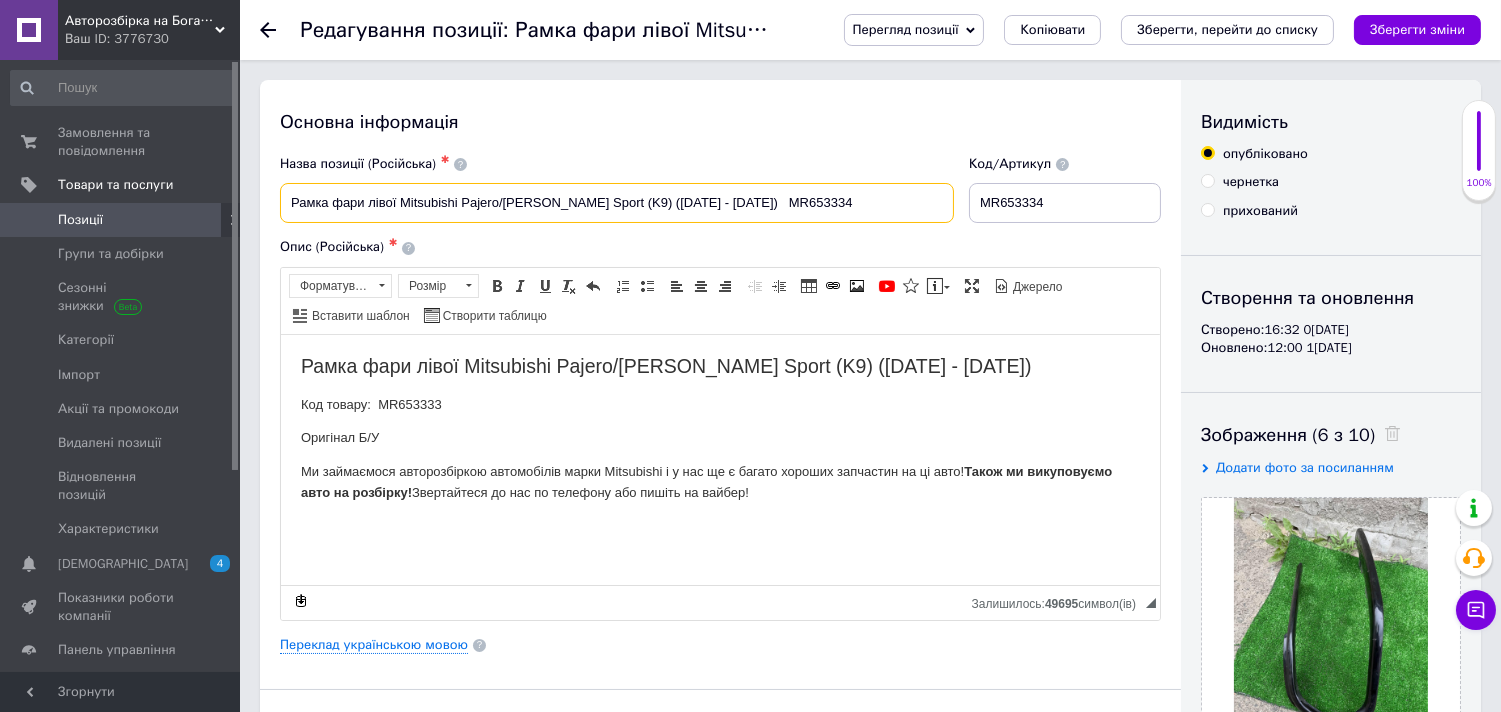 type on "Рамка фари лівої Mitsubishi Pajero/[PERSON_NAME] Sport (K9) ([DATE] - [DATE])   MR653334" 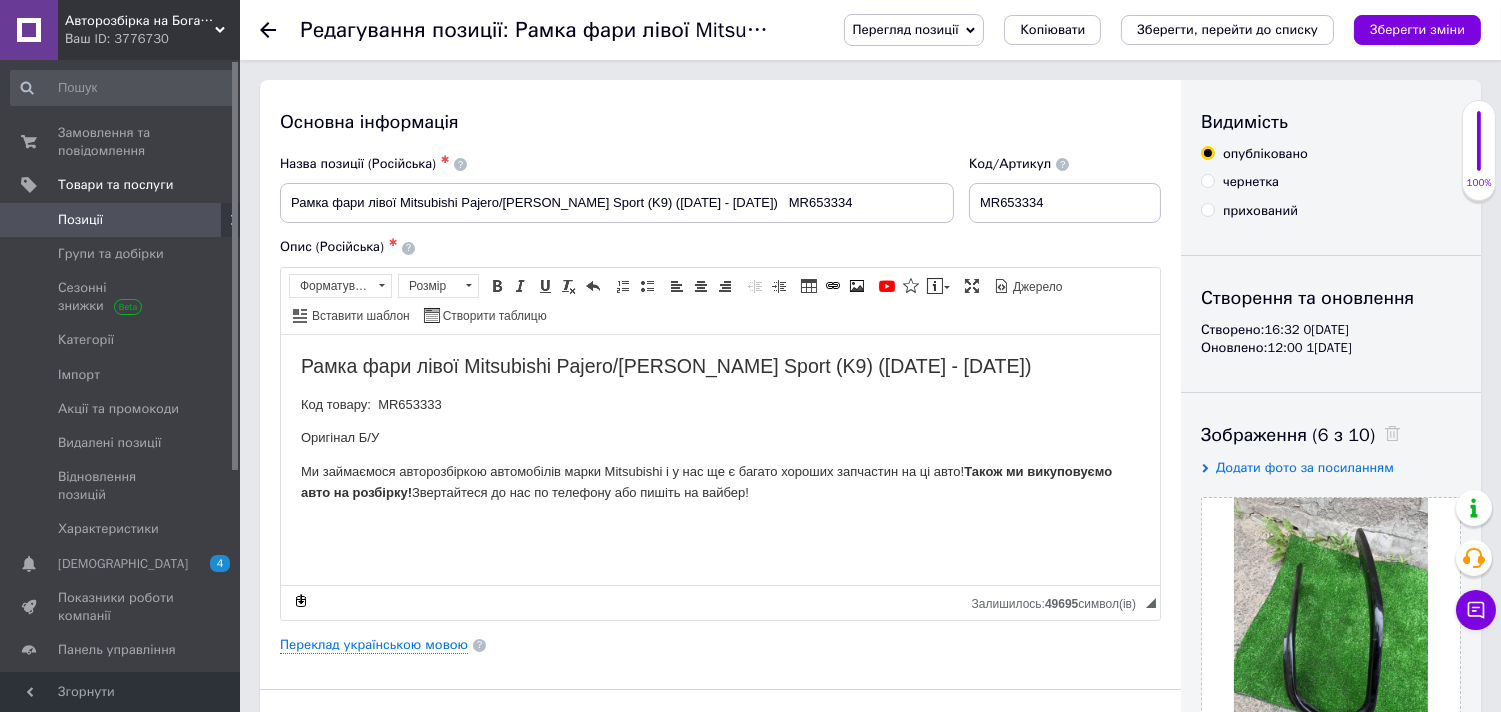 click on "Код товару:  MR653333" at bounding box center (719, 404) 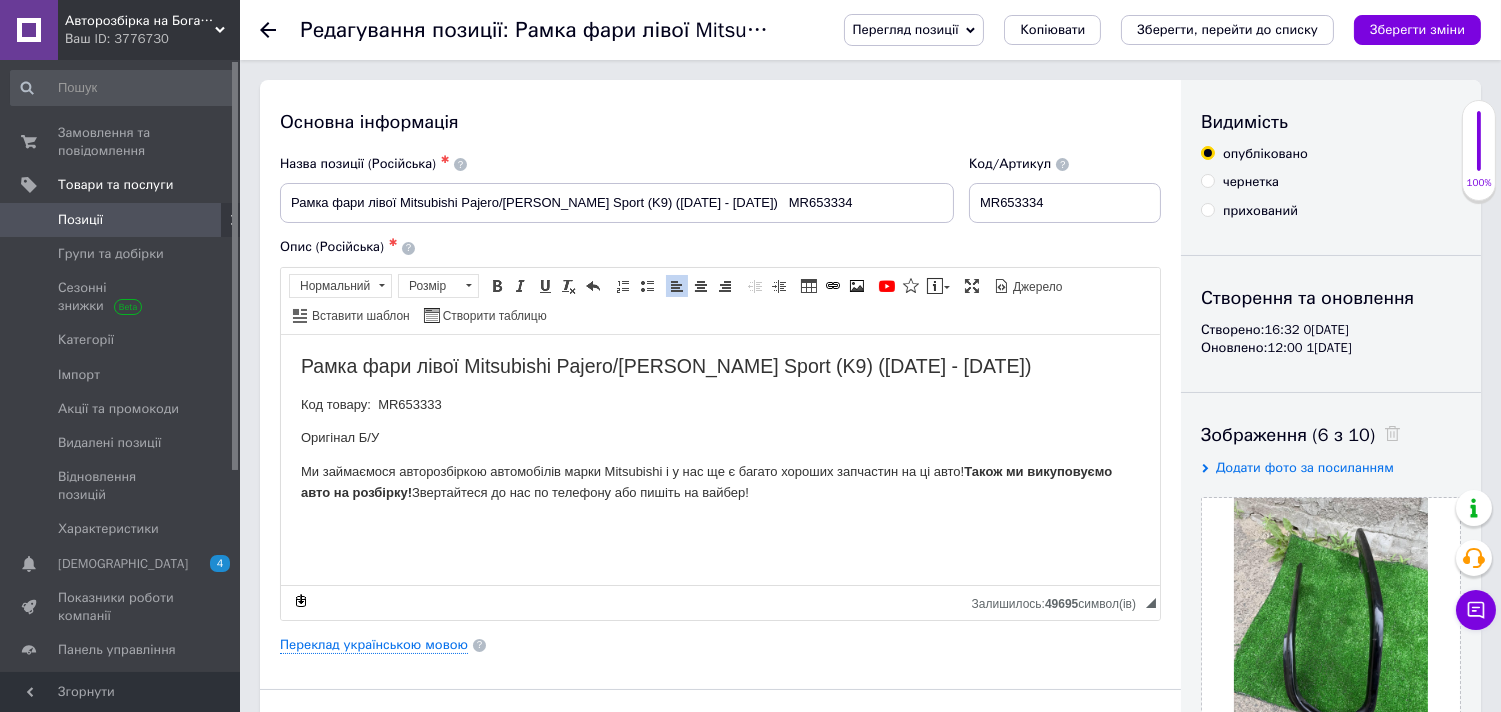 type 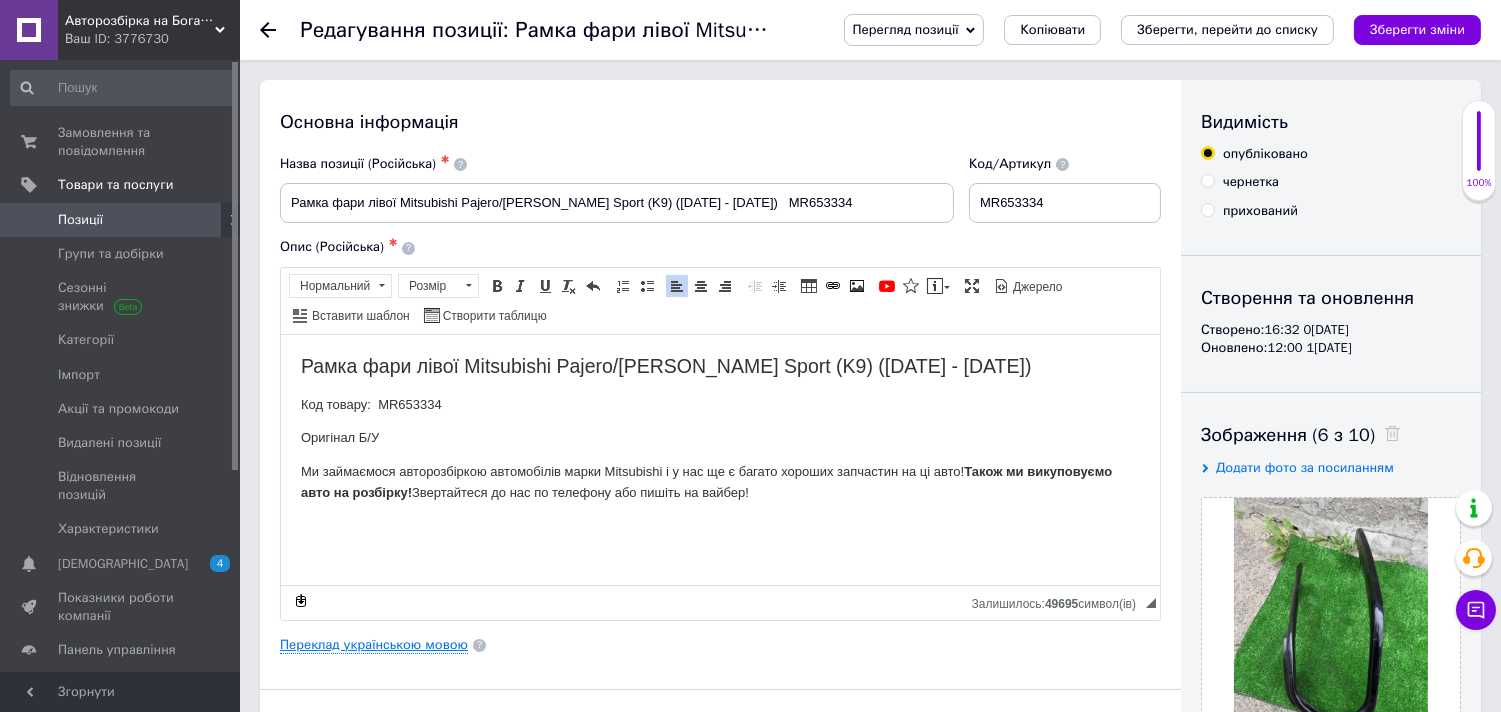 click on "Переклад українською мовою" at bounding box center [374, 645] 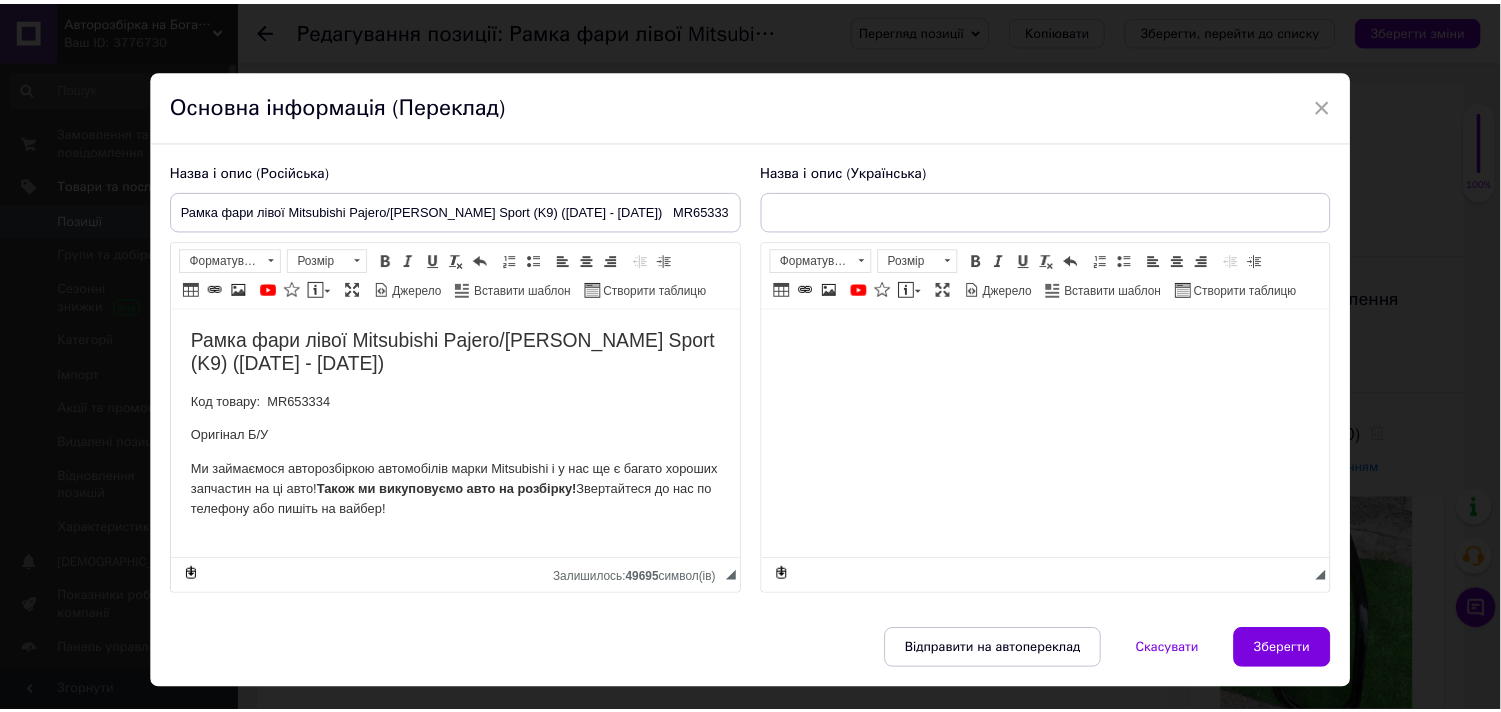 scroll, scrollTop: 0, scrollLeft: 0, axis: both 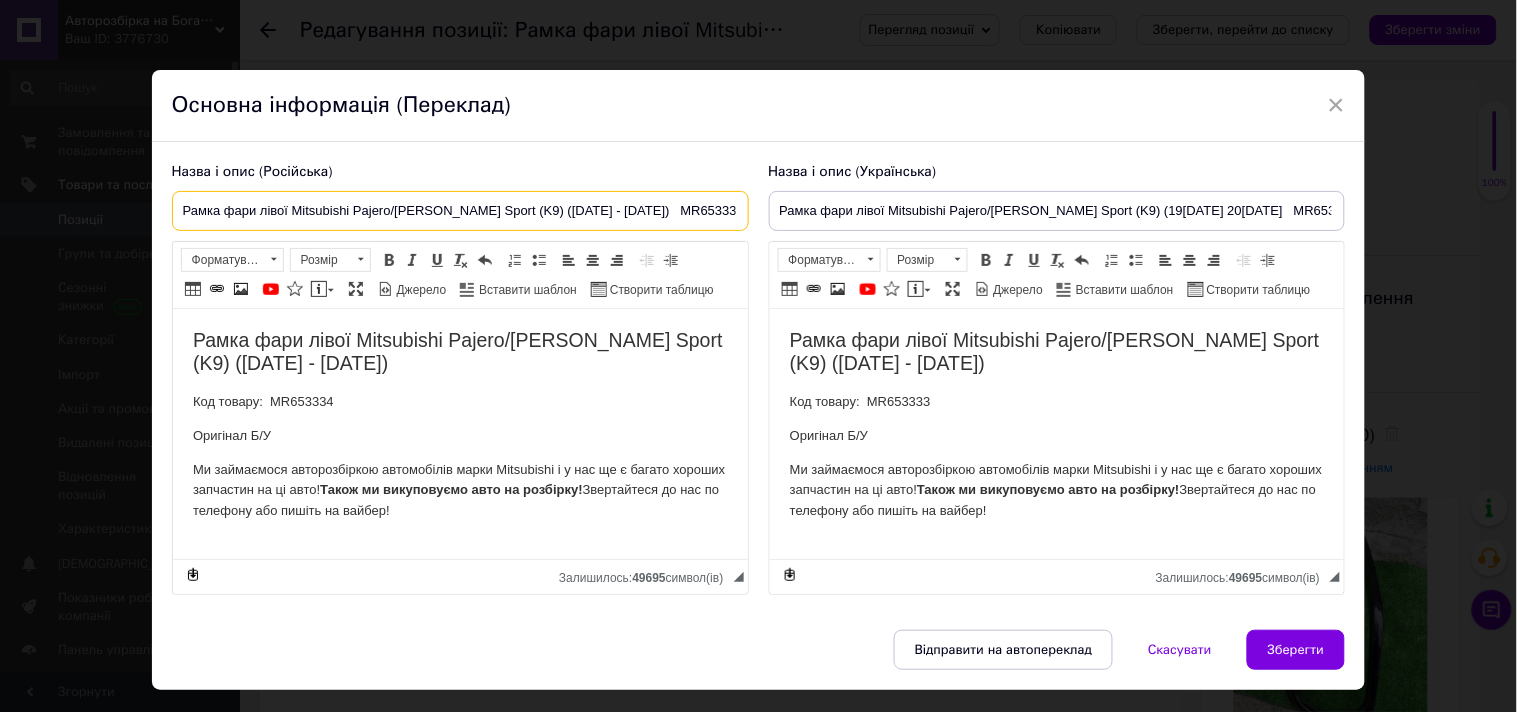 drag, startPoint x: 172, startPoint y: 207, endPoint x: 692, endPoint y: 211, distance: 520.0154 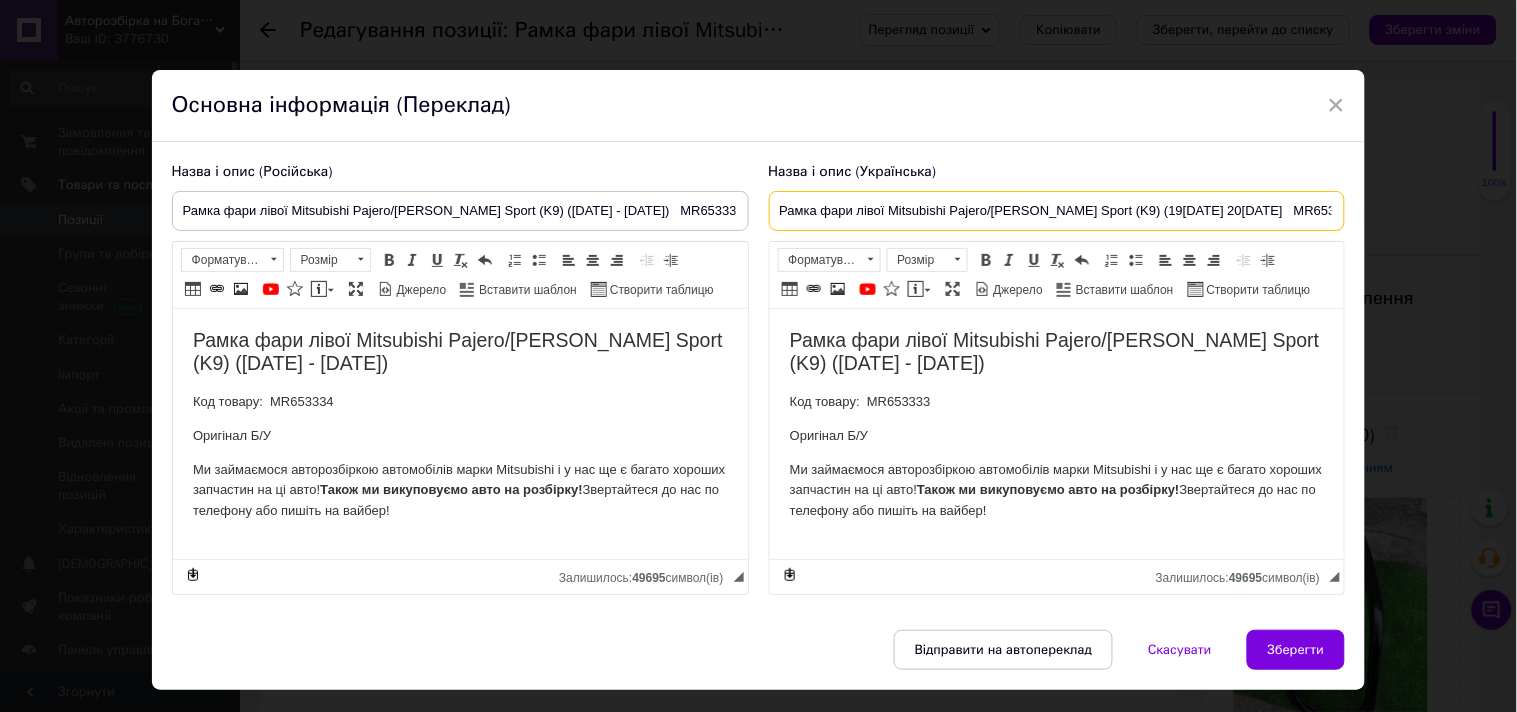 drag, startPoint x: 1017, startPoint y: 210, endPoint x: 1340, endPoint y: 210, distance: 323 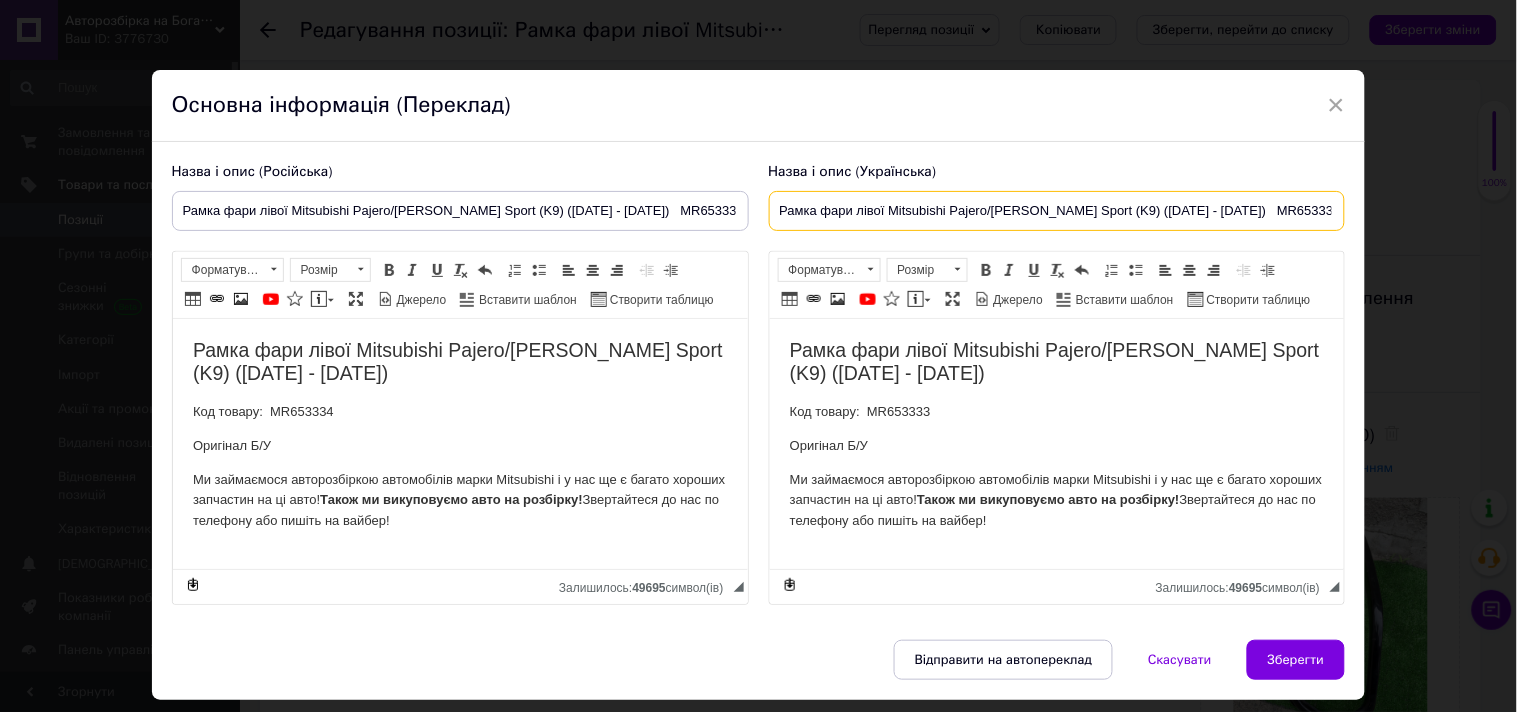 type on "Рамка фари лівої Mitsubishi Pajero/[PERSON_NAME] Sport (K9) ([DATE] - [DATE])   MR653334" 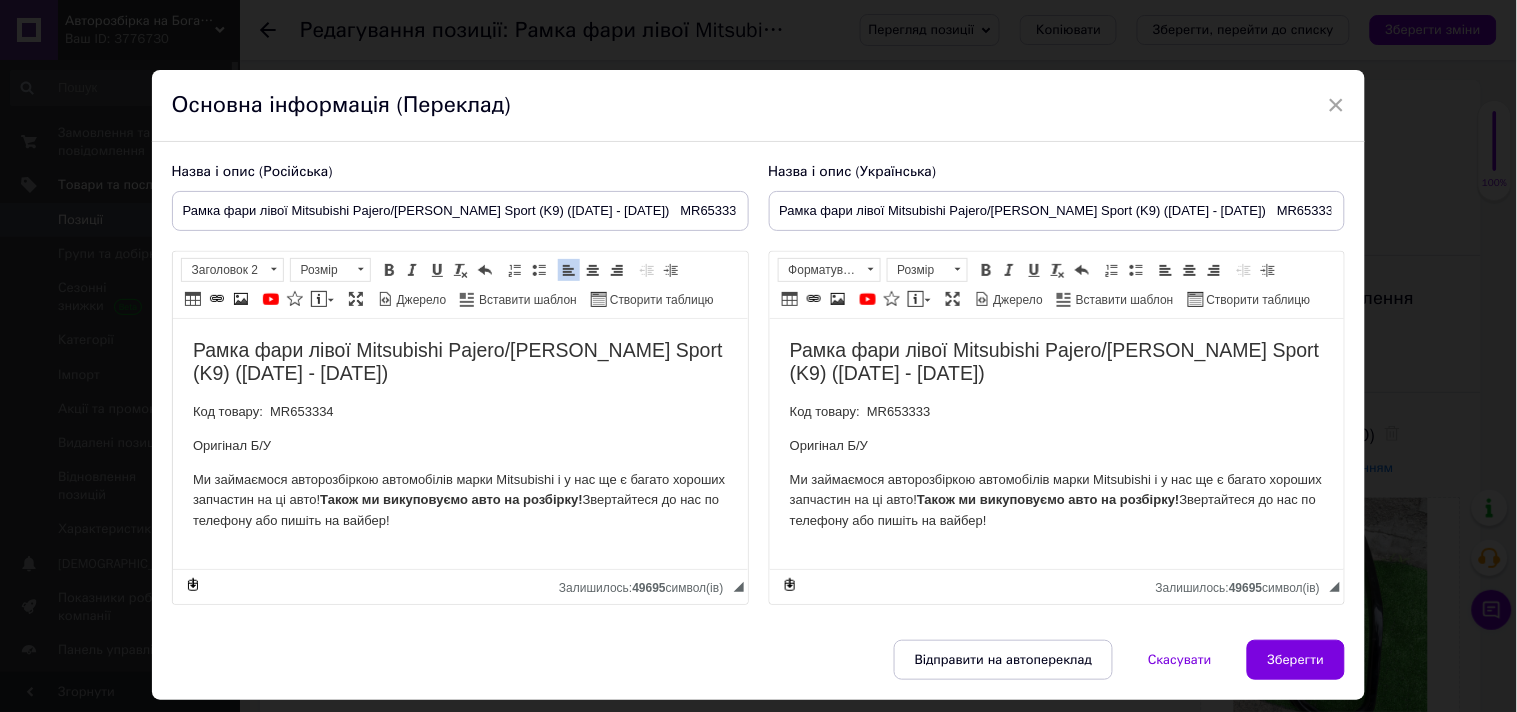 drag, startPoint x: 183, startPoint y: 347, endPoint x: 695, endPoint y: 521, distance: 540.7587 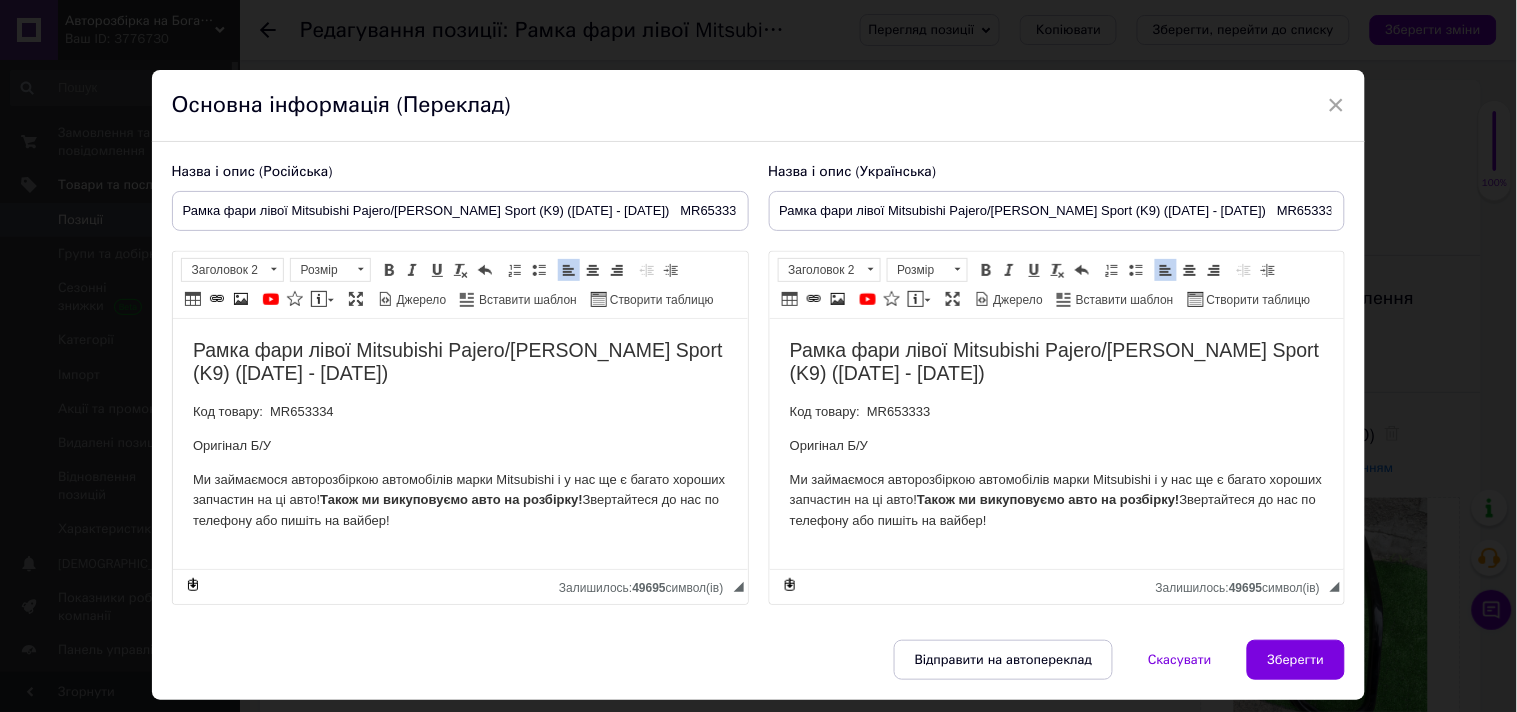 drag, startPoint x: 775, startPoint y: 352, endPoint x: 1324, endPoint y: 555, distance: 585.329 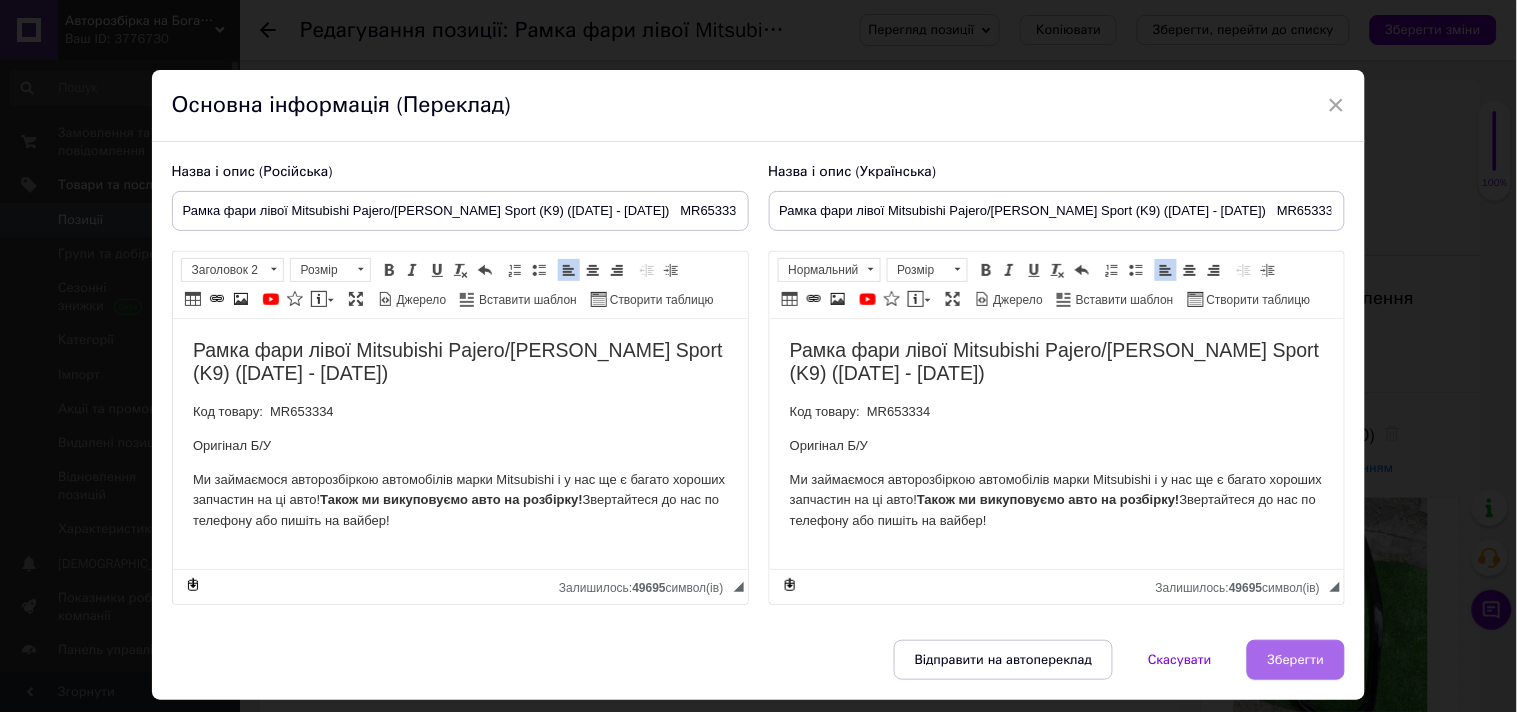 click on "Зберегти" at bounding box center (1296, 660) 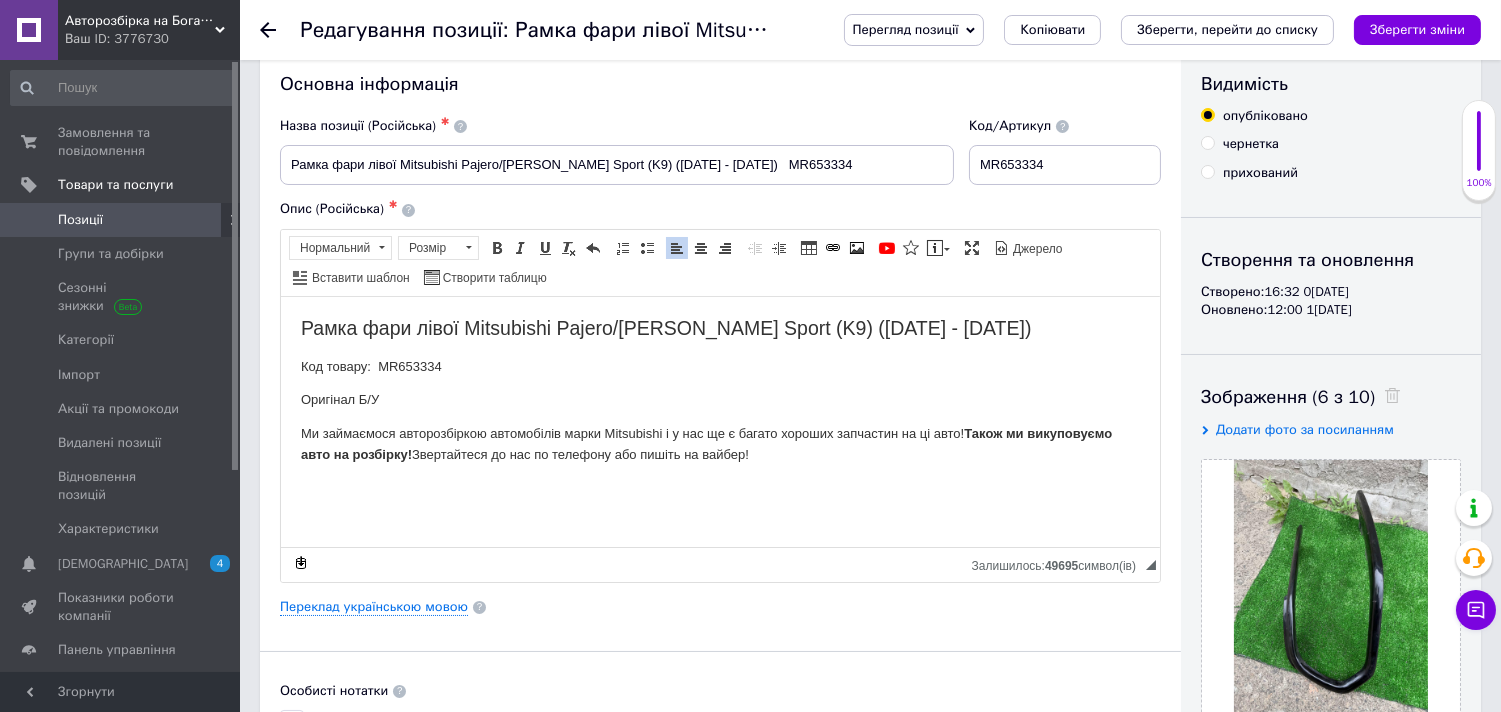 scroll, scrollTop: 0, scrollLeft: 0, axis: both 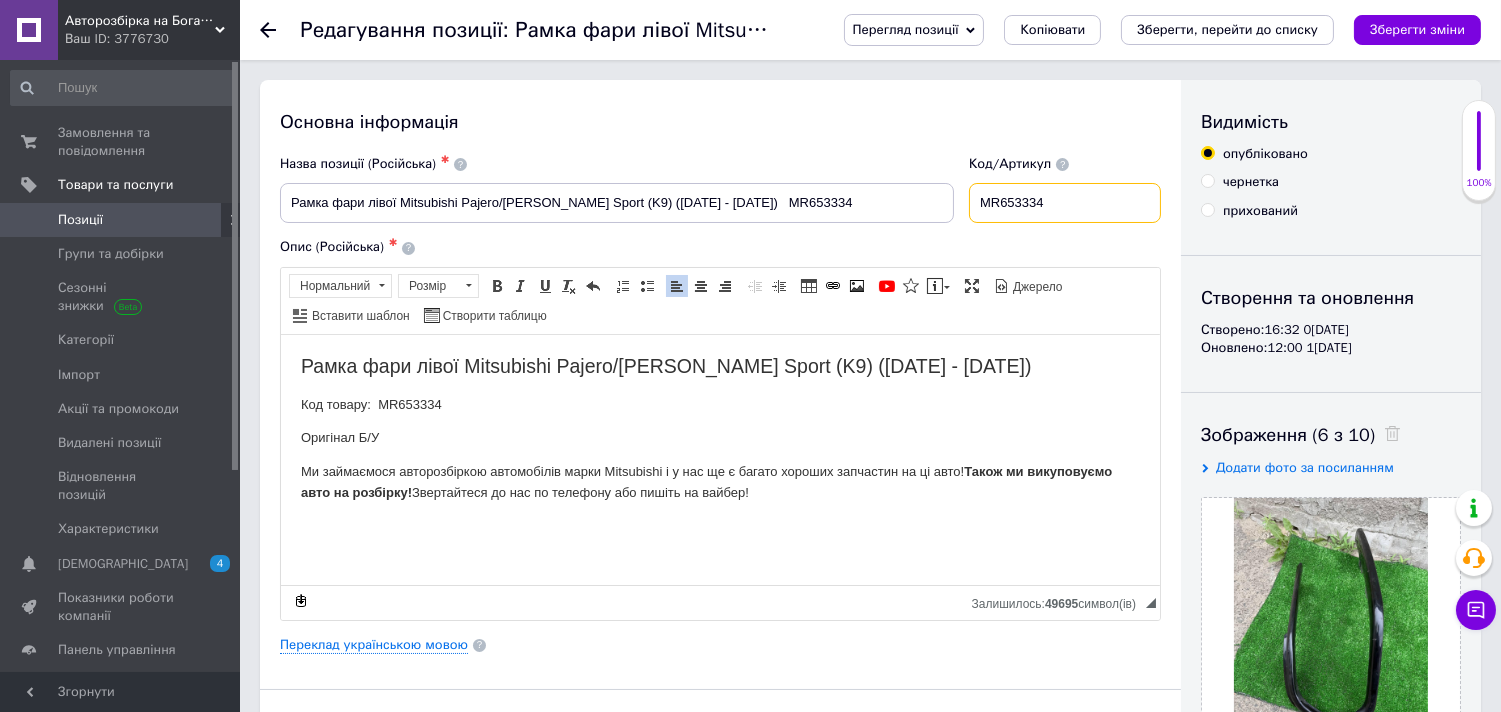 drag, startPoint x: 1110, startPoint y: 216, endPoint x: 981, endPoint y: 196, distance: 130.54118 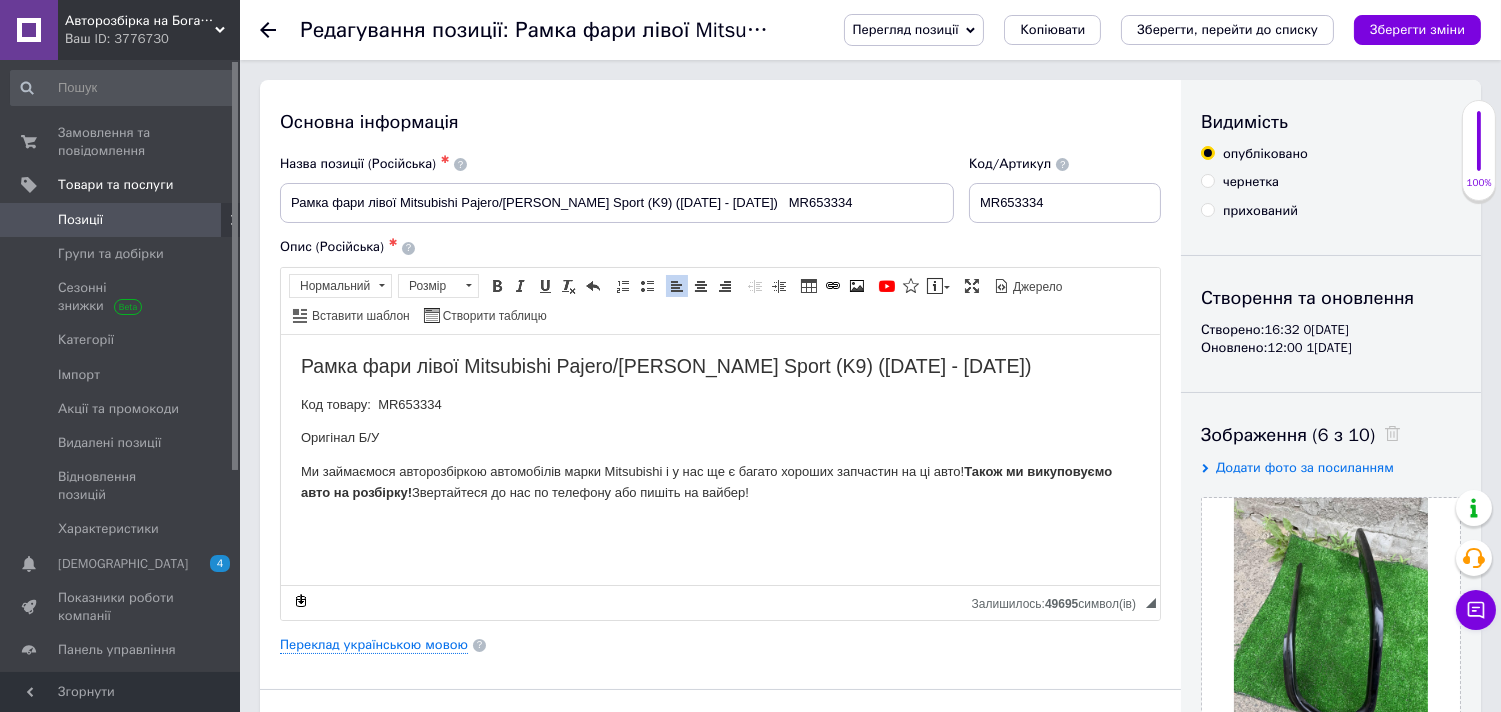 click on "Панель інструментів редактора Форматування Нормальний Розмір Розмір   Жирний  Сполучення клавіш Ctrl+B   Курсив  Сполучення клавіш Ctrl+I   Підкреслений  Сполучення клавіш Ctrl+U   Видалити форматування   Повернути  Сполучення клавіш Ctrl+Z   Вставити/видалити нумерований список   Вставити/видалити маркований список   По лівому краю   По центру   По правому краю   Зменшити відступ   Збільшити відступ   Таблиця   Вставити/Редагувати посилання  Сполучення клавіш Ctrl+L   Зображення   YouTube   {label}   Вставити повідомлення   Максимізувати   [PERSON_NAME]   Вставити шаблон" at bounding box center [720, 301] 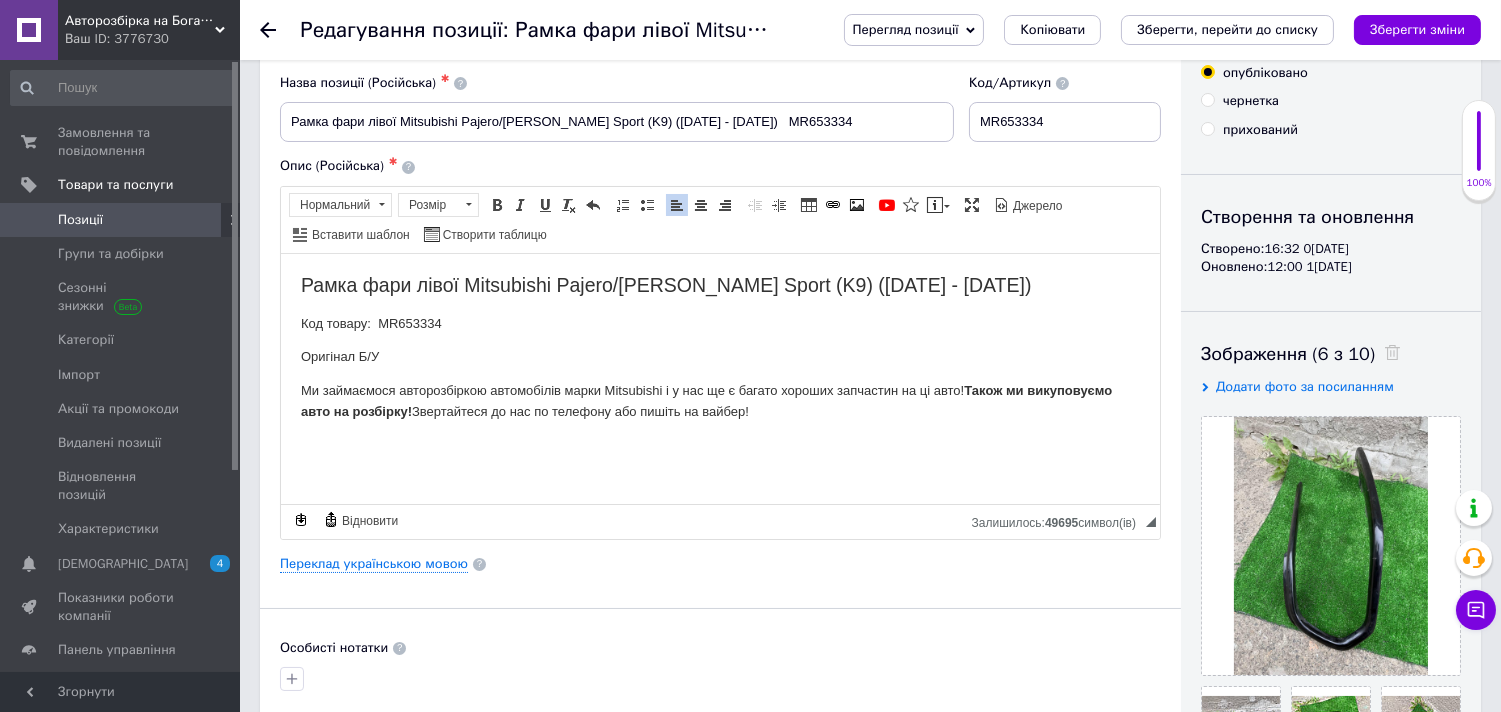 scroll, scrollTop: 0, scrollLeft: 0, axis: both 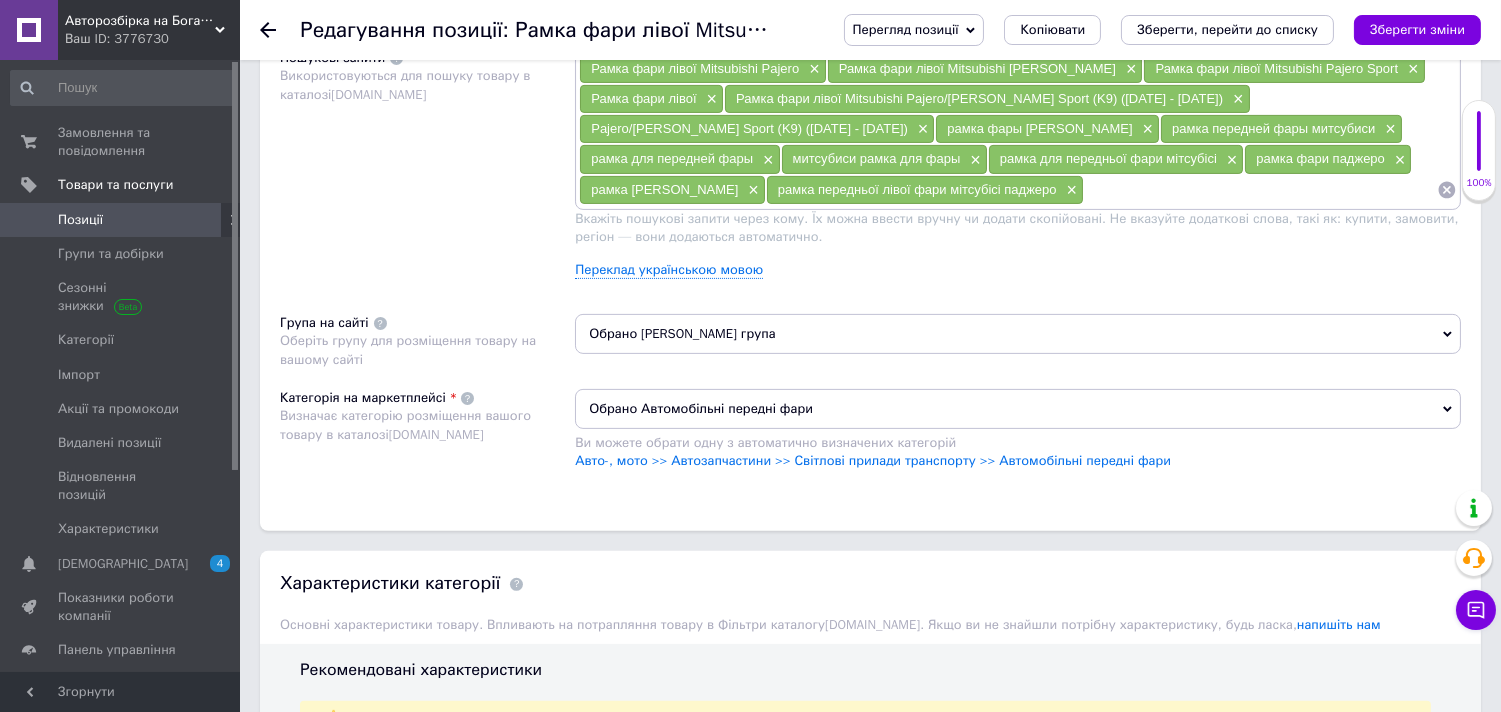 click at bounding box center [1260, 190] 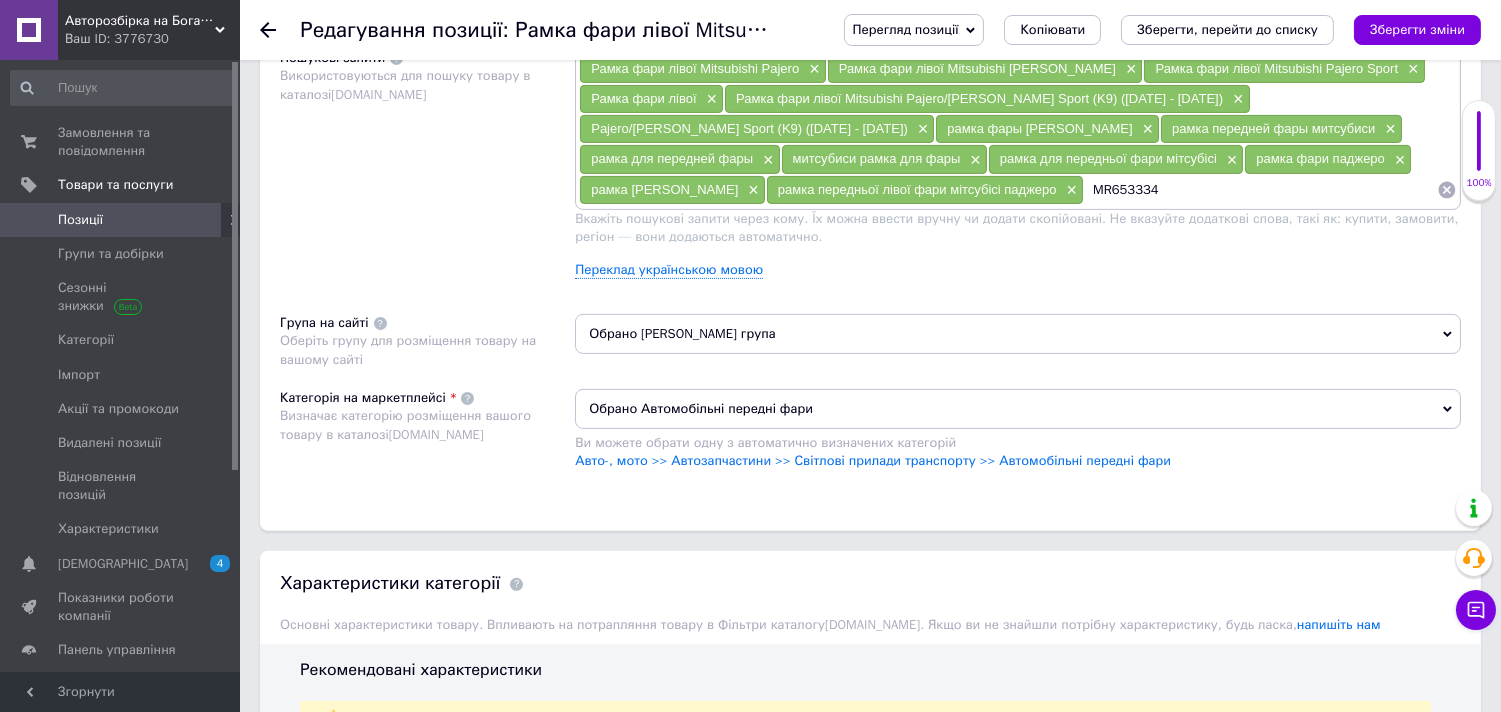type 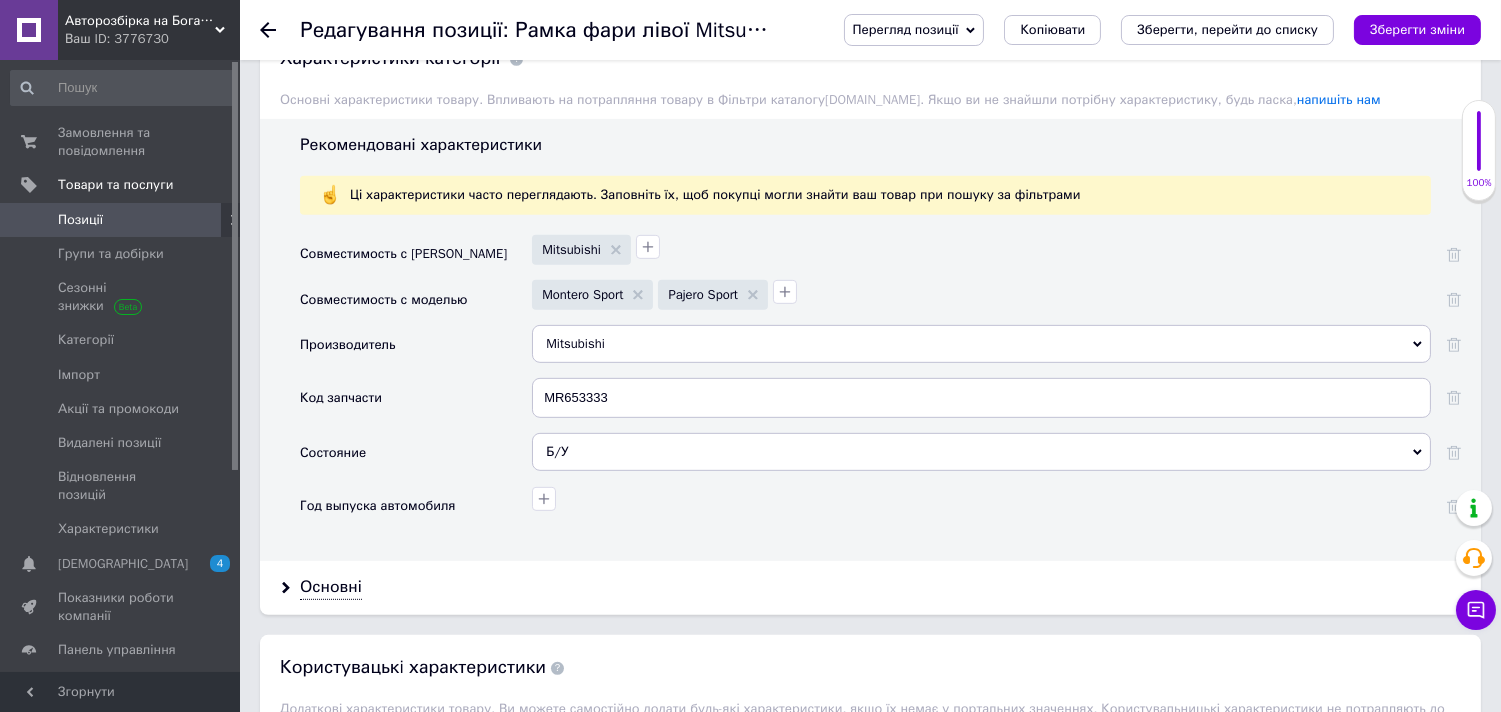 scroll, scrollTop: 1888, scrollLeft: 0, axis: vertical 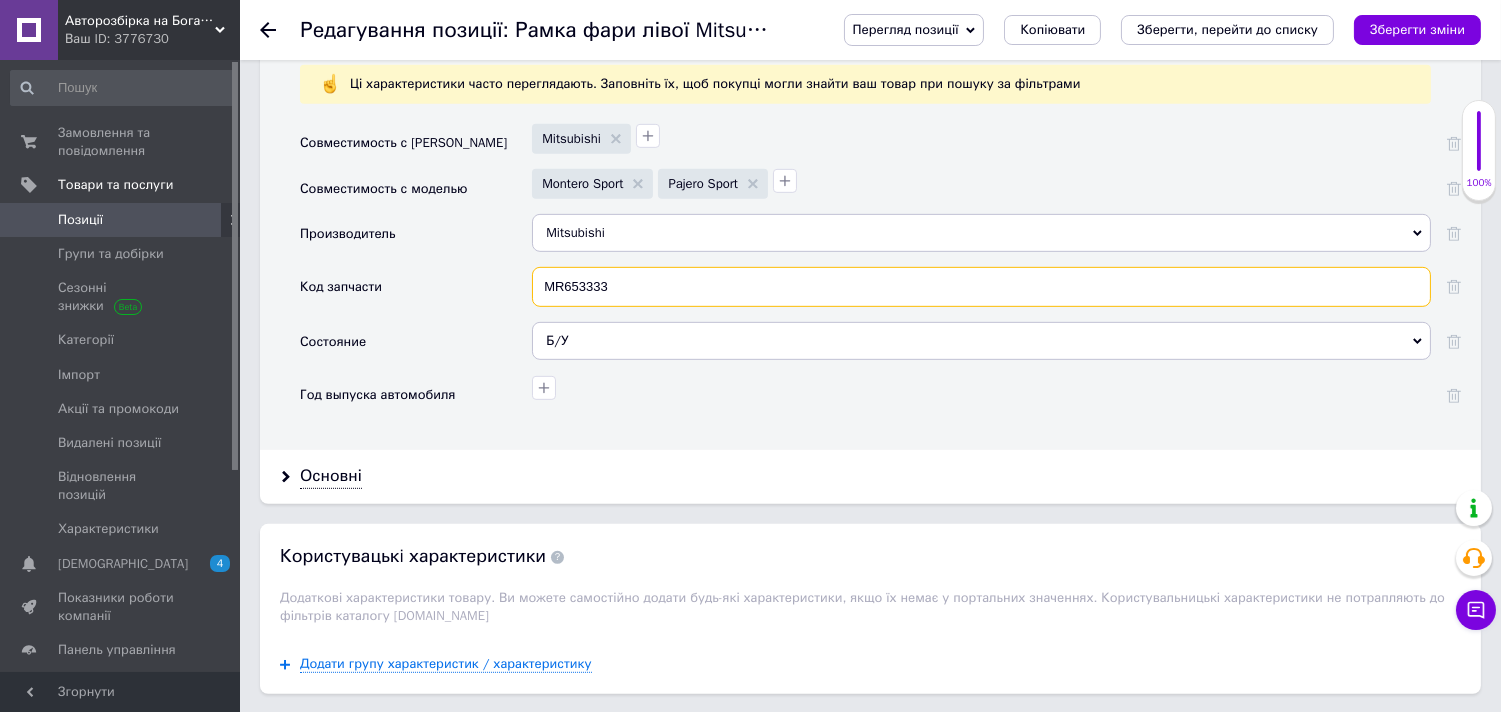 click on "MR653333" at bounding box center [981, 287] 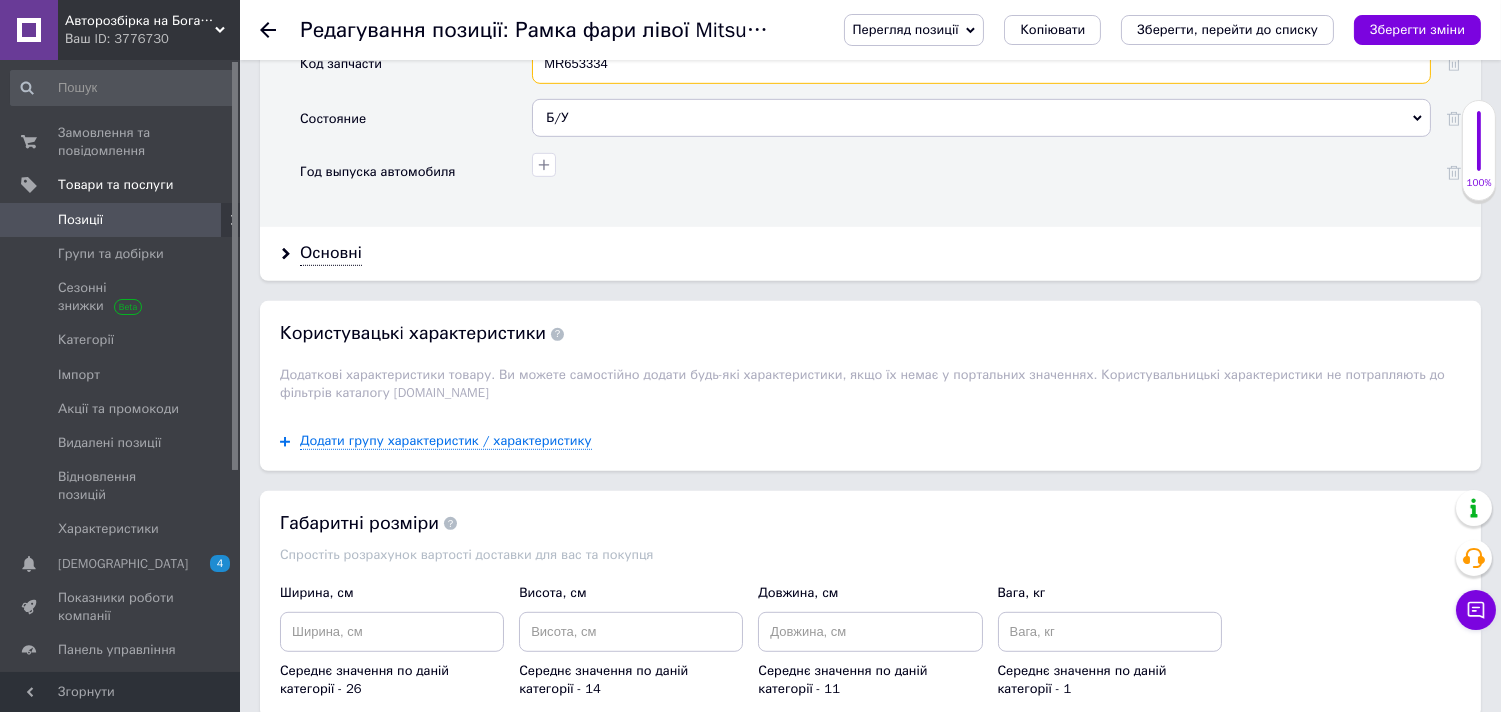 scroll, scrollTop: 2222, scrollLeft: 0, axis: vertical 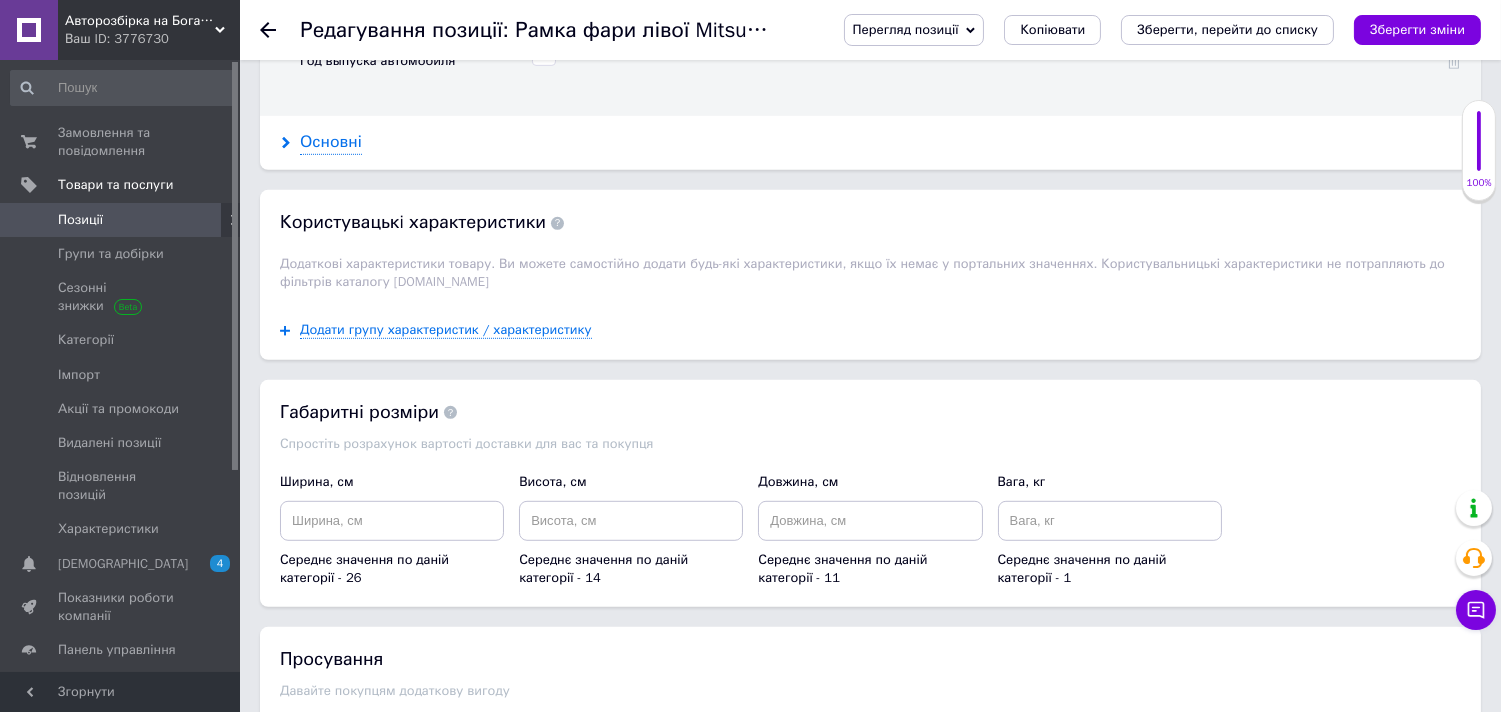 type on "MR653334" 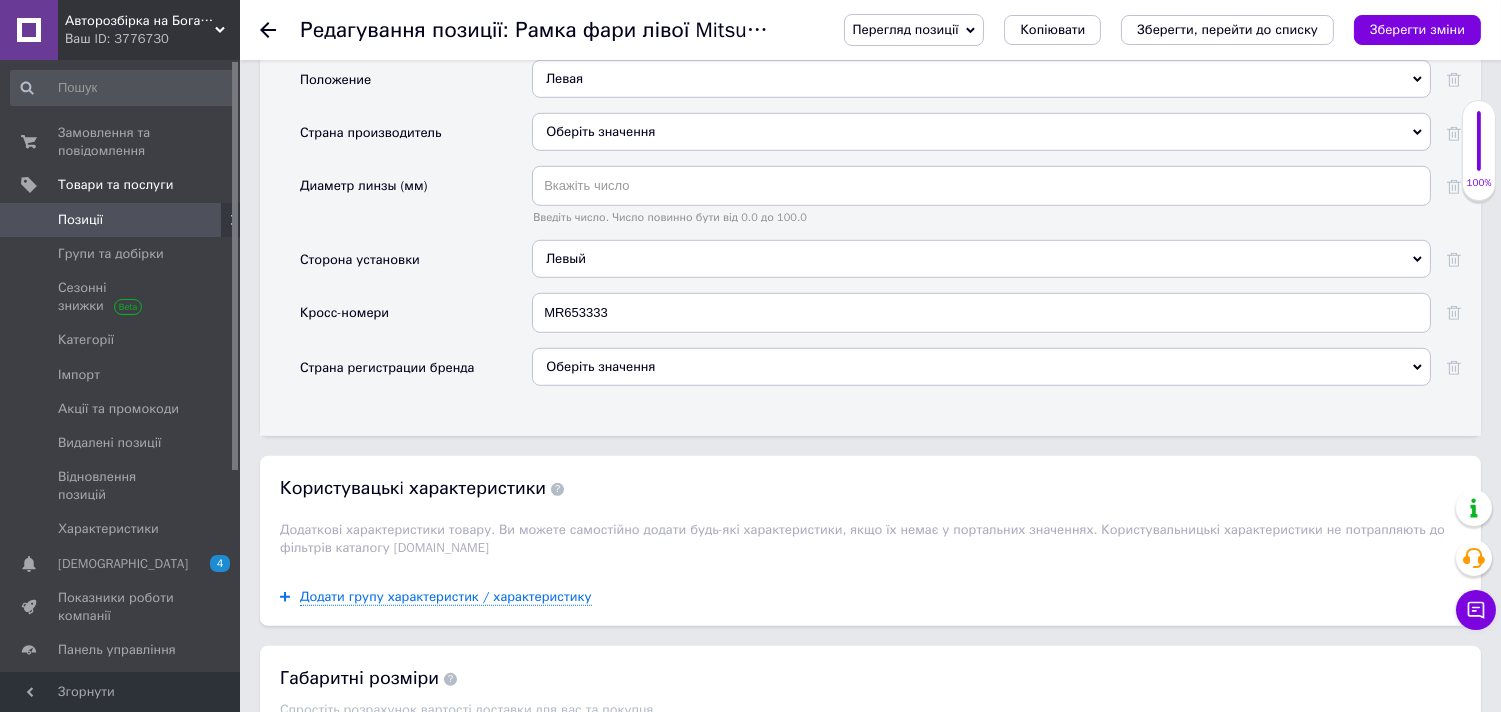 scroll, scrollTop: 2444, scrollLeft: 0, axis: vertical 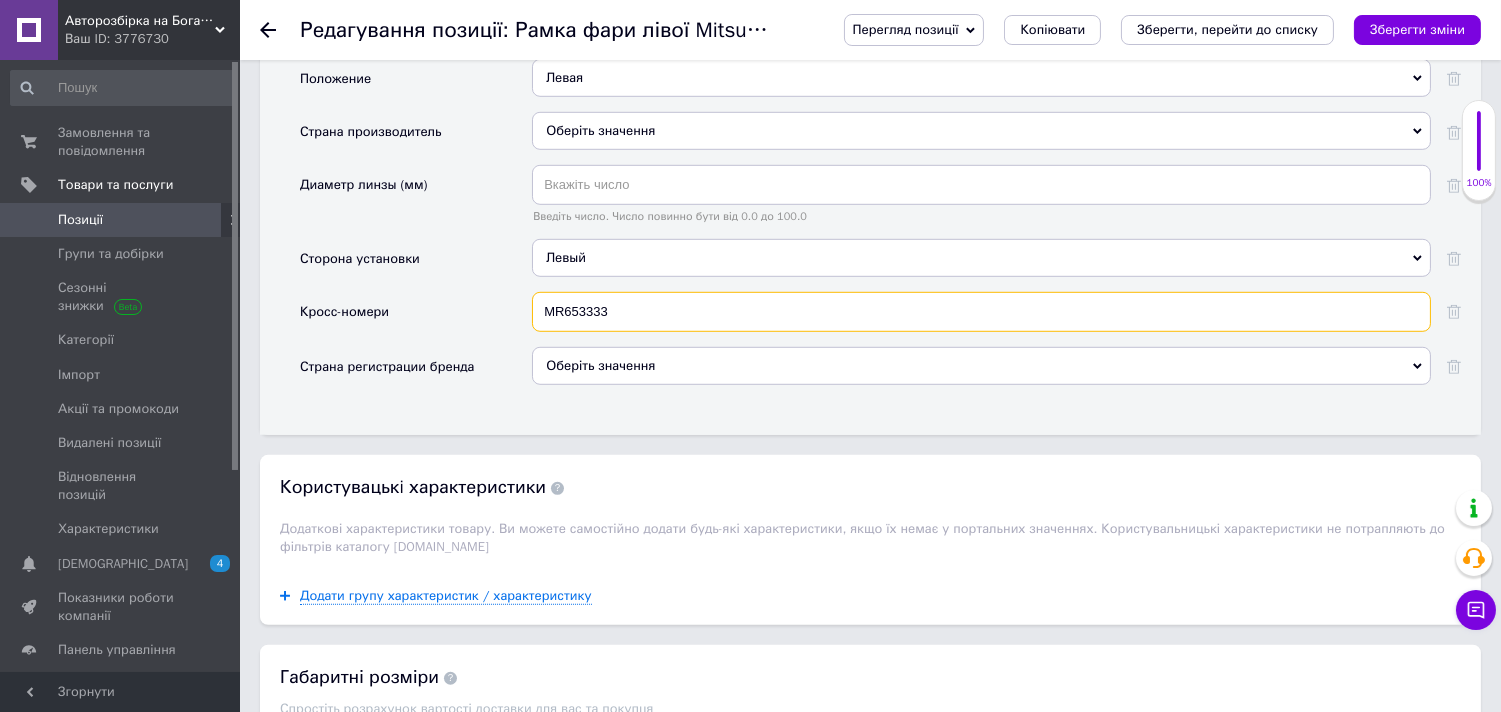 click on "MR653333" at bounding box center (981, 312) 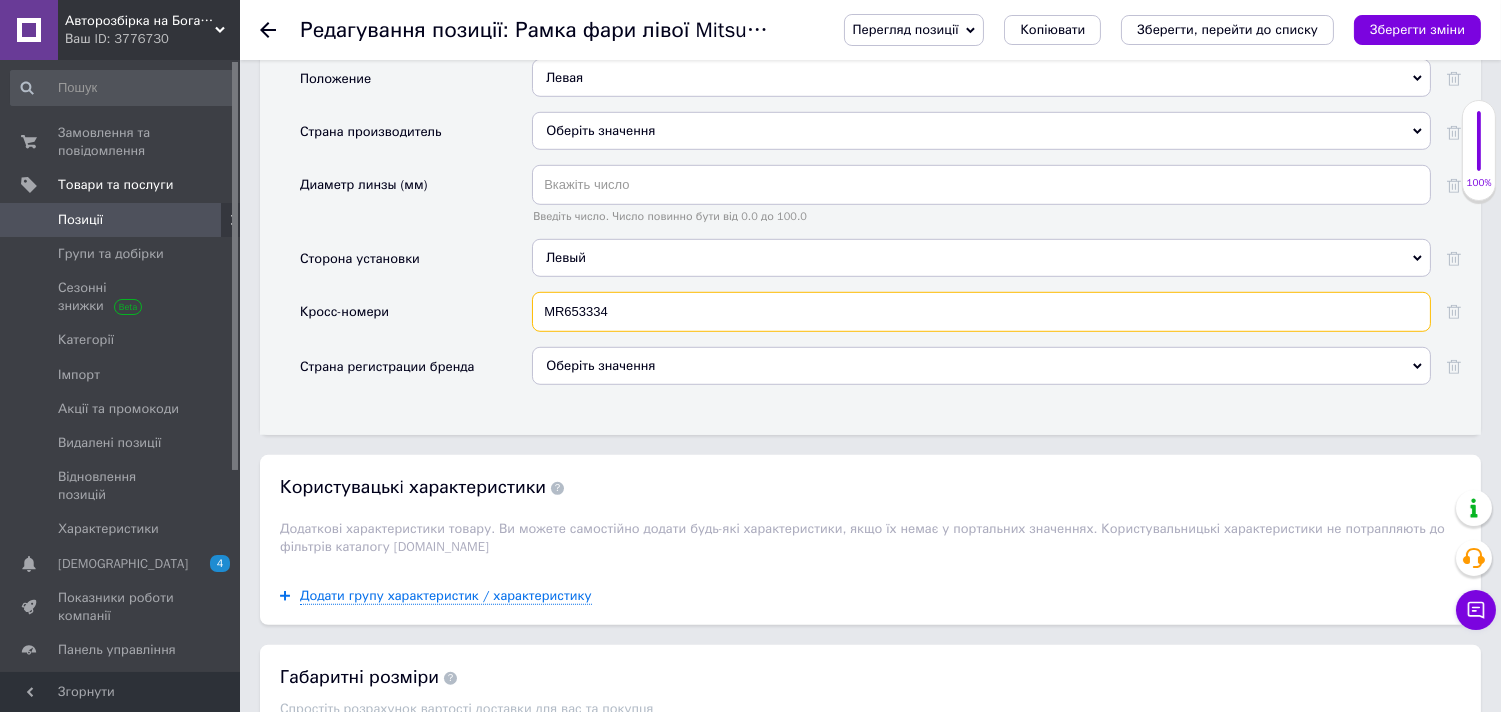 type on "MR653334" 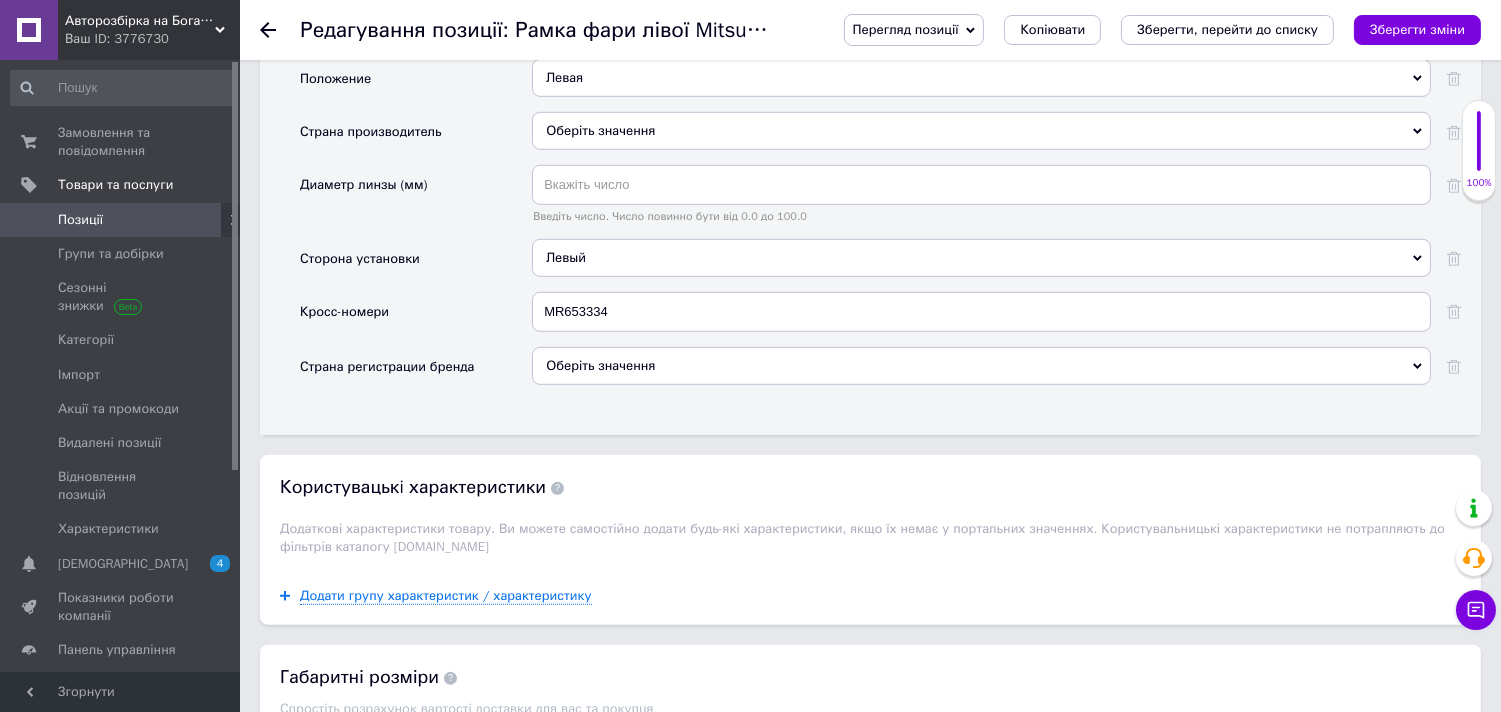 click on "Левый" at bounding box center (981, 258) 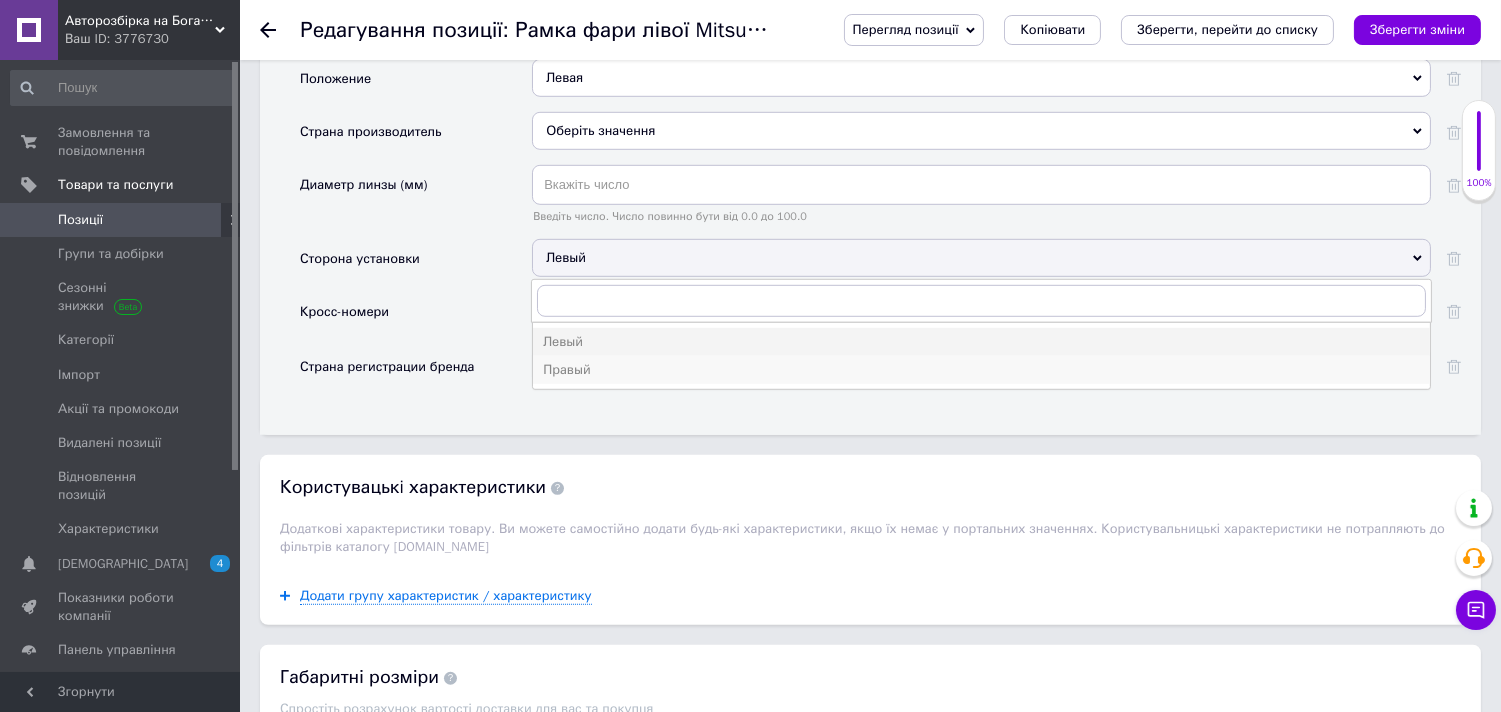 click on "Правый" at bounding box center (981, 370) 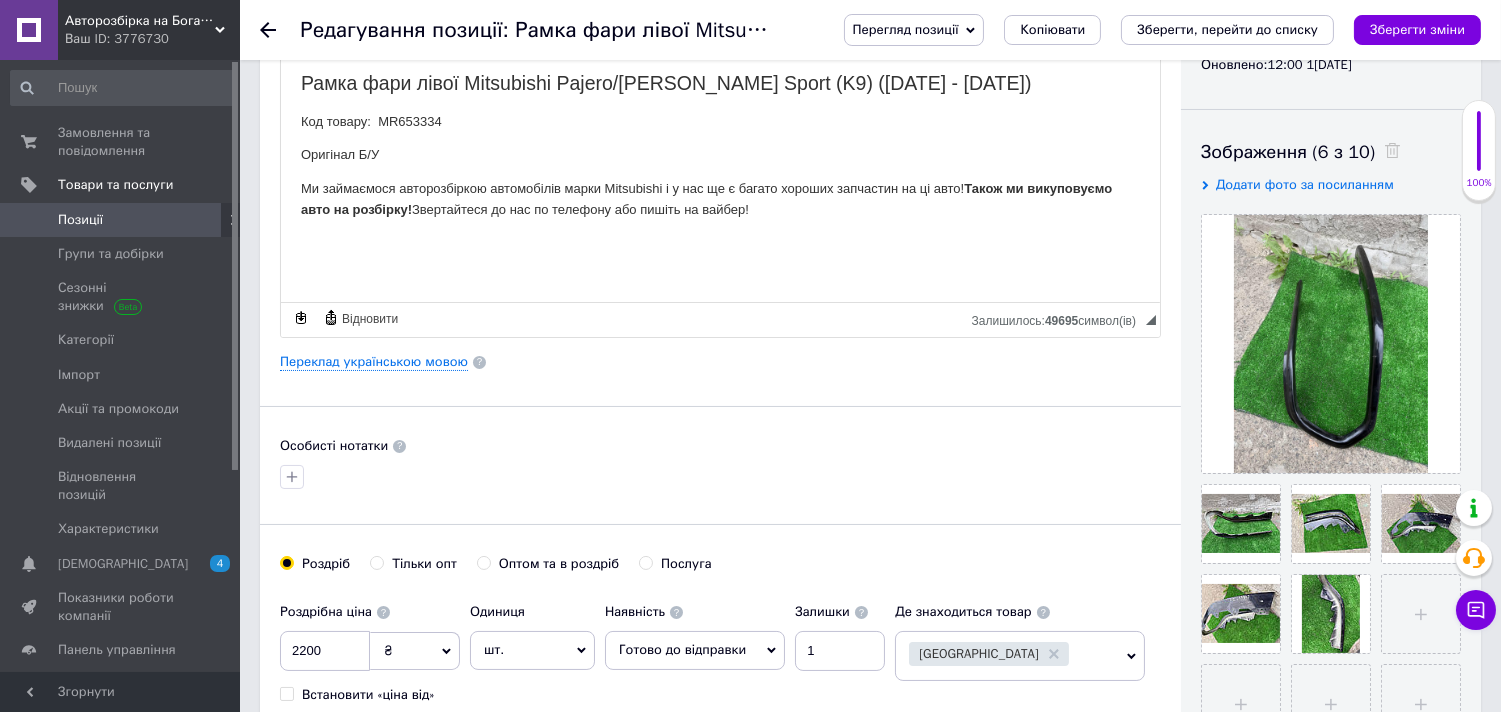 scroll, scrollTop: 0, scrollLeft: 0, axis: both 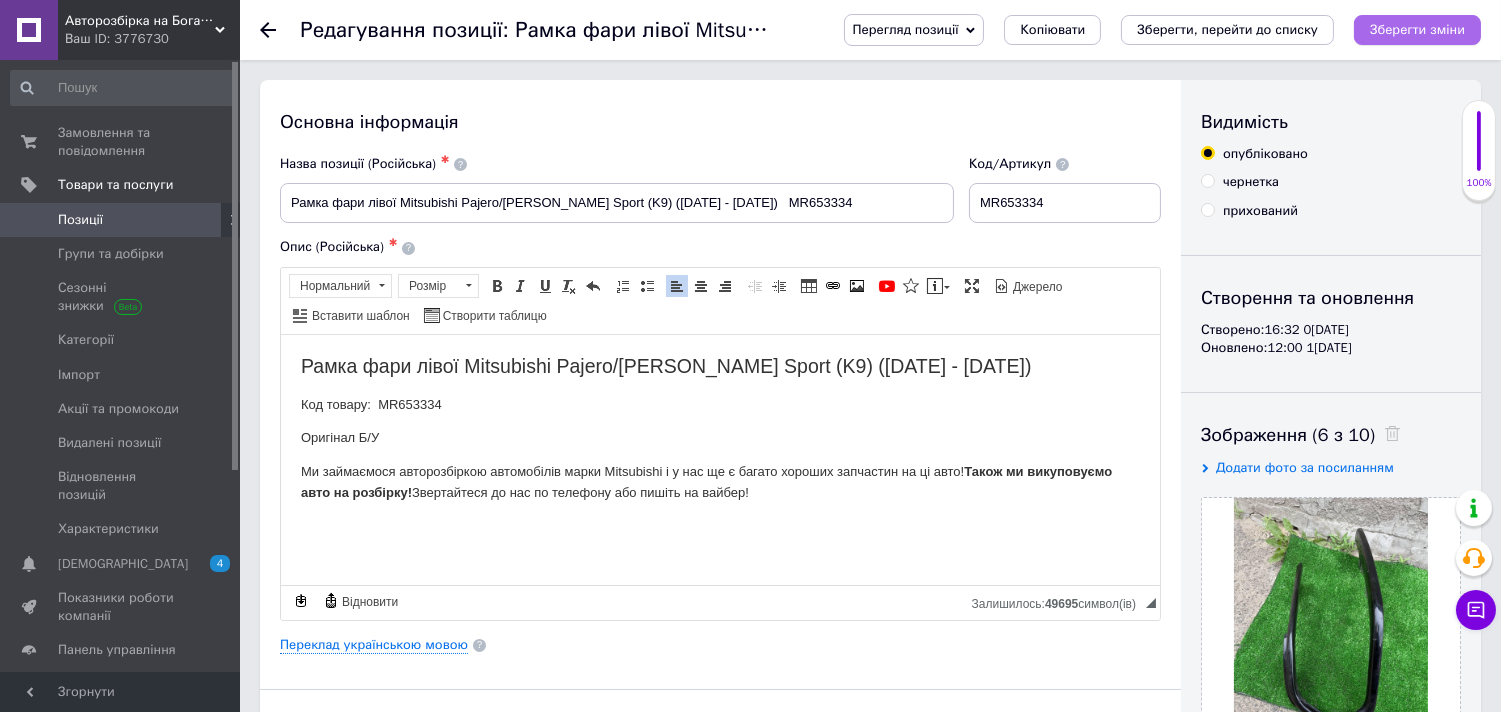 click on "Зберегти зміни" at bounding box center [1417, 29] 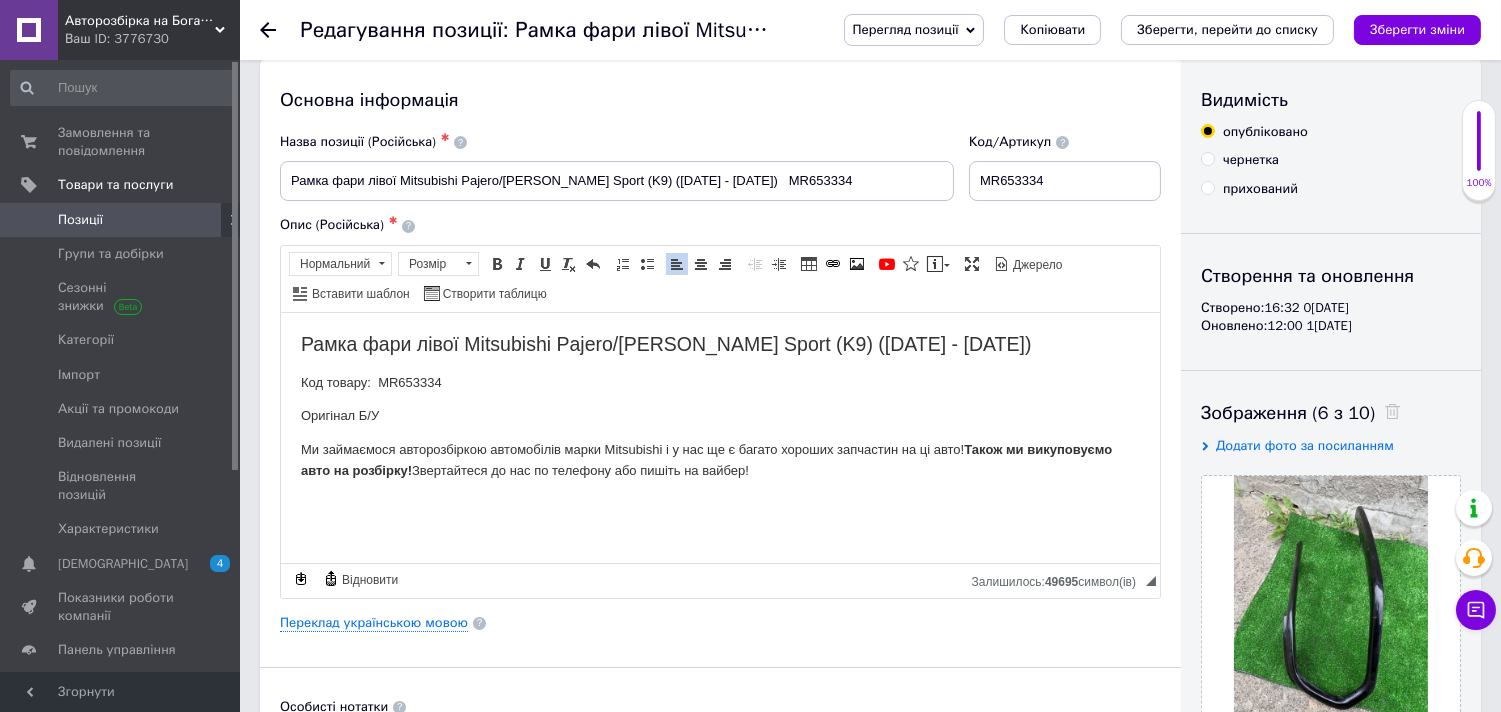 scroll, scrollTop: 0, scrollLeft: 0, axis: both 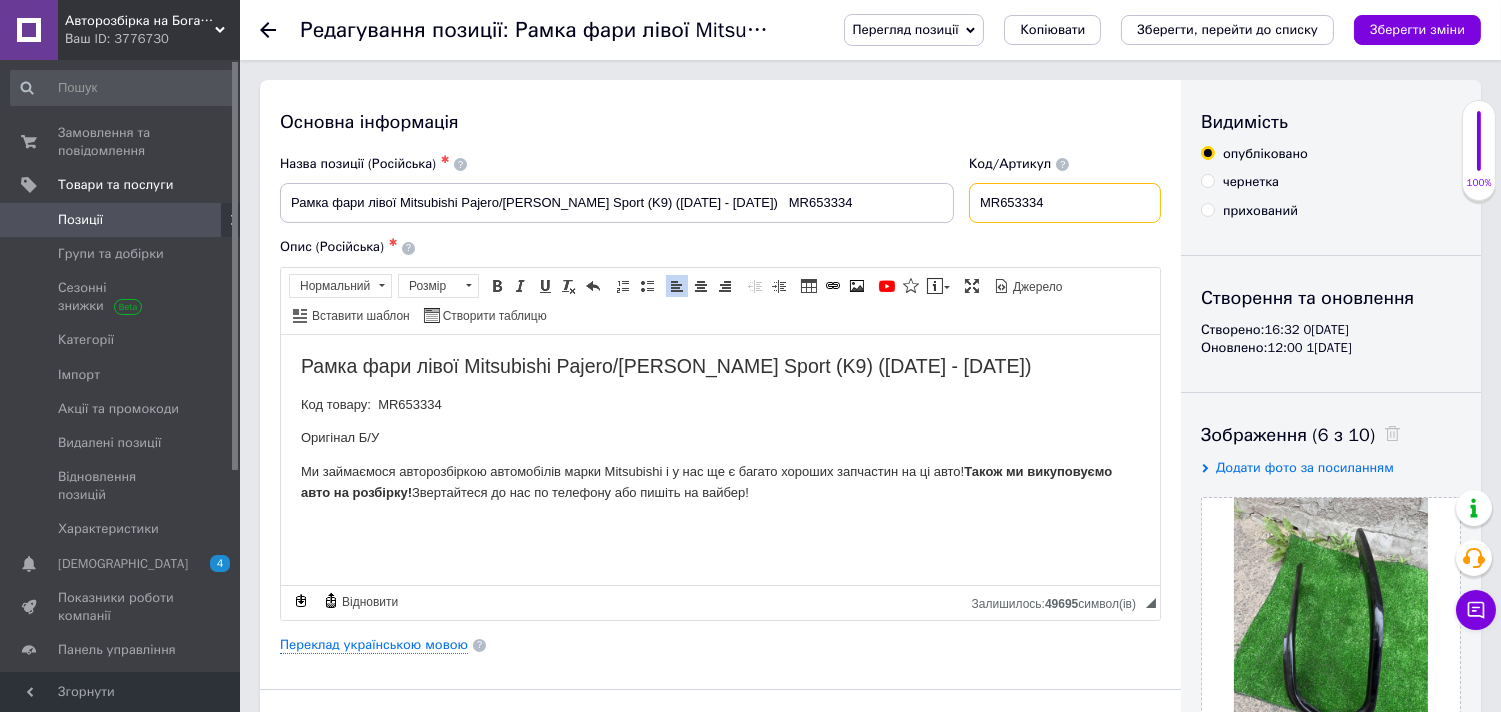 drag, startPoint x: 1108, startPoint y: 211, endPoint x: 970, endPoint y: 211, distance: 138 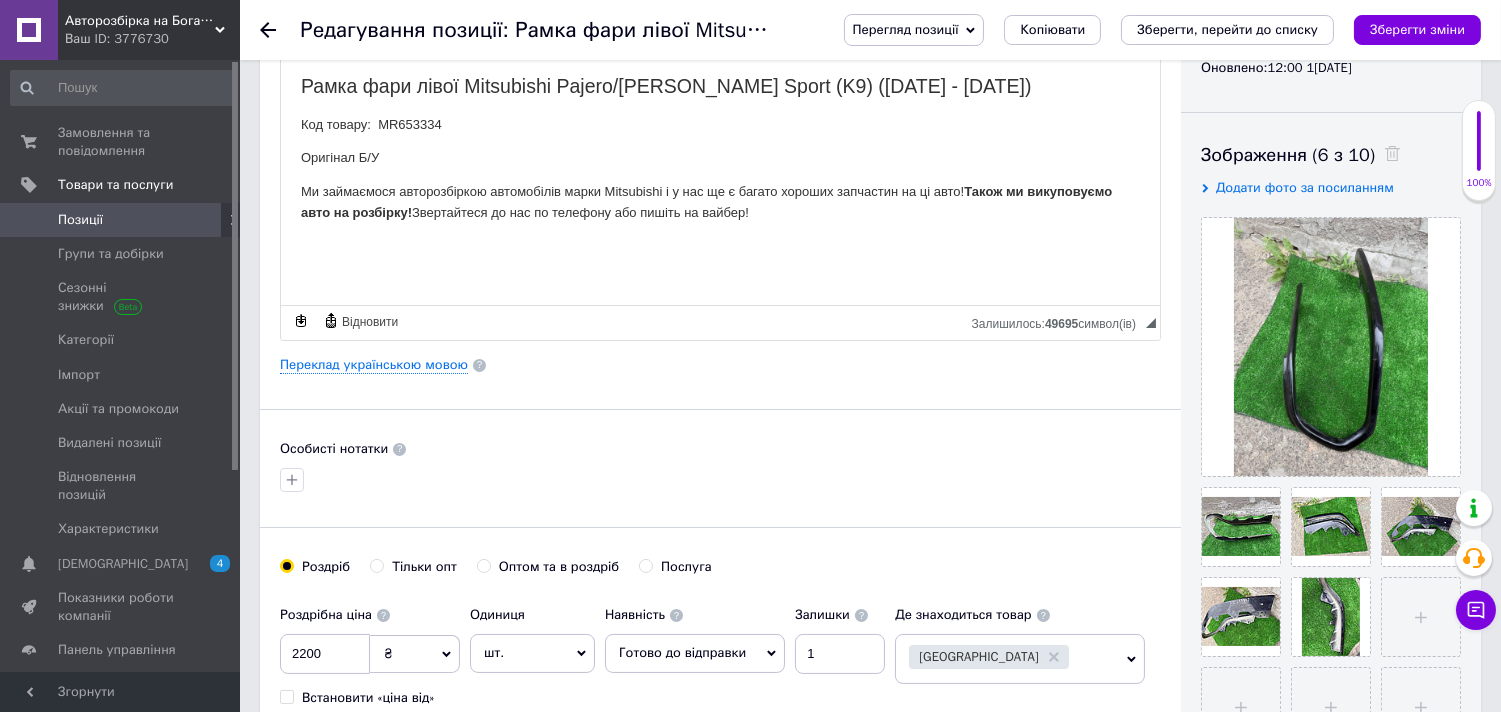 scroll, scrollTop: 333, scrollLeft: 0, axis: vertical 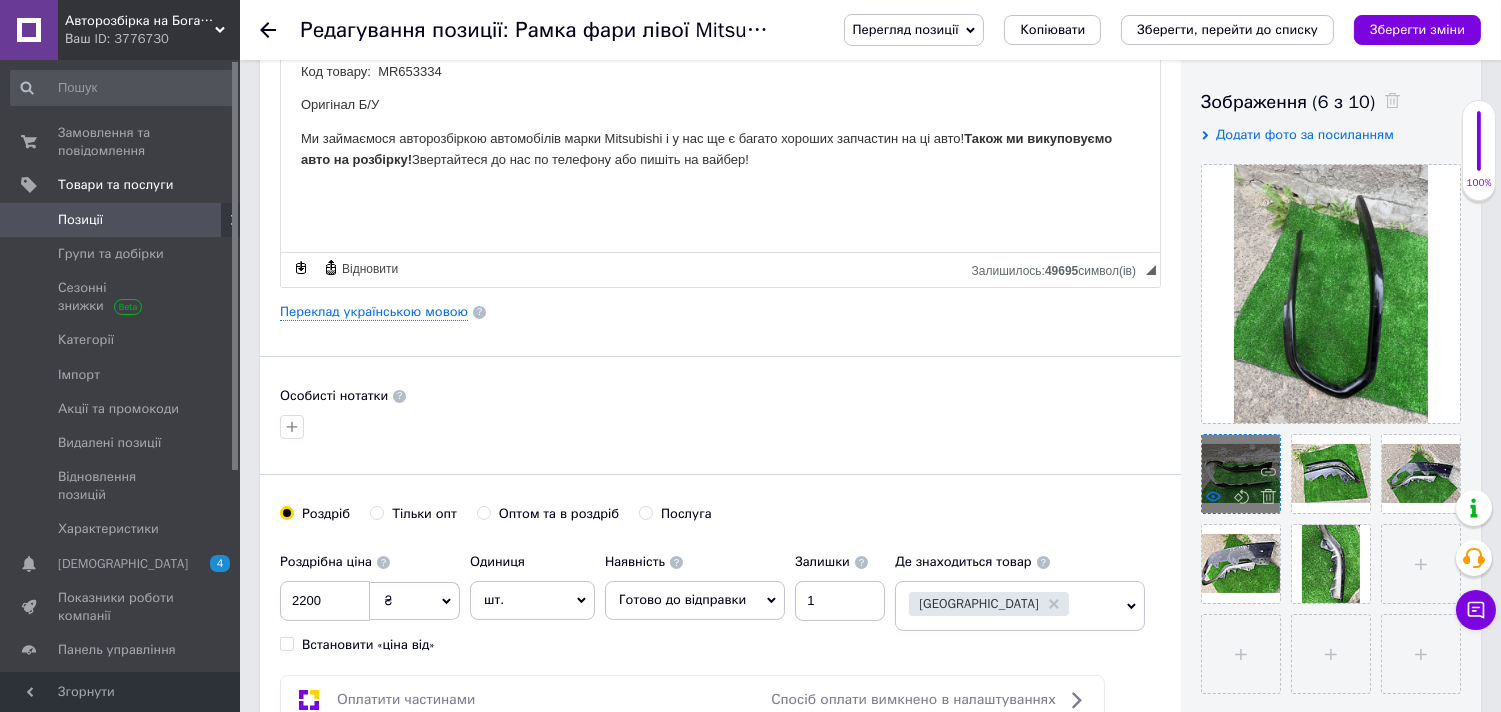 click 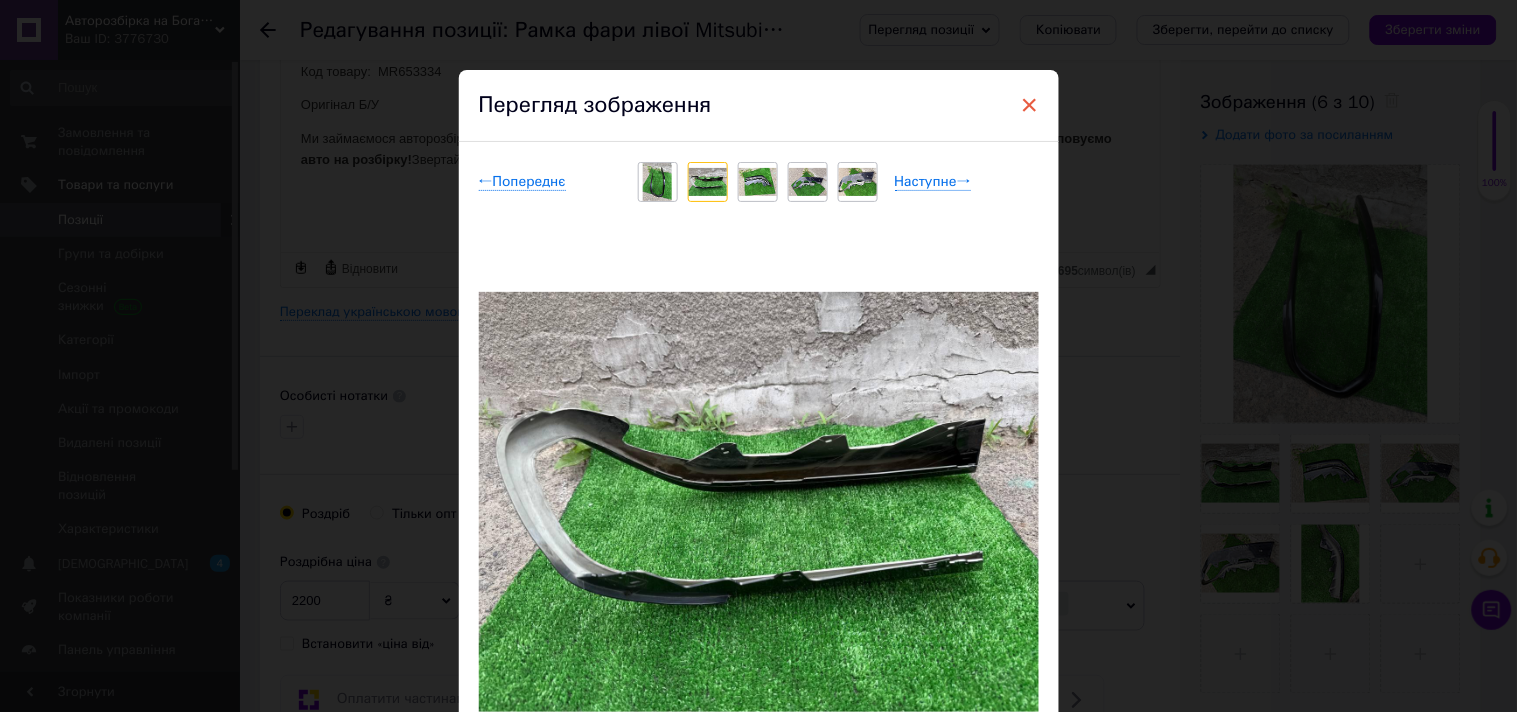 click on "×" at bounding box center [1030, 105] 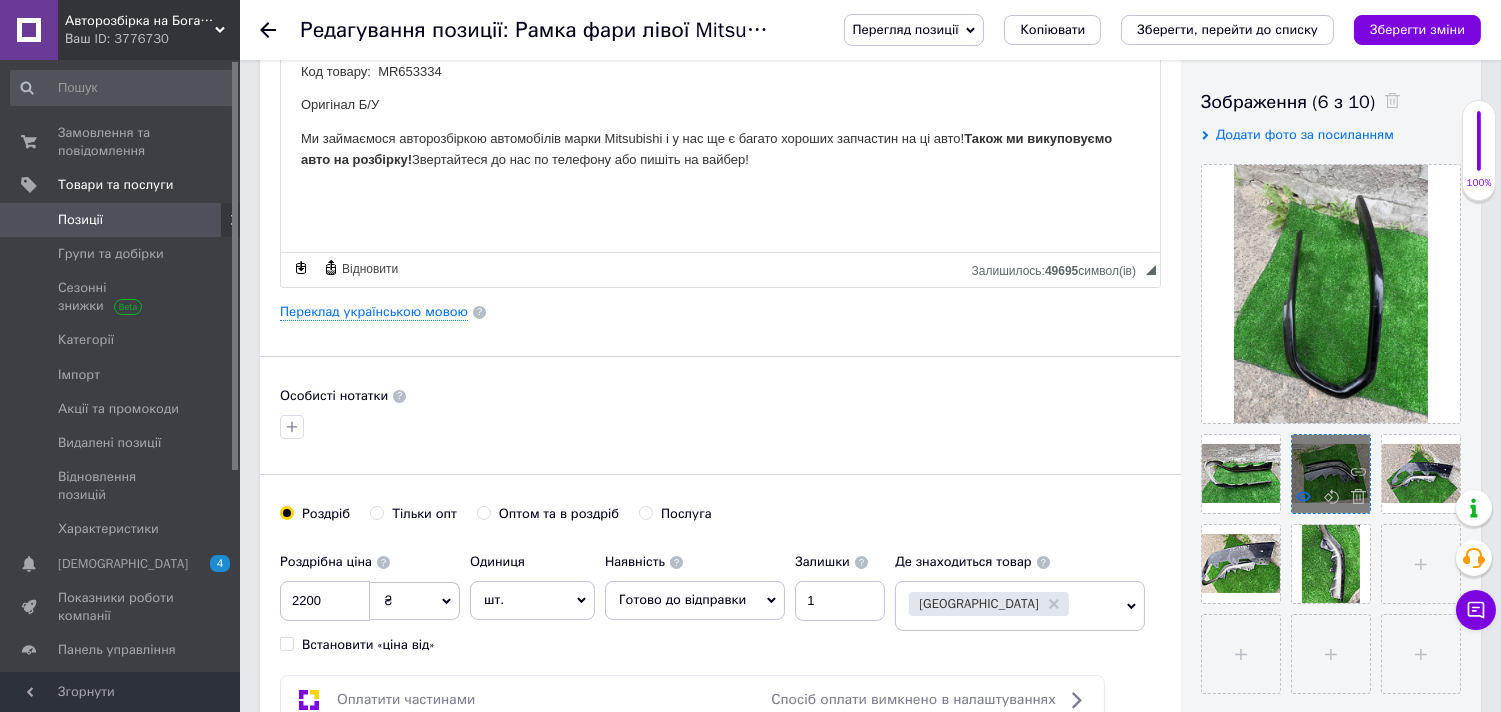 click 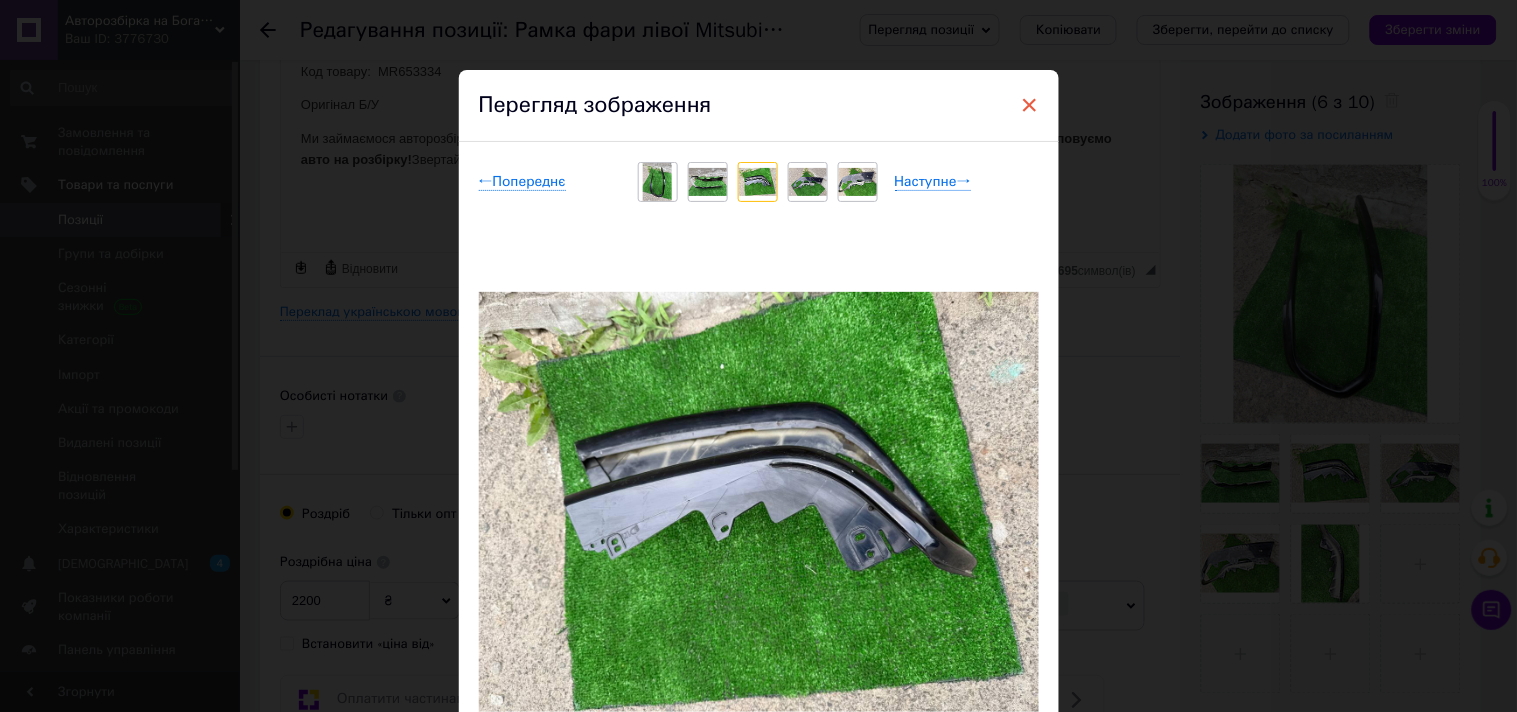 click on "×" at bounding box center (1030, 105) 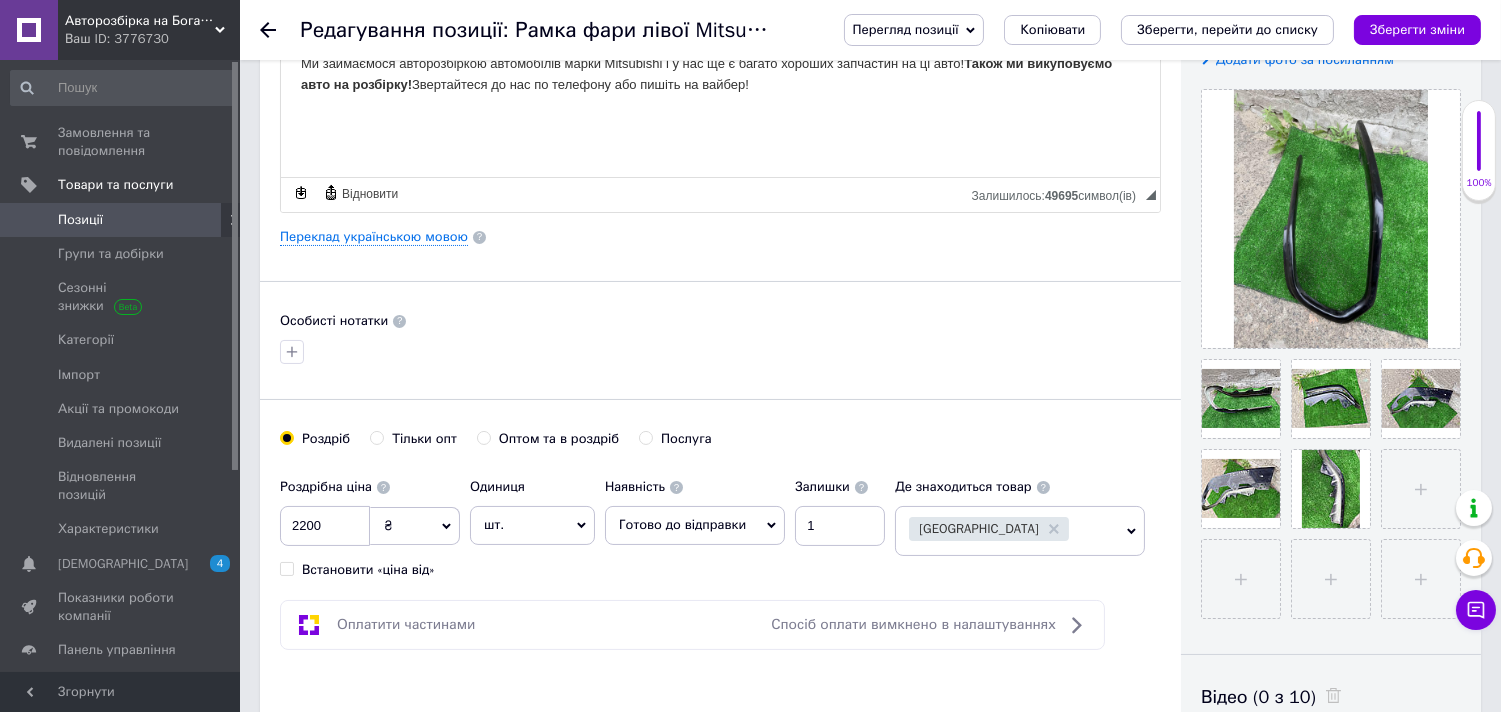 scroll, scrollTop: 444, scrollLeft: 0, axis: vertical 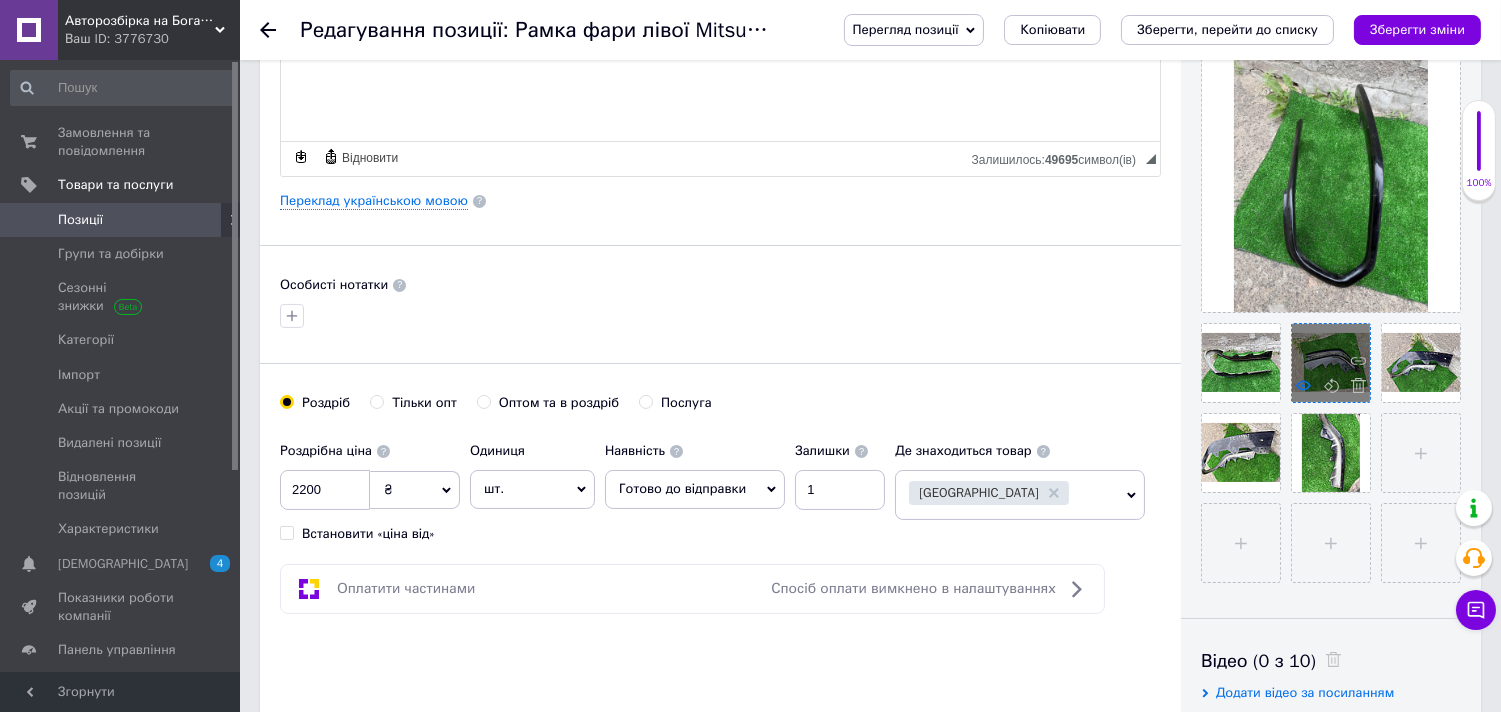 click 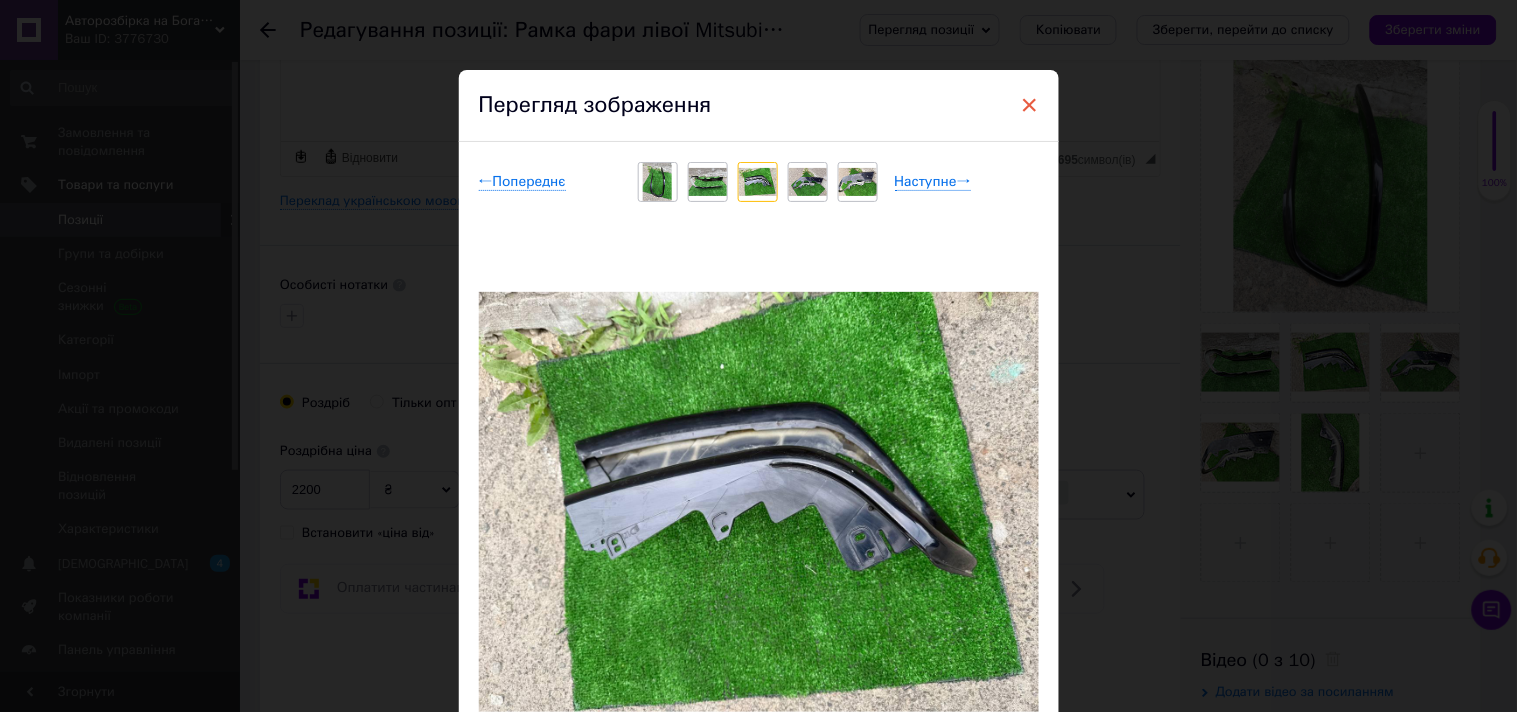 click on "×" at bounding box center (1030, 105) 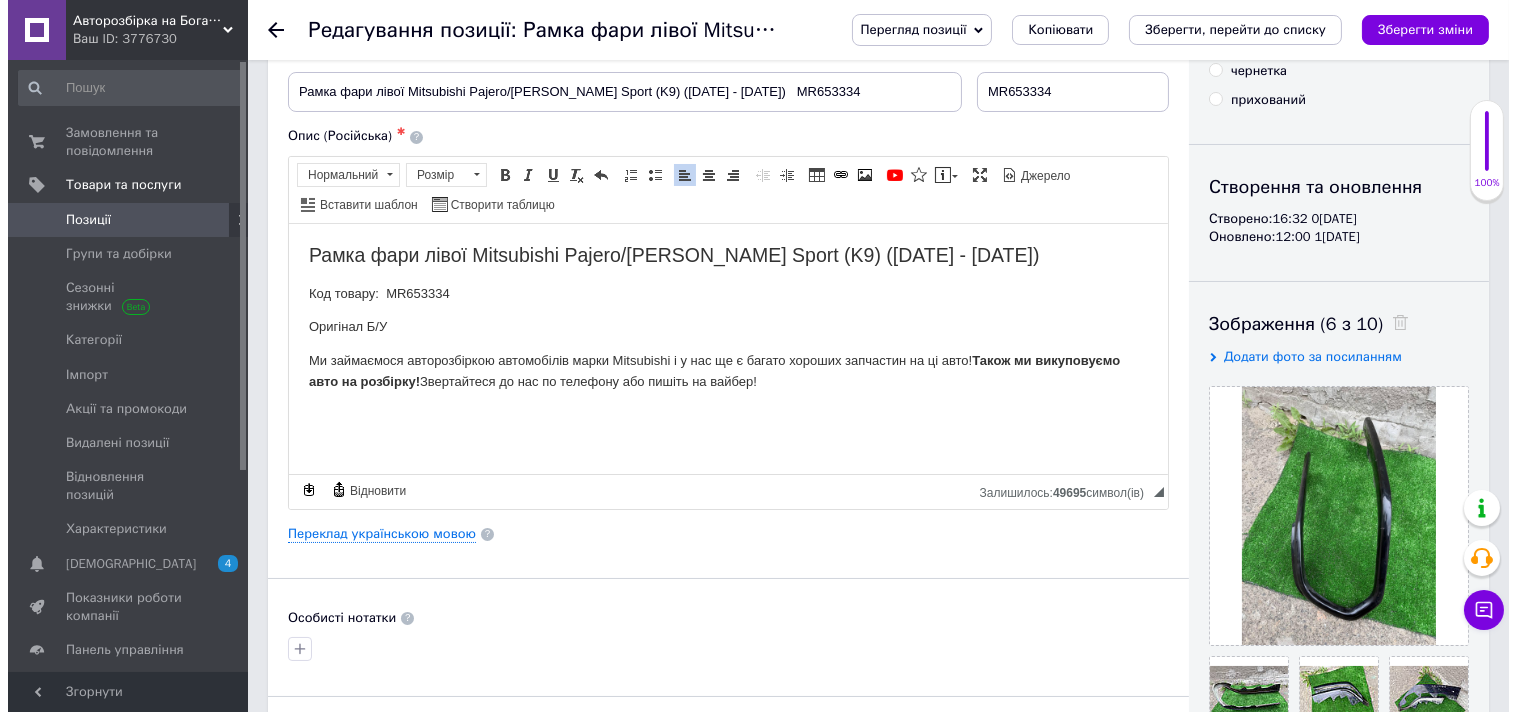 scroll, scrollTop: 0, scrollLeft: 0, axis: both 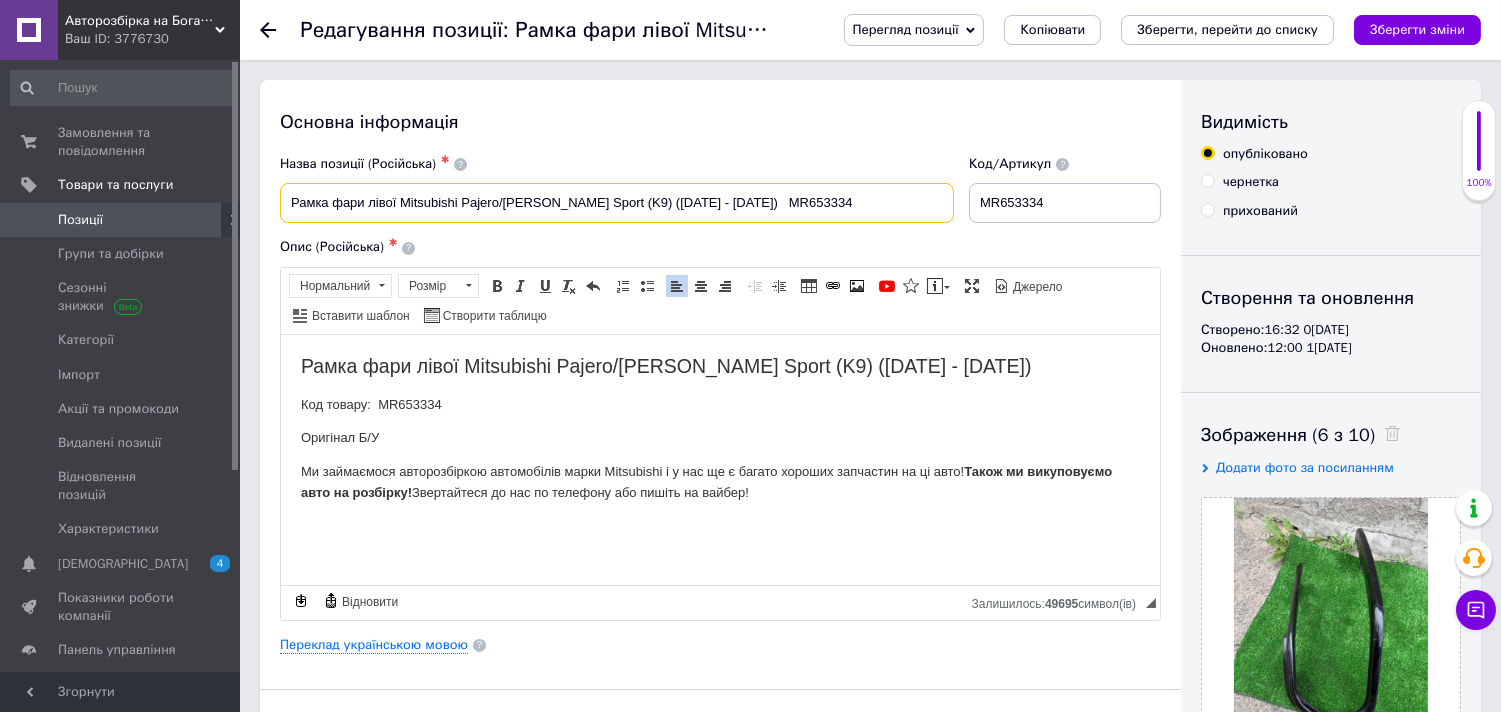 click on "Рамка фари лівої Mitsubishi Pajero/[PERSON_NAME] Sport (K9) ([DATE] - [DATE])   MR653334" at bounding box center (617, 203) 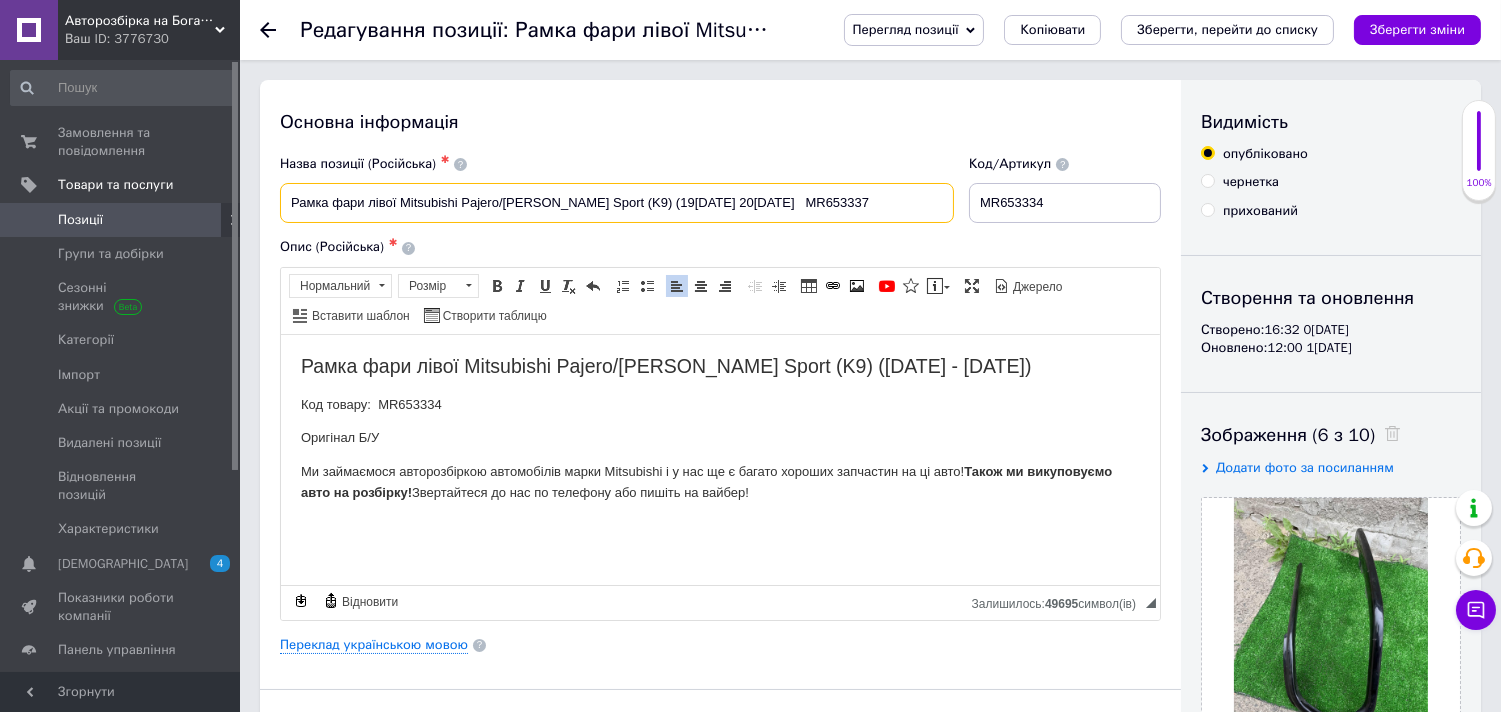 type on "Рамка фари лівої Mitsubishi Pajero/[PERSON_NAME] Sport (K9) (19[DATE] 20[DATE]   MR653337" 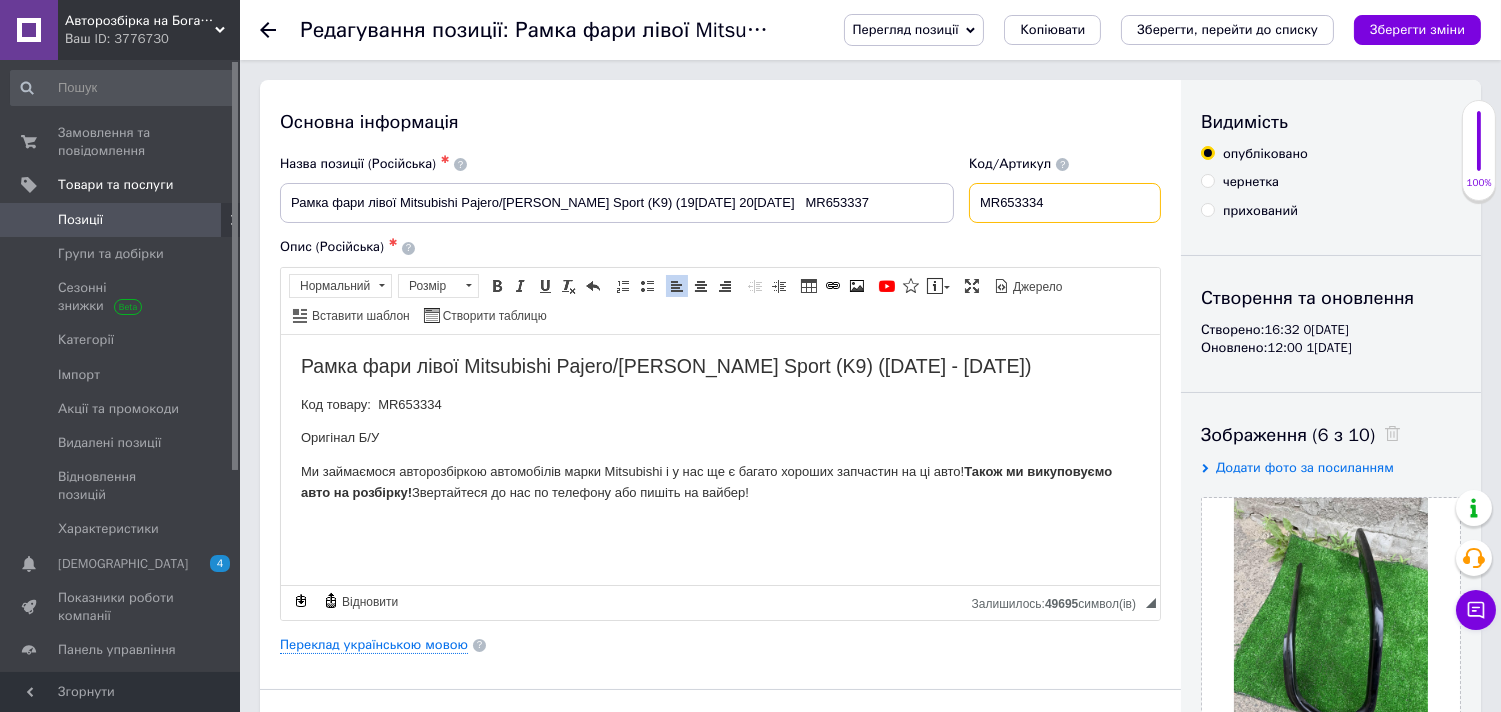click on "MR653334" at bounding box center [1065, 203] 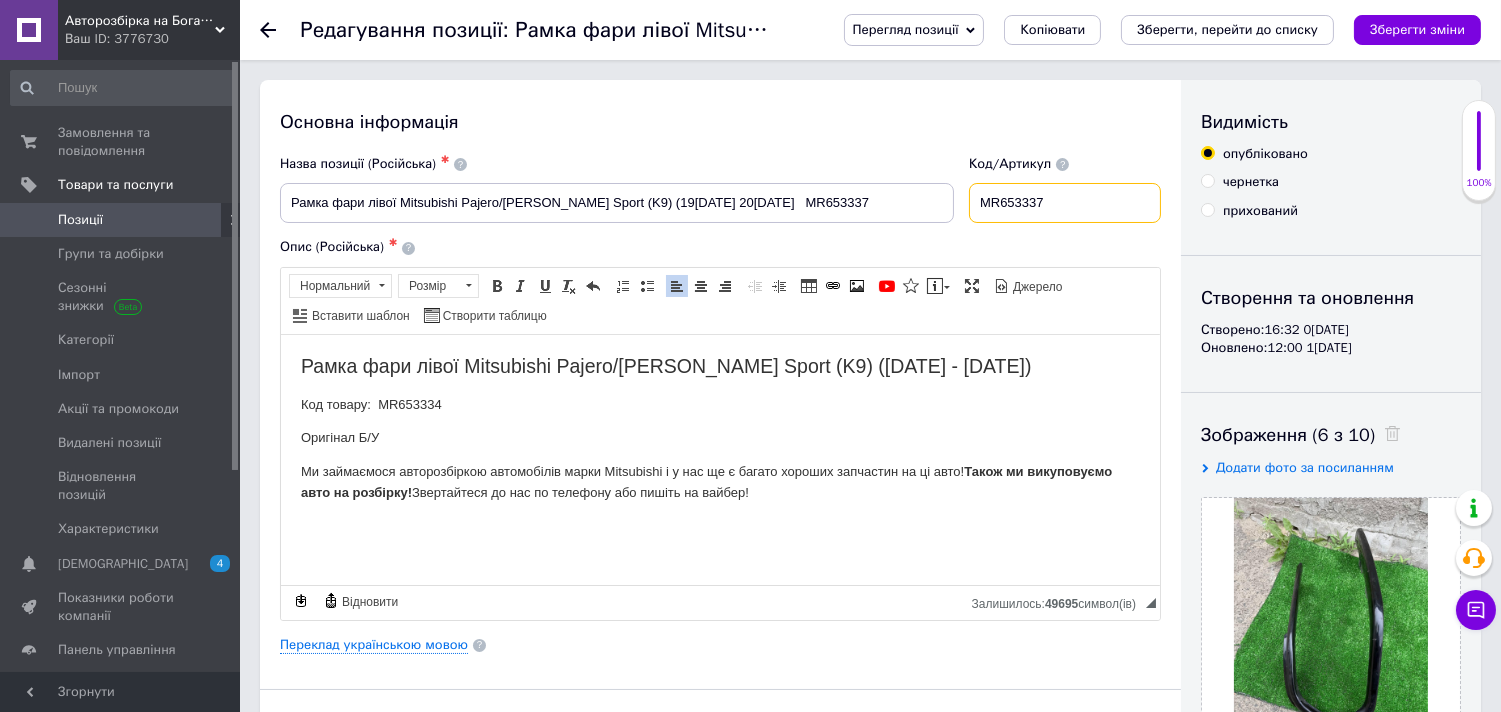 type on "MR653337" 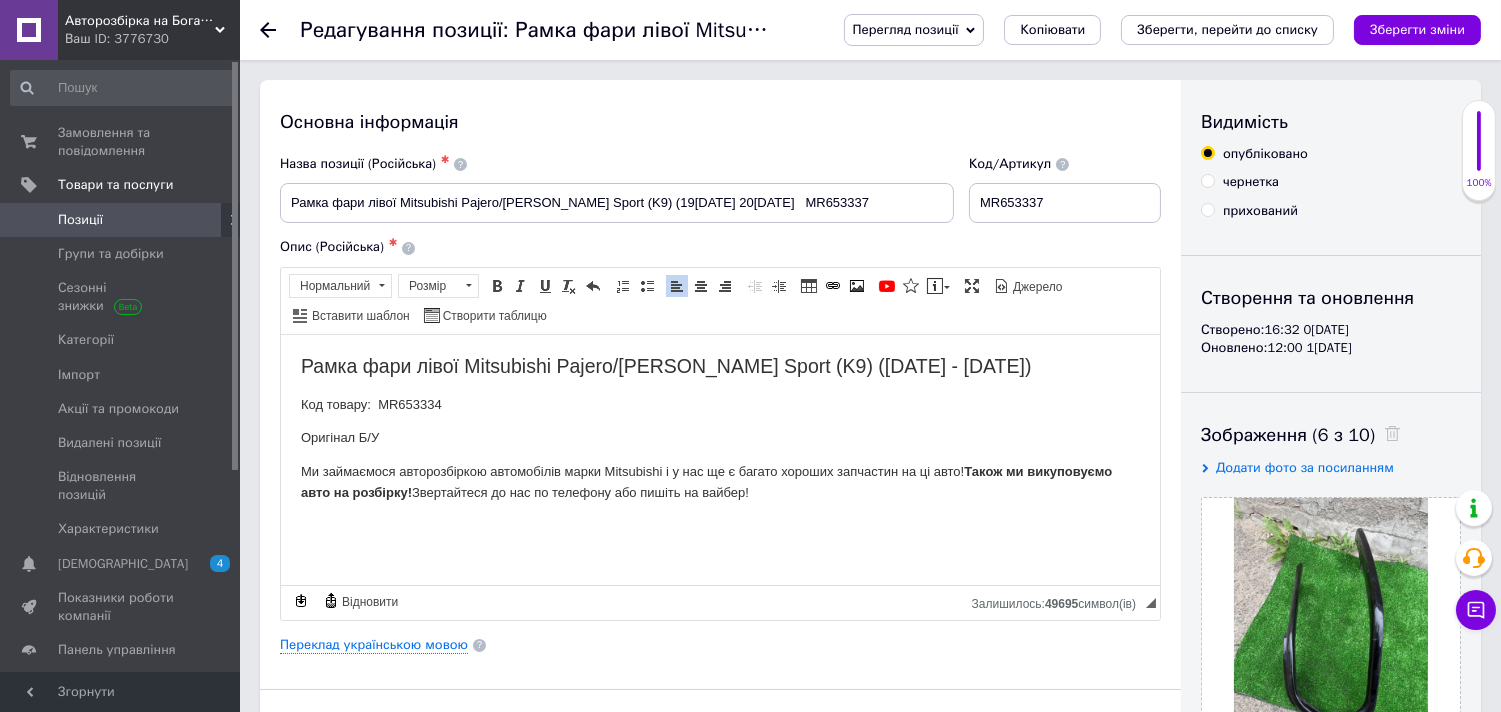 click on "Код товару:  MR653334" at bounding box center (719, 404) 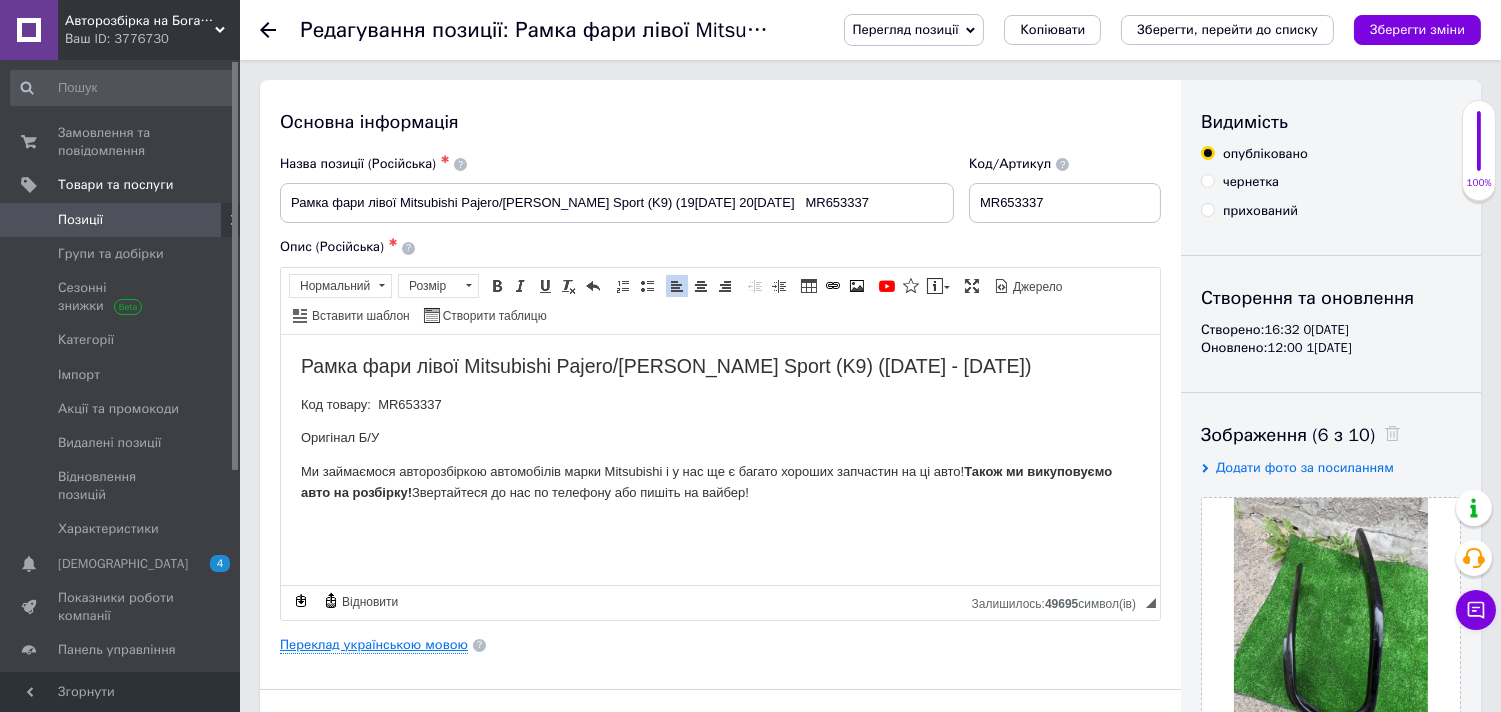 click on "Переклад українською мовою" at bounding box center (374, 645) 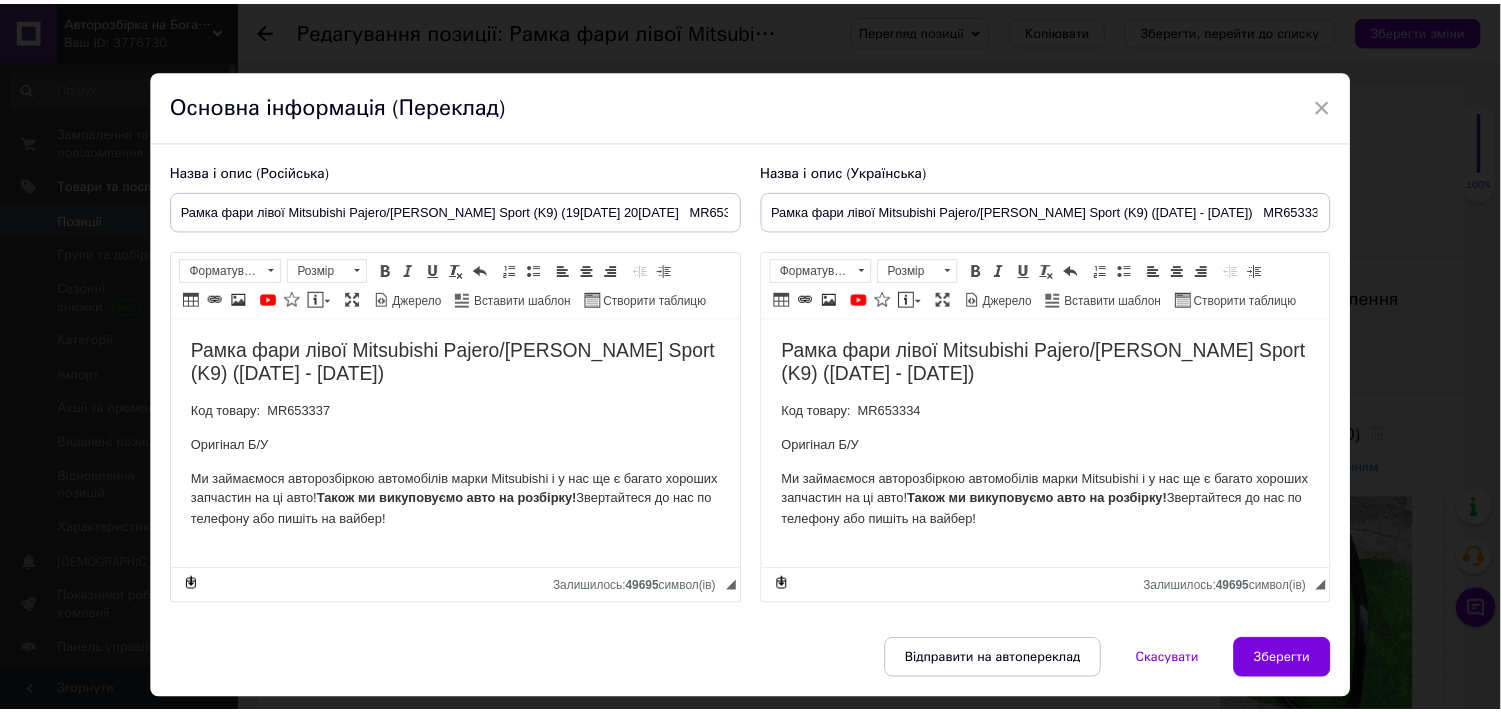 scroll, scrollTop: 0, scrollLeft: 0, axis: both 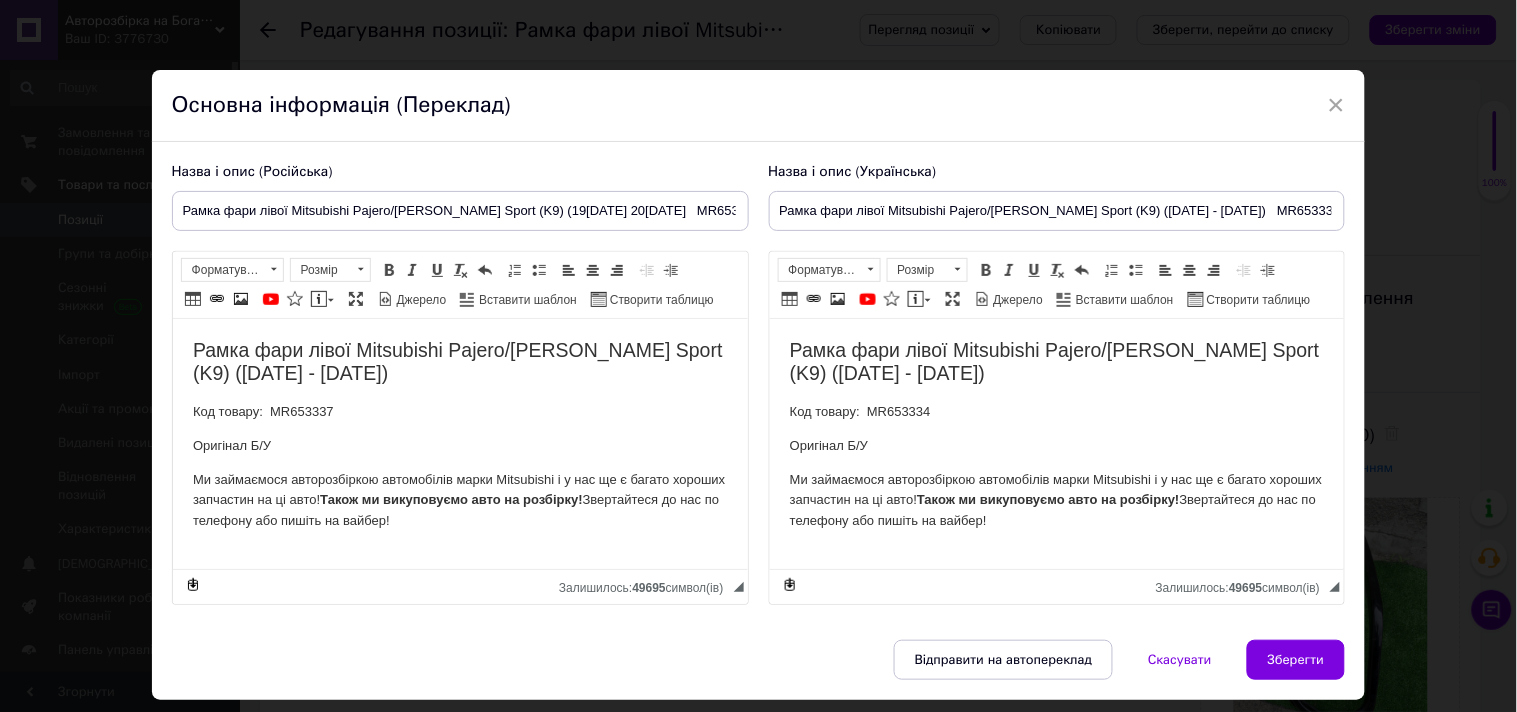 drag, startPoint x: 164, startPoint y: 205, endPoint x: 653, endPoint y: 206, distance: 489.00104 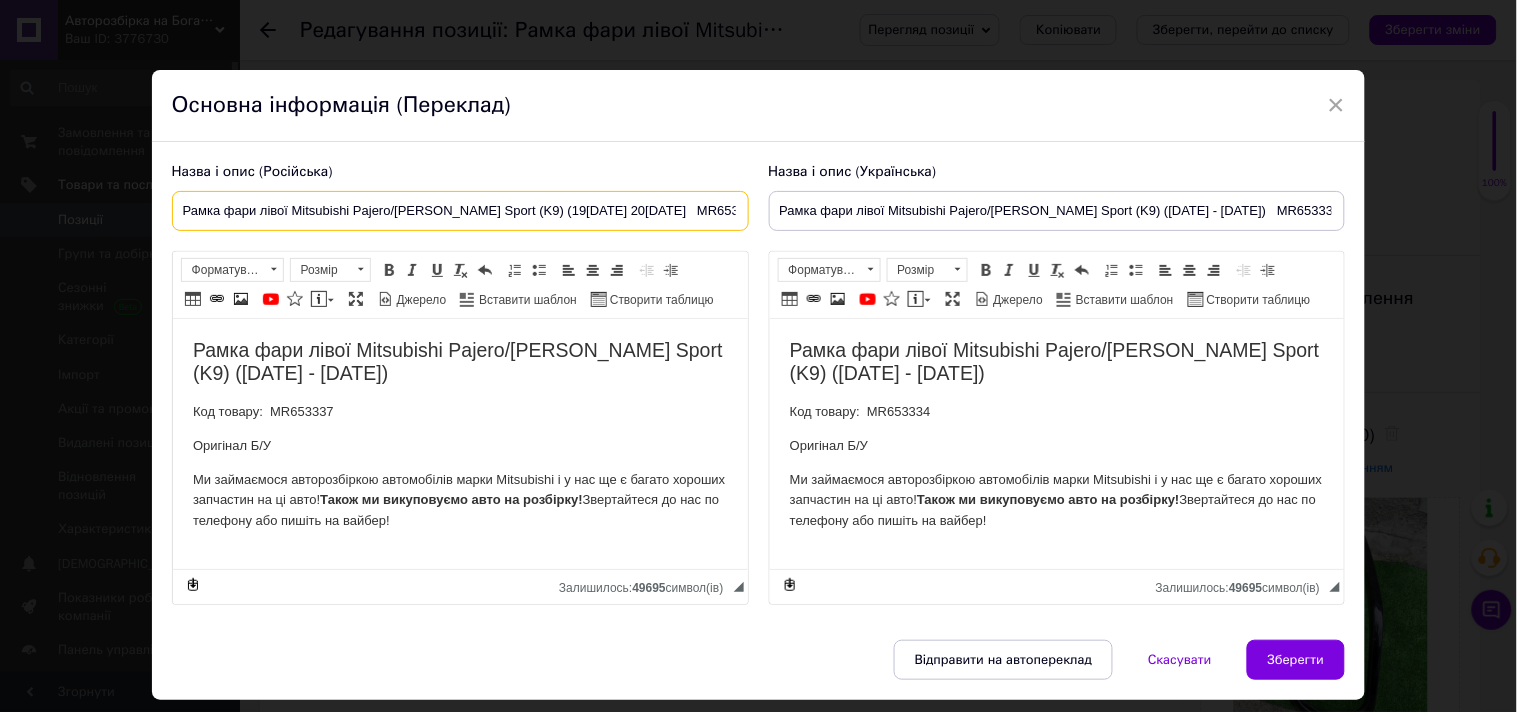 drag, startPoint x: 665, startPoint y: 206, endPoint x: 270, endPoint y: 233, distance: 395.92172 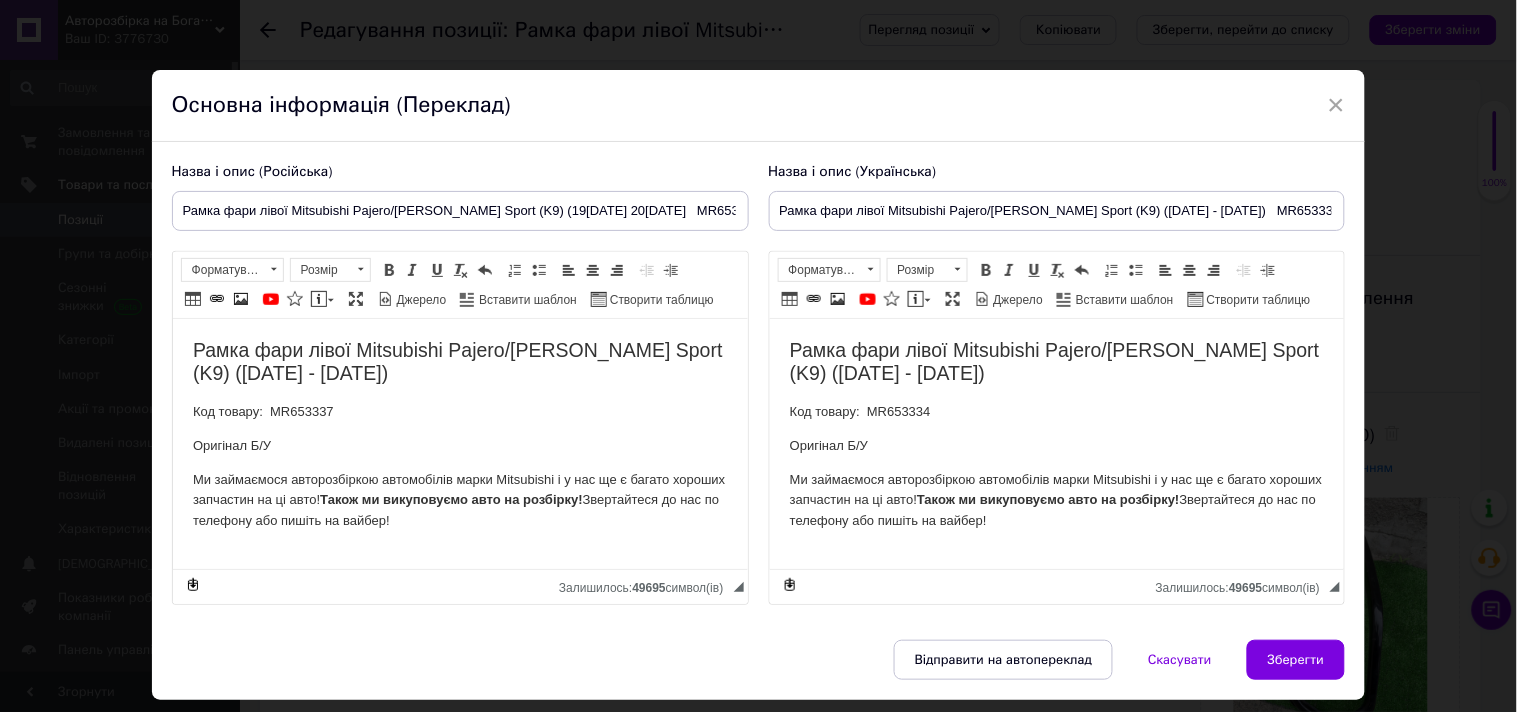click on "Назва і опис (Російська) Рамка фари лівої Mitsubishi Pajero/[PERSON_NAME] Sport (K9) ([DATE] - [DATE])   MR653337 Рамка фари лівої Mitsubishi Pajero/[PERSON_NAME] Sport (K9) ([DATE] - [DATE])
Код товару:  MR653337
Оригінал Б/У
Ми займаємося авторозбіркою автомобілів марки Mitsubishi і у нас ще є багато хороших запчастин на ці авто!  Також ми викуповуємо авто на розбірку!  Звертайтеся до нас по телефону або пишіть на вайбер!
Розширений текстовий редактор, 965FC6D7-AAF2-4B95-B749-05EF4BCEF381 Панель інструментів редактора Форматування Форматування Розмір Розмір   Жирний  Сполучення клавіш Ctrl+B   Курсив  Сполучення клавіш Ctrl+I   Підкреслений" at bounding box center [759, 391] 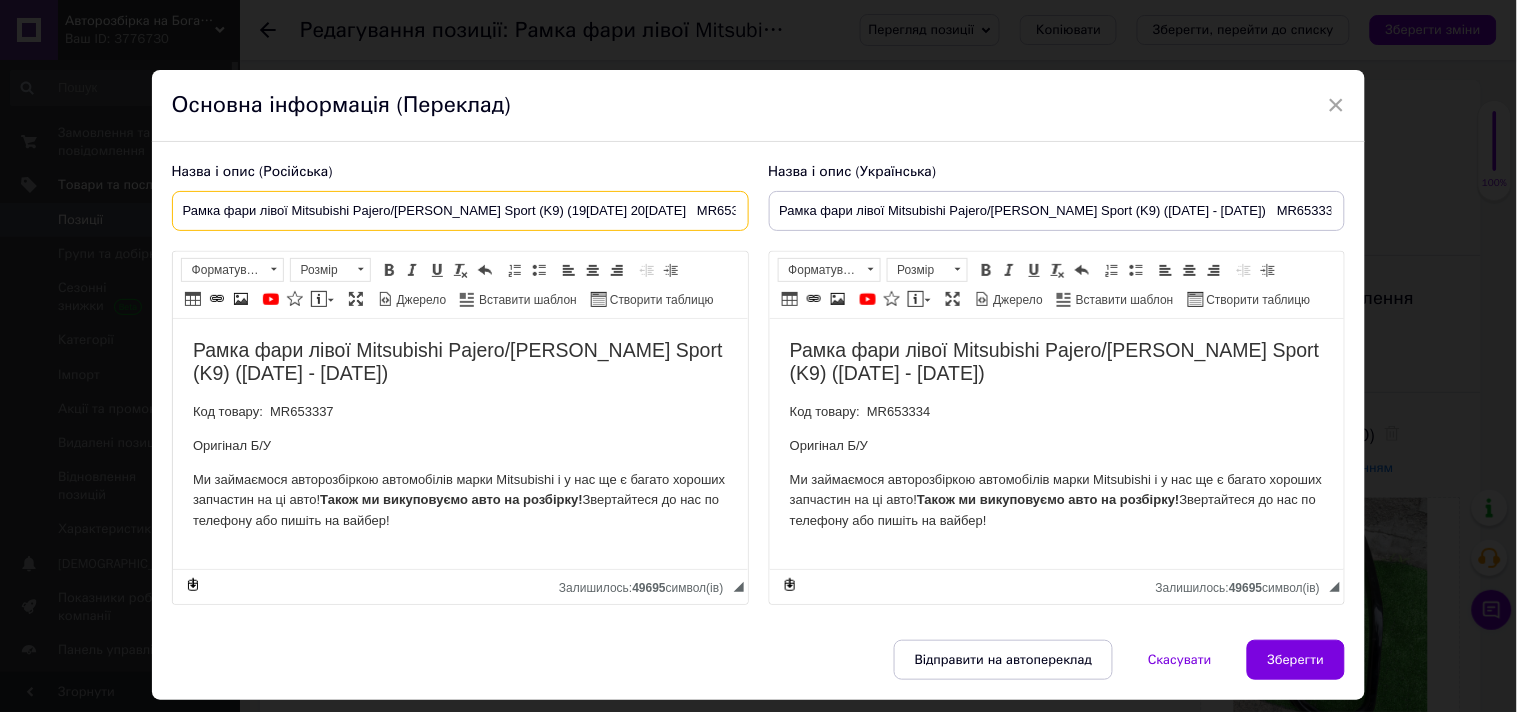 drag, startPoint x: 178, startPoint y: 210, endPoint x: 750, endPoint y: 210, distance: 572 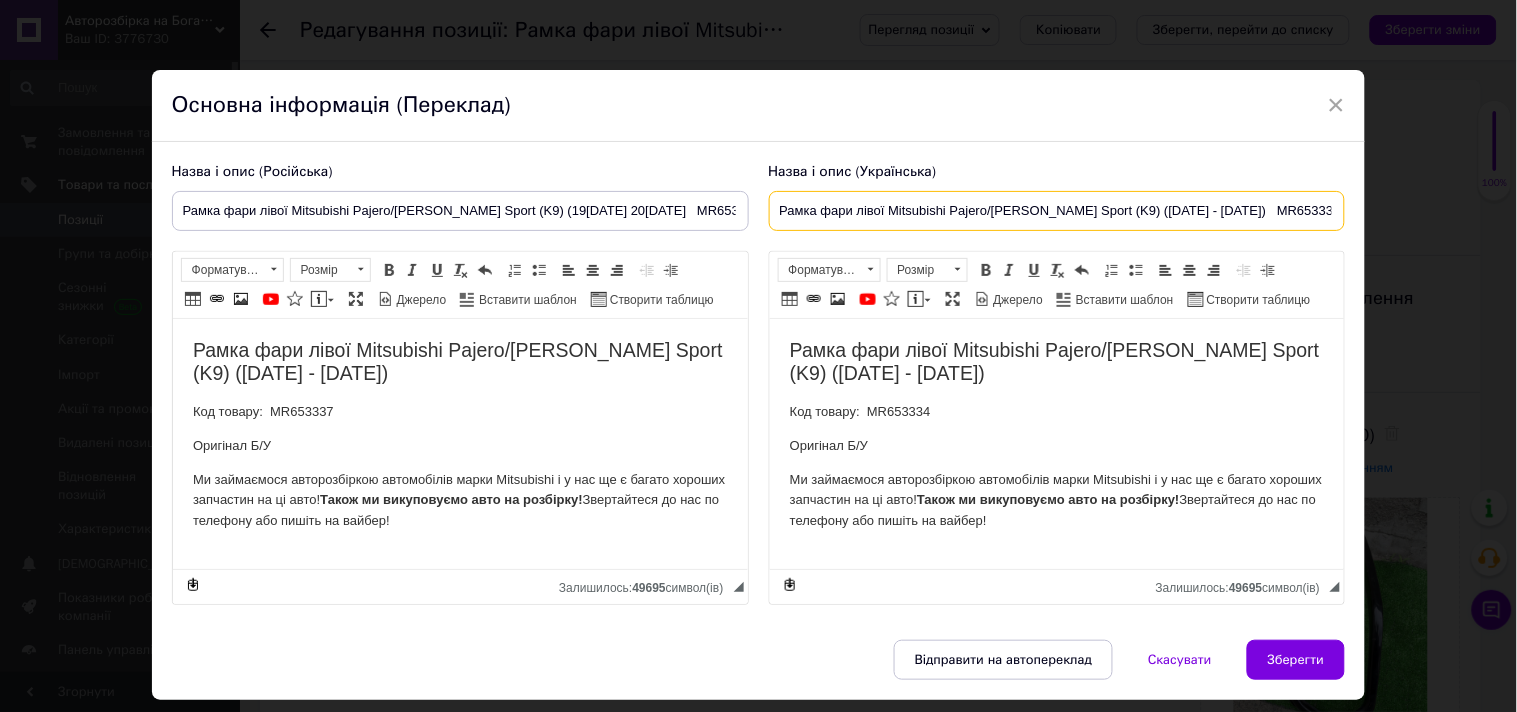 drag, startPoint x: 774, startPoint y: 210, endPoint x: 1281, endPoint y: 210, distance: 507 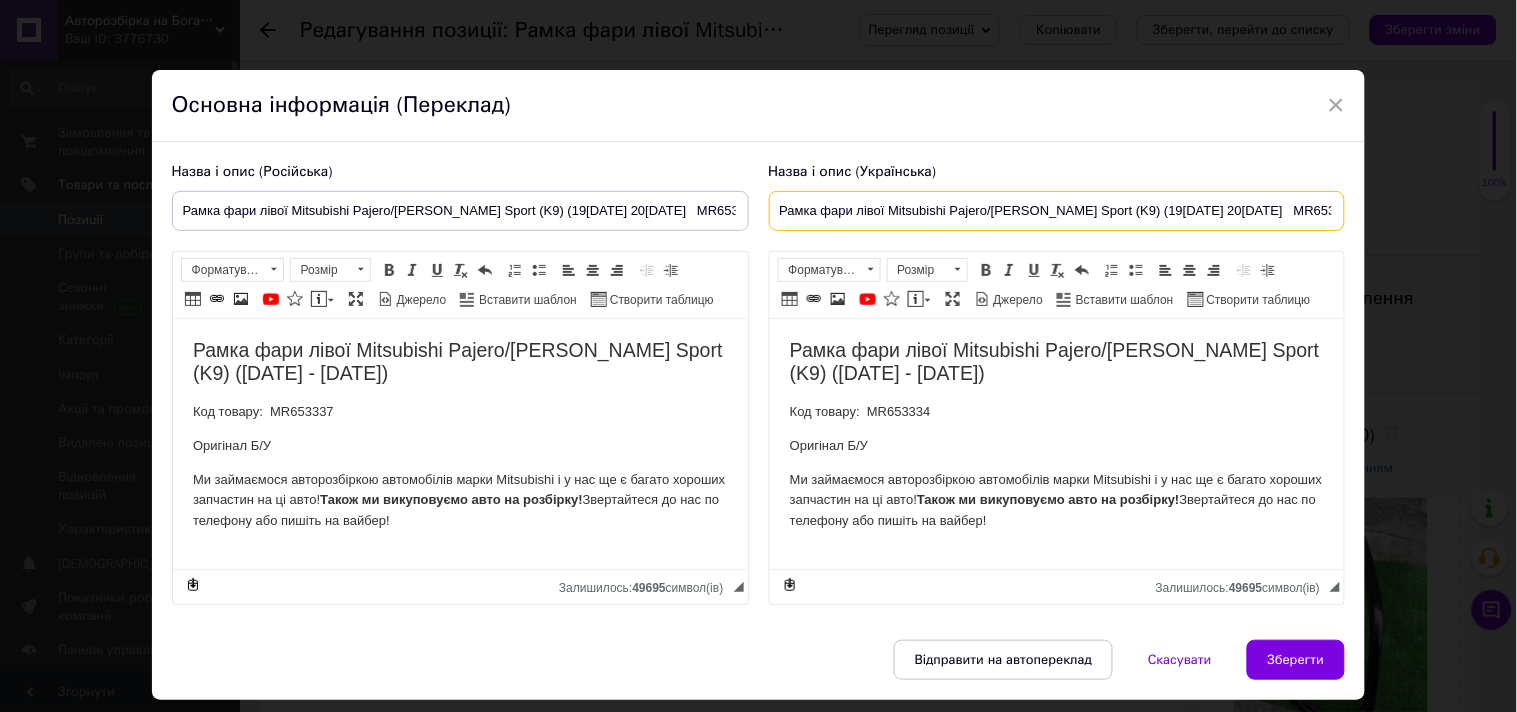 type on "Рамка фари лівої Mitsubishi Pajero/[PERSON_NAME] Sport (K9) (19[DATE] 20[DATE]   MR653337" 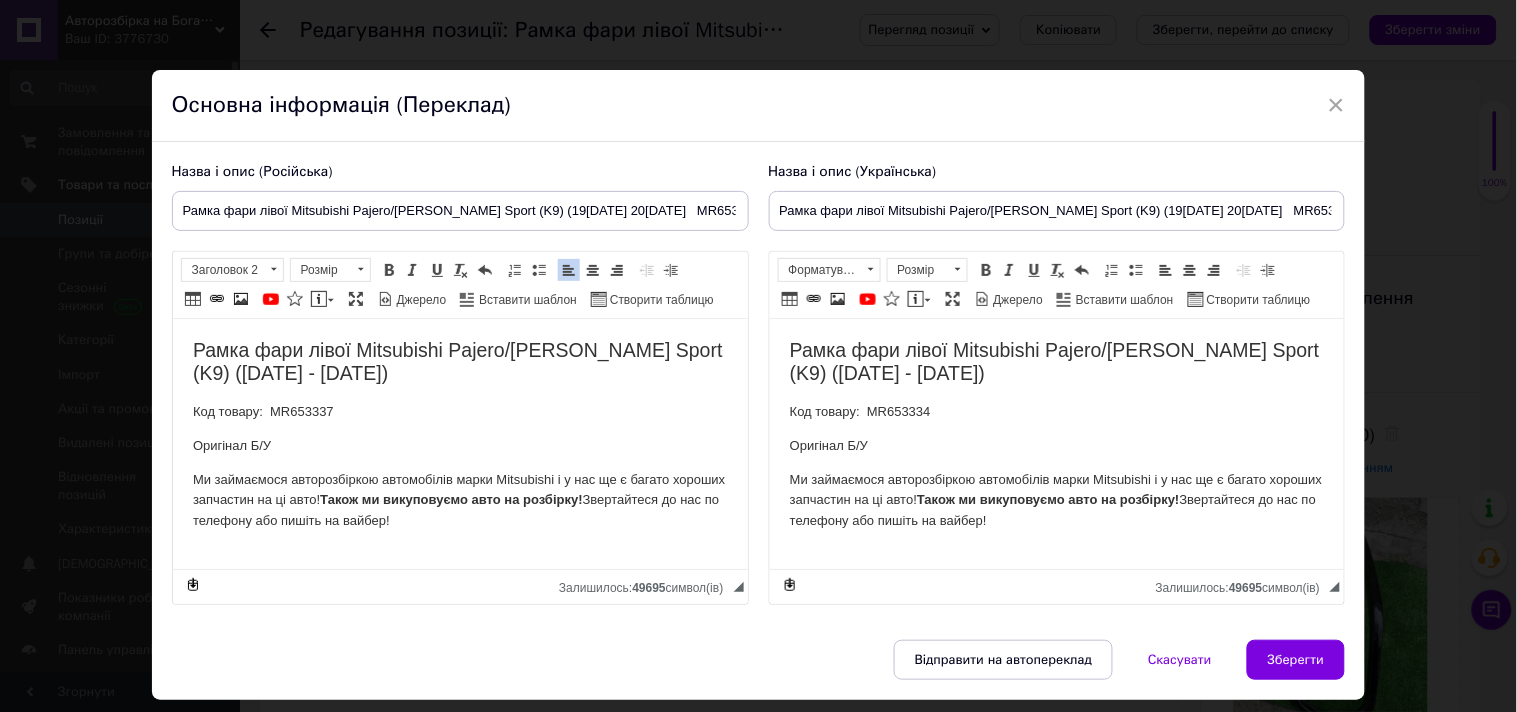 drag, startPoint x: 186, startPoint y: 356, endPoint x: 595, endPoint y: 521, distance: 441.02835 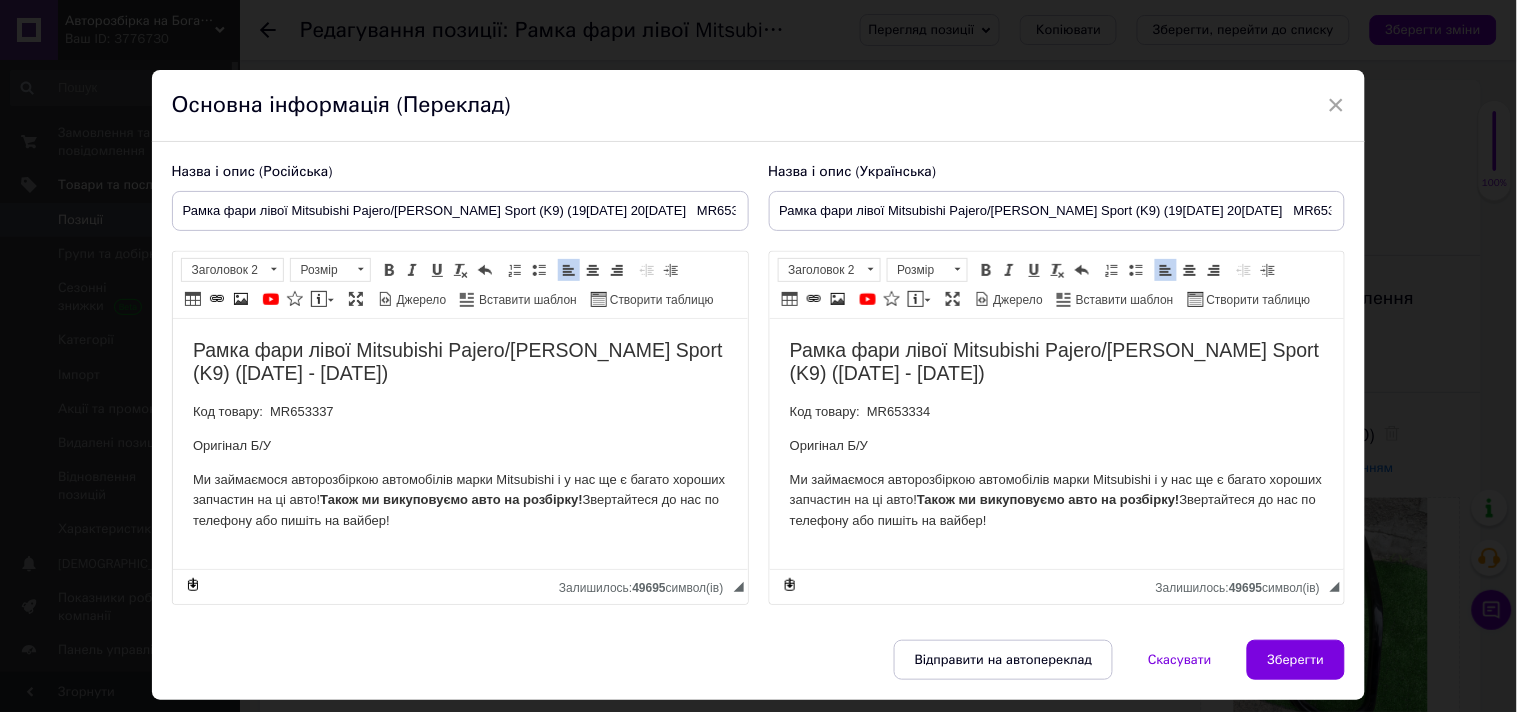 drag, startPoint x: 777, startPoint y: 336, endPoint x: 1171, endPoint y: 522, distance: 435.69714 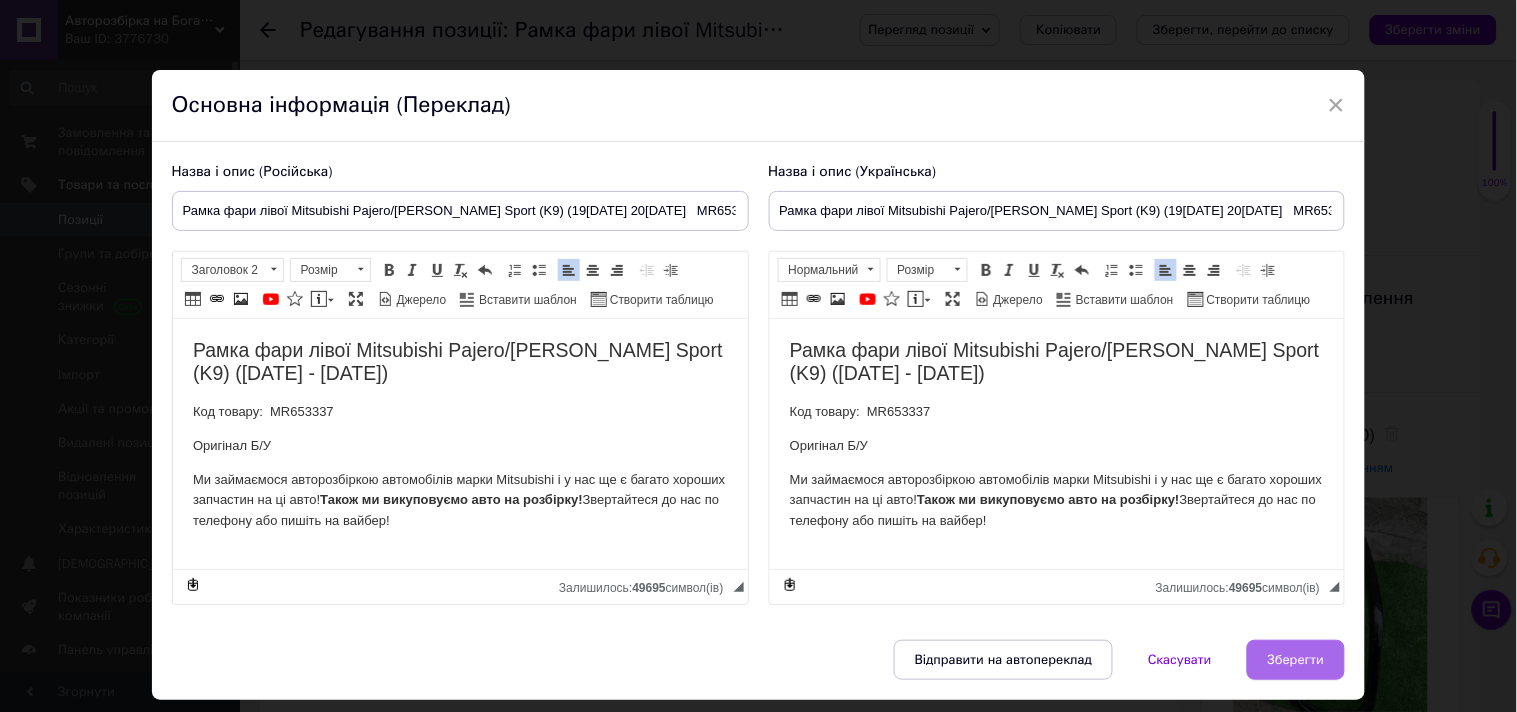click on "Зберегти" at bounding box center (1296, 660) 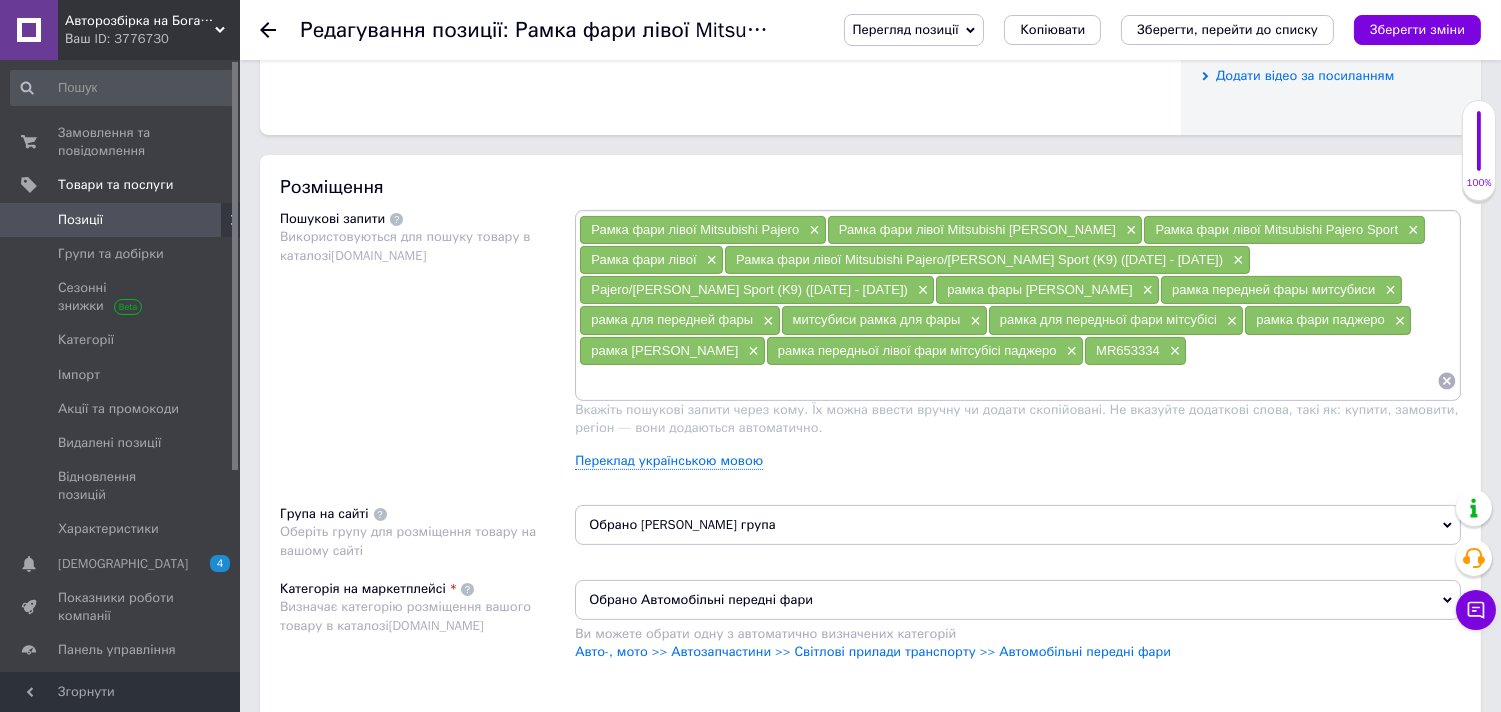 scroll, scrollTop: 1111, scrollLeft: 0, axis: vertical 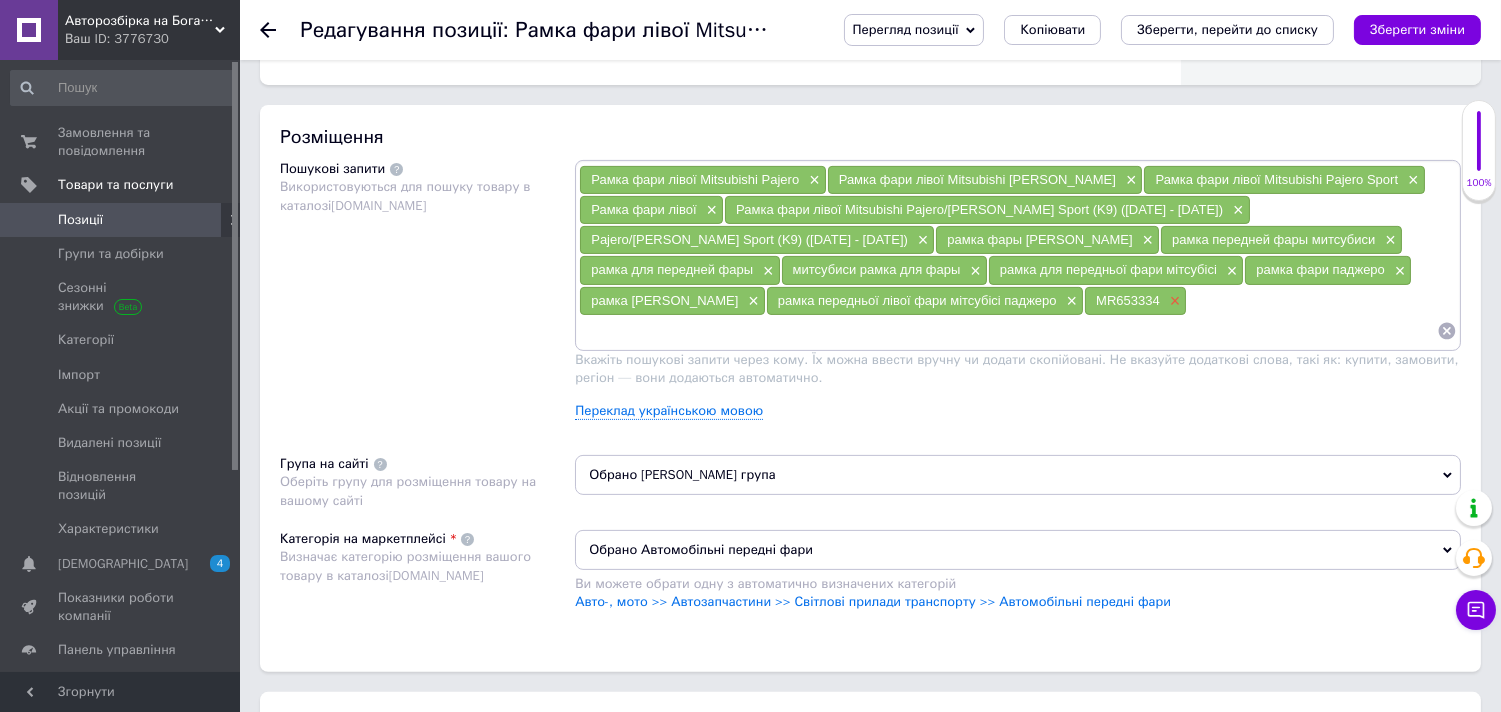 click on "×" at bounding box center (1173, 301) 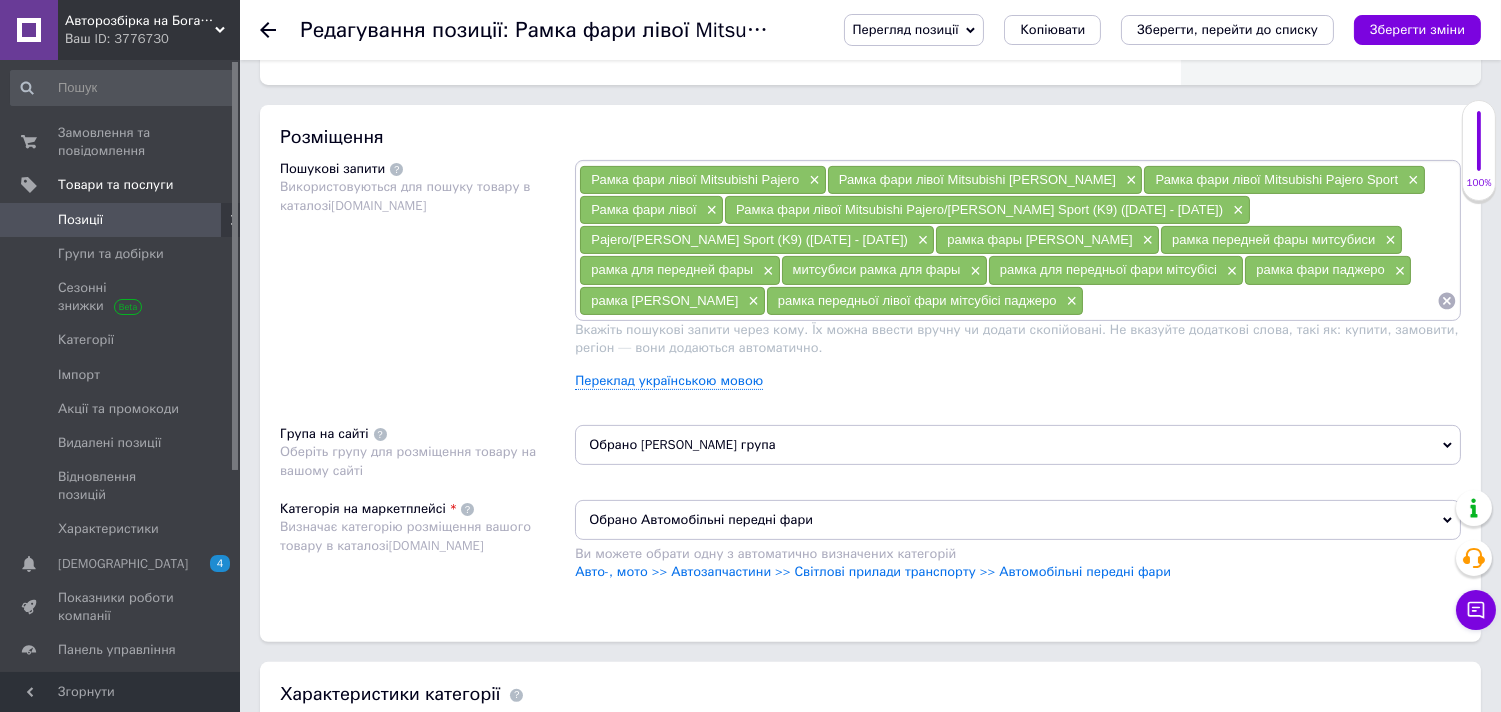 click at bounding box center [1260, 301] 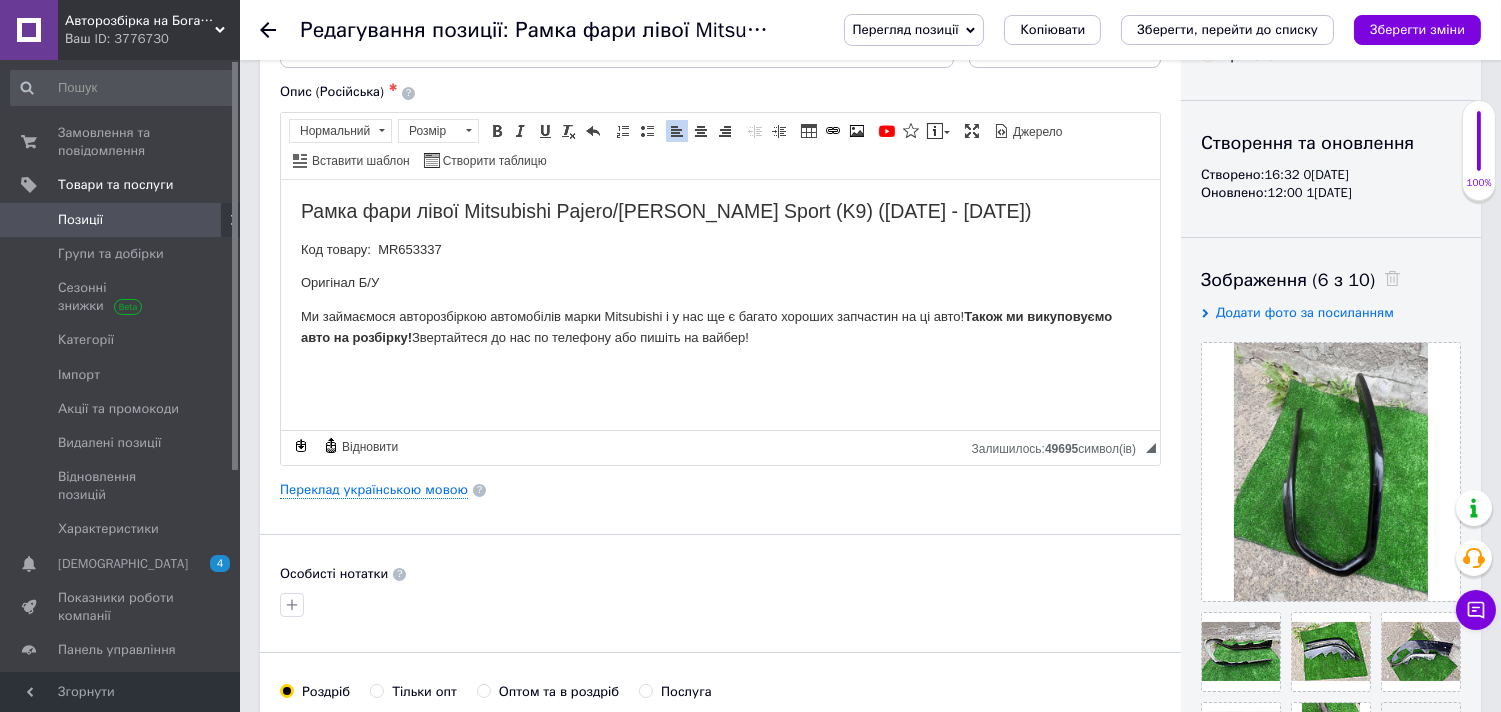 scroll, scrollTop: 0, scrollLeft: 0, axis: both 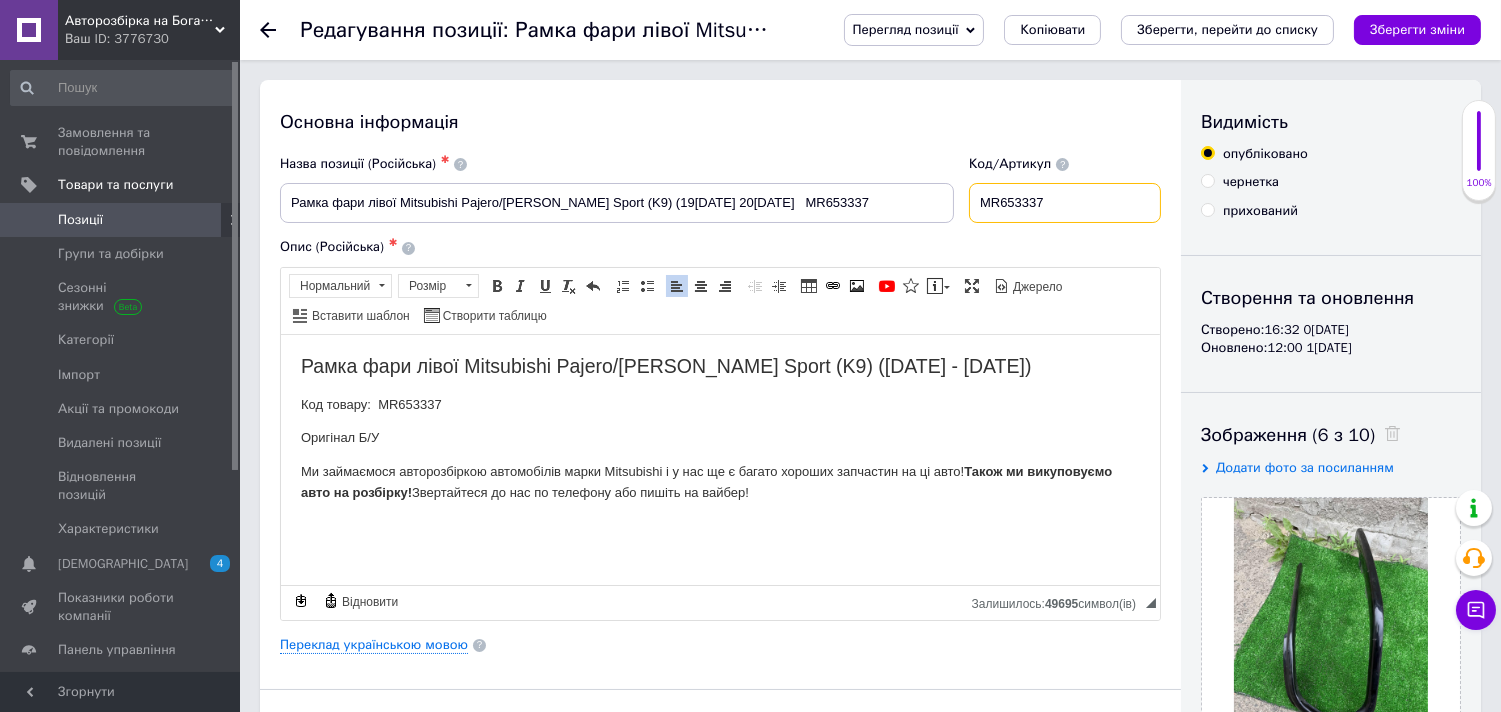 click on "MR653337" at bounding box center [1065, 203] 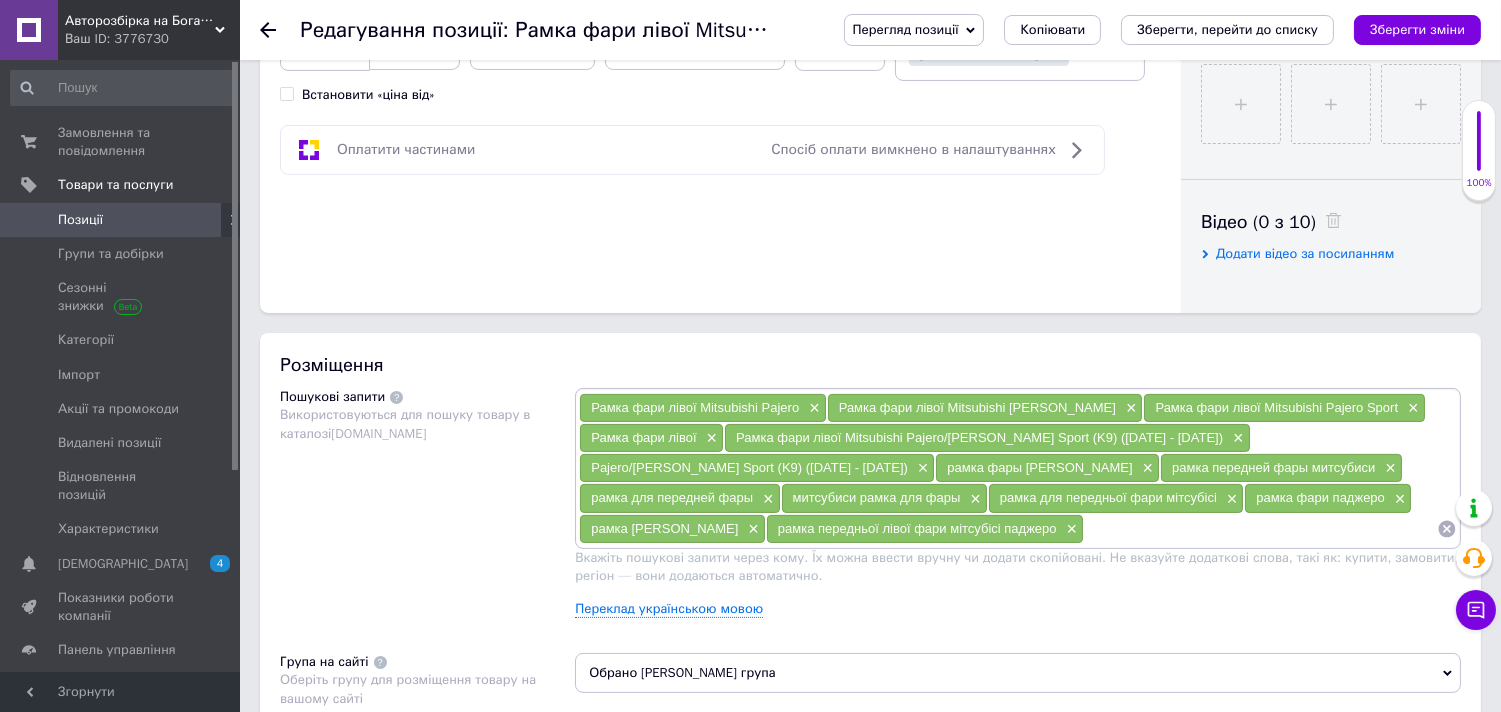 scroll, scrollTop: 1222, scrollLeft: 0, axis: vertical 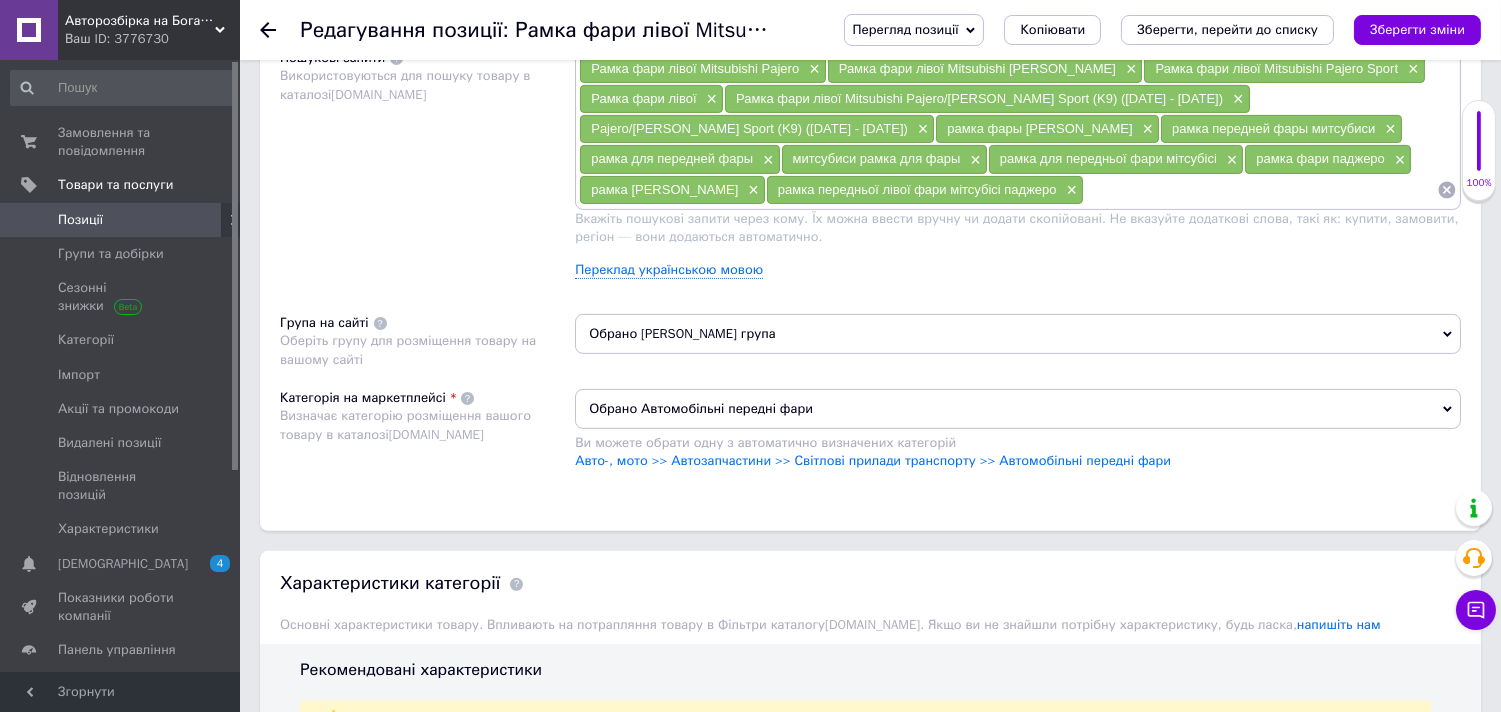 click at bounding box center [1260, 190] 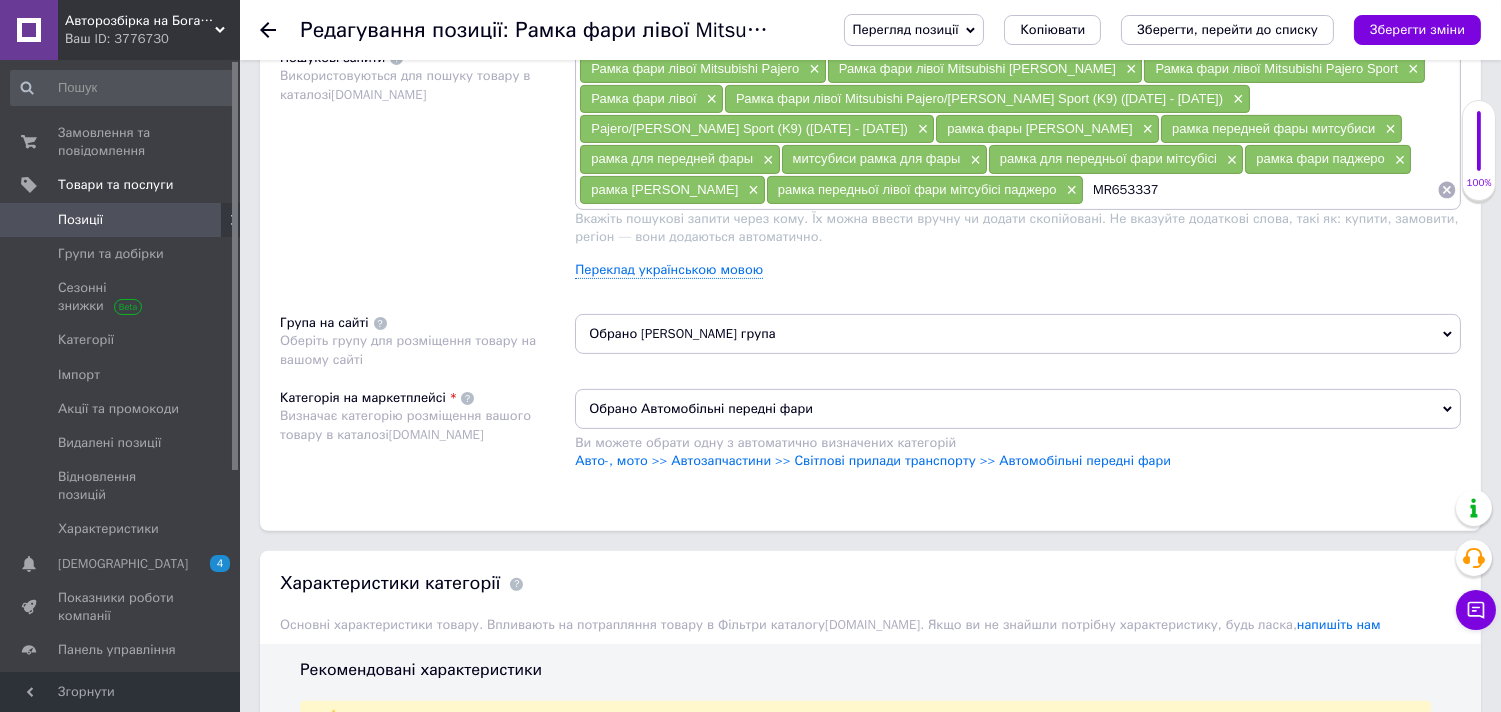 type 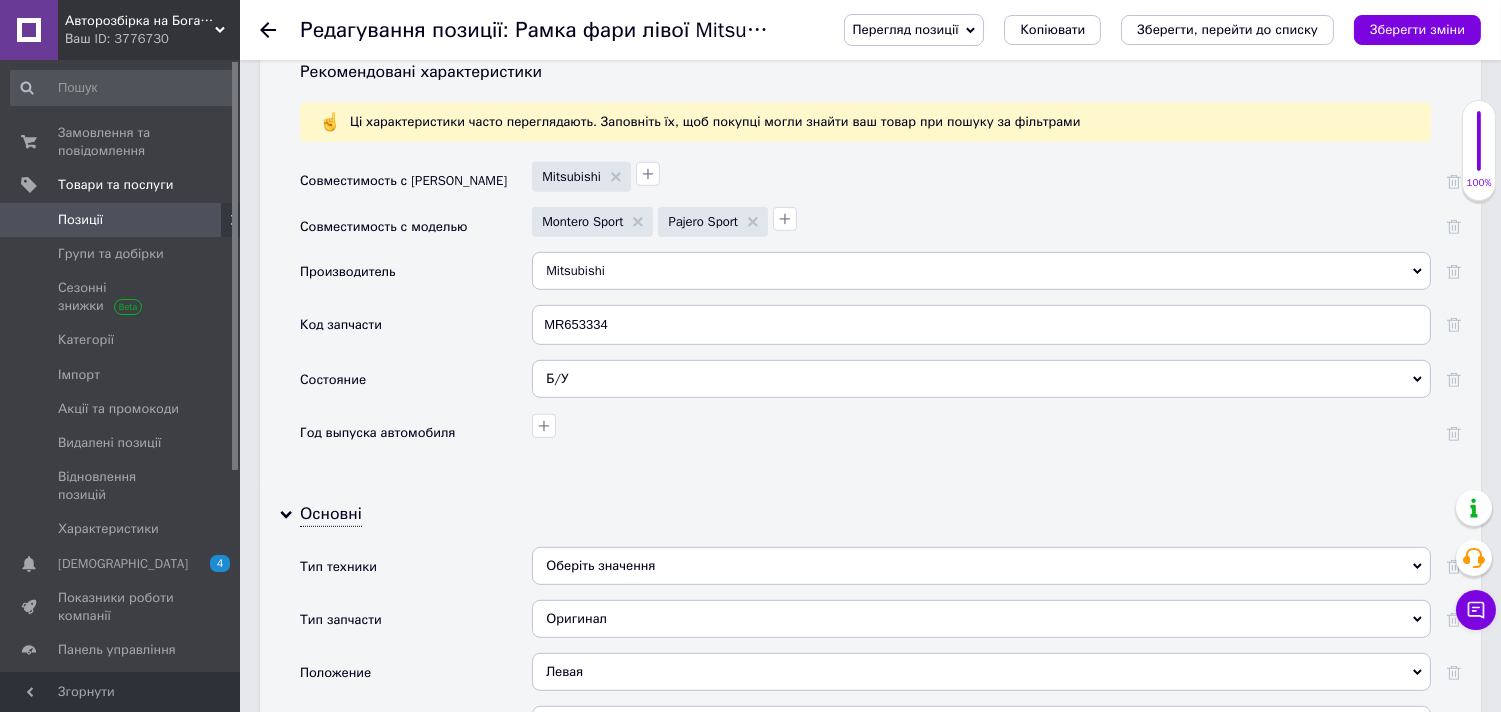 scroll, scrollTop: 1888, scrollLeft: 0, axis: vertical 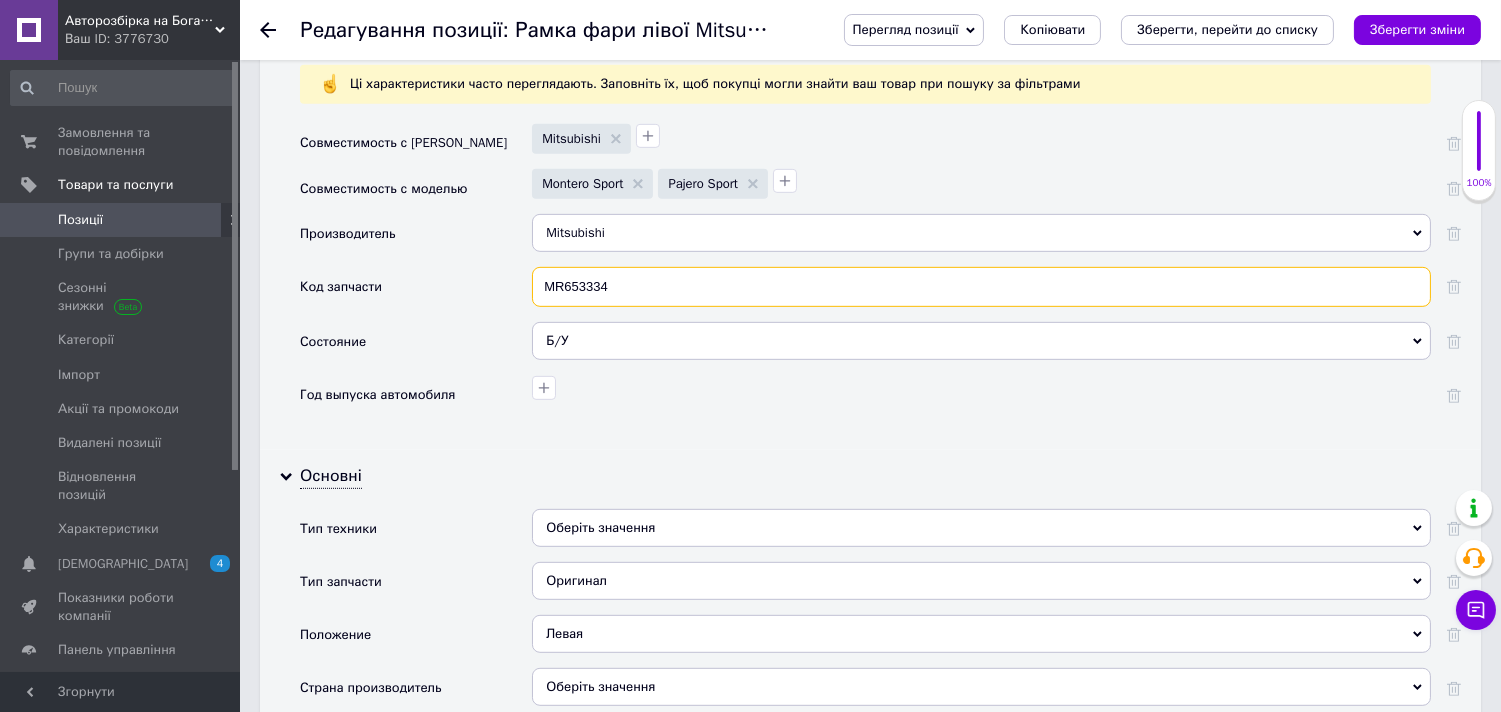 click on "MR653334" at bounding box center (981, 287) 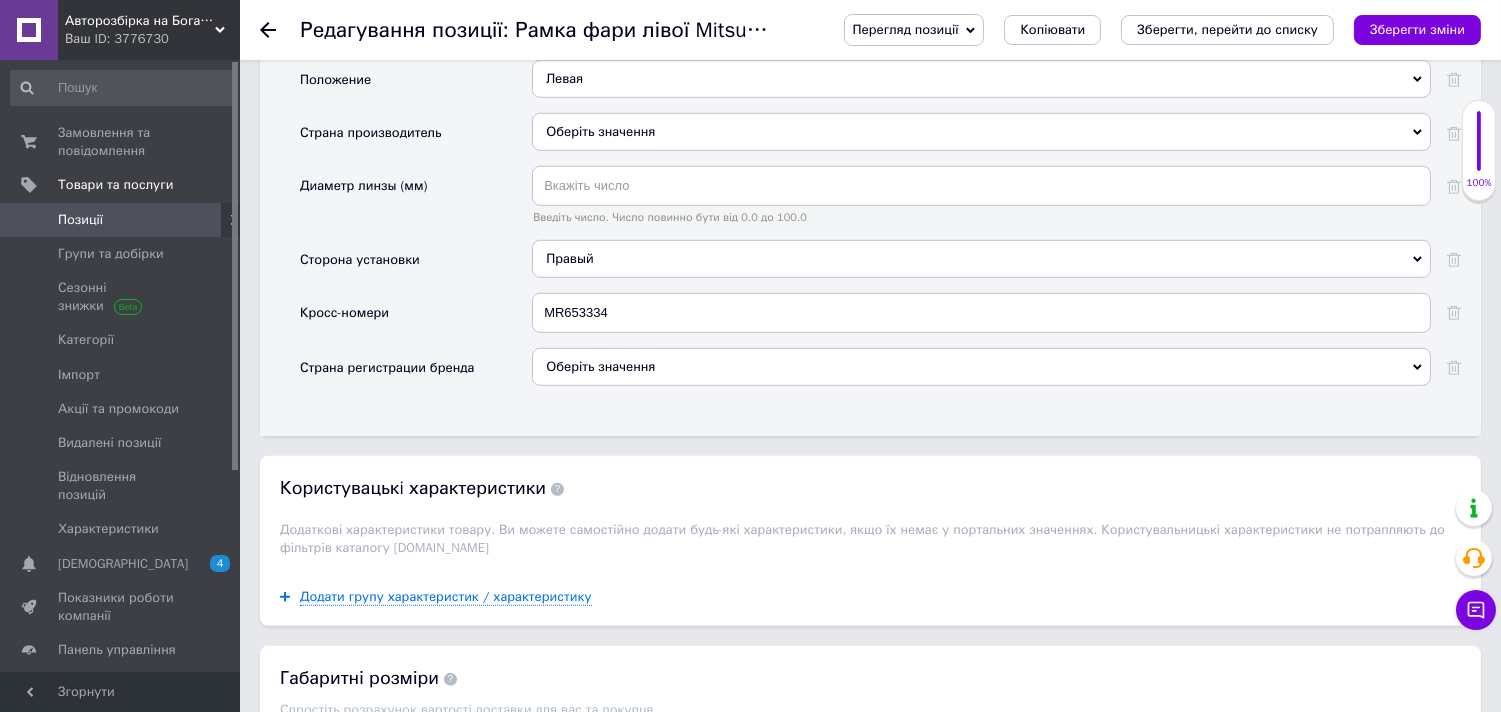 scroll, scrollTop: 2444, scrollLeft: 0, axis: vertical 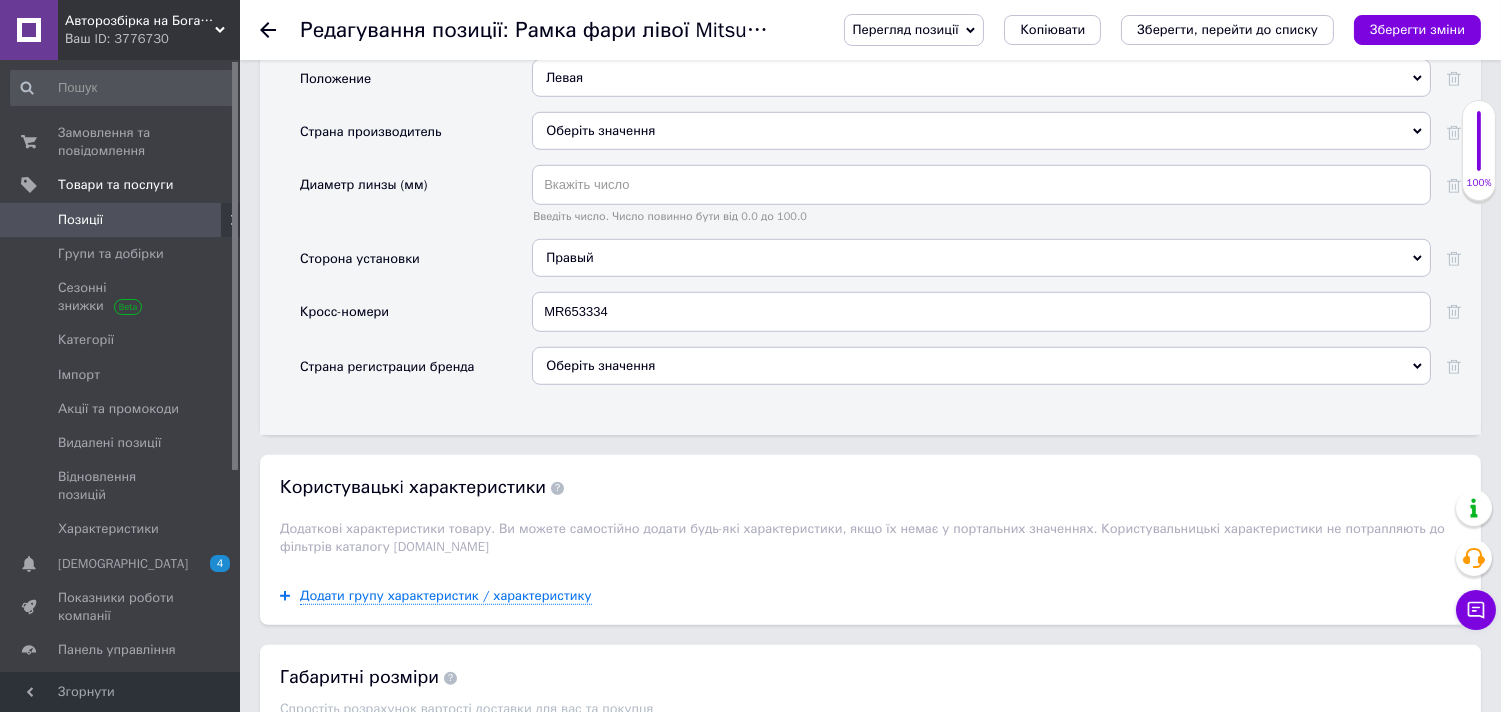 type on "MR653337" 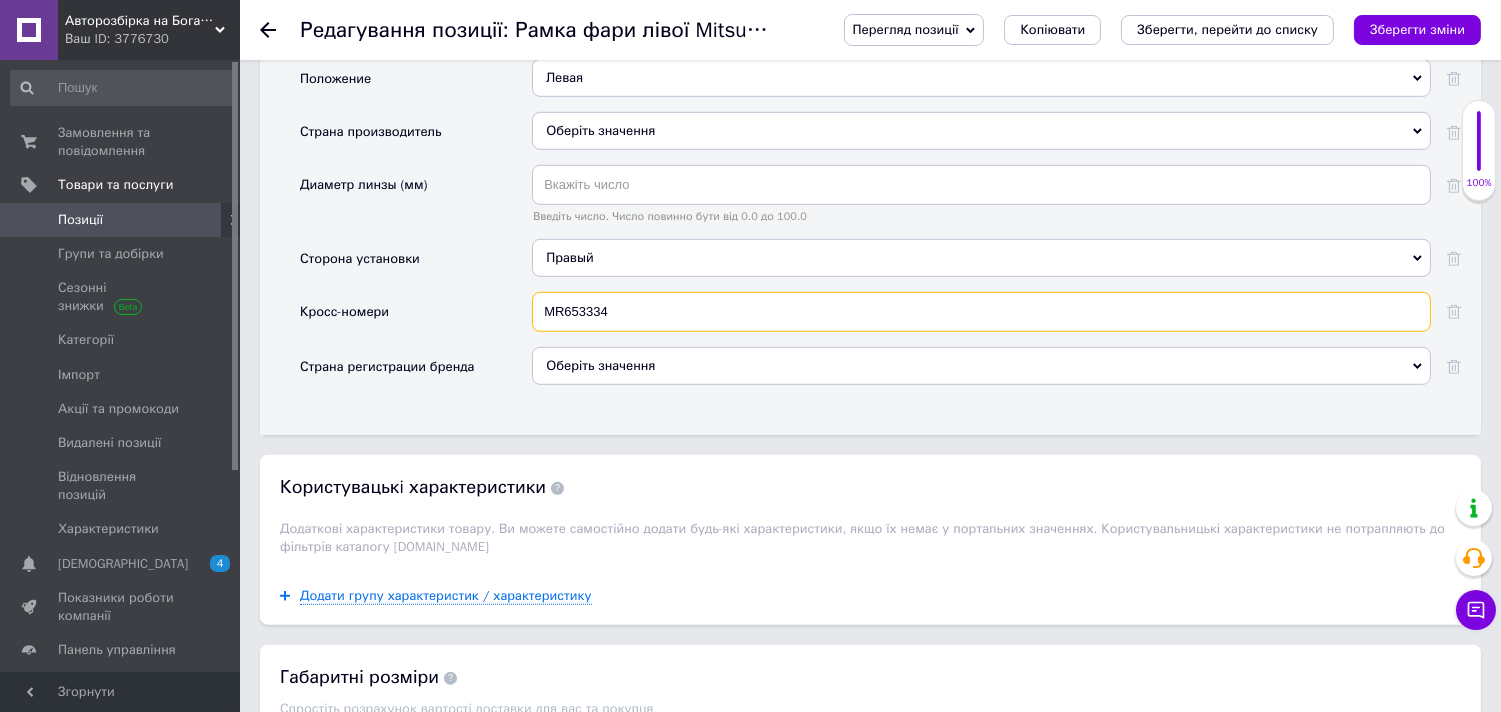 click on "MR653334" at bounding box center [981, 312] 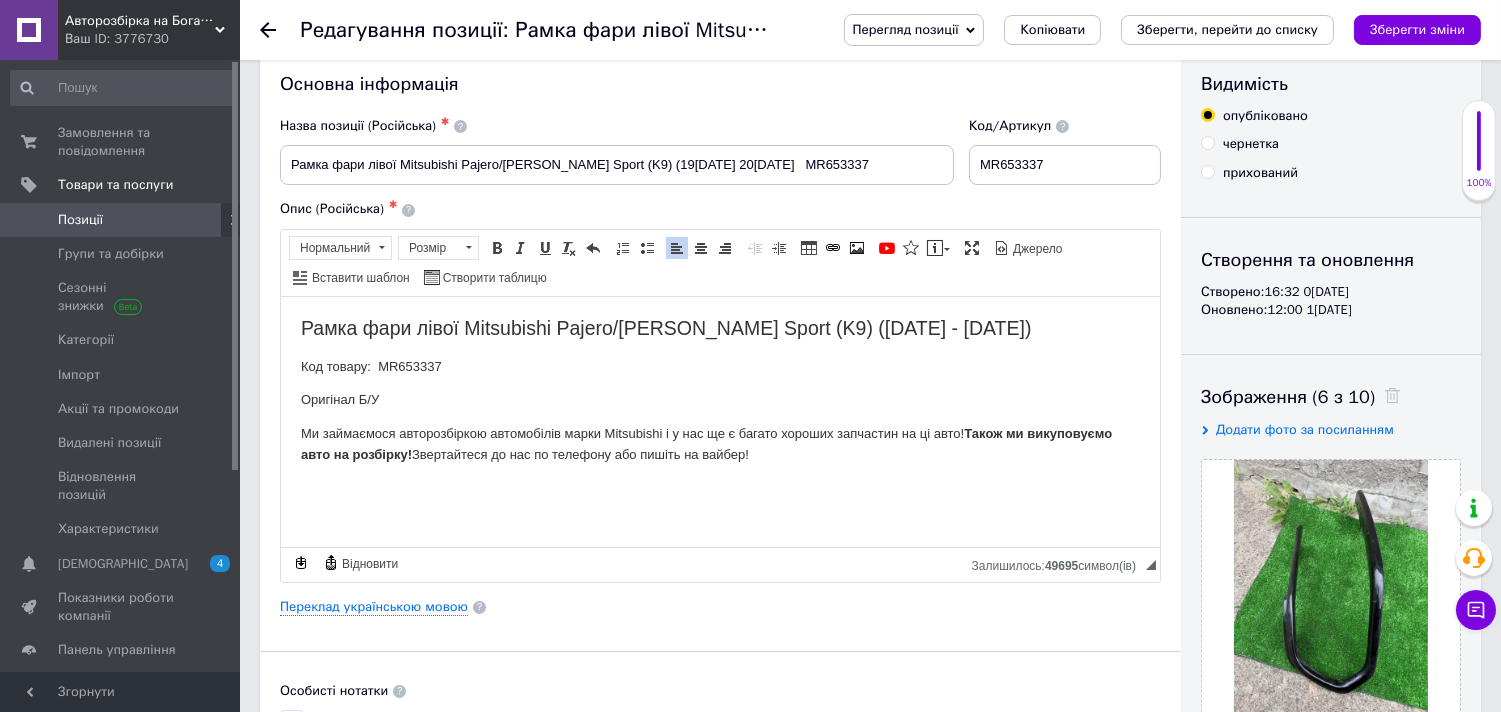 scroll, scrollTop: 0, scrollLeft: 0, axis: both 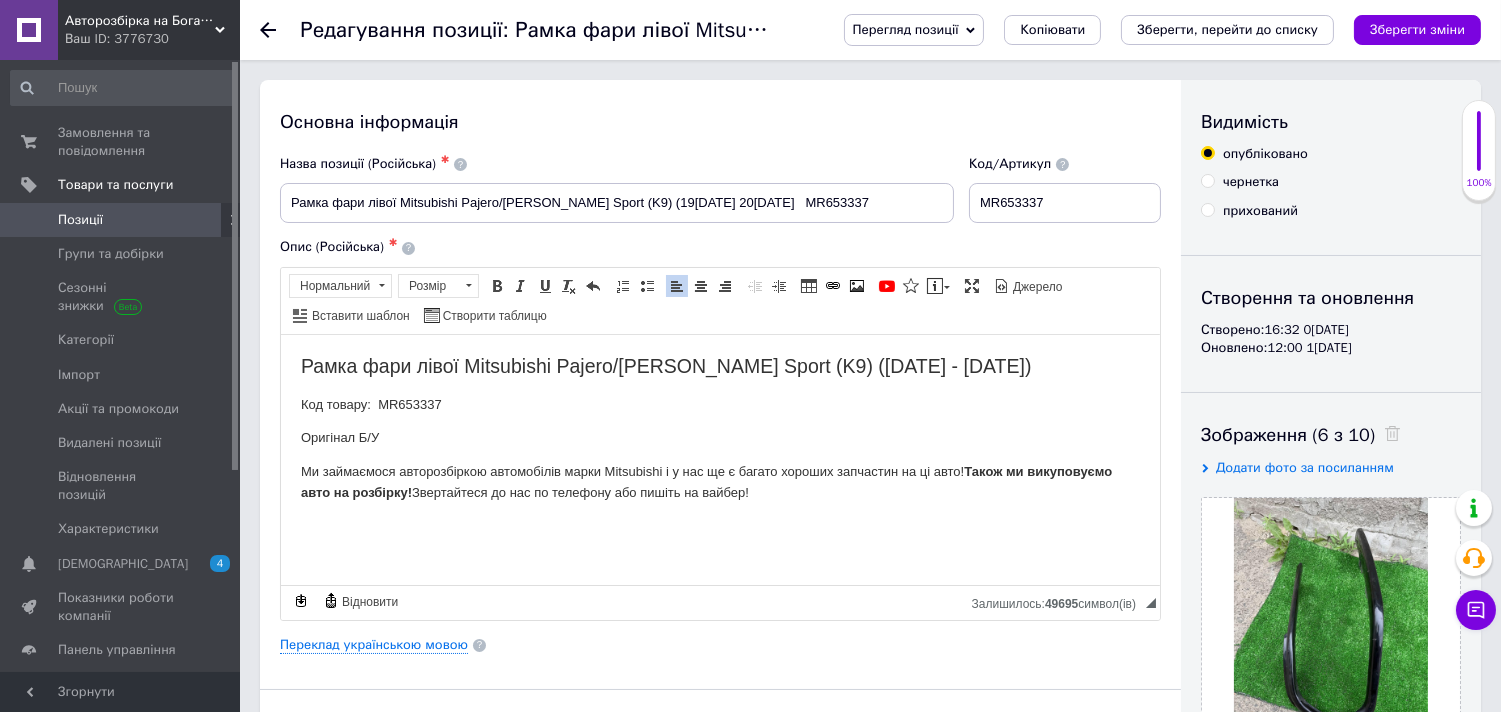 type on "MR653337" 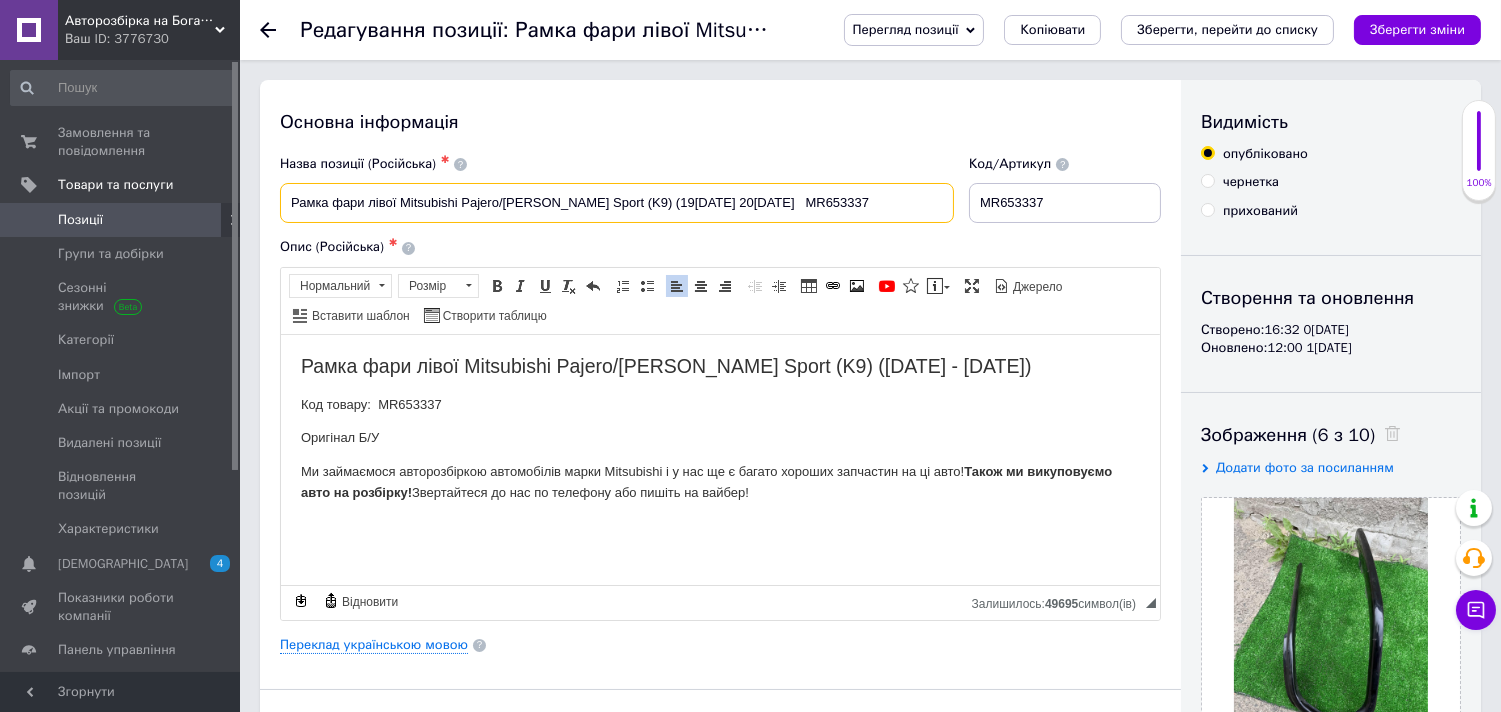 click on "Рамка фари лівої Mitsubishi Pajero/[PERSON_NAME] Sport (K9) (19[DATE] 20[DATE]   MR653337" at bounding box center (617, 203) 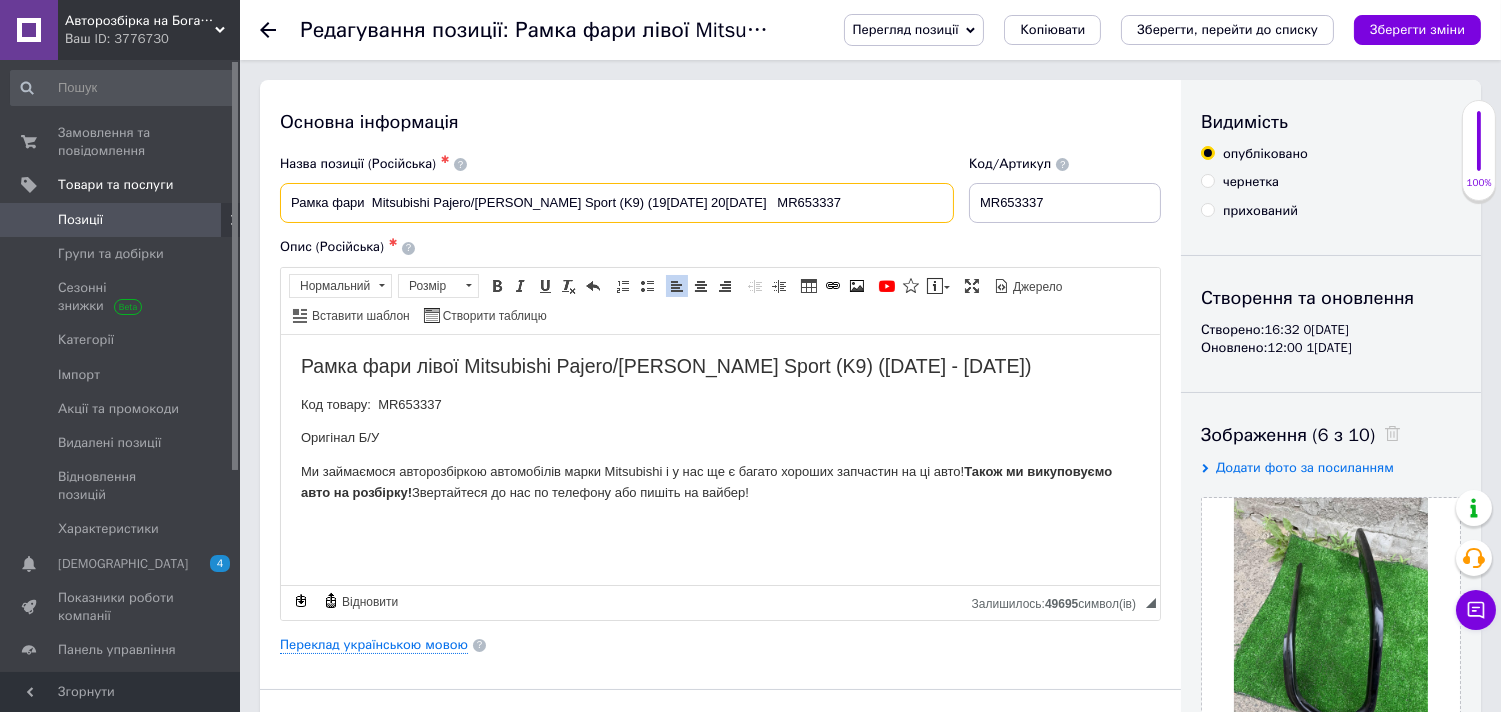 click on "Рамка фари  Mitsubishi Pajero/[PERSON_NAME] Sport (K9) (19[DATE] 20[DATE]   MR653337" at bounding box center (617, 203) 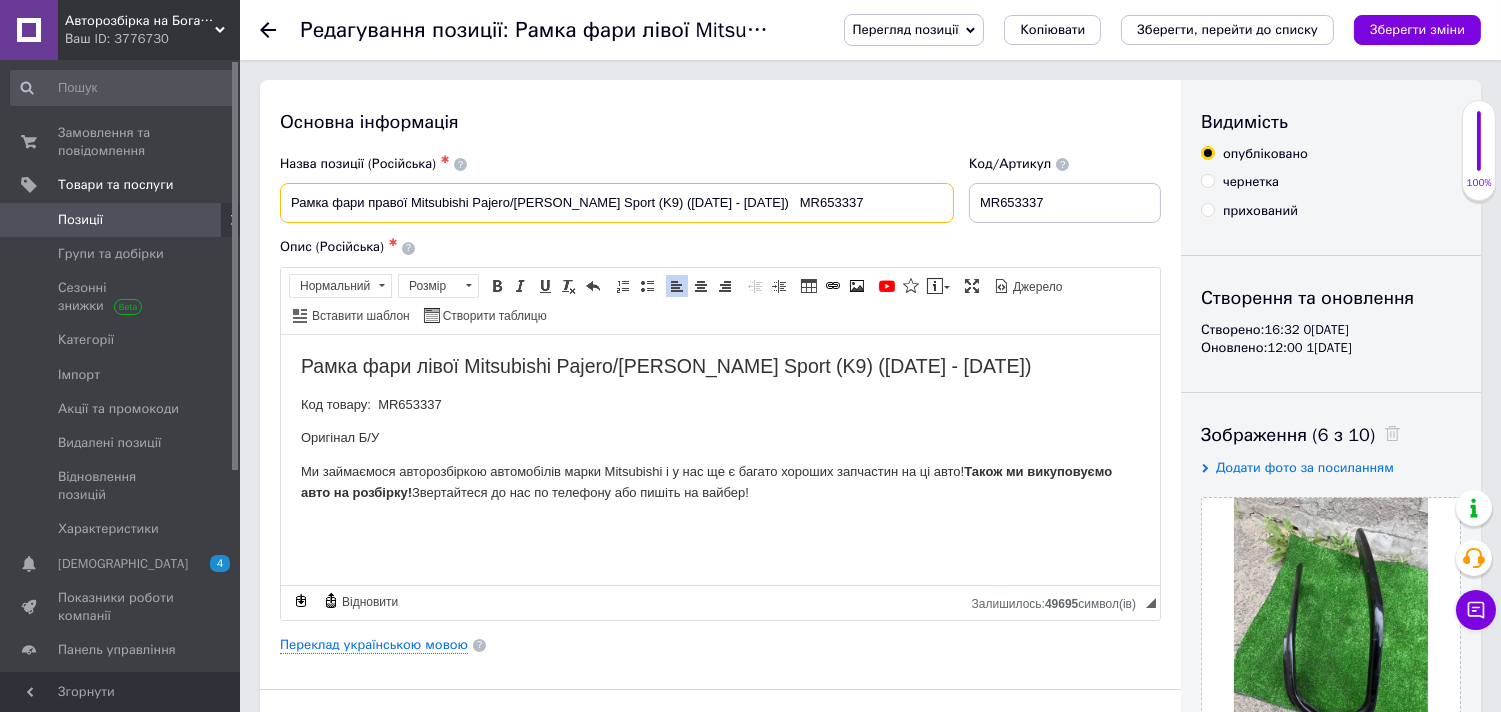 type on "Рамка фари правої Mitsubishi Pajero/[PERSON_NAME] Sport (K9) ([DATE] - [DATE])   MR653337" 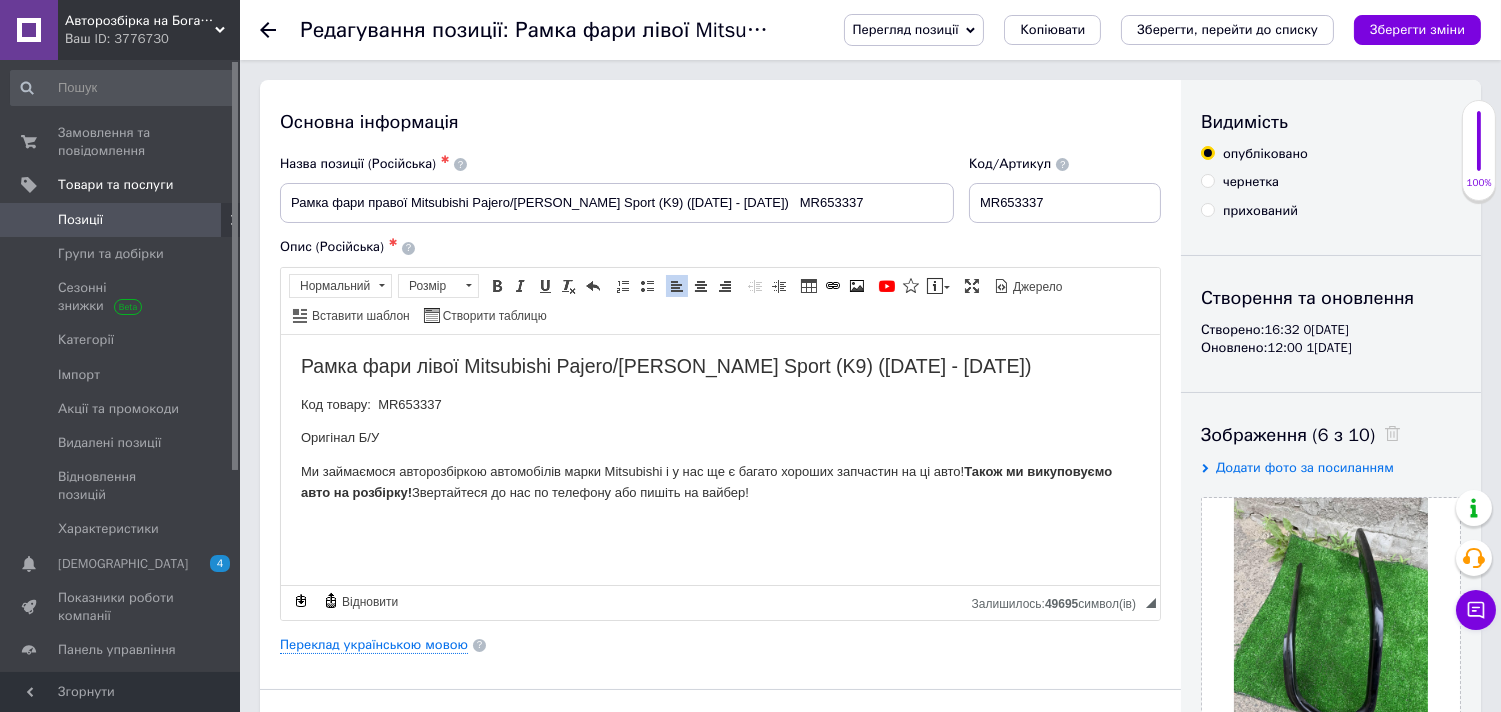 click on "Рамка фари лівої Mitsubishi Pajero/[PERSON_NAME] Sport (K9) ([DATE] - [DATE])" at bounding box center [719, 365] 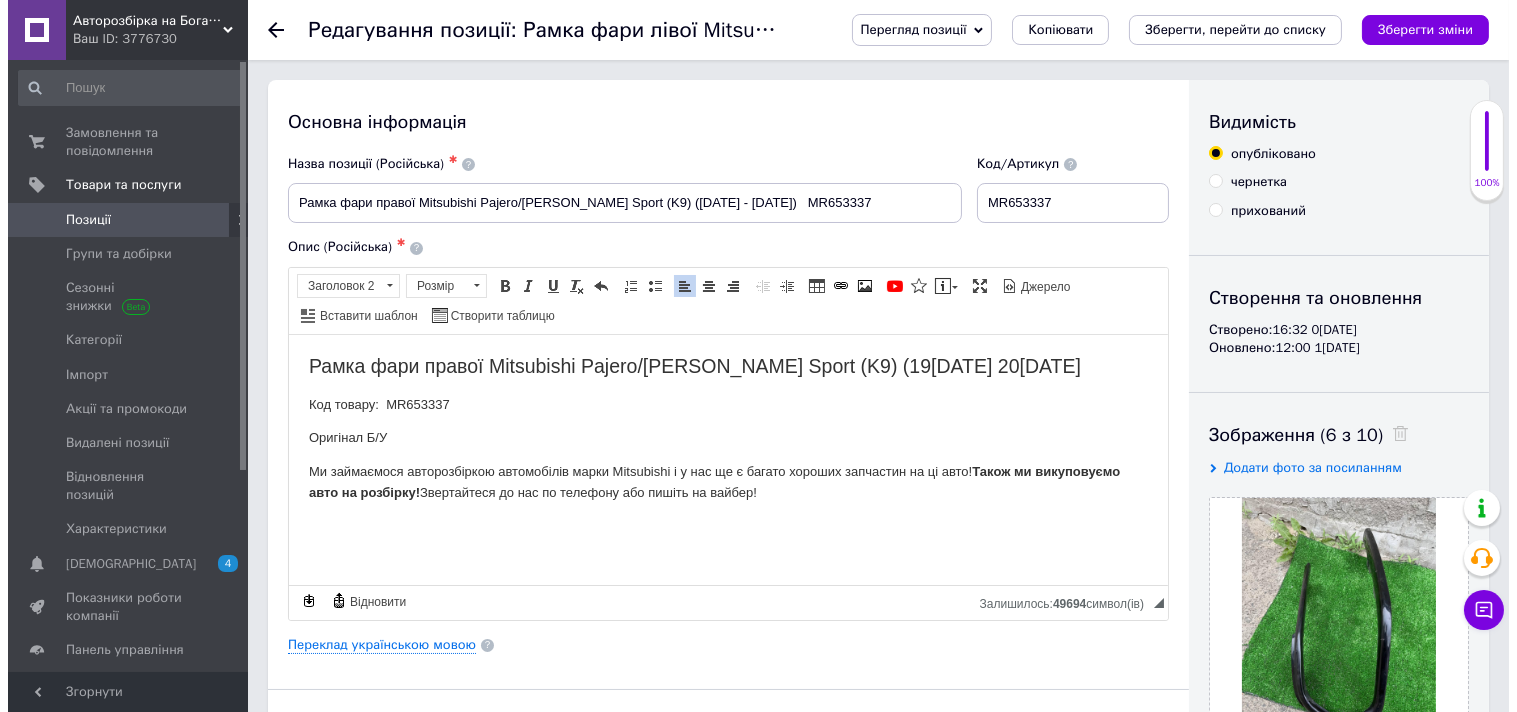 scroll, scrollTop: 111, scrollLeft: 0, axis: vertical 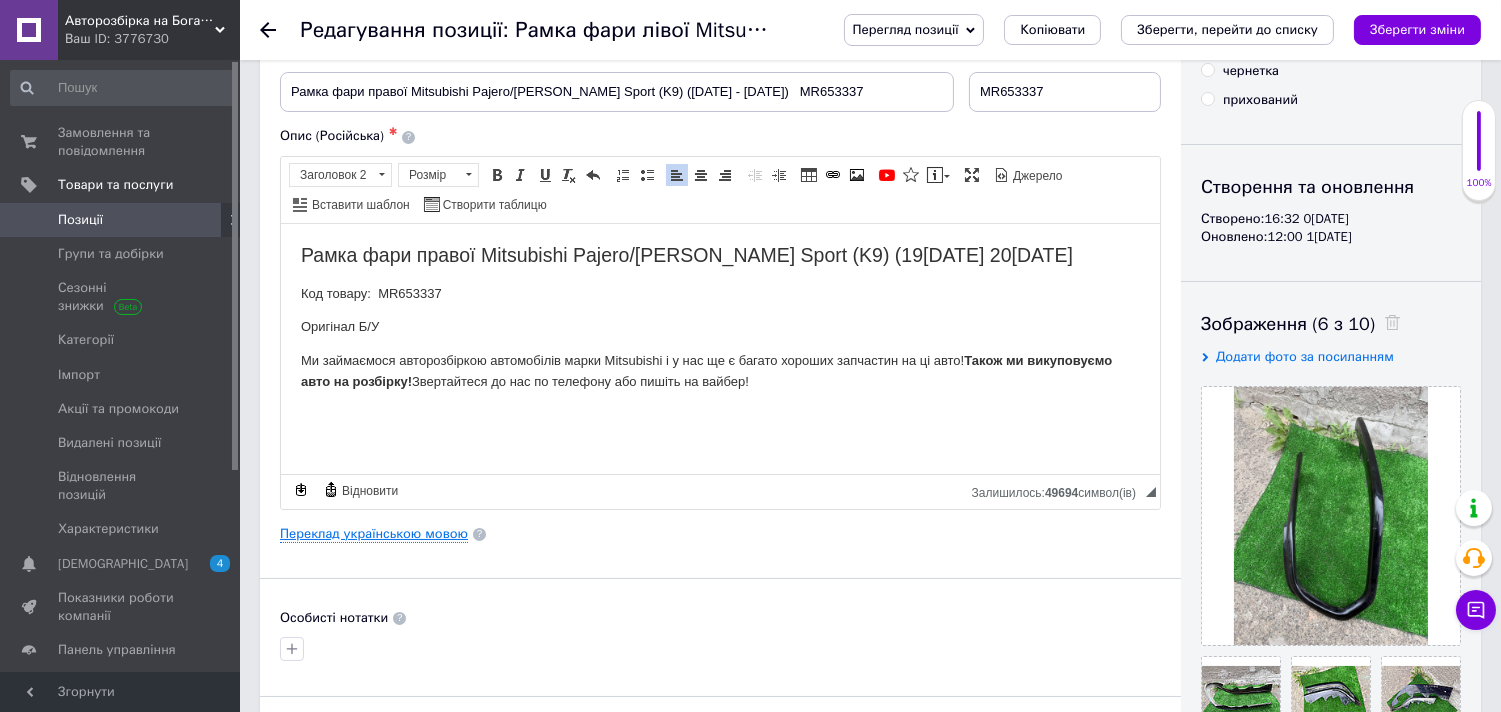 click on "Переклад українською мовою" at bounding box center (374, 534) 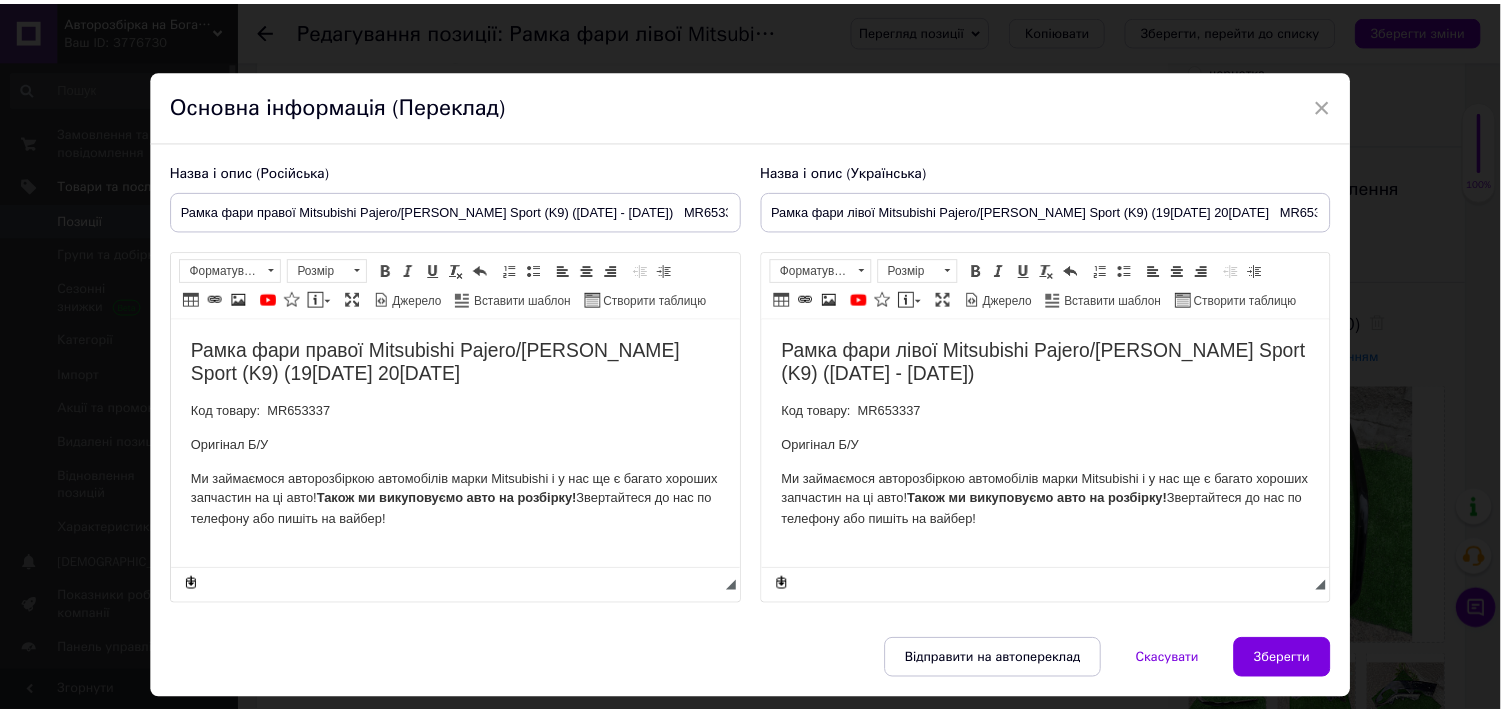 scroll, scrollTop: 0, scrollLeft: 0, axis: both 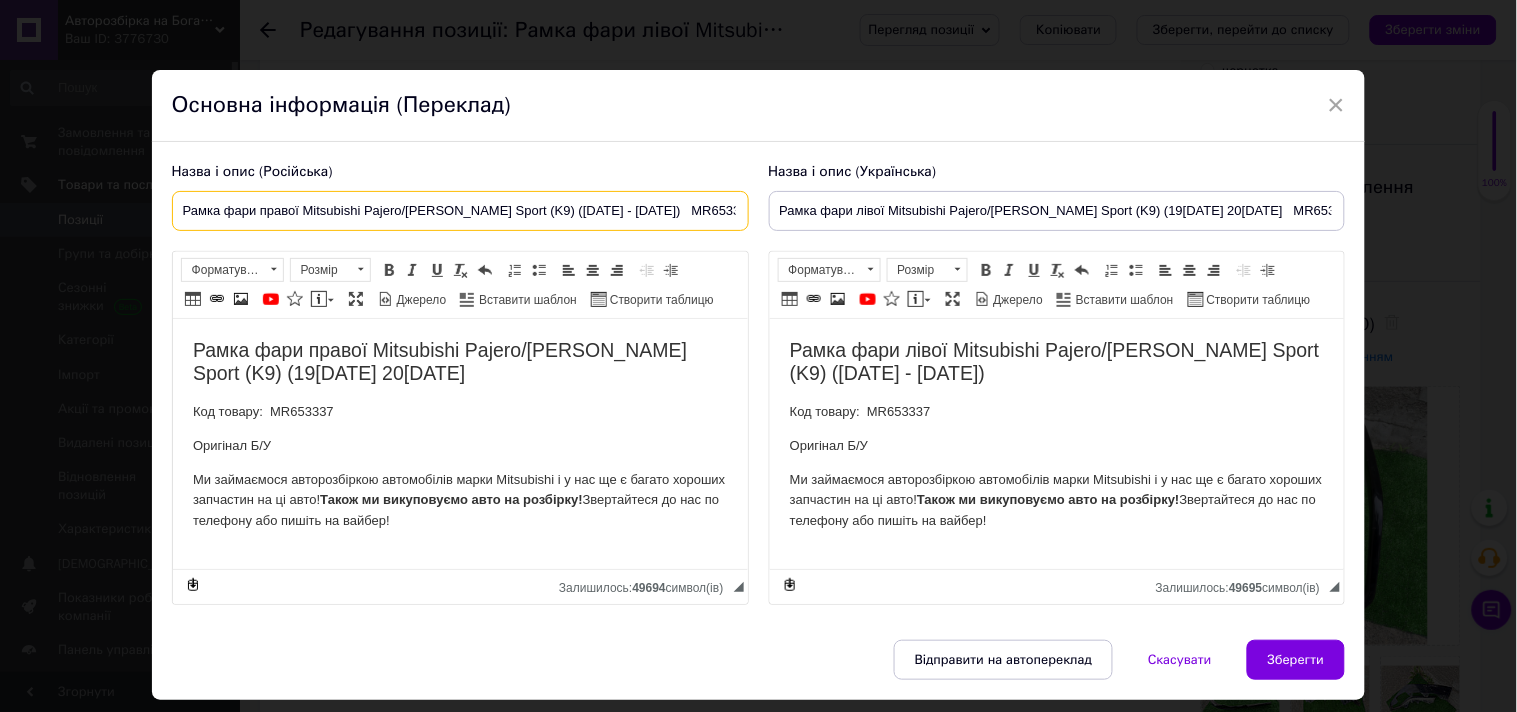 drag, startPoint x: 178, startPoint y: 207, endPoint x: 701, endPoint y: 210, distance: 523.0086 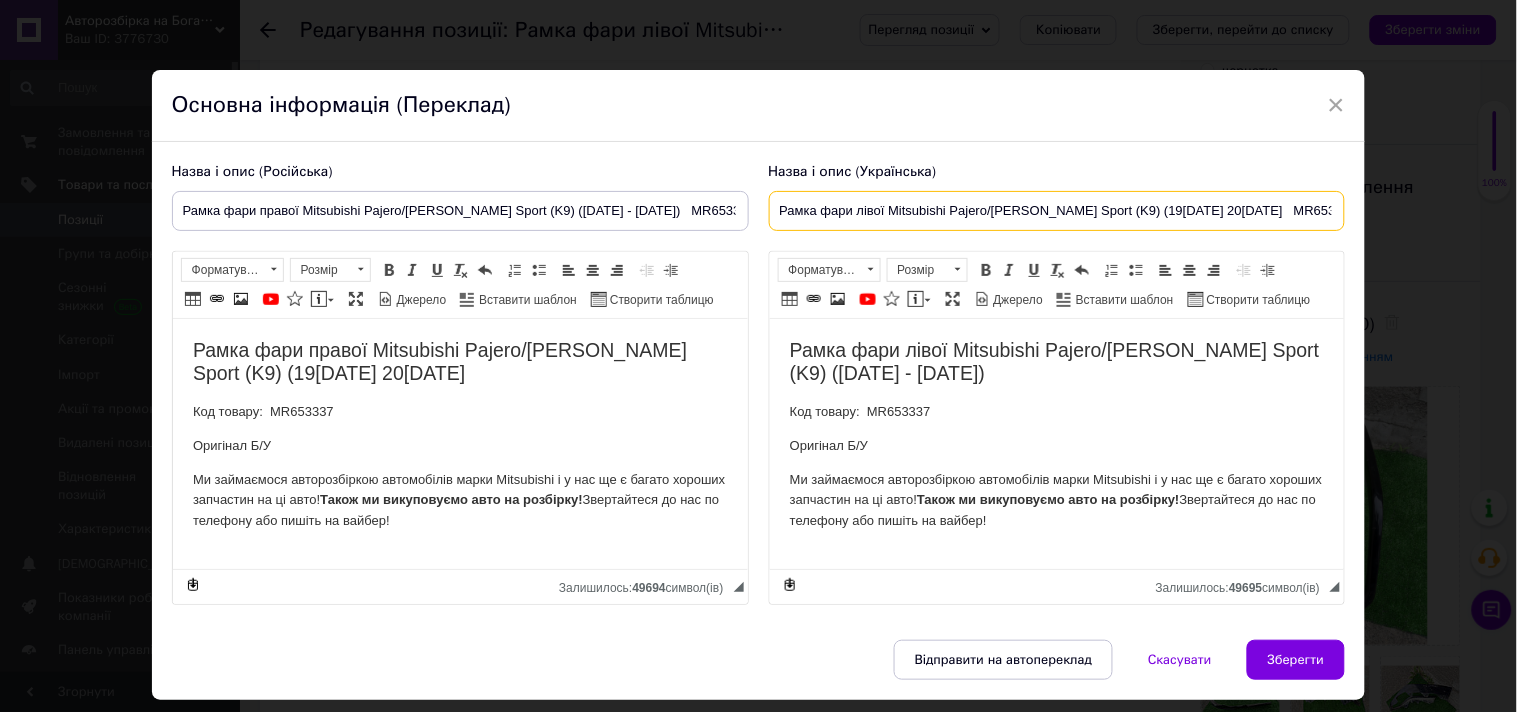 drag, startPoint x: 772, startPoint y: 211, endPoint x: 1315, endPoint y: 211, distance: 543 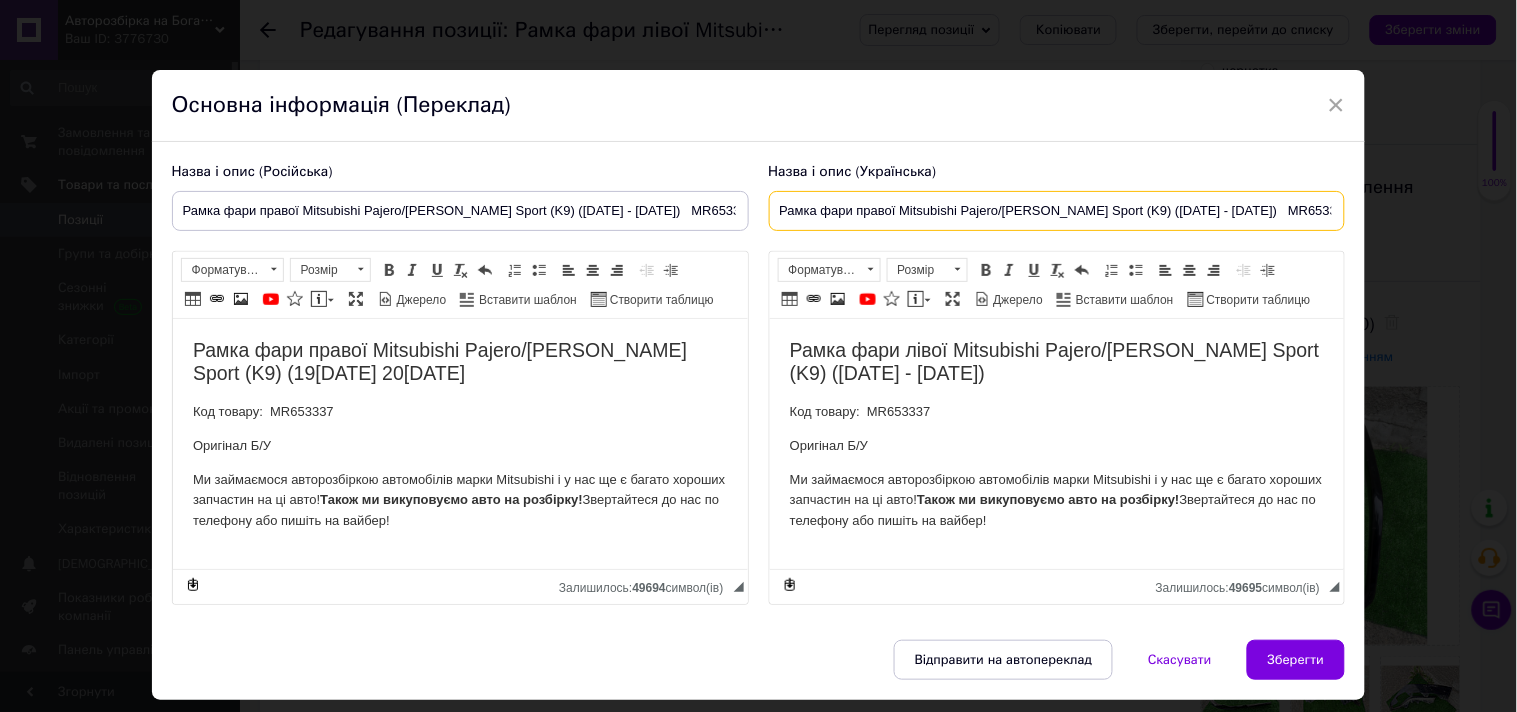 type on "Рамка фари правої Mitsubishi Pajero/[PERSON_NAME] Sport (K9) ([DATE] - [DATE])   MR653337" 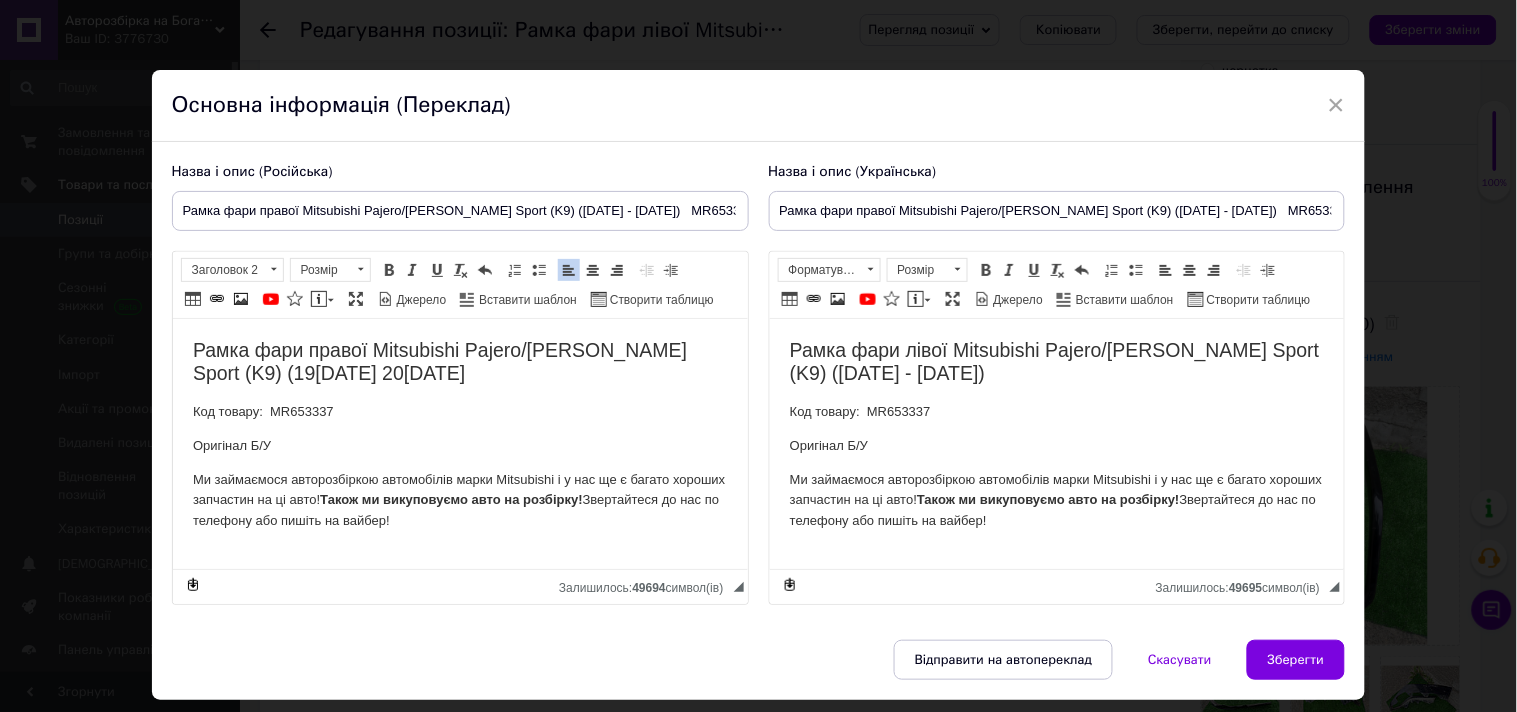 drag, startPoint x: 188, startPoint y: 350, endPoint x: 744, endPoint y: 556, distance: 592.93506 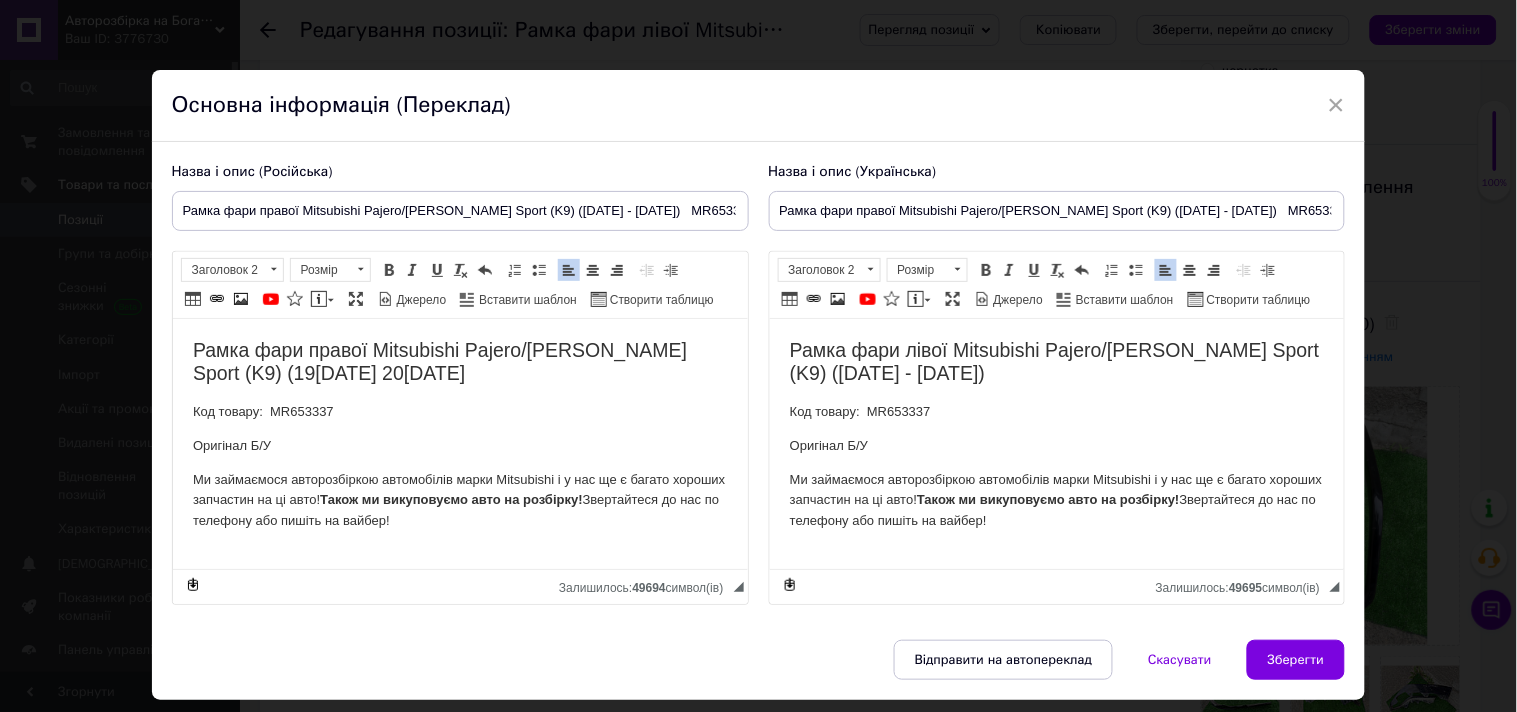 drag, startPoint x: 777, startPoint y: 349, endPoint x: 1292, endPoint y: 590, distance: 568.60004 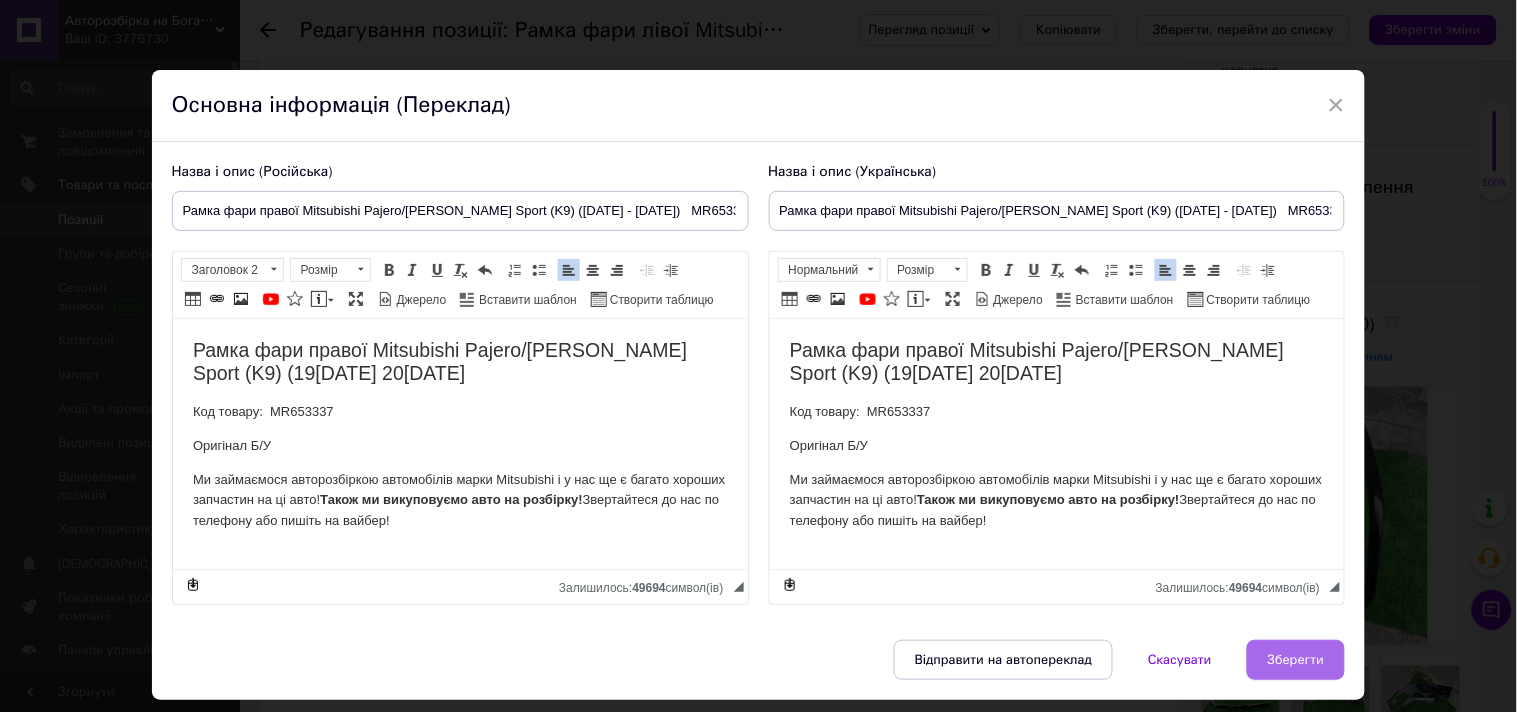 click on "Зберегти" at bounding box center [1296, 660] 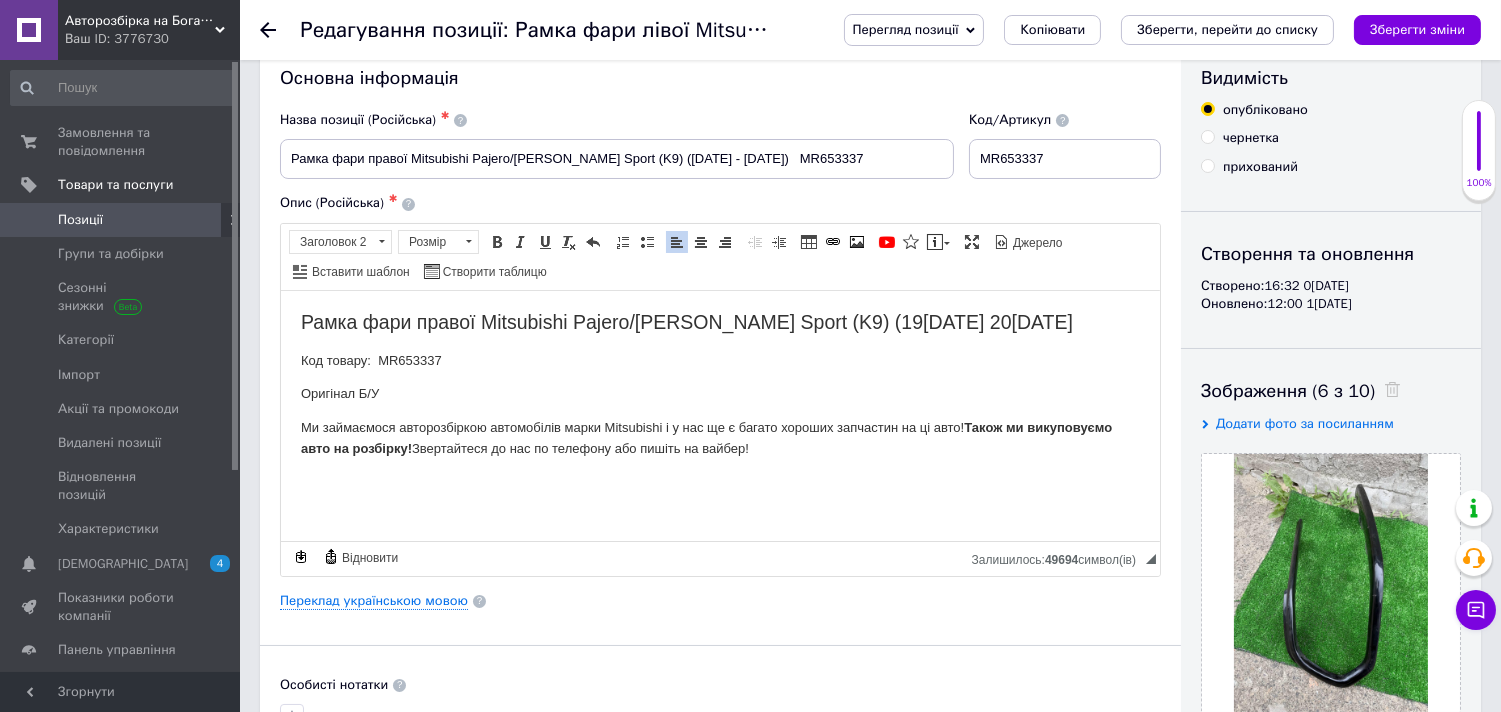 scroll, scrollTop: 0, scrollLeft: 0, axis: both 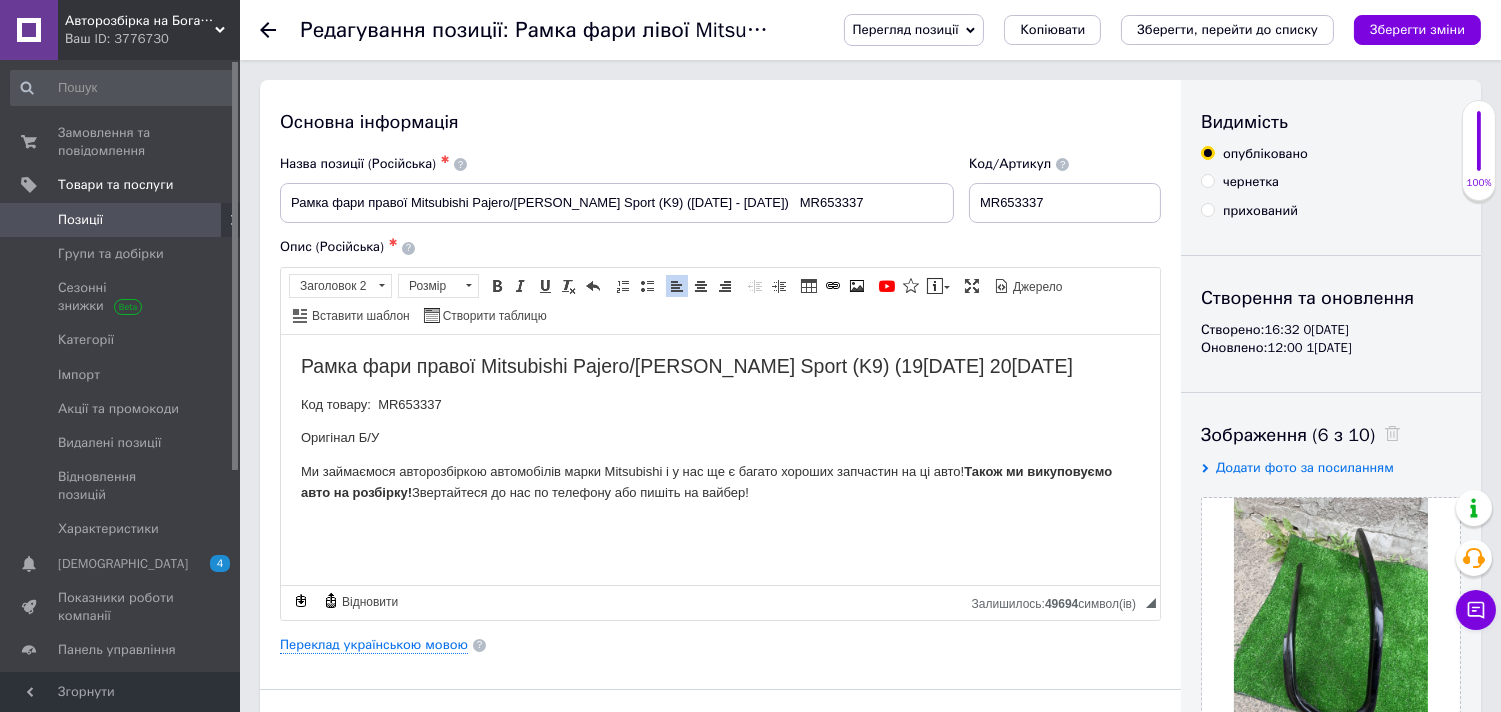 click on "Опис (Російська) ✱ Рамка фари правої Mitsubishi Pajero/[PERSON_NAME] Sport (K9) ([DATE] - [DATE])
Код товару:  MR653337
Оригінал Б/У
Ми займаємося авторозбіркою автомобілів марки Mitsubishi і у нас ще є багато хороших запчастин на ці авто!  Також ми викуповуємо авто на розбірку!  Звертайтеся до нас по телефону або пишіть на вайбер!
Розширений текстовий редактор, 42E56560-EF3D-4DF2-9F1A-A8C8B82F5E72 Панель інструментів редактора Форматування Заголовок 2 Розмір Розмір   Жирний  Сполучення клавіш Ctrl+B   Курсив  Сполучення клавіш Ctrl+I   Підкреслений  Сполучення клавіш Ctrl+U   Видалити форматування   Повернути" at bounding box center (720, 429) 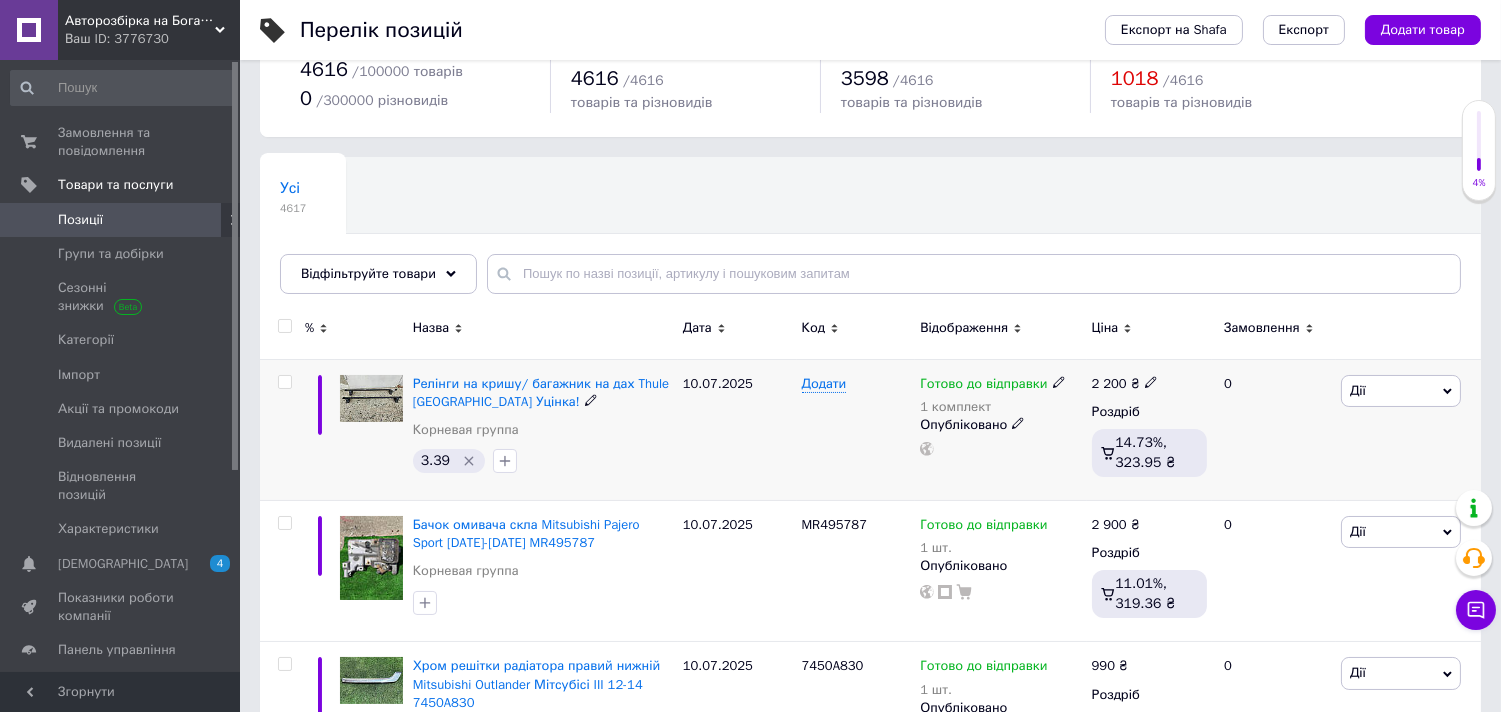 scroll, scrollTop: 111, scrollLeft: 0, axis: vertical 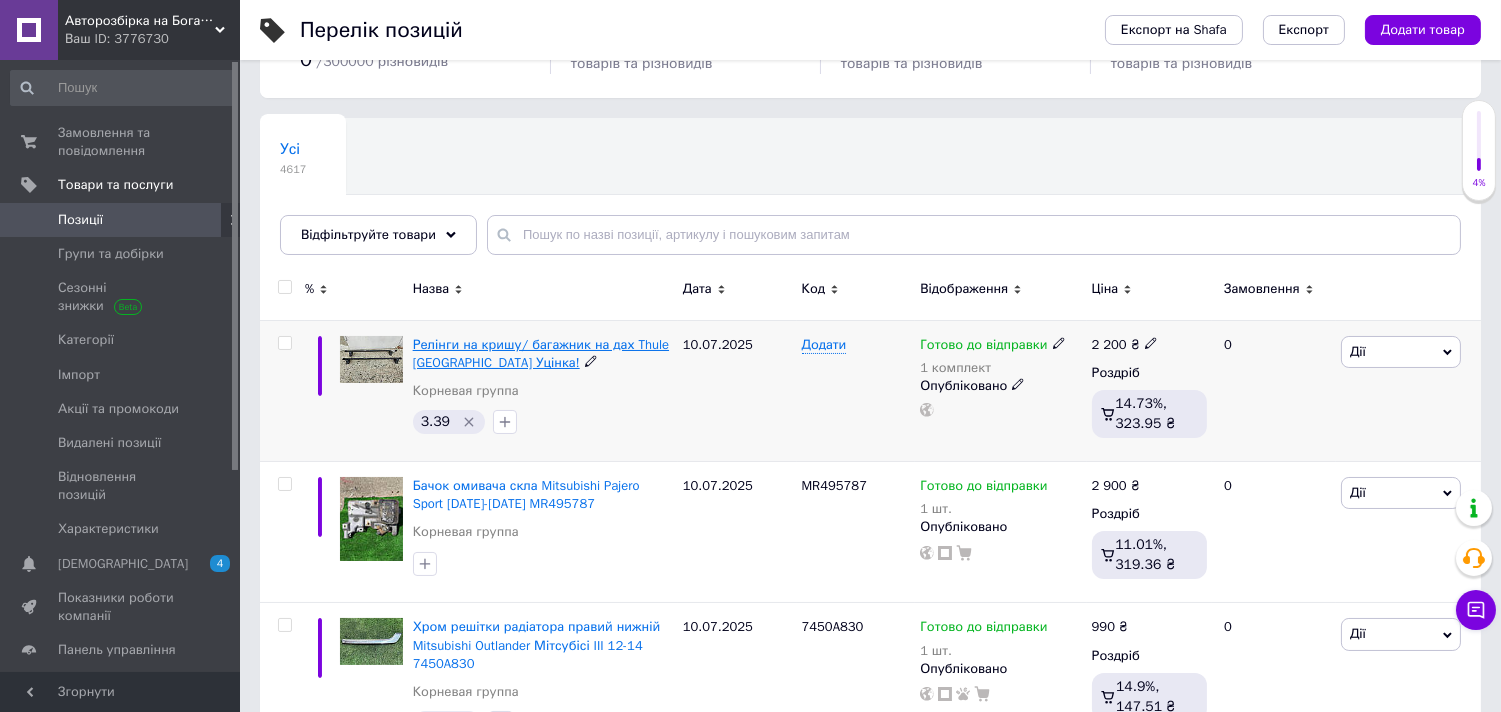 click on "Релінги на кришу/ багажник на дах Thule [GEOGRAPHIC_DATA] Уцінка!" at bounding box center [541, 353] 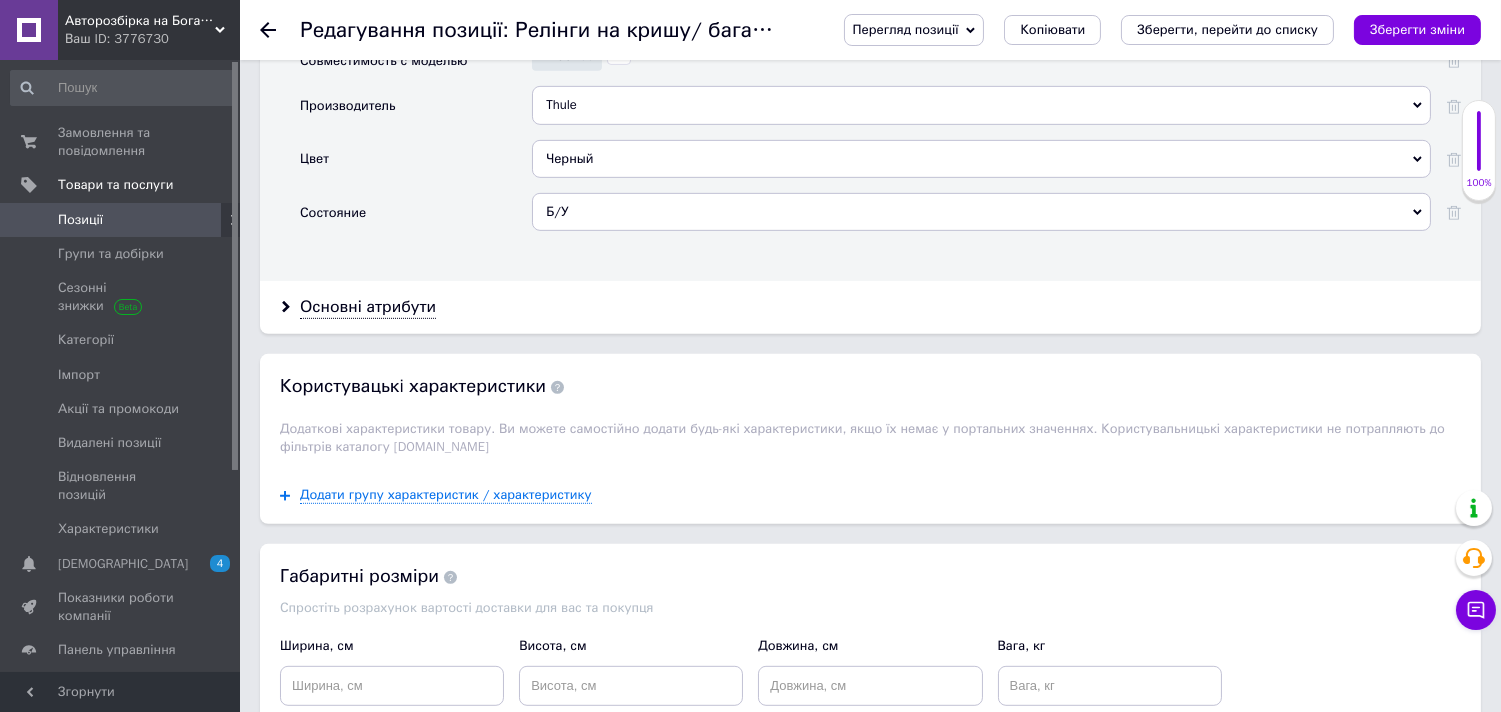 scroll, scrollTop: 1888, scrollLeft: 0, axis: vertical 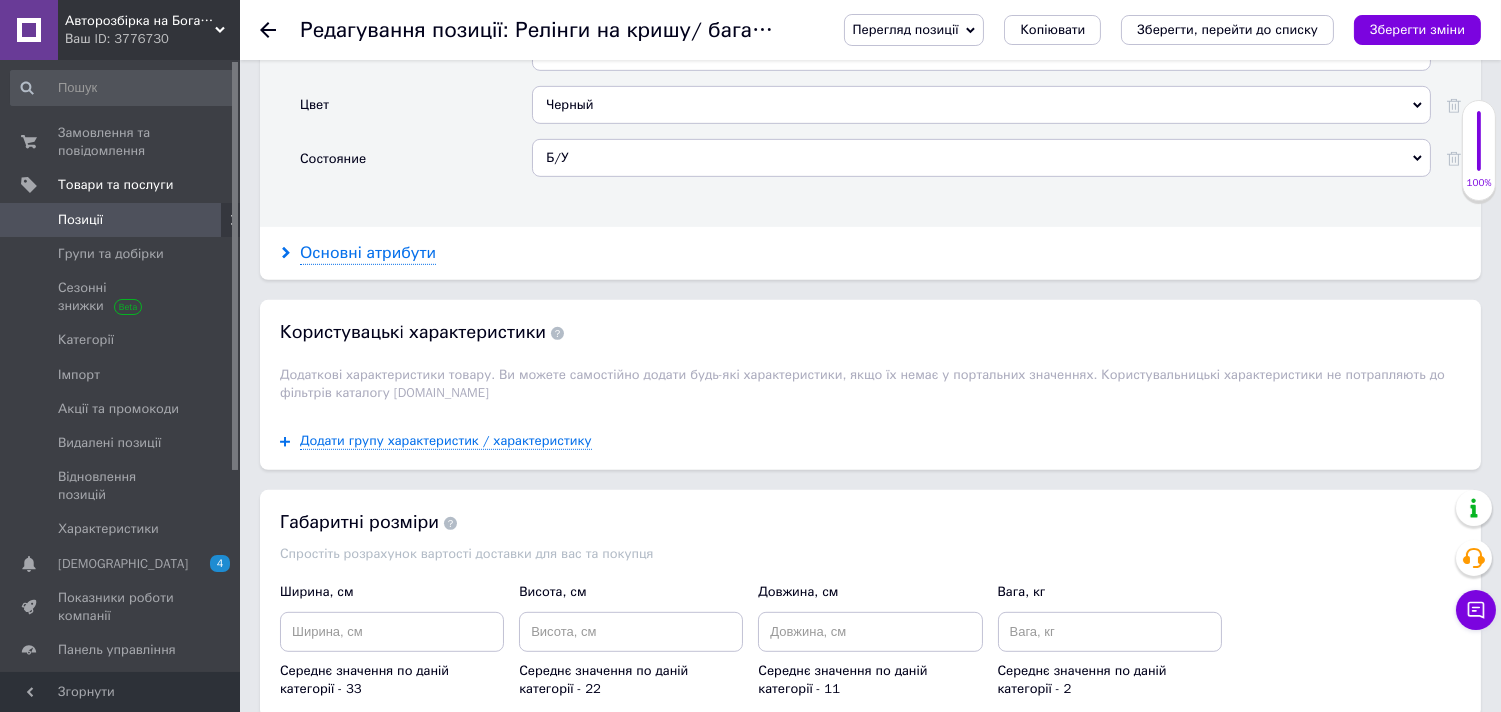click on "Основні атрибути" at bounding box center (368, 253) 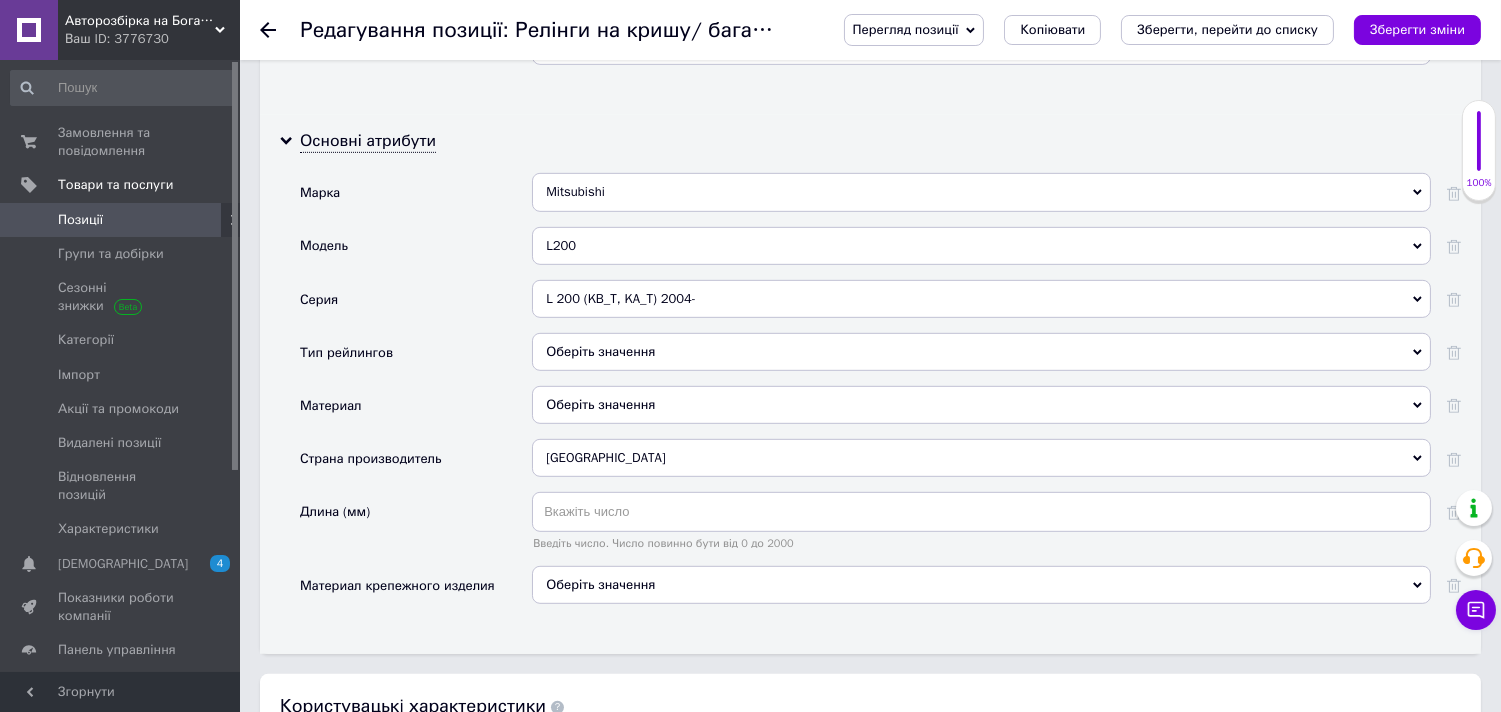 scroll, scrollTop: 2111, scrollLeft: 0, axis: vertical 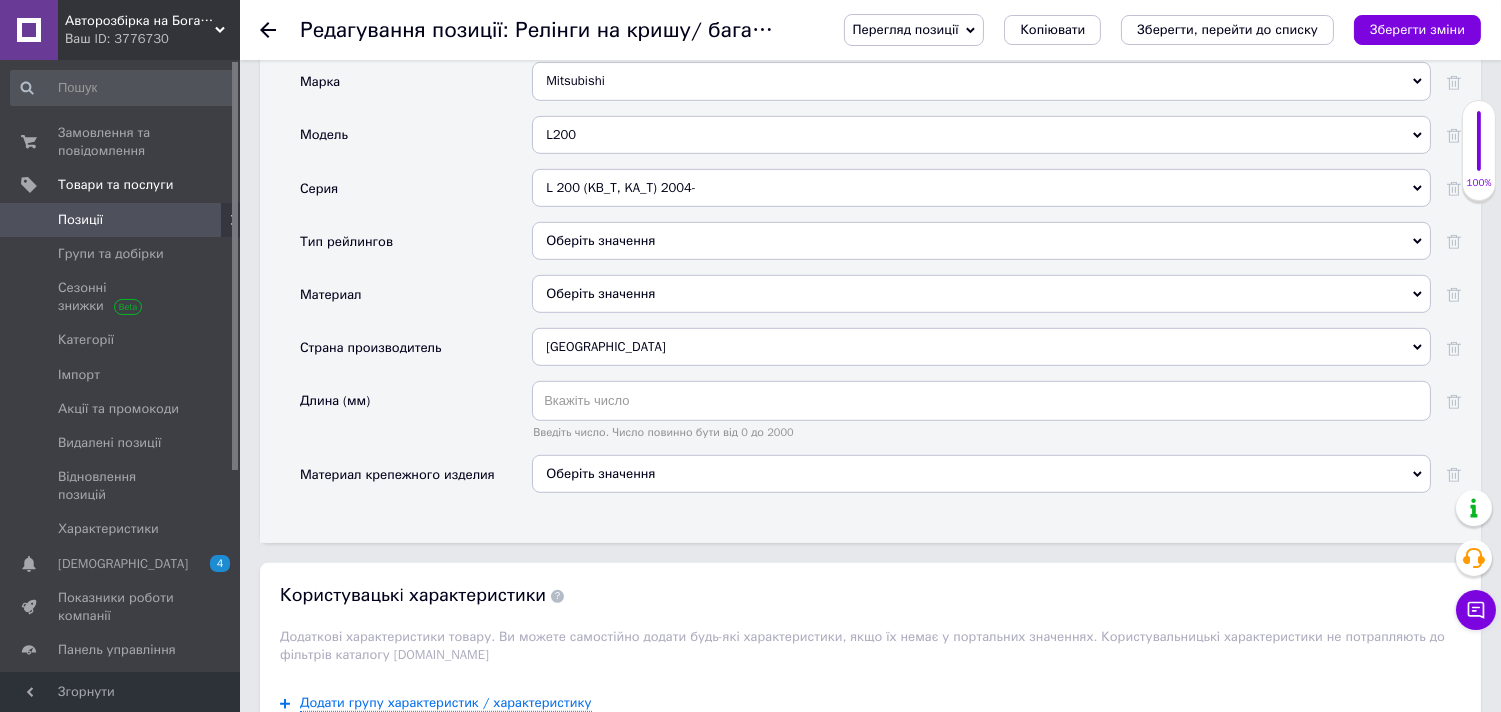 click on "Оберіть значення" at bounding box center (981, 241) 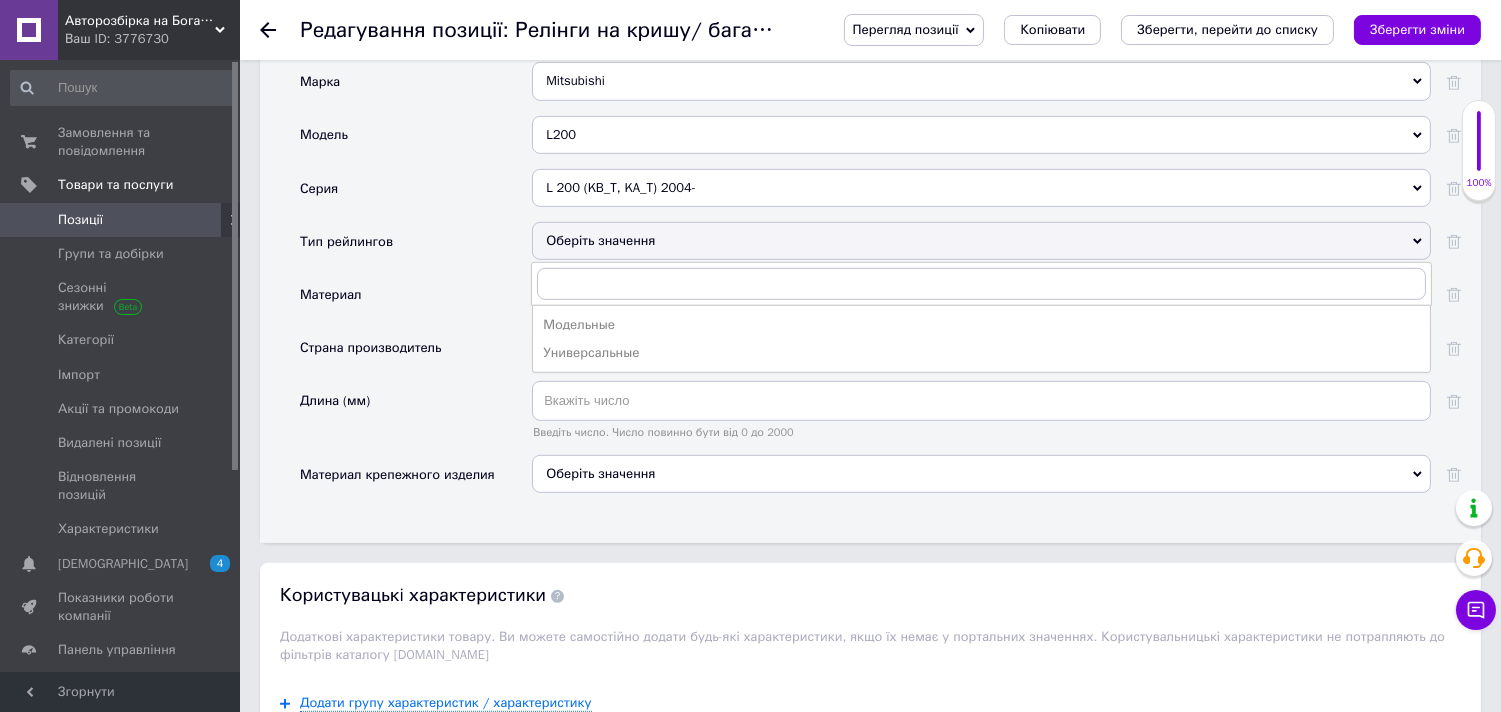click on "Оберіть значення" at bounding box center (981, 241) 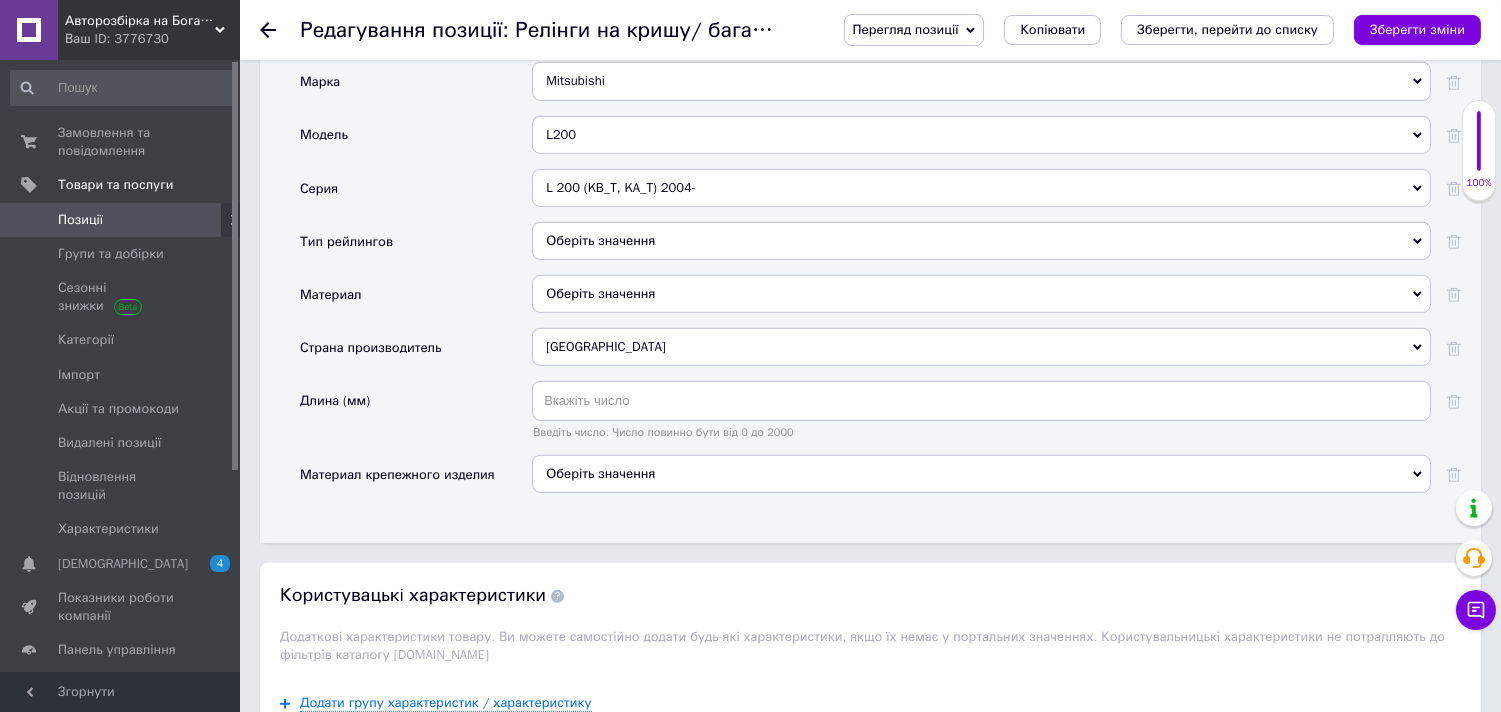 click on "Тип рейлингов" at bounding box center [416, 248] 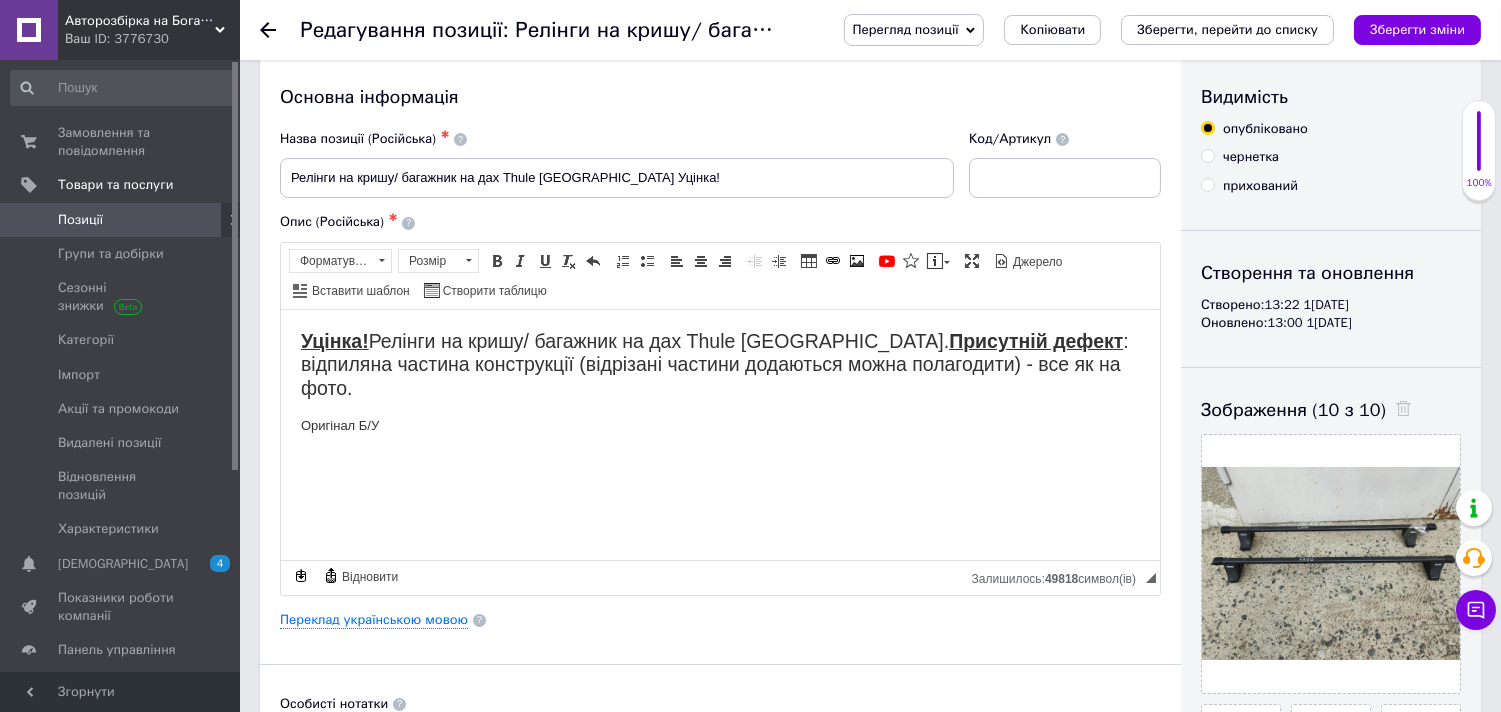 scroll, scrollTop: 0, scrollLeft: 0, axis: both 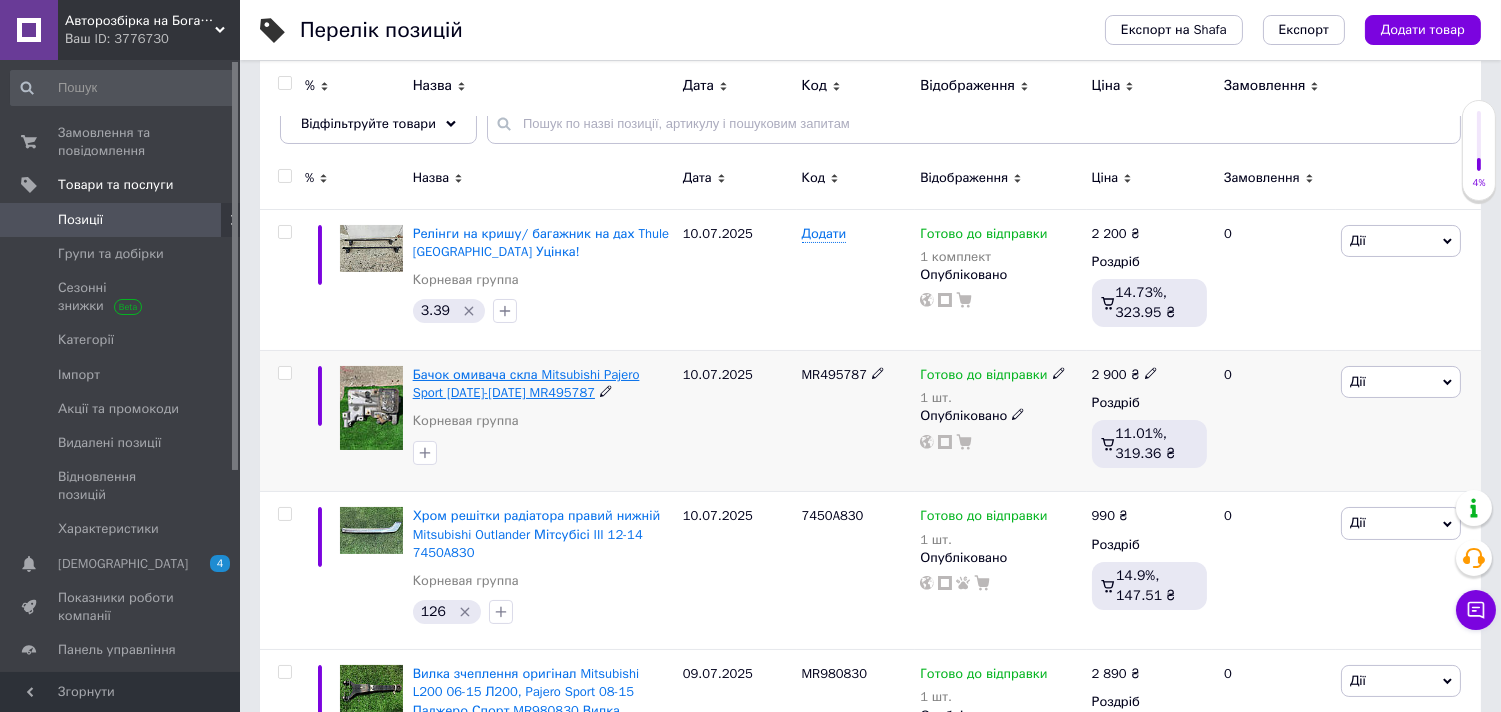 click on "Бачок омивача скла Mitsubishi  Pajero Sport [DATE]-[DATE]    MR495787" at bounding box center [526, 383] 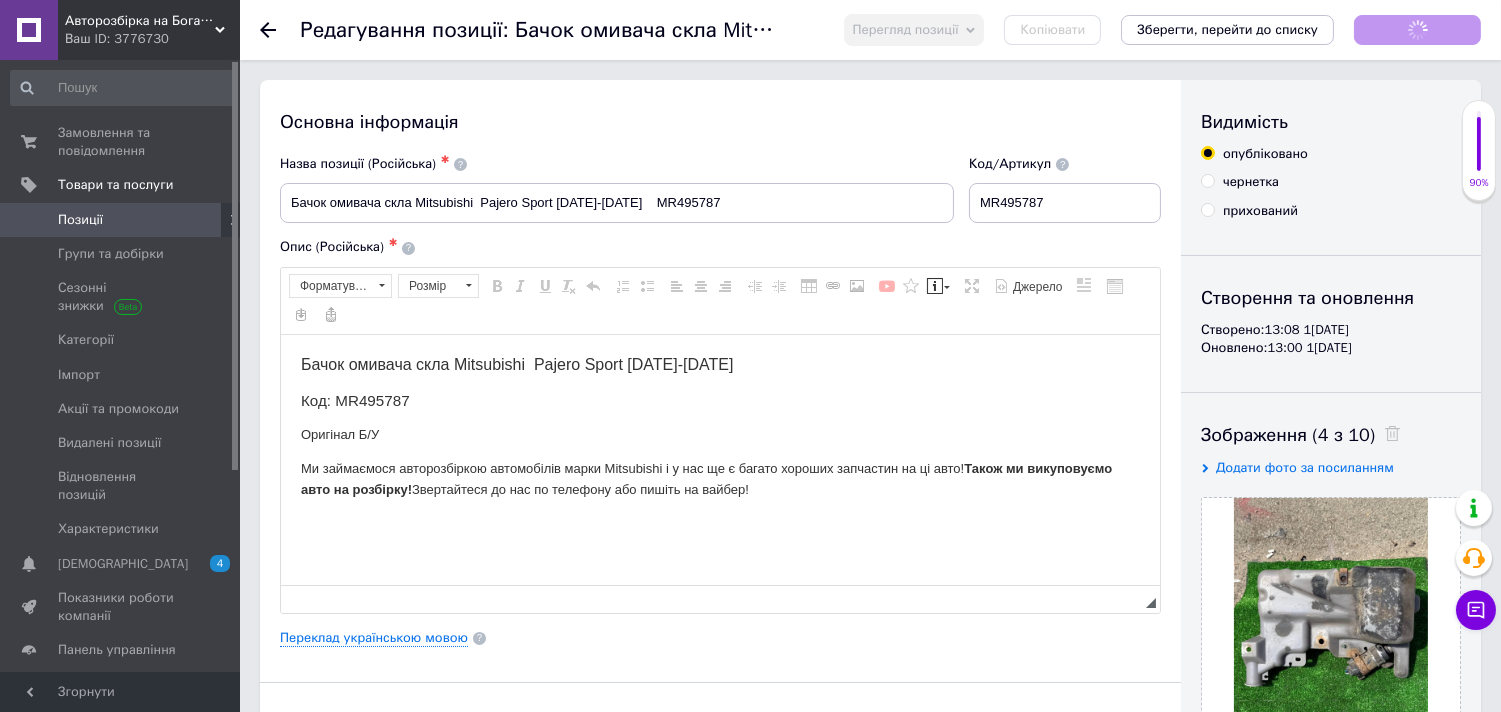 scroll, scrollTop: 0, scrollLeft: 0, axis: both 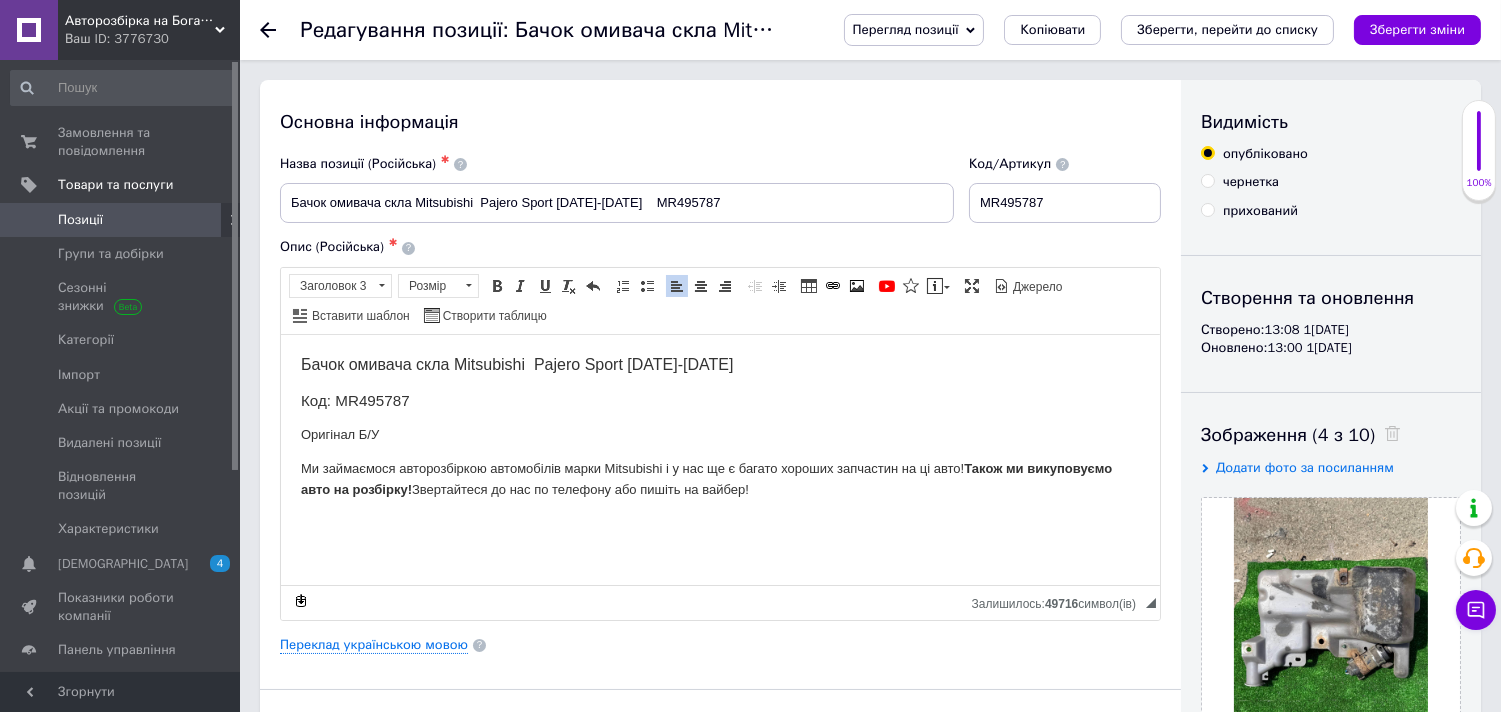 drag, startPoint x: 285, startPoint y: 401, endPoint x: 867, endPoint y: 490, distance: 588.7657 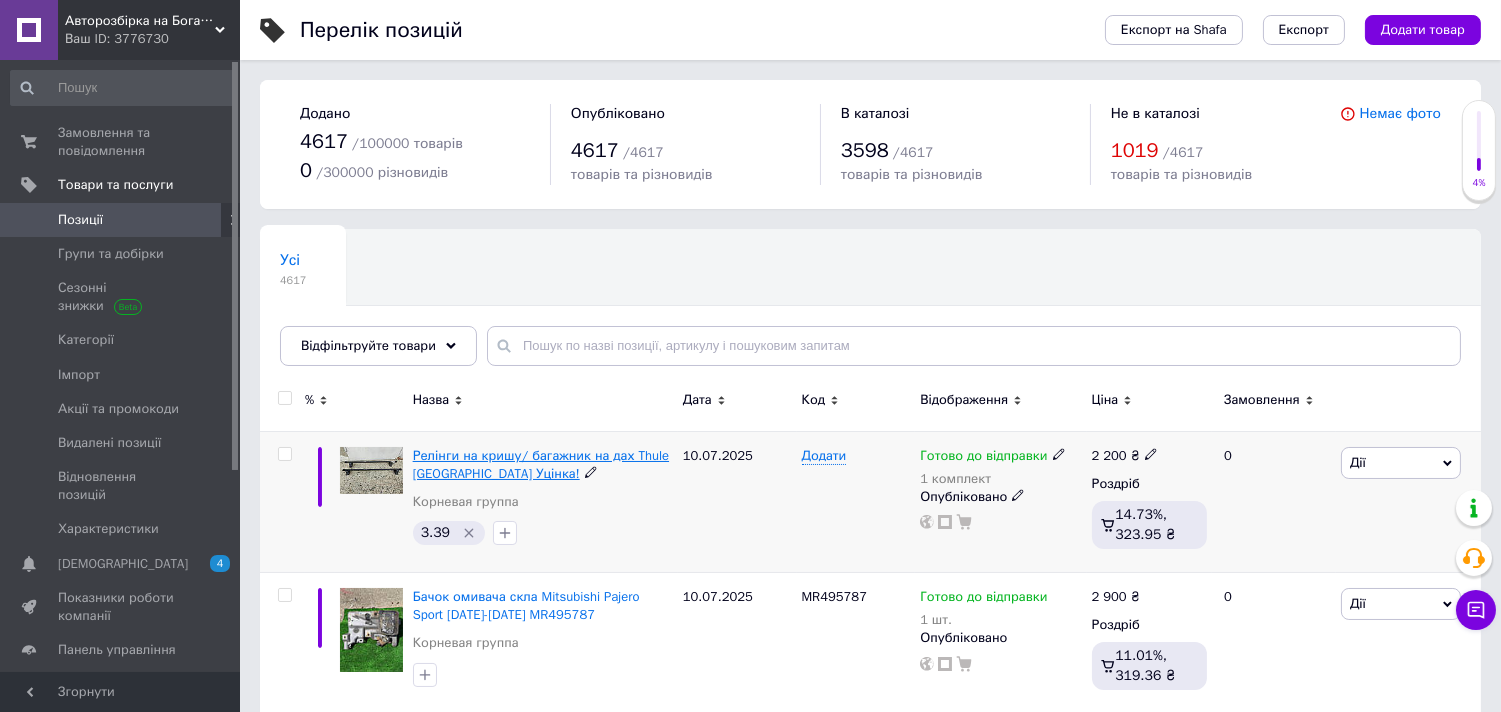click on "Релінги на кришу/ багажник на дах Thule [GEOGRAPHIC_DATA] Уцінка!" at bounding box center [541, 464] 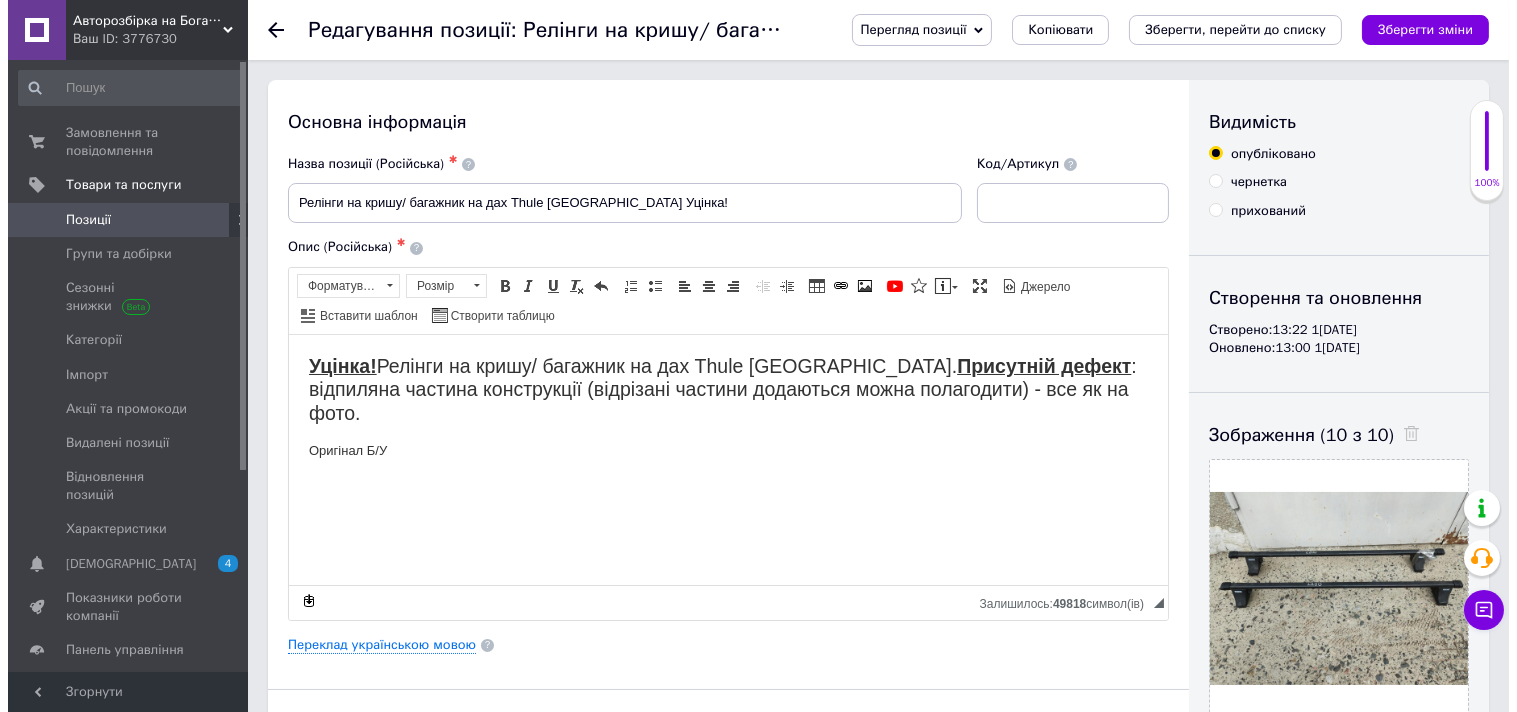 scroll, scrollTop: 111, scrollLeft: 0, axis: vertical 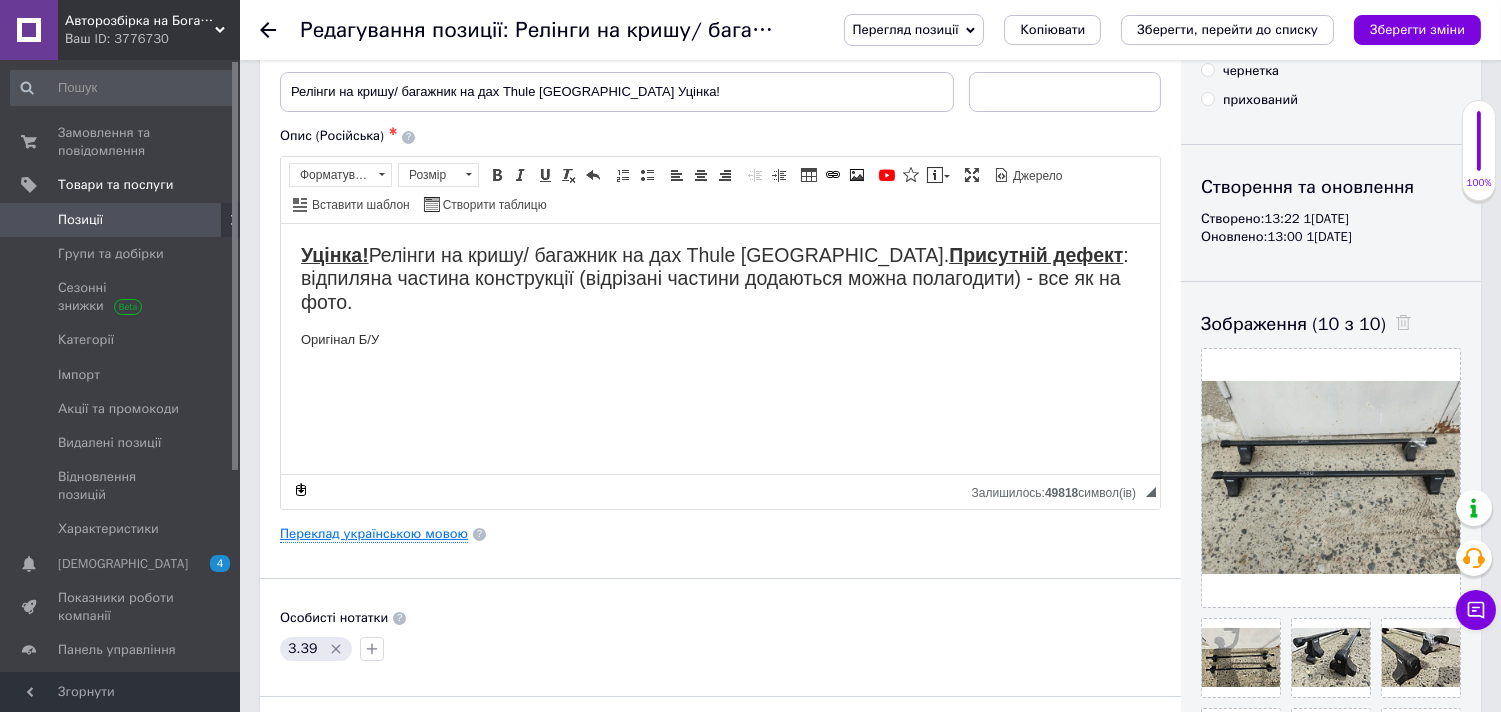 click on "Переклад українською мовою" at bounding box center [374, 534] 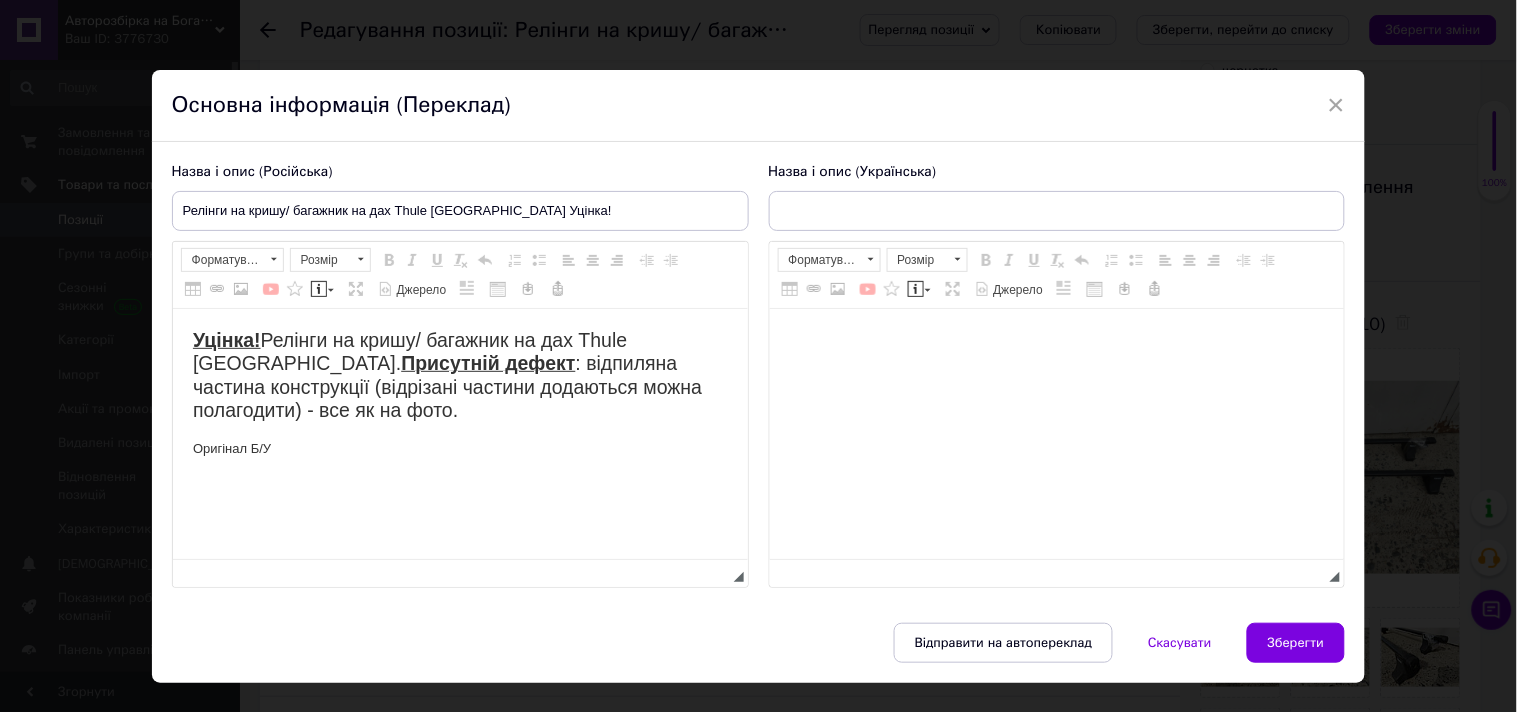 scroll, scrollTop: 0, scrollLeft: 0, axis: both 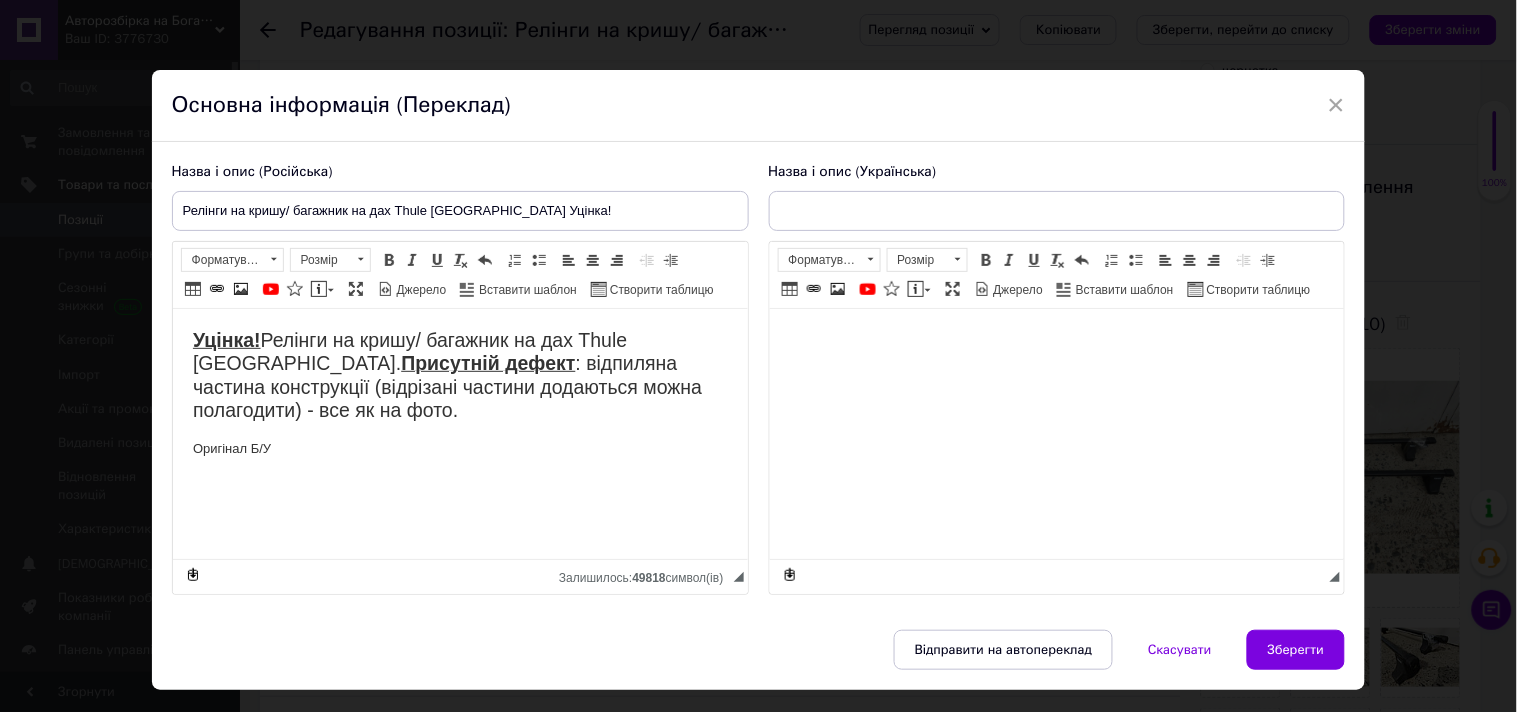 type on "Релінги на кришу/ багажник на дах Thule [GEOGRAPHIC_DATA] Уцінка!" 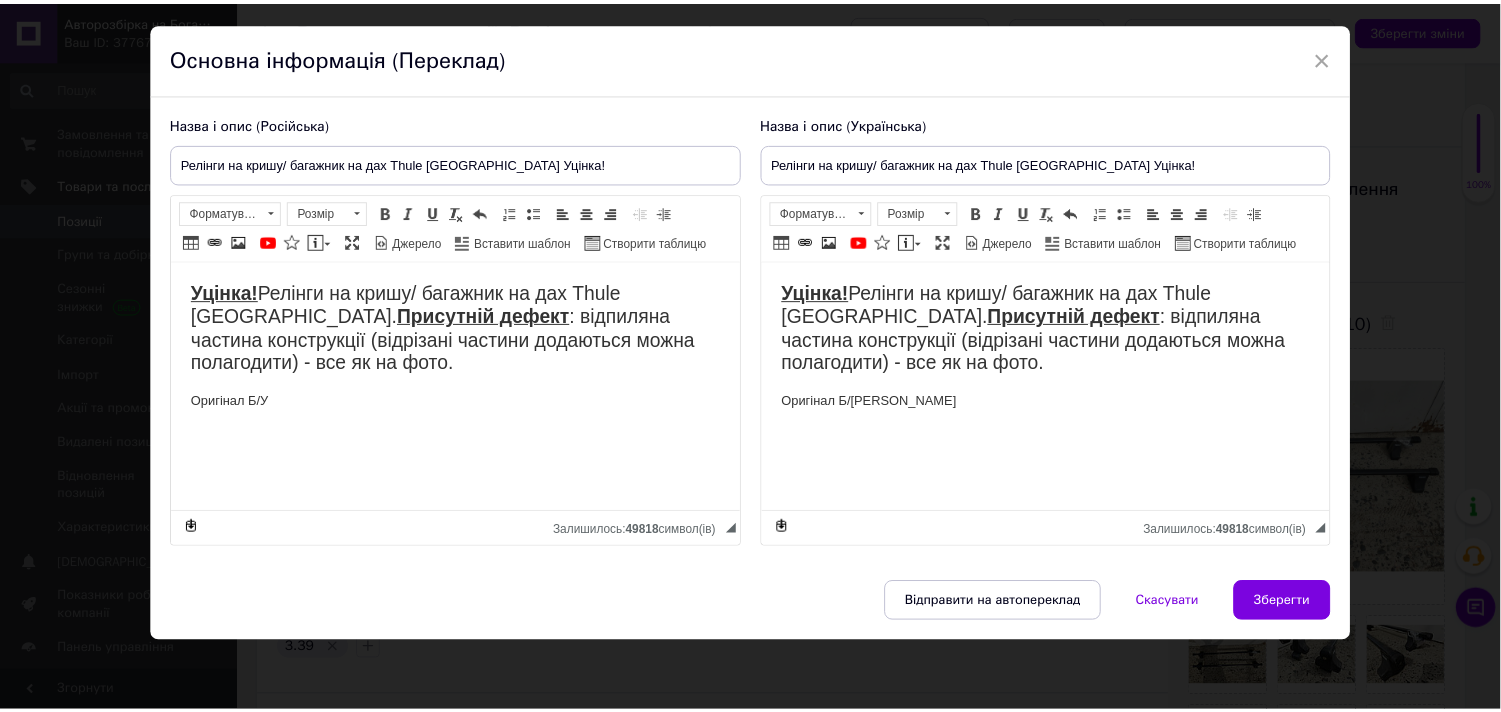 scroll, scrollTop: 0, scrollLeft: 0, axis: both 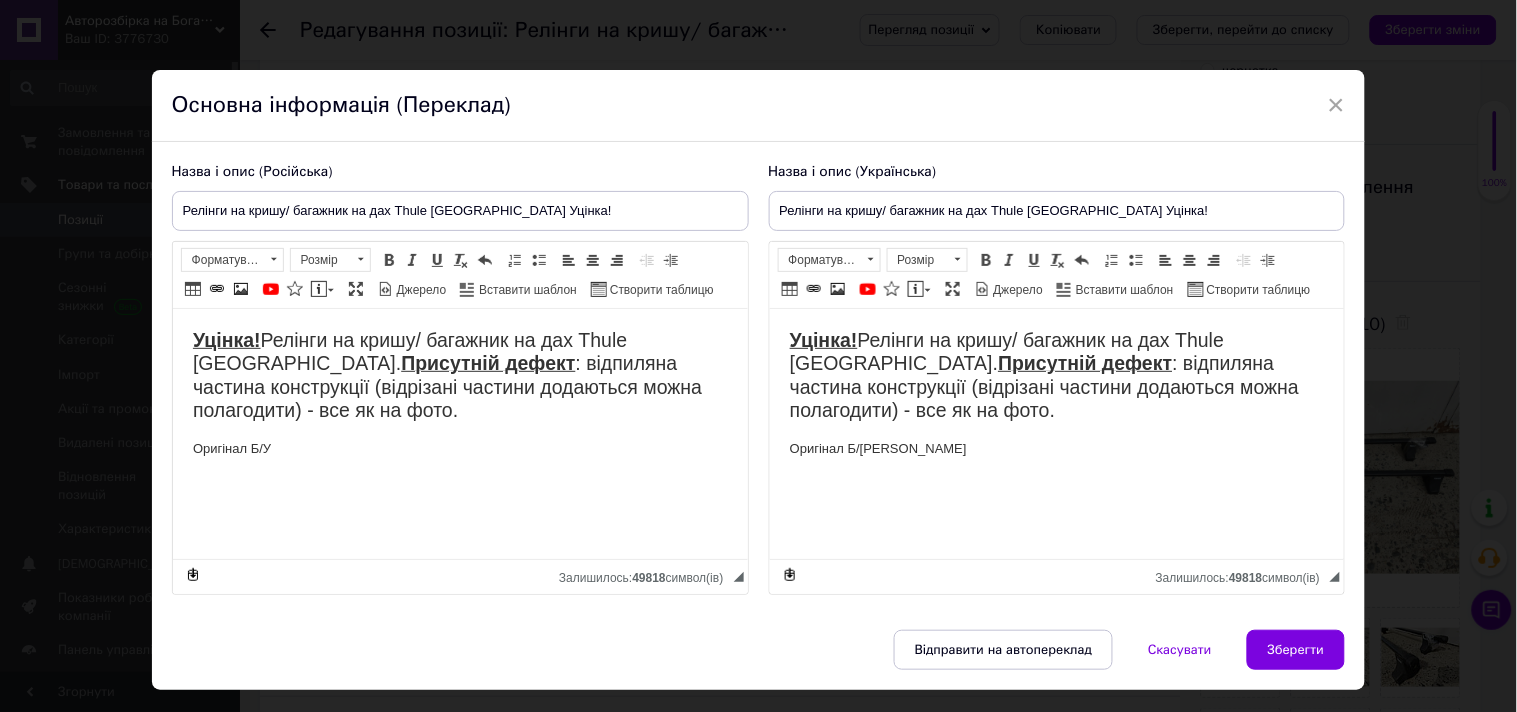 click on "×" at bounding box center (1337, 105) 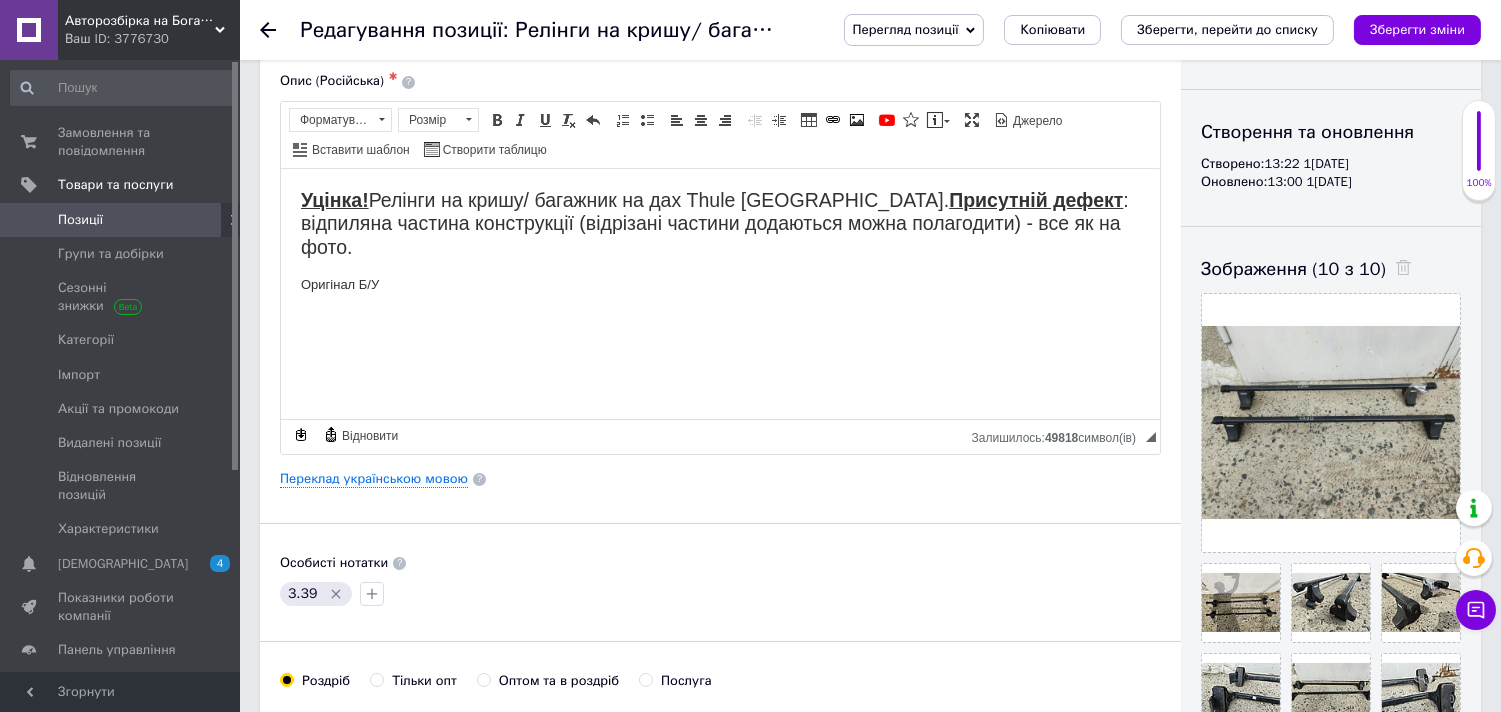 scroll, scrollTop: 0, scrollLeft: 0, axis: both 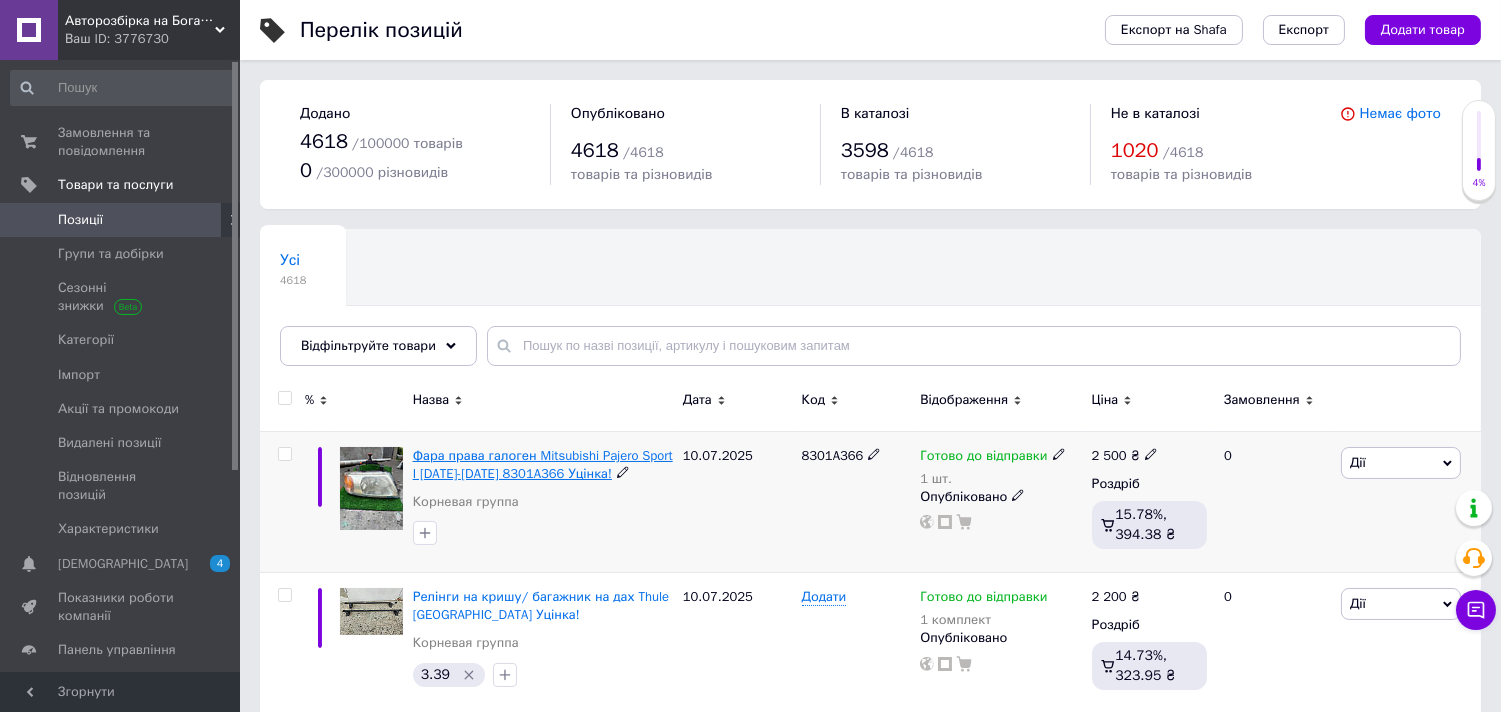 click on "Фара права галоген Mitsubishi Pajero Sport I [DATE]-[DATE] 8301A366 Уцінка!" at bounding box center (543, 464) 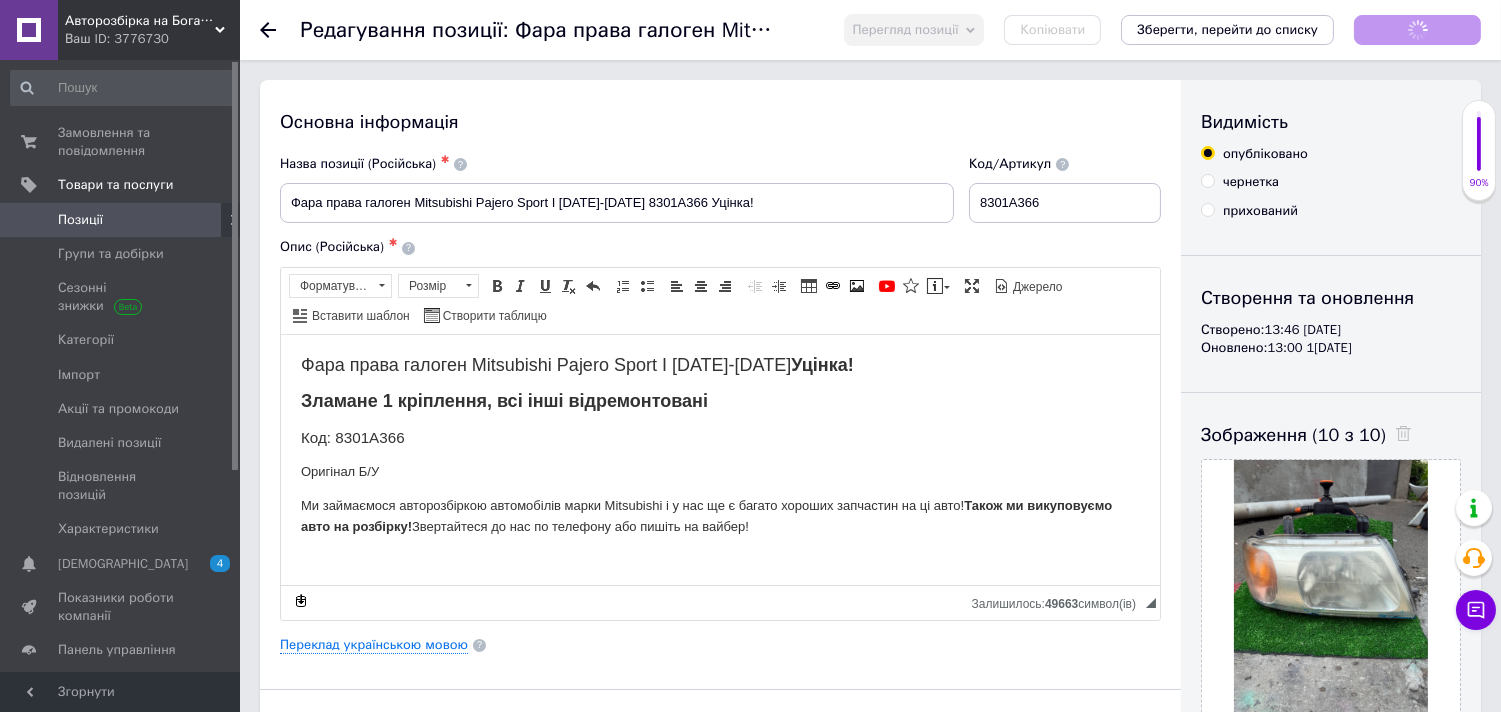 scroll, scrollTop: 0, scrollLeft: 0, axis: both 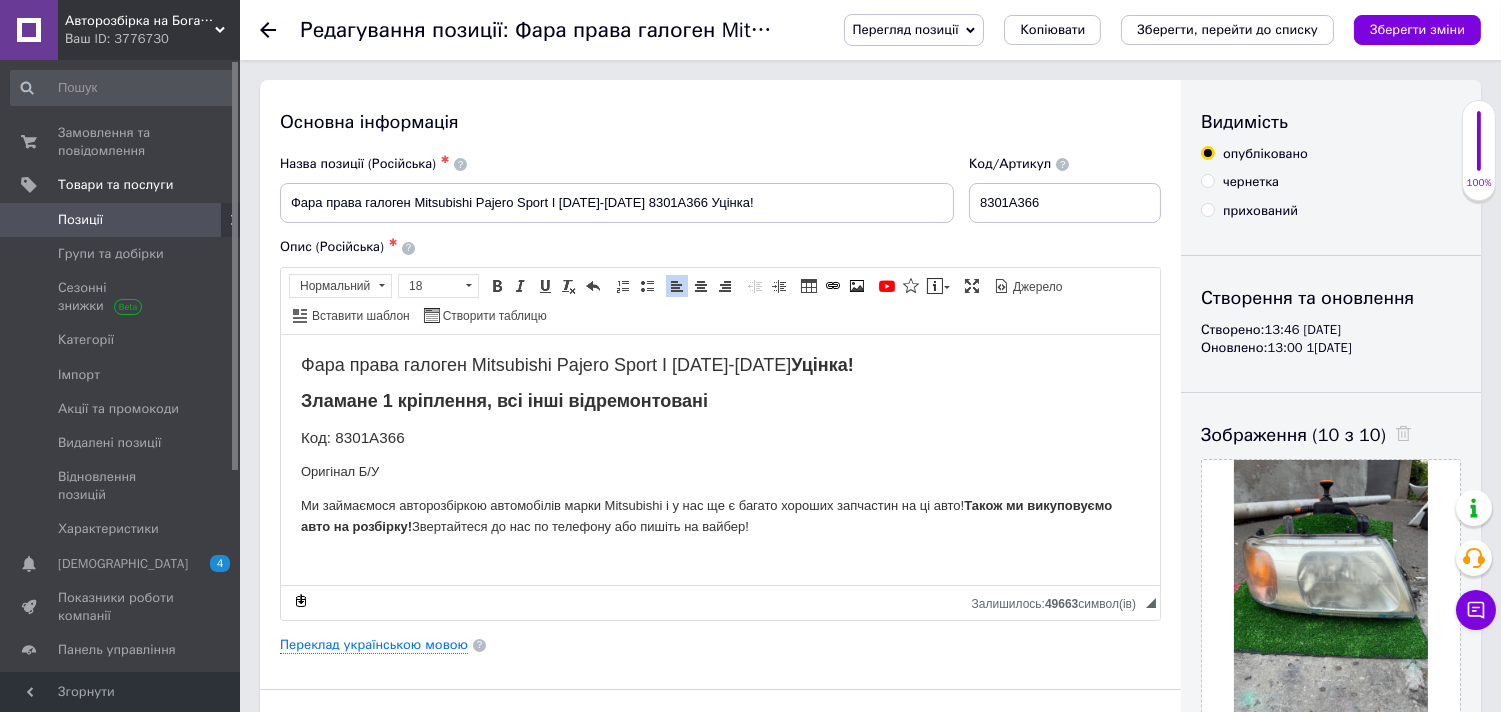 click on "Фара права галоген Mitsubishi Pajero Sport I [DATE]-[DATE]  Уцінка! Зламане 1 кріплення, всі інші відремонтовані Код: 8301A366 Оригінал Б/У Ми займаємося авторозбіркою автомобілів марки Mitsubishi і у нас ще є багато хороших запчастин на ці авто!  Також ми викуповуємо авто на розбірку!  Звертайтеся до нас по телефону або пишіть на вайбер!" at bounding box center (719, 445) 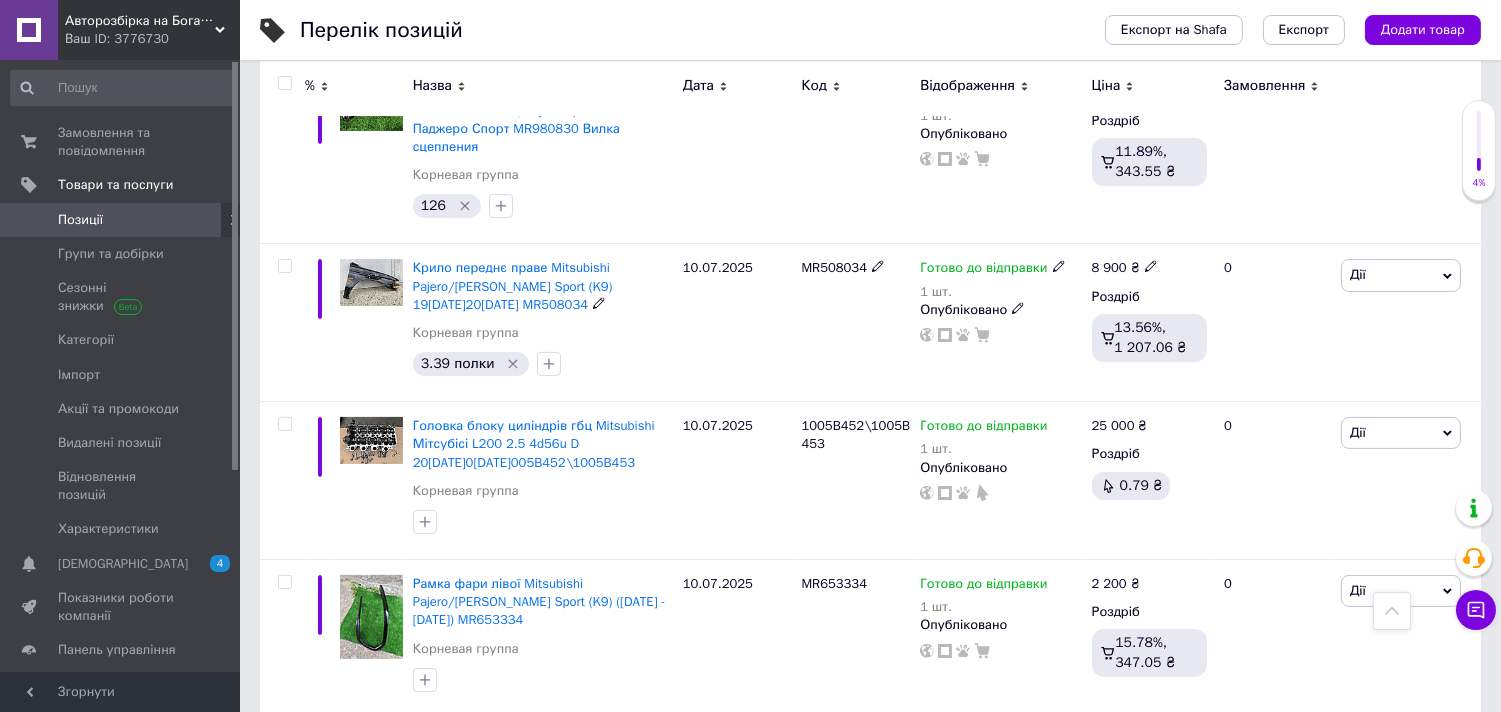 scroll, scrollTop: 1000, scrollLeft: 0, axis: vertical 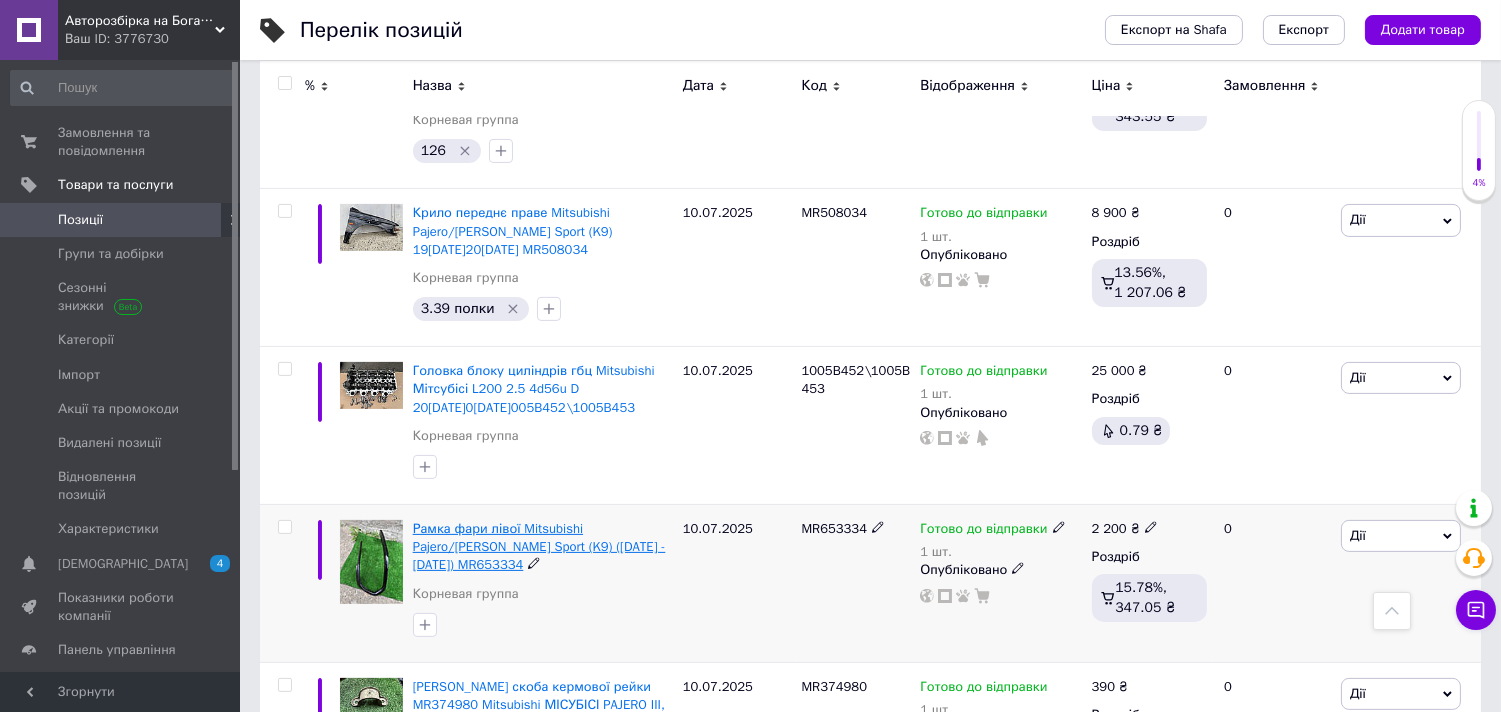 click on "Рамка фари лівої Mitsubishi Pajero/[PERSON_NAME] Sport (K9) ([DATE] - [DATE])   MR653334" at bounding box center (539, 546) 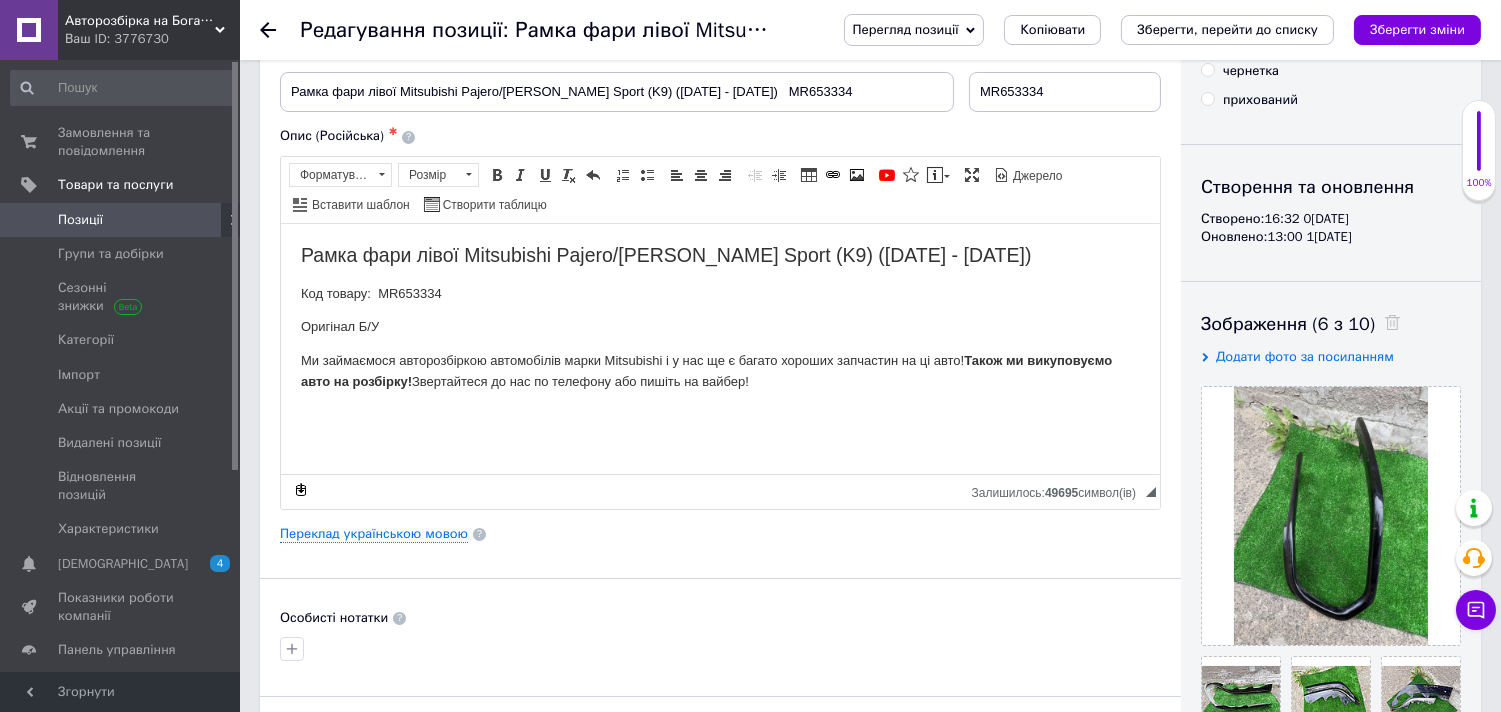 scroll, scrollTop: 0, scrollLeft: 0, axis: both 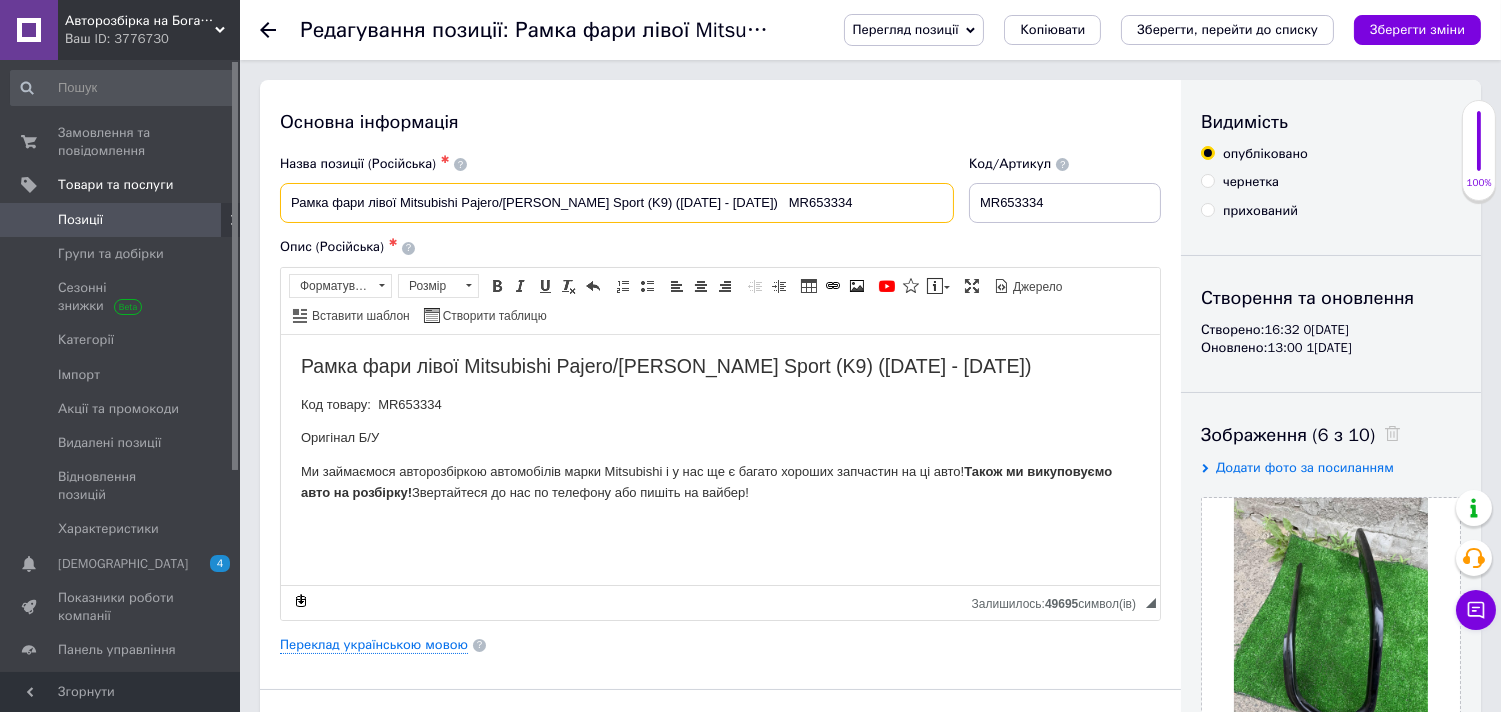 click on "Рамка фари лівої Mitsubishi Pajero/[PERSON_NAME] Sport (K9) ([DATE] - [DATE])   MR653334" at bounding box center [617, 203] 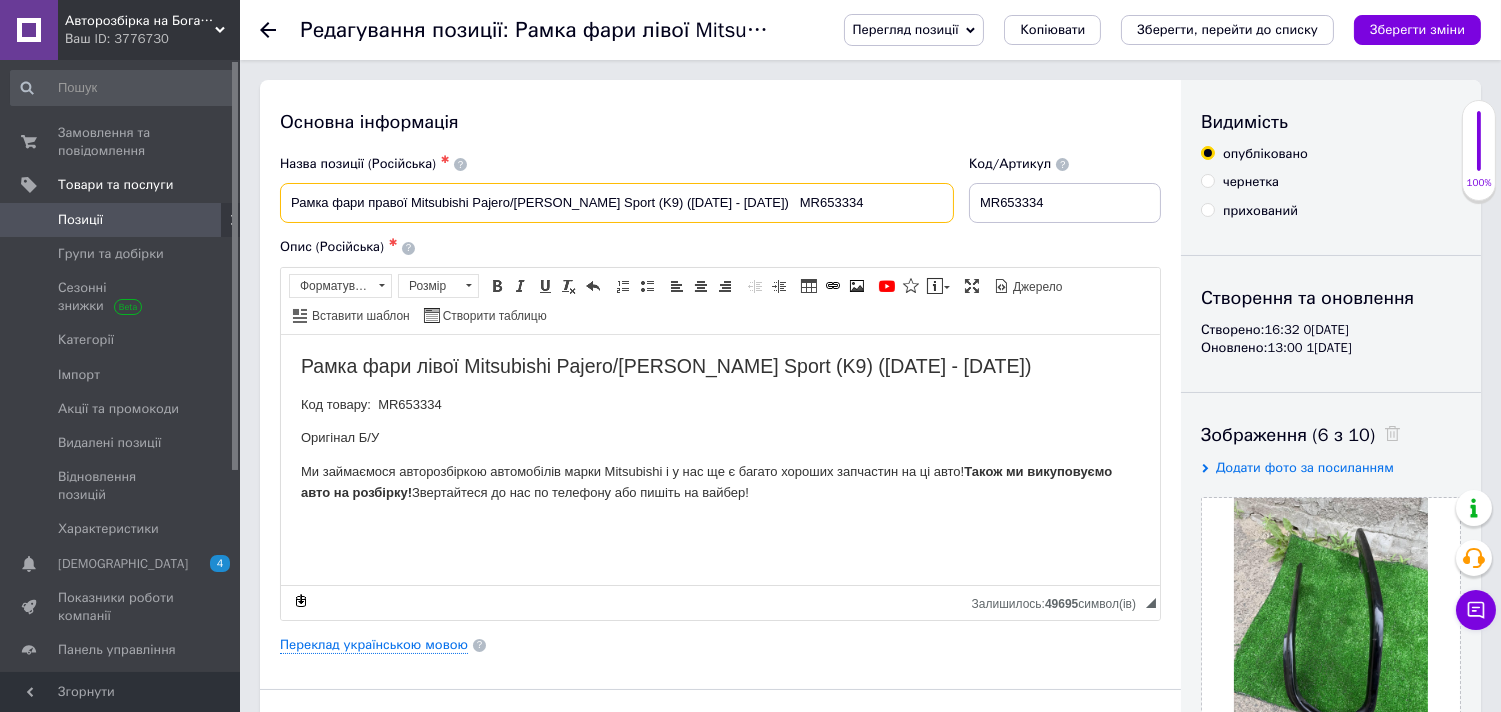type on "Рамка фари правої Mitsubishi Pajero/[PERSON_NAME] Sport (K9) ([DATE] - [DATE])   MR653334" 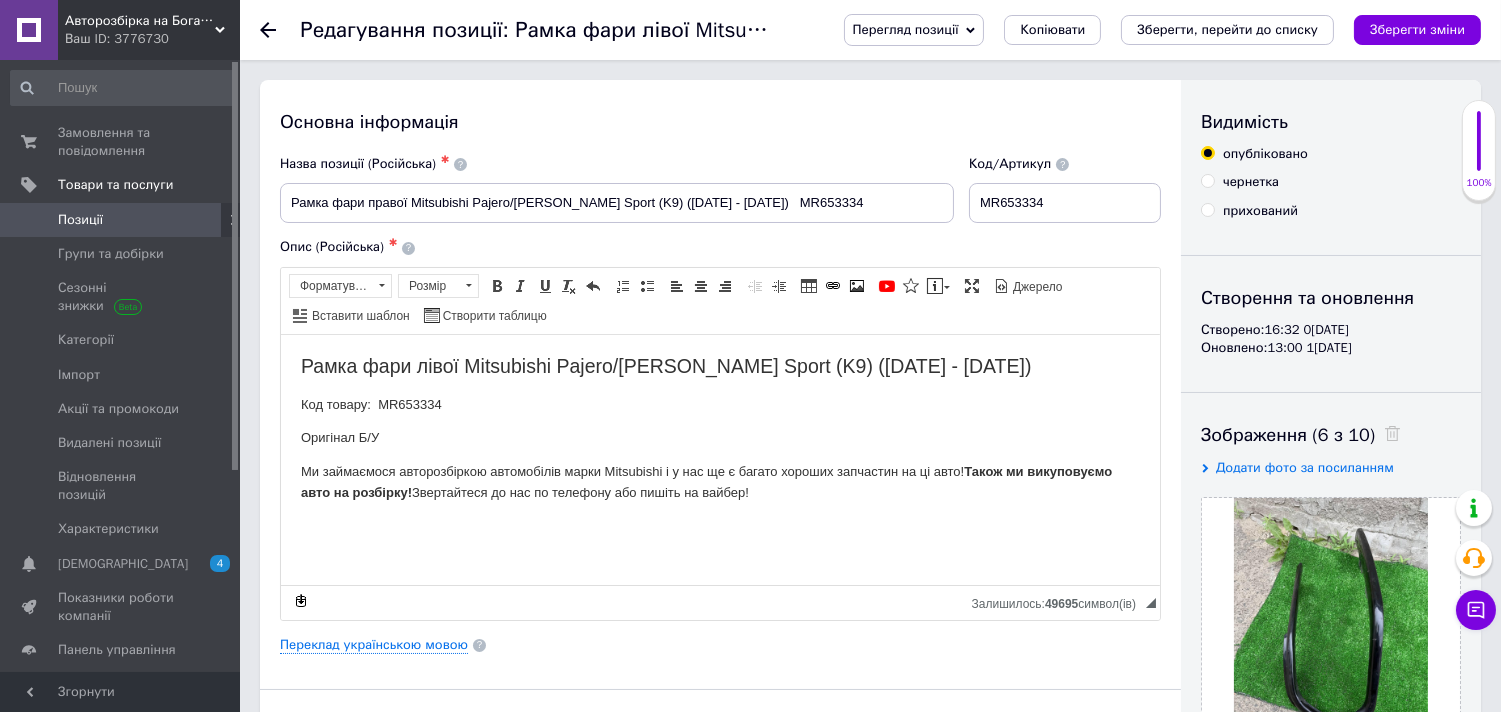 click on "Рамка фари лівої Mitsubishi Pajero/[PERSON_NAME] Sport (K9) ([DATE] - [DATE])" at bounding box center (719, 365) 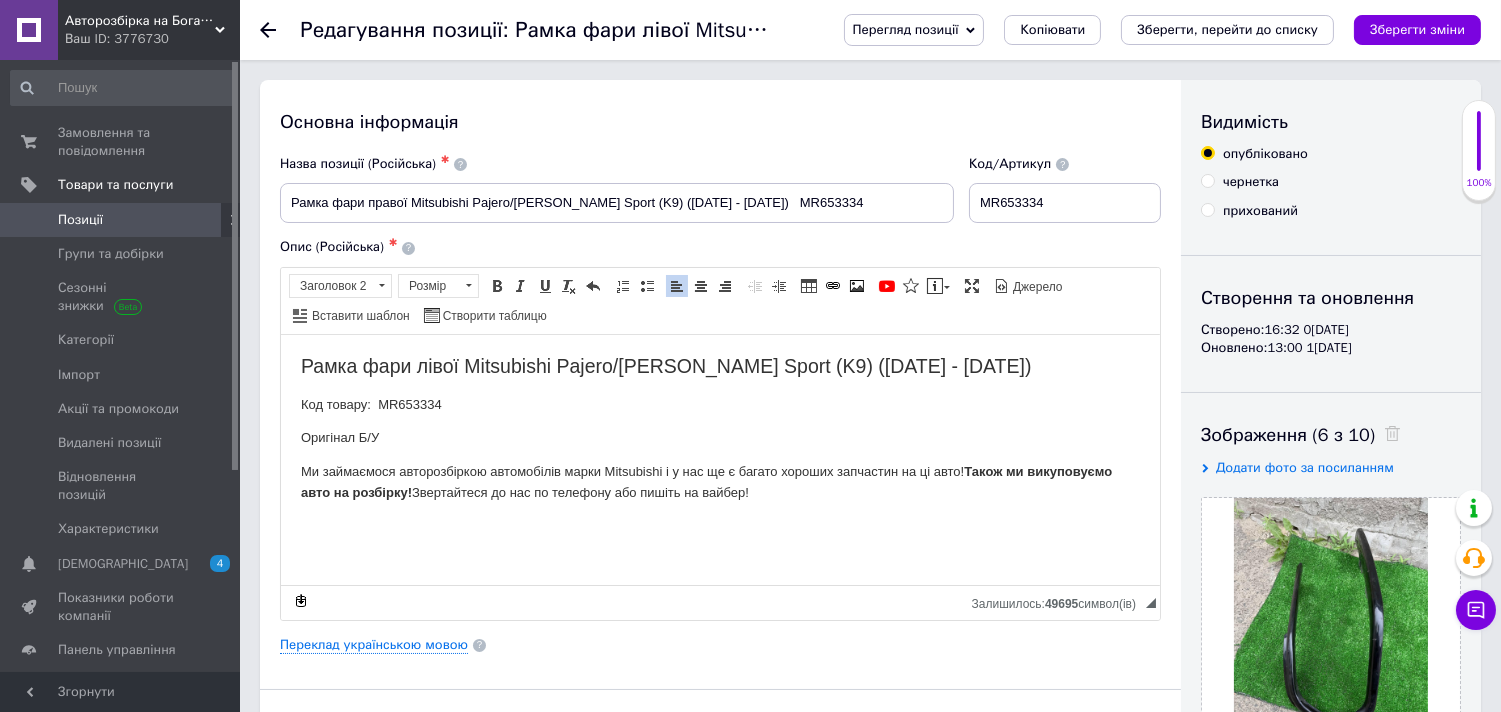 type 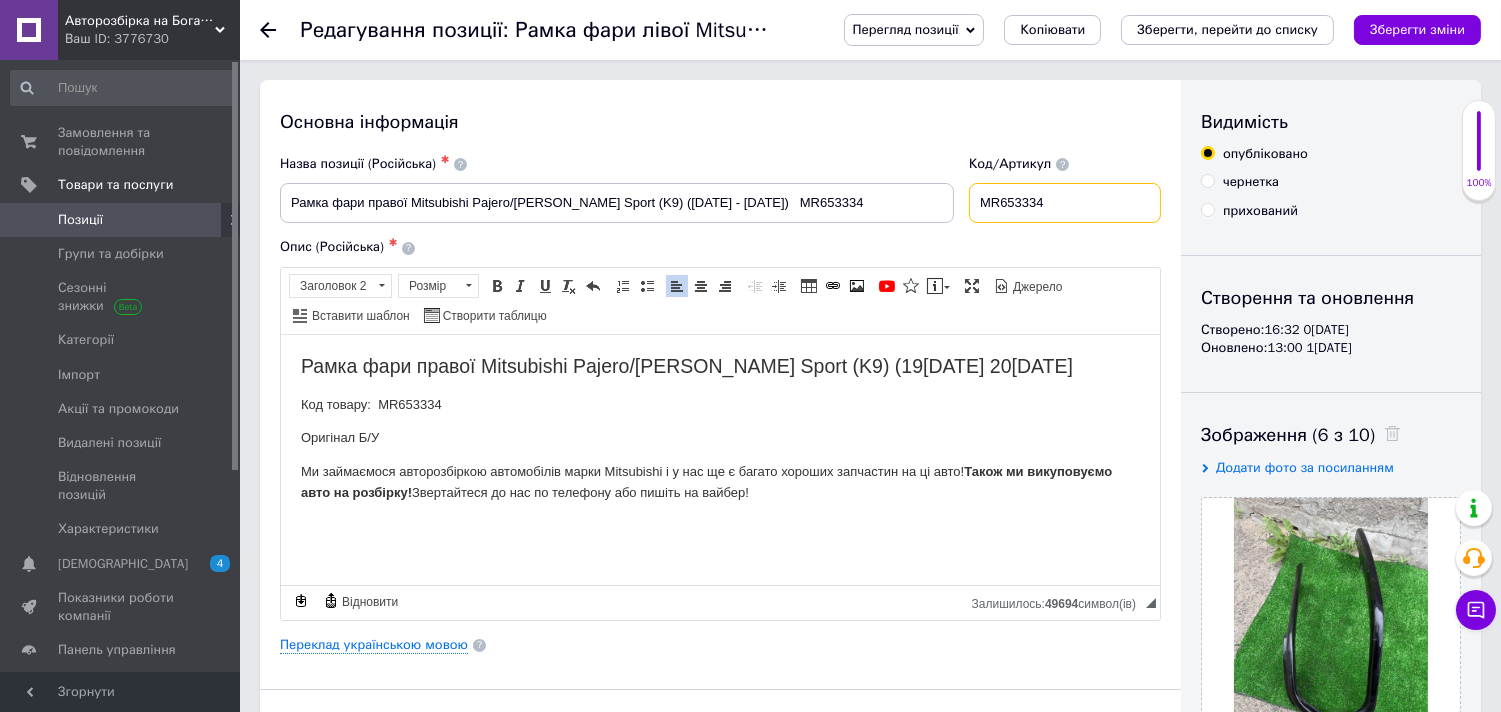 click on "MR653334" at bounding box center (1065, 203) 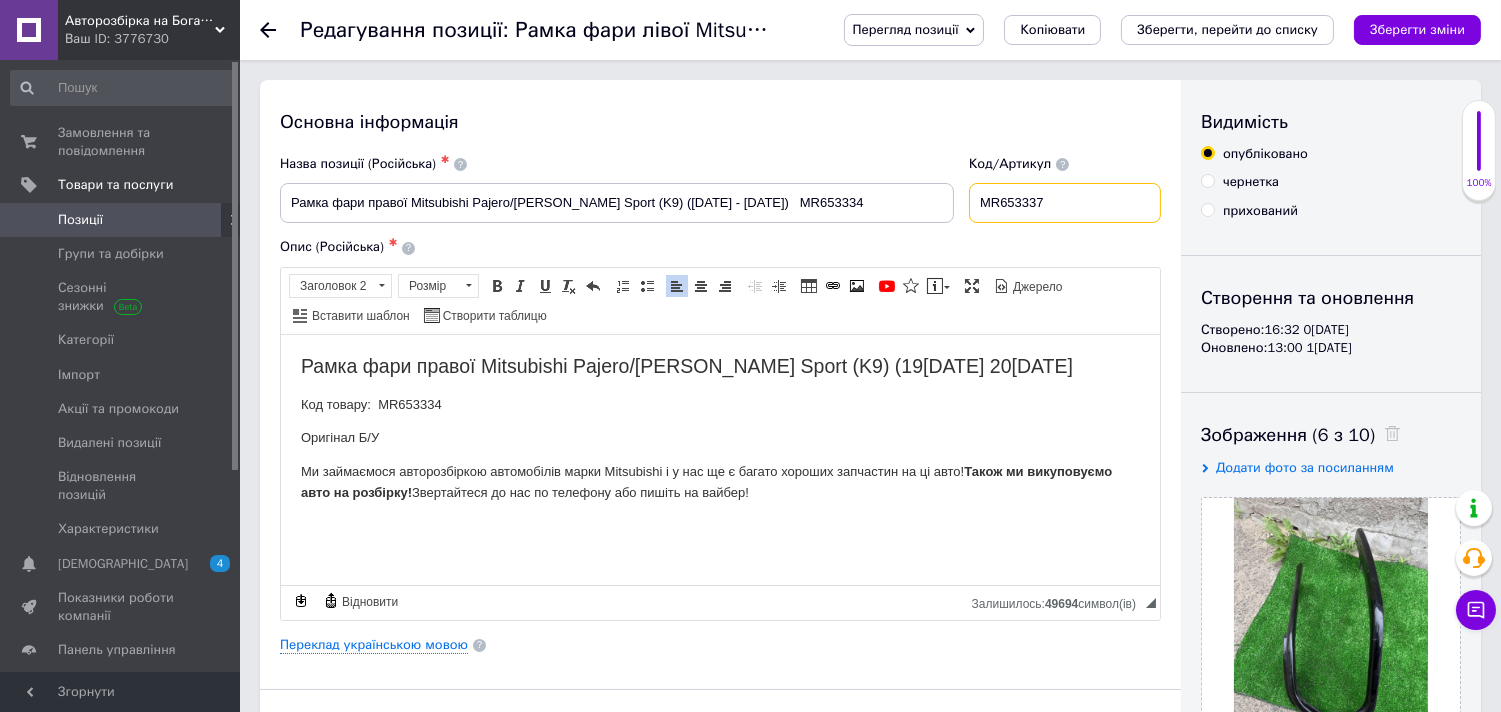 type on "MR653337" 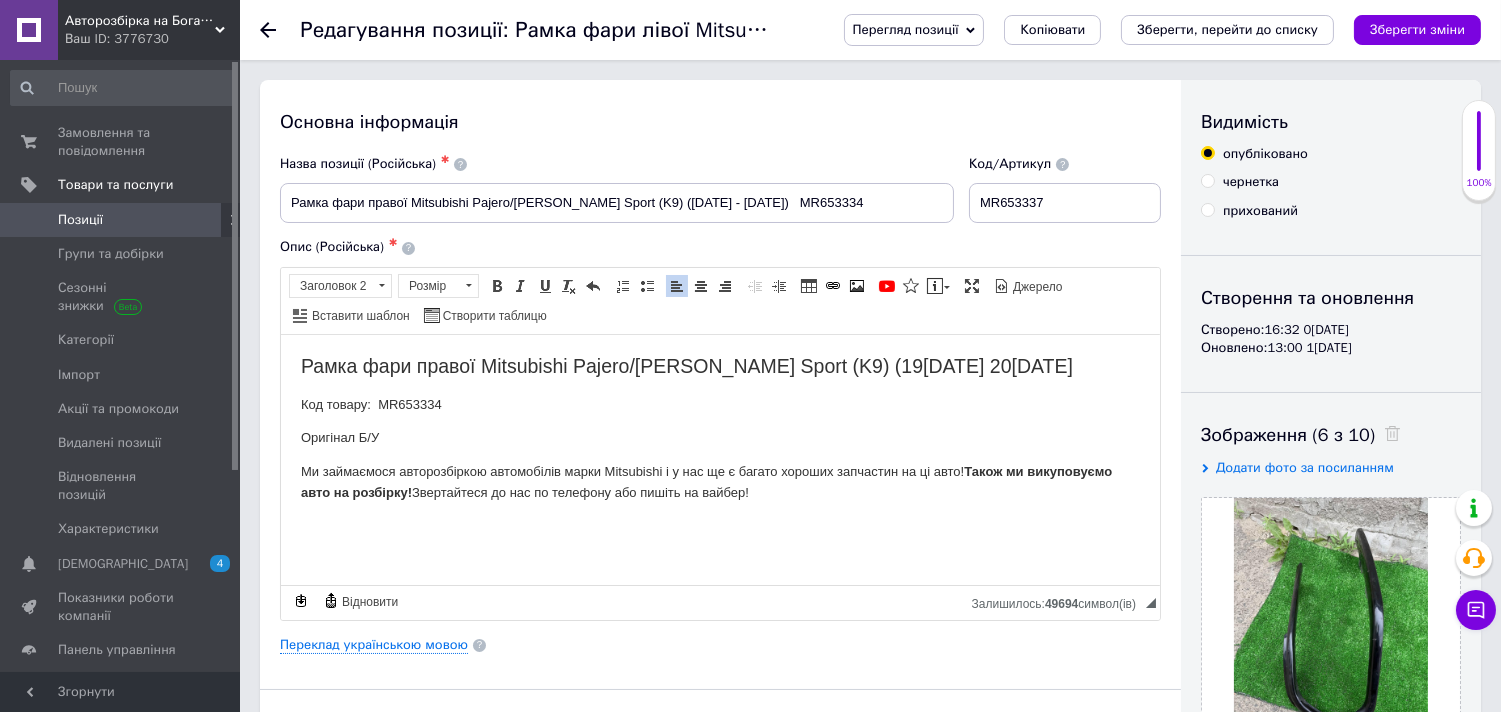 click on "Код товару:  MR653334" at bounding box center (719, 404) 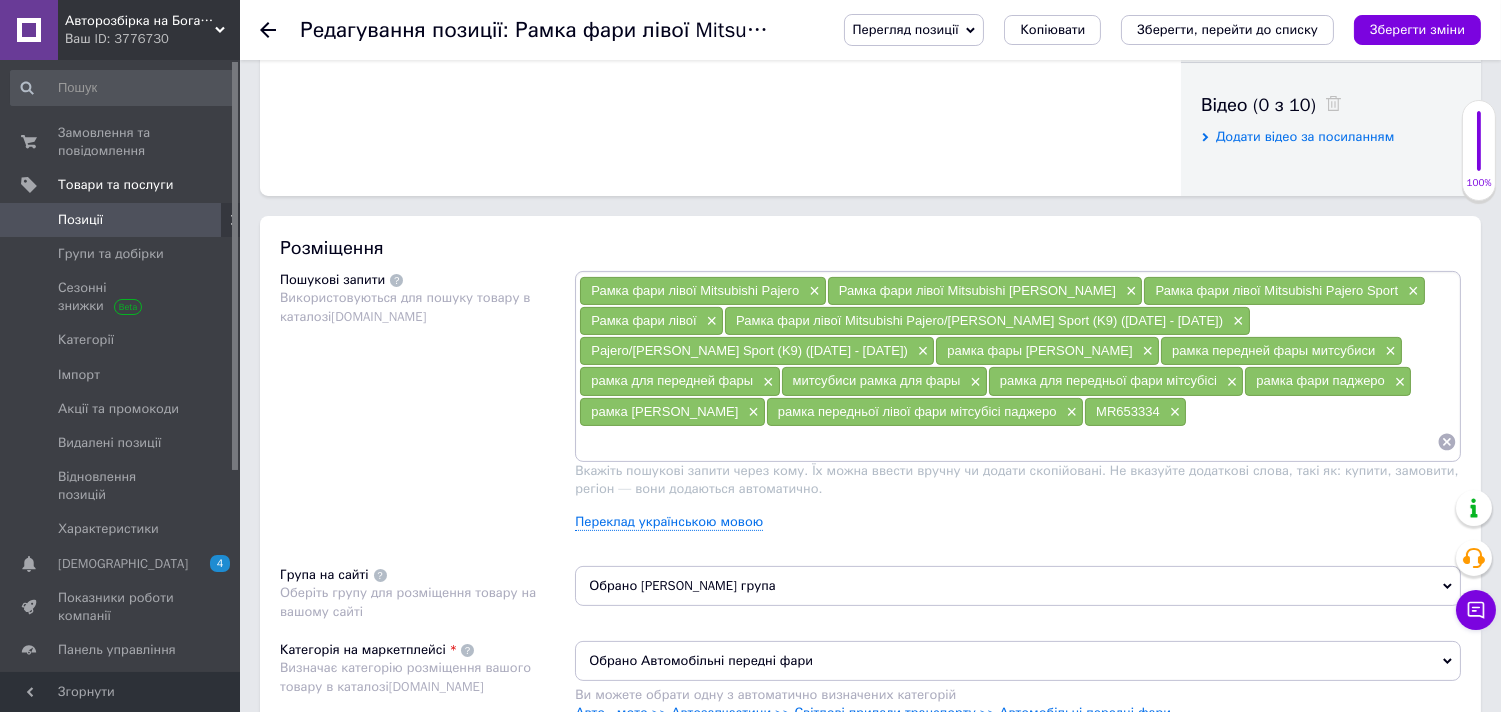 scroll, scrollTop: 1111, scrollLeft: 0, axis: vertical 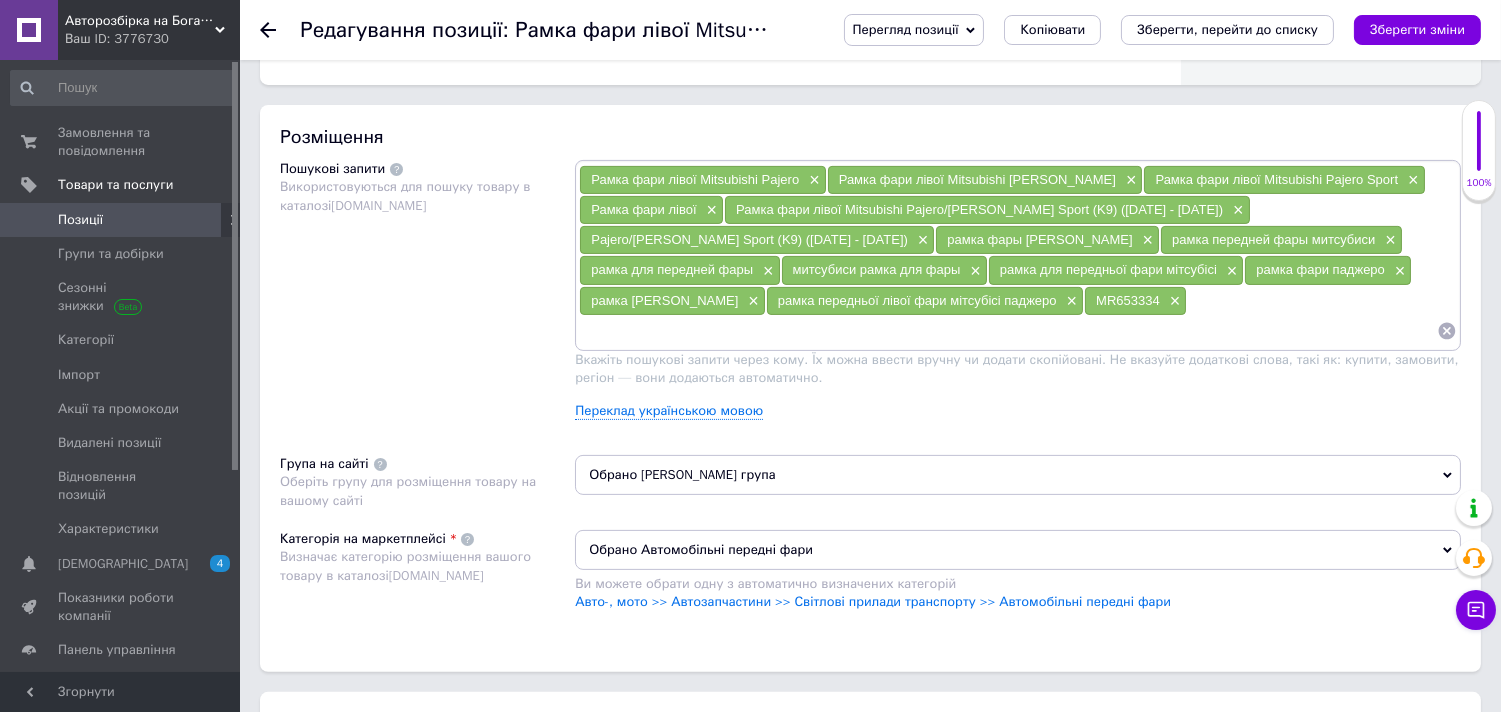 click on "MR653334 ×" at bounding box center [1135, 301] 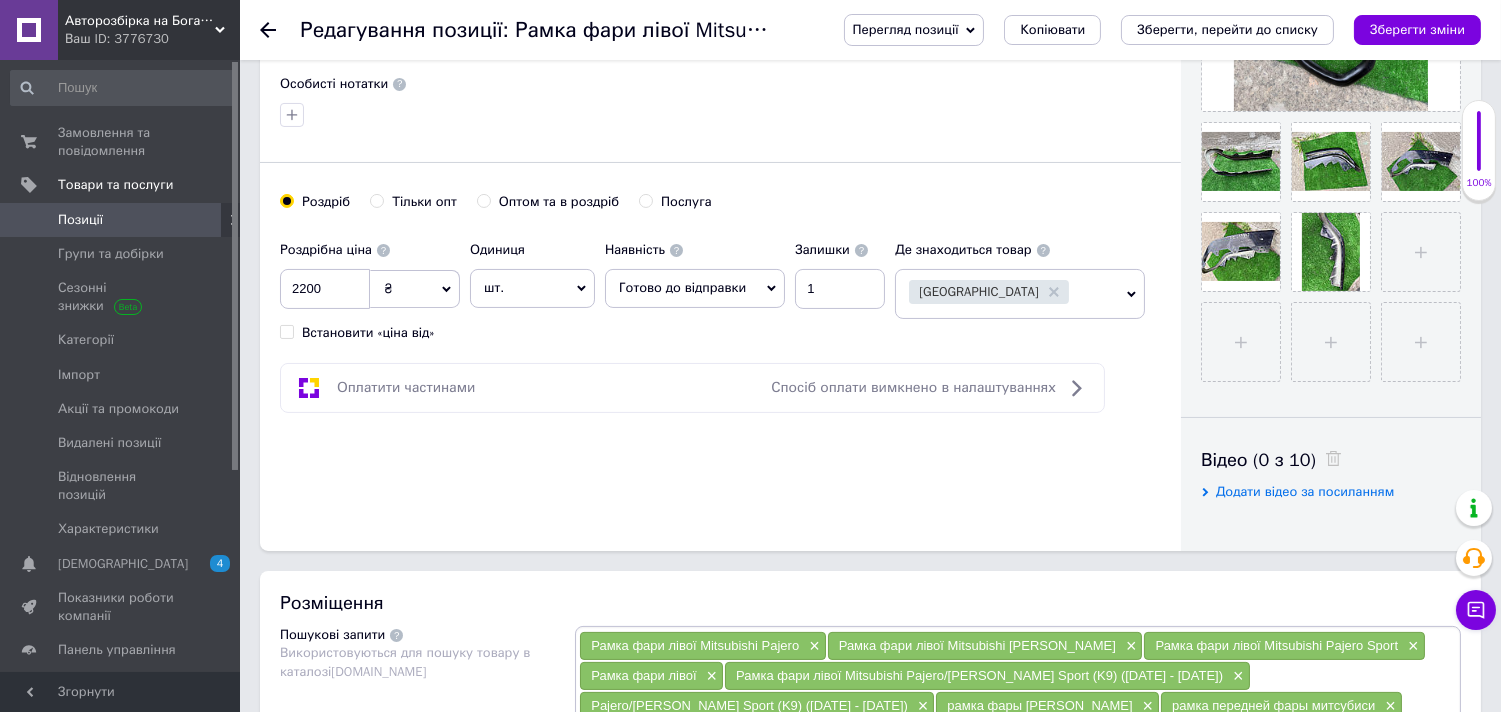 scroll, scrollTop: 1111, scrollLeft: 0, axis: vertical 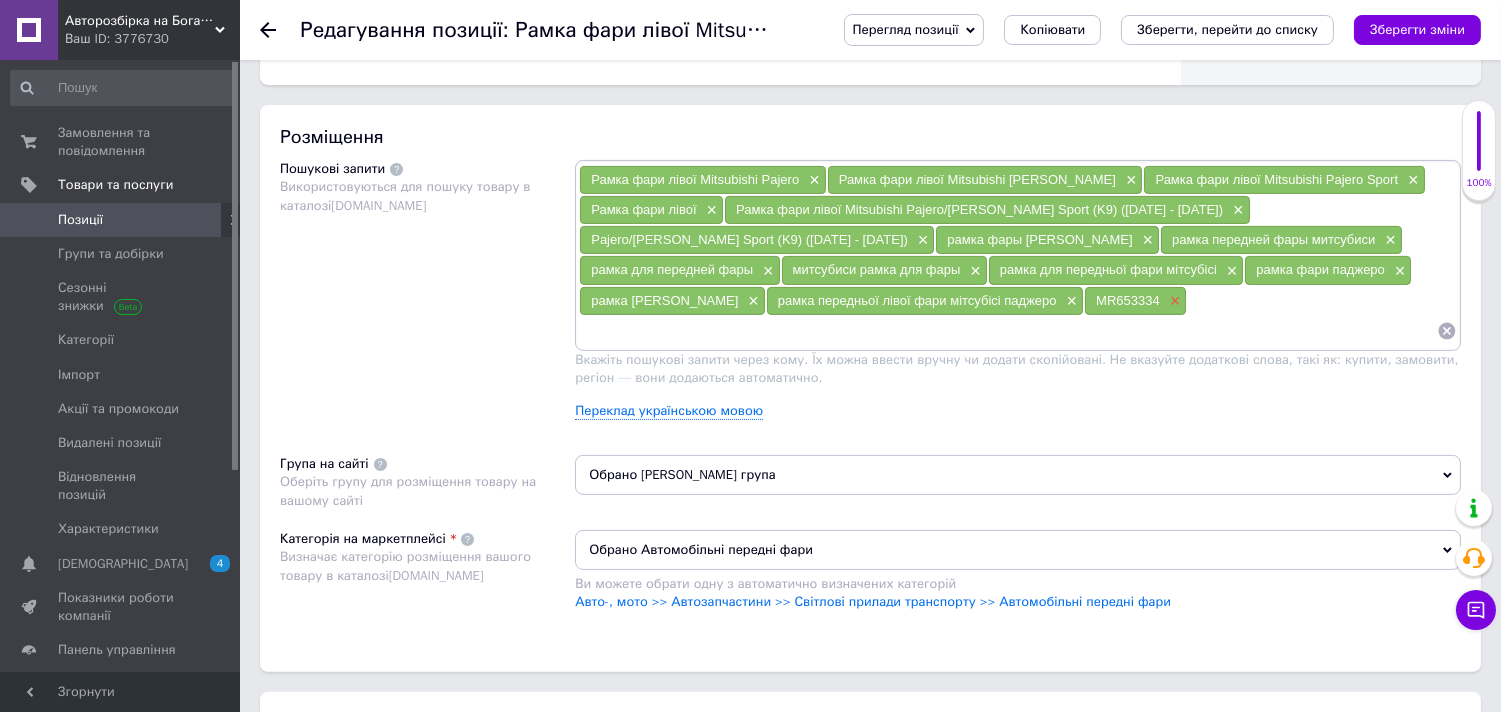 click on "×" at bounding box center (1173, 301) 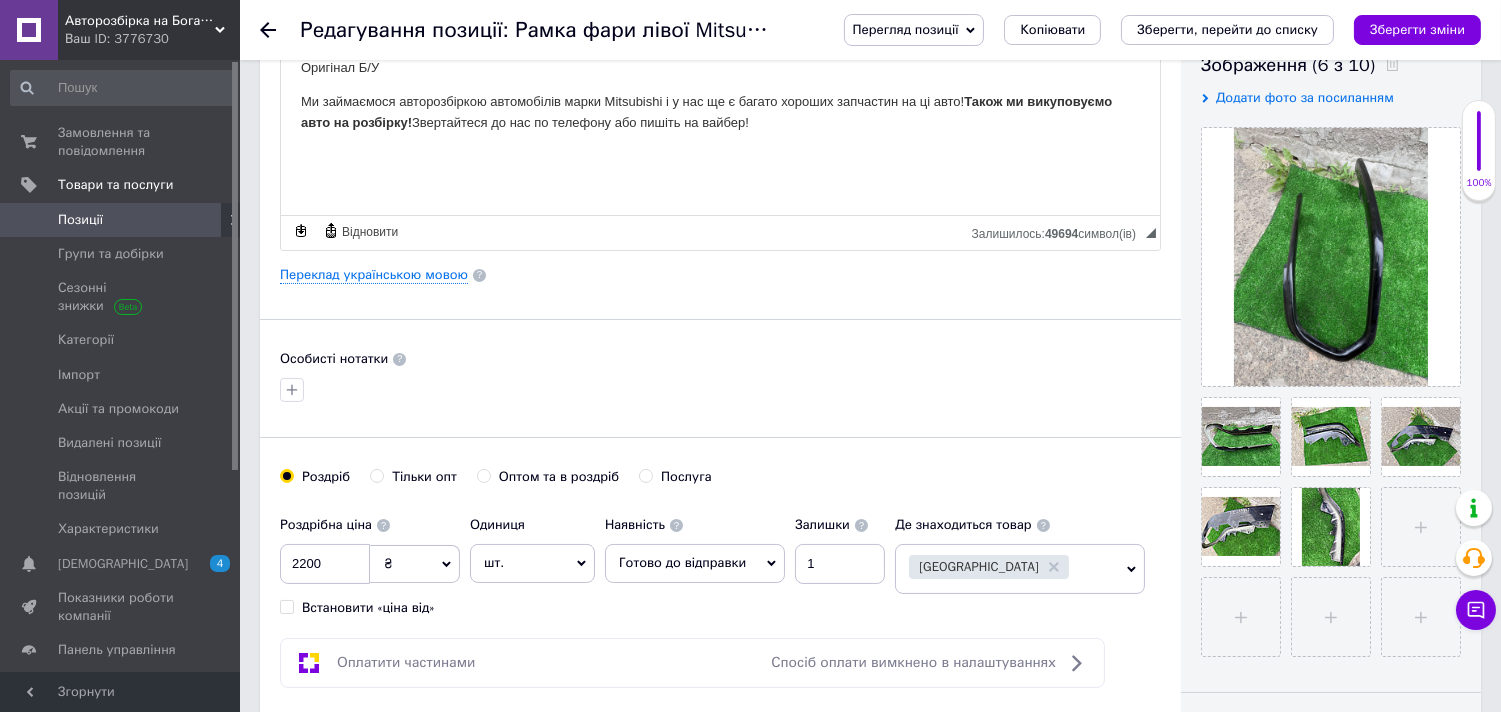 scroll, scrollTop: 0, scrollLeft: 0, axis: both 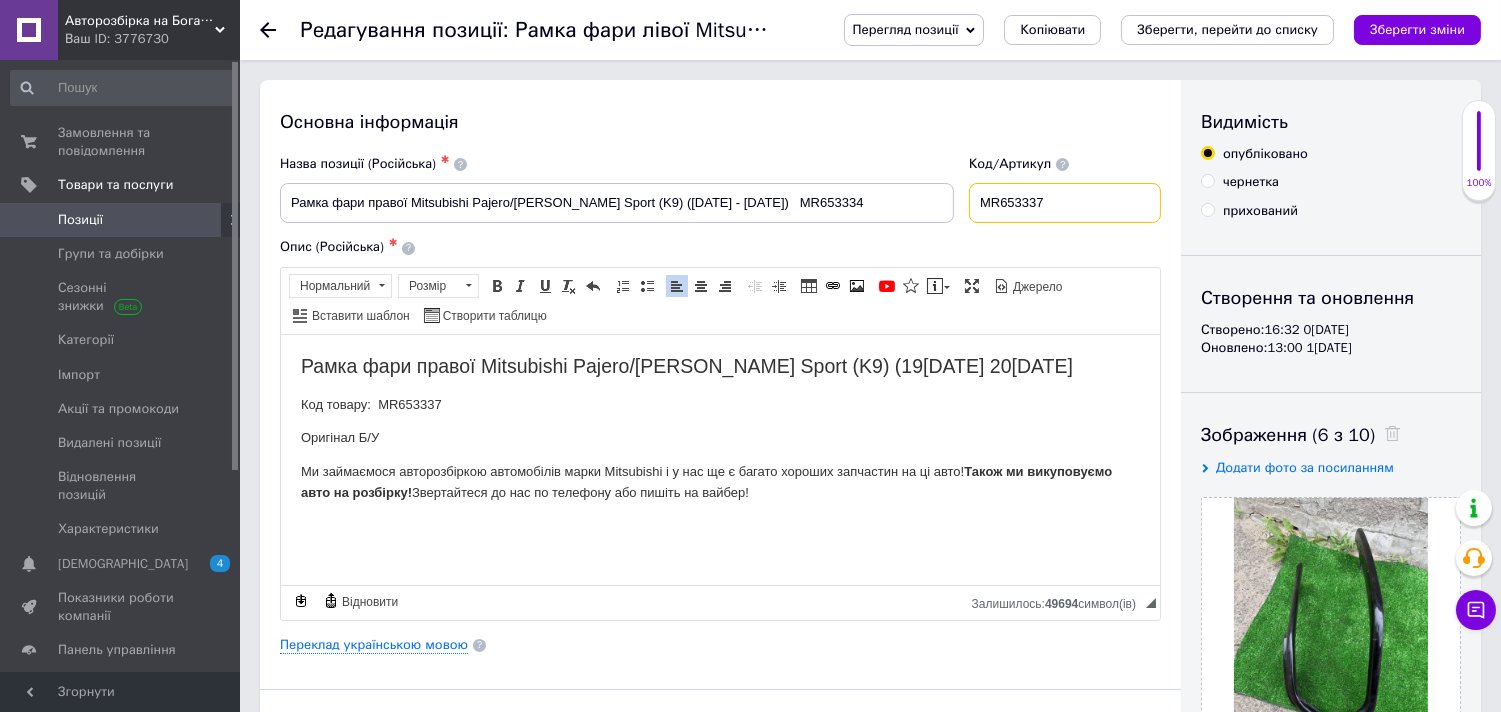 drag, startPoint x: 1077, startPoint y: 222, endPoint x: 975, endPoint y: 222, distance: 102 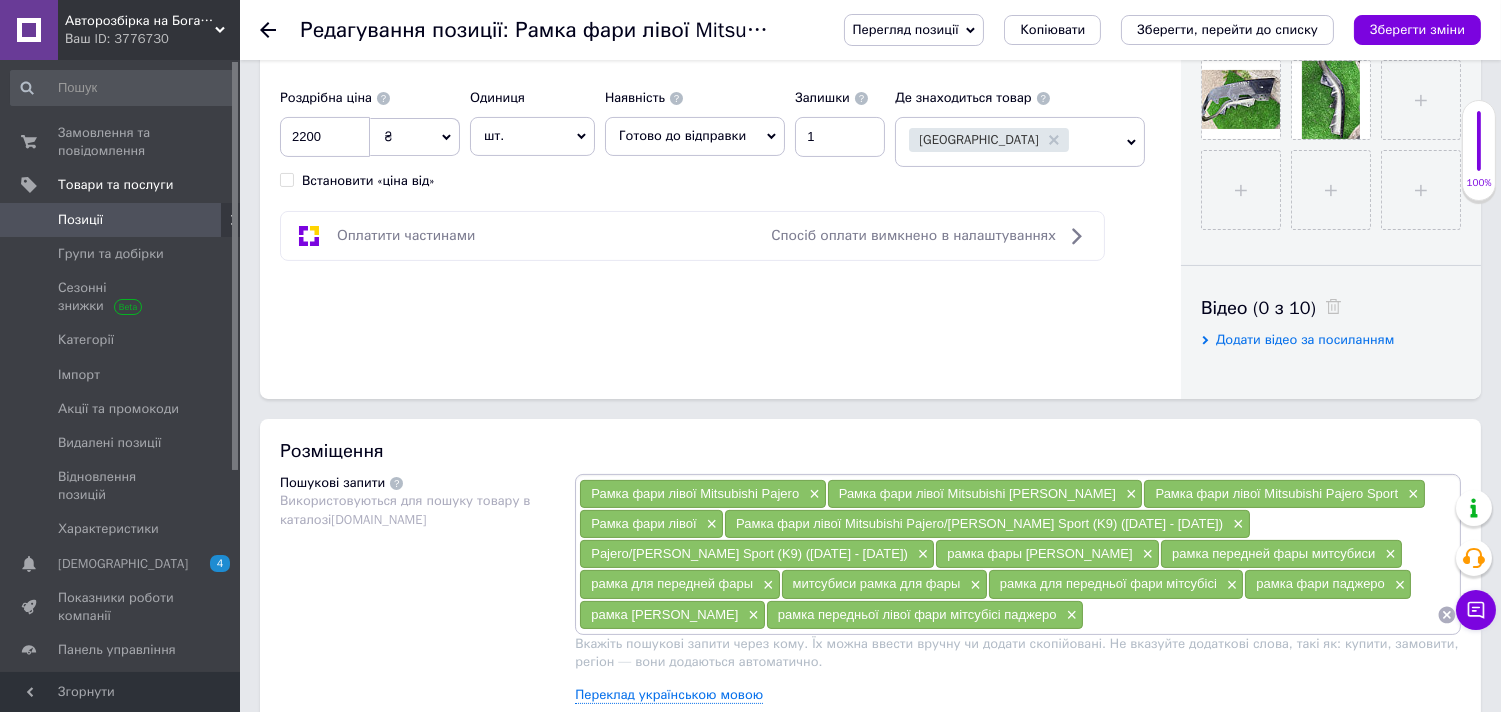 scroll, scrollTop: 1222, scrollLeft: 0, axis: vertical 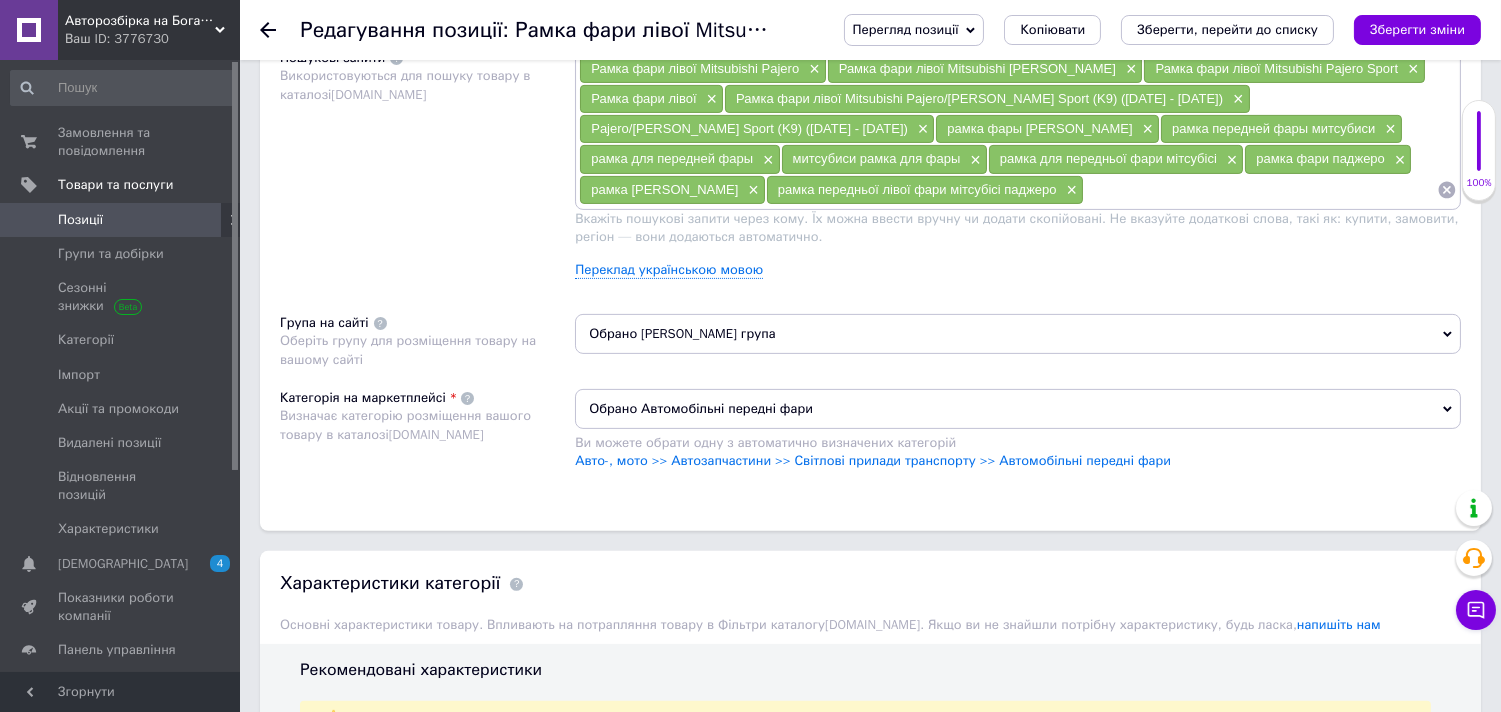 click at bounding box center (1260, 190) 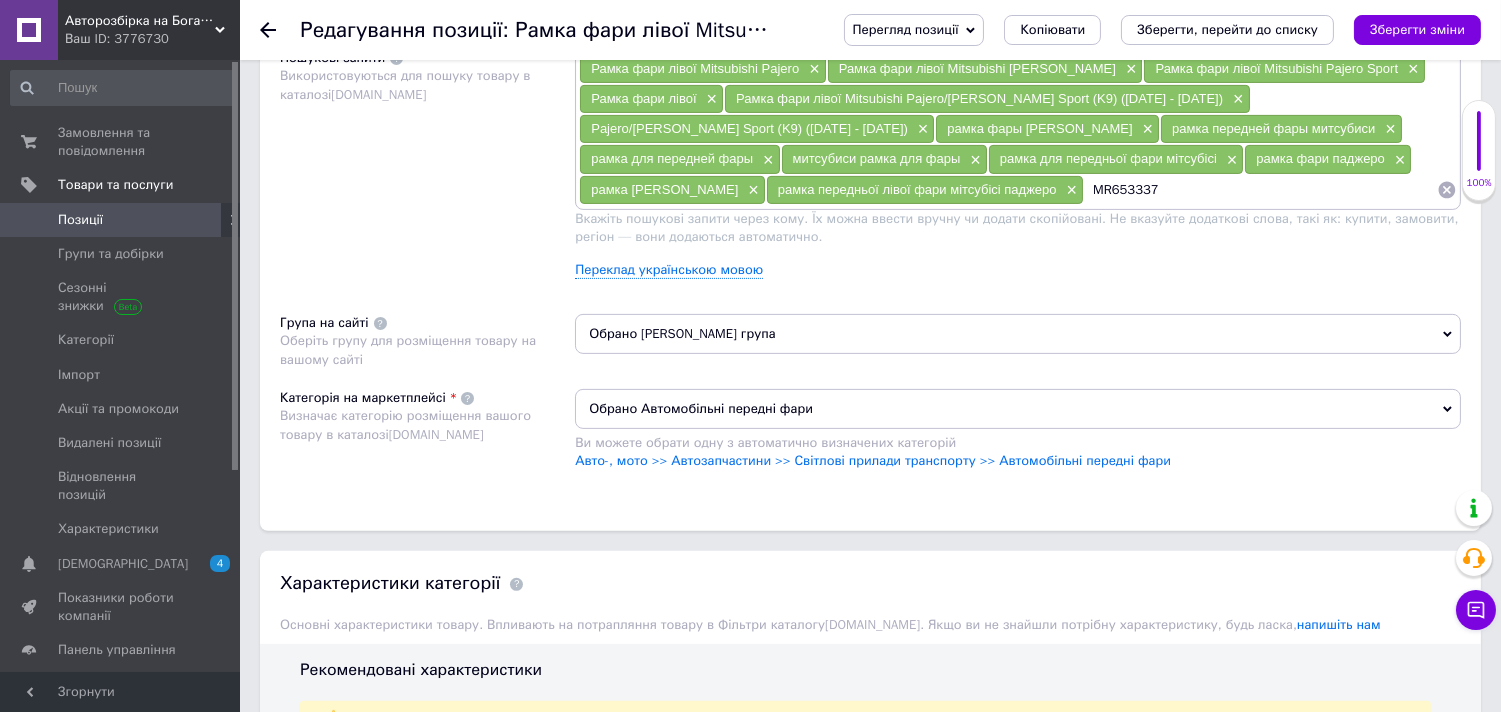 type 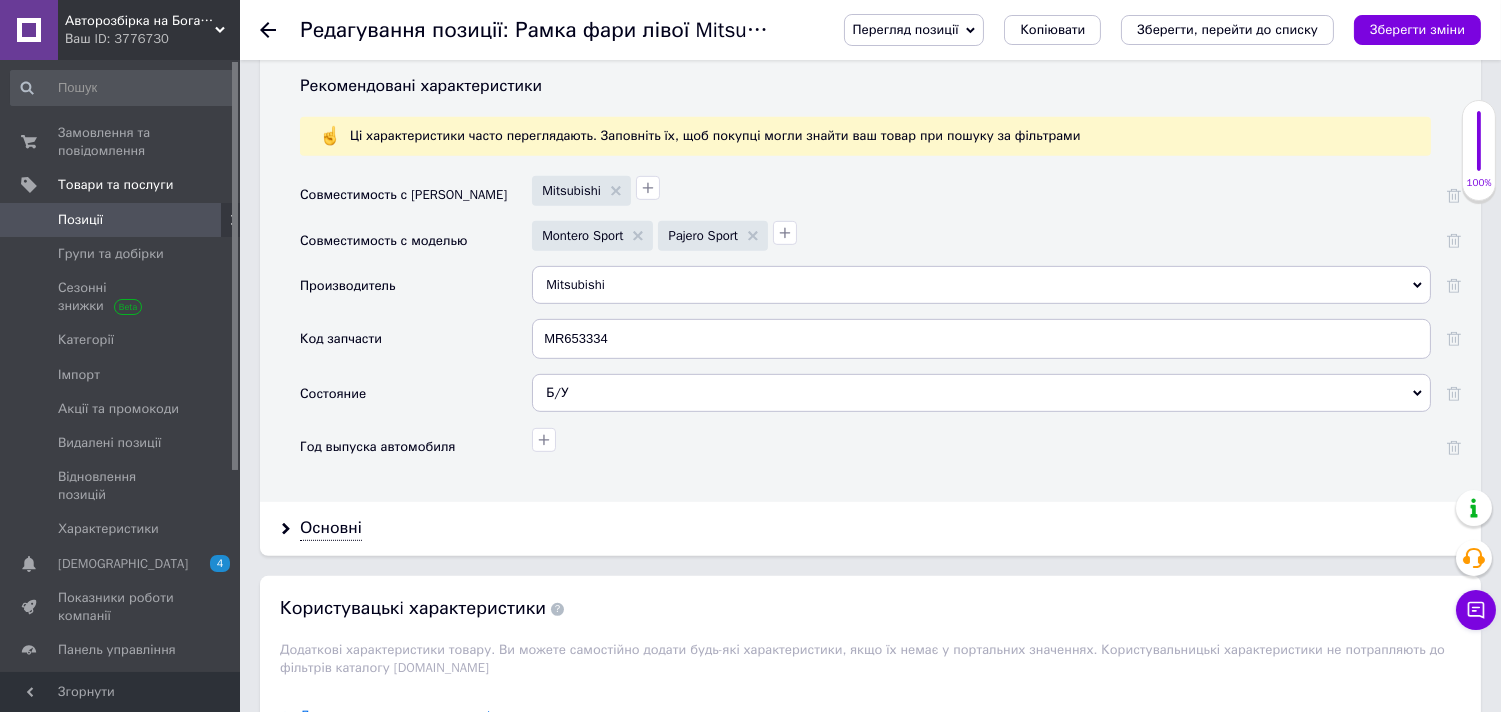 scroll, scrollTop: 2000, scrollLeft: 0, axis: vertical 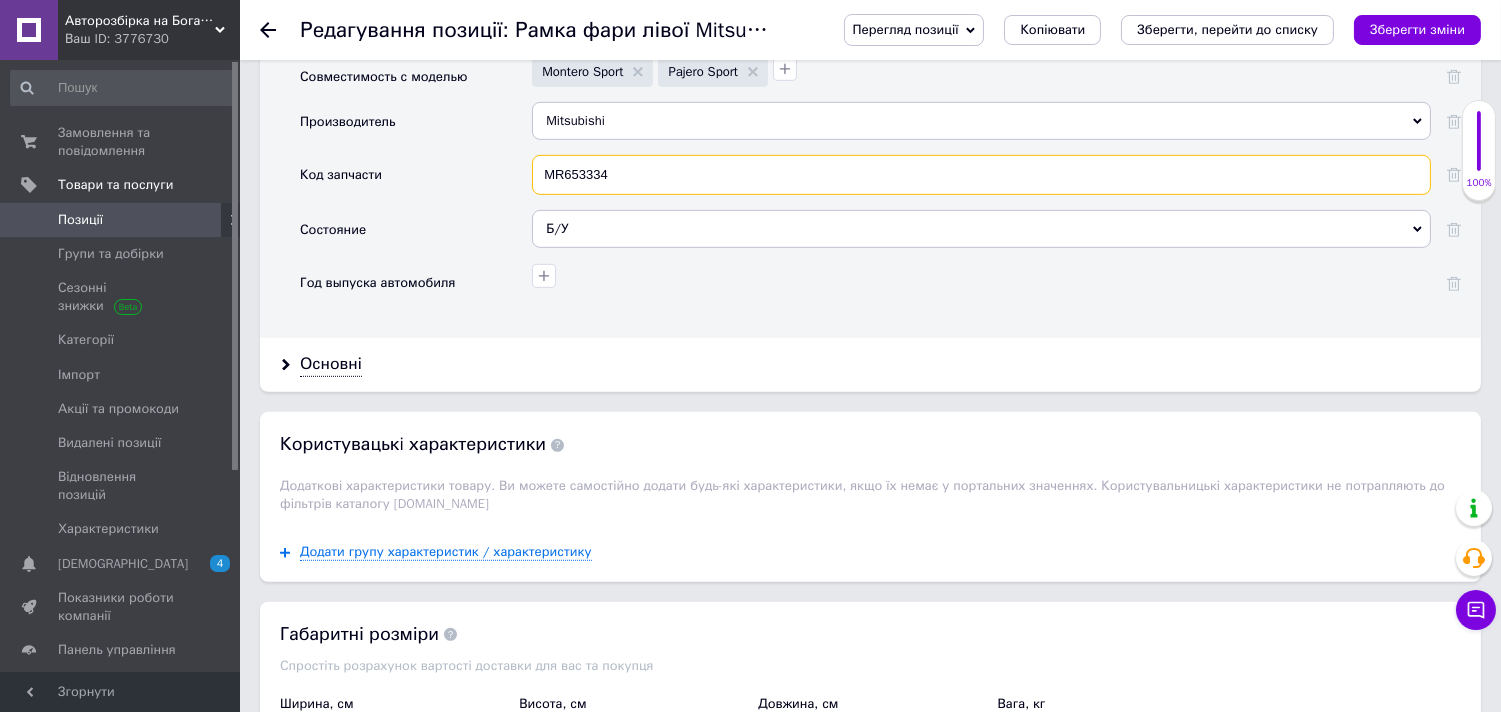 click on "MR653334" at bounding box center [981, 175] 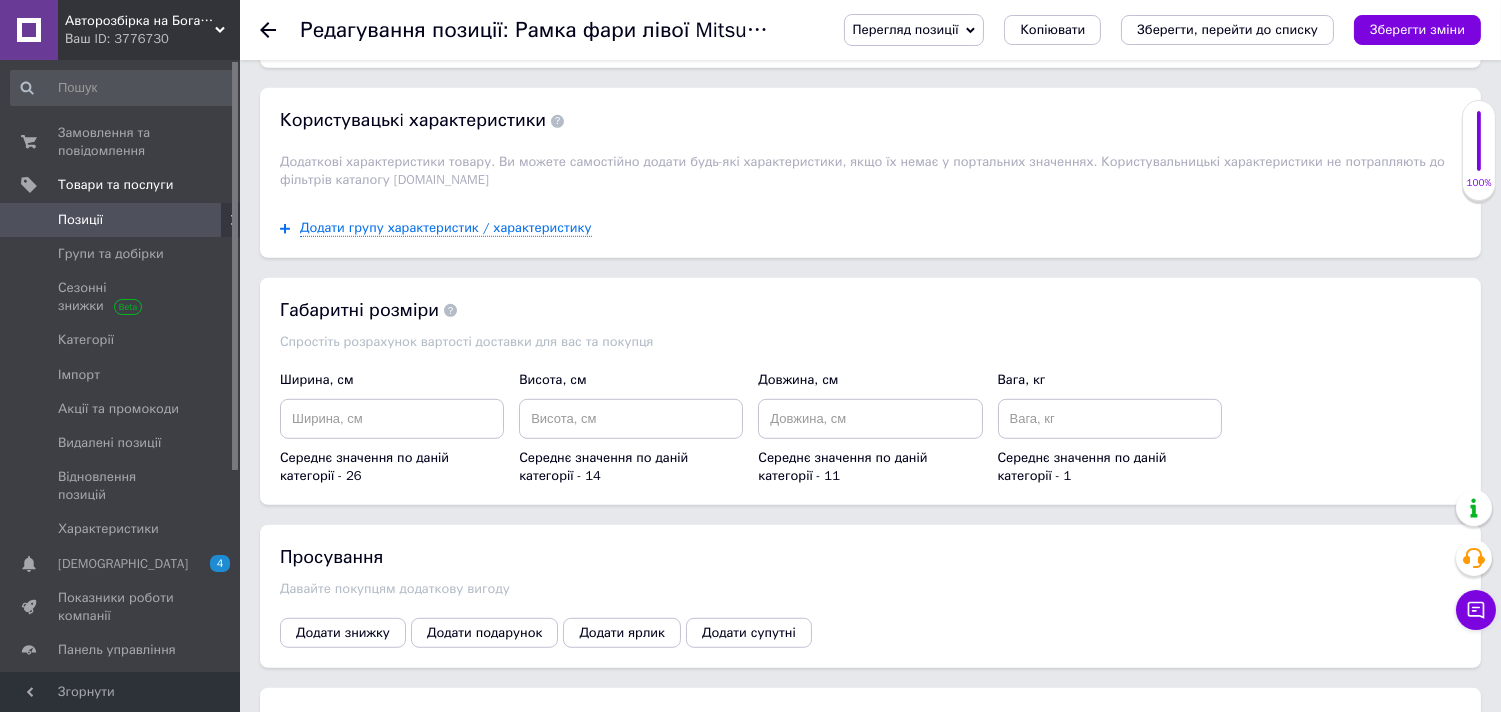 scroll, scrollTop: 2333, scrollLeft: 0, axis: vertical 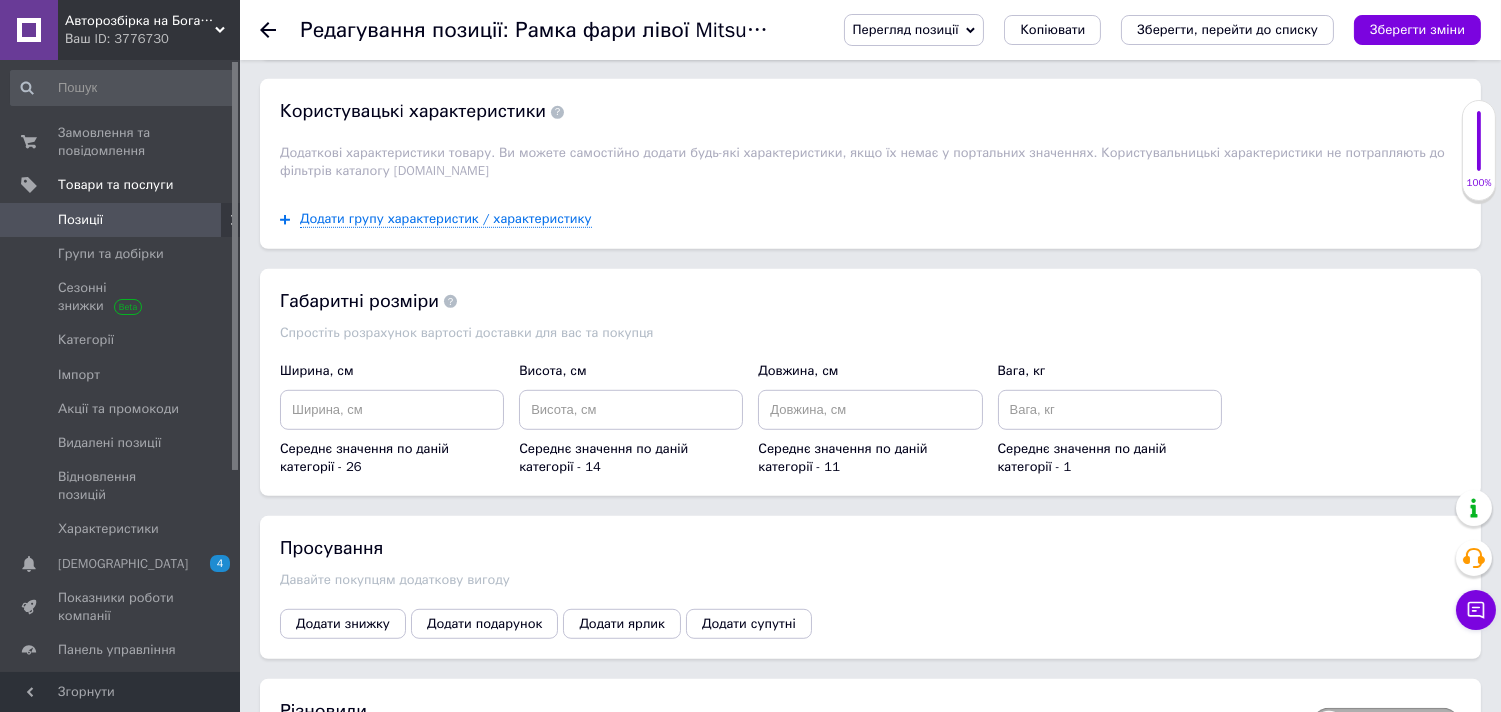 type on "MR653337" 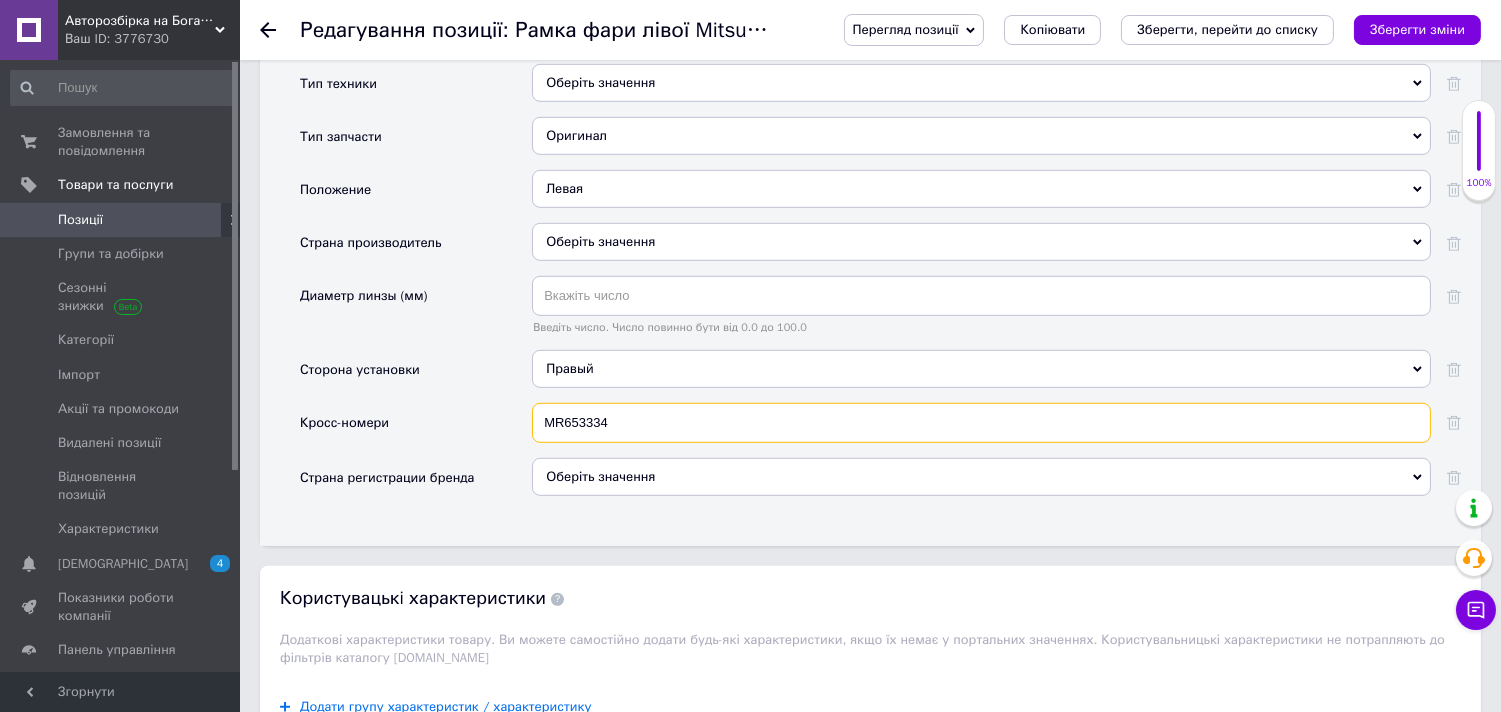 click on "MR653334" at bounding box center (981, 423) 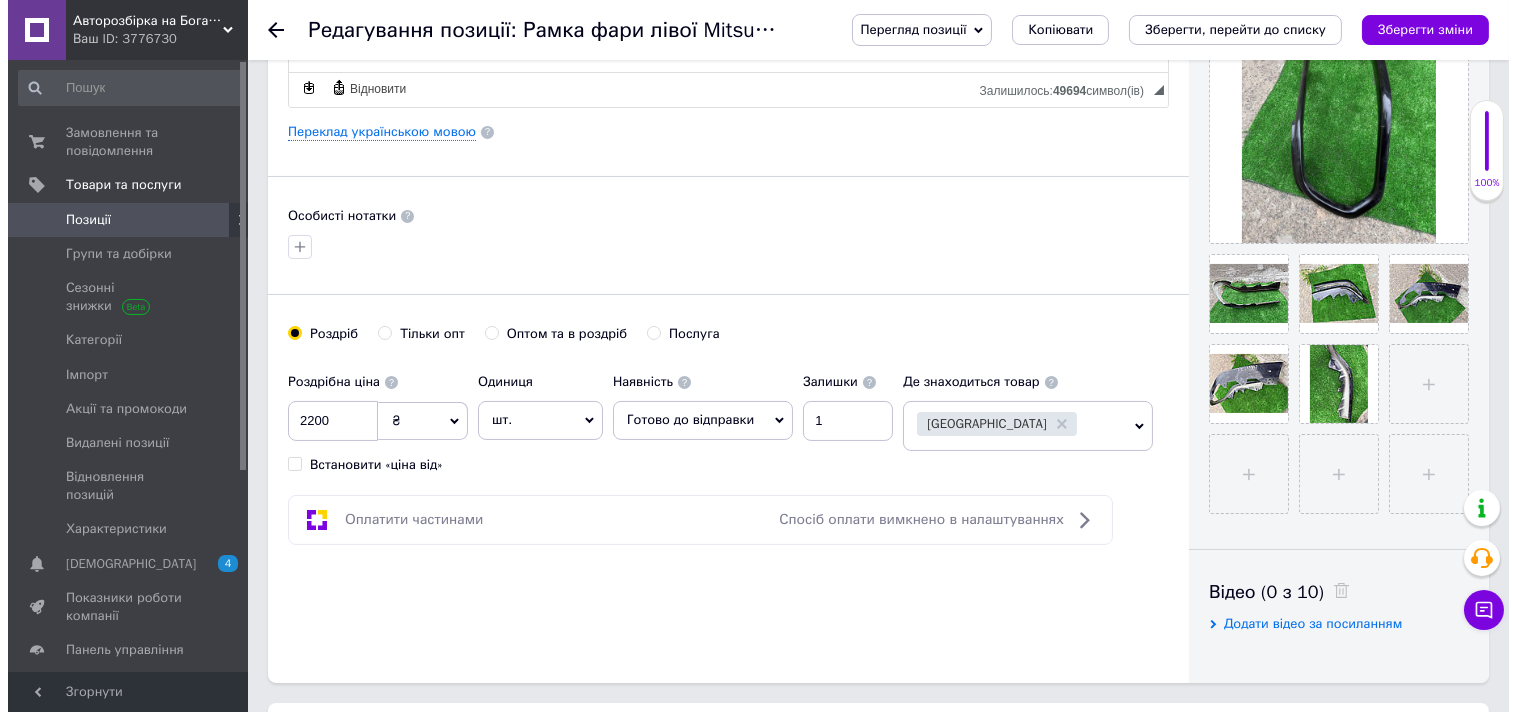scroll, scrollTop: 0, scrollLeft: 0, axis: both 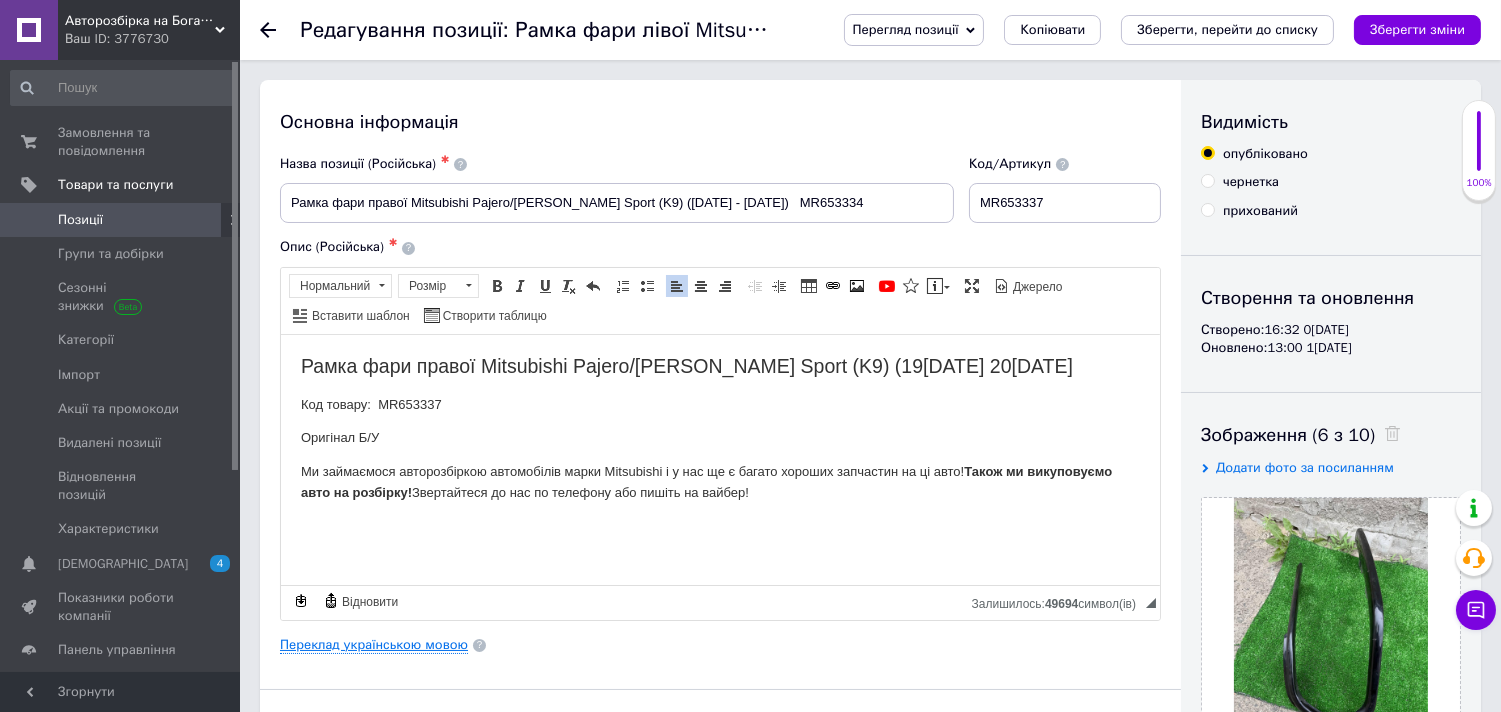 type on "MR653337" 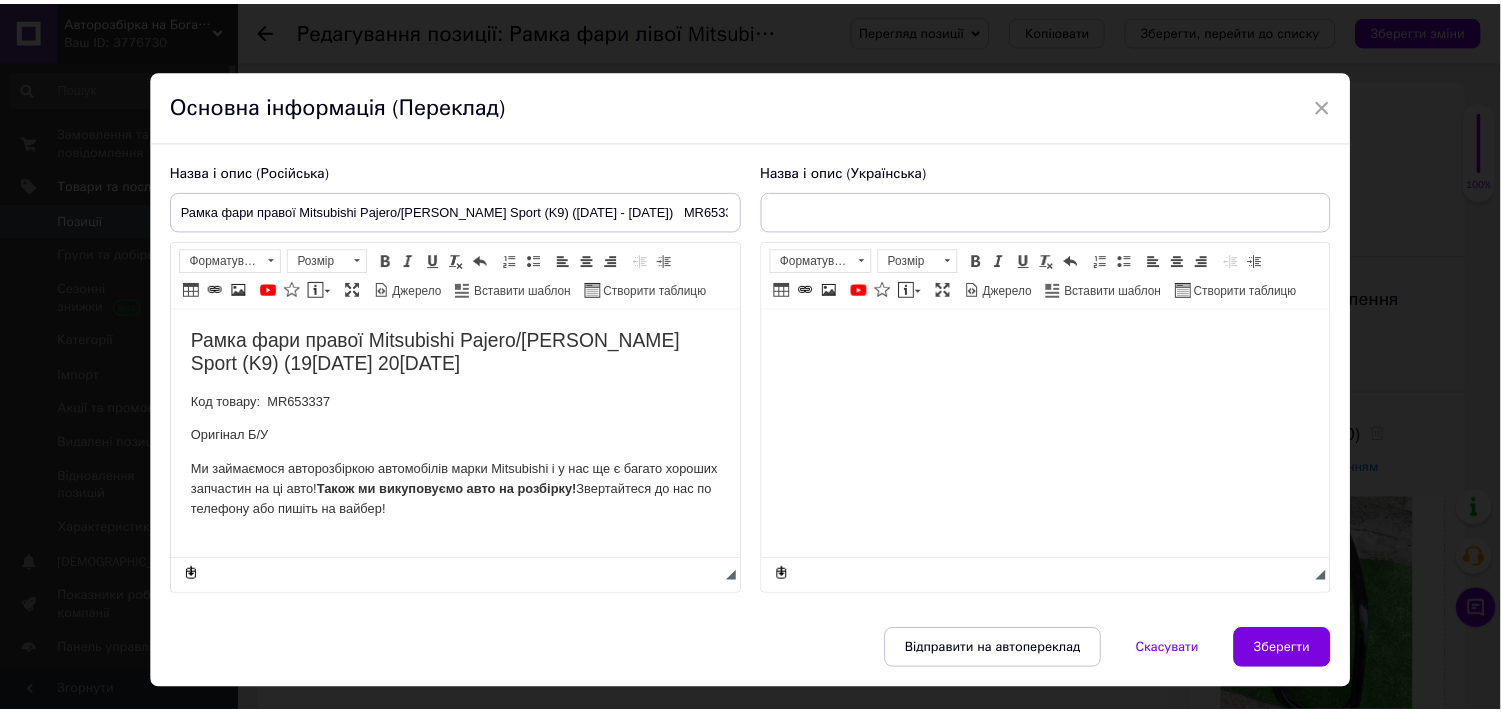 scroll, scrollTop: 0, scrollLeft: 0, axis: both 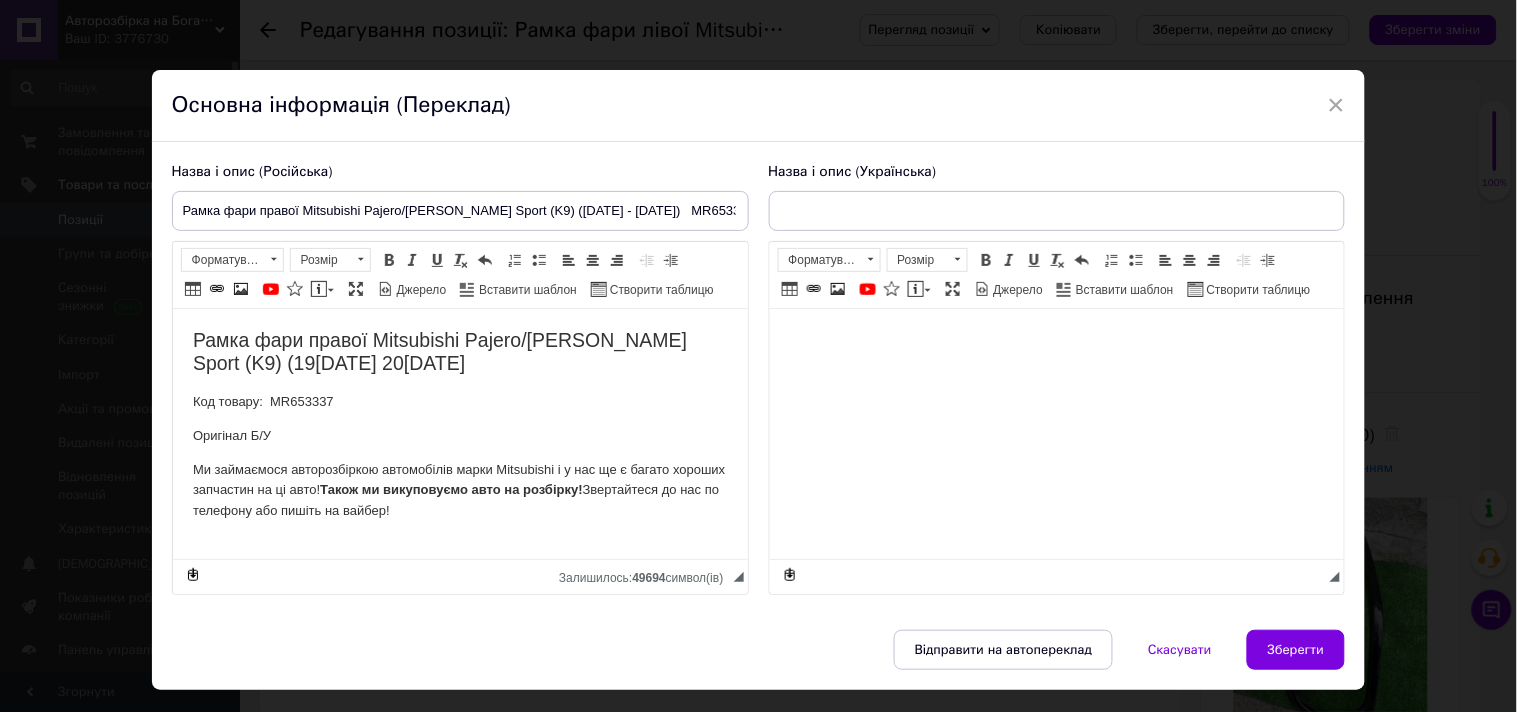 type on "Рамка фари лівої Mitsubishi Pajero/[PERSON_NAME] Sport (K9) ([DATE] - [DATE])   MR653334" 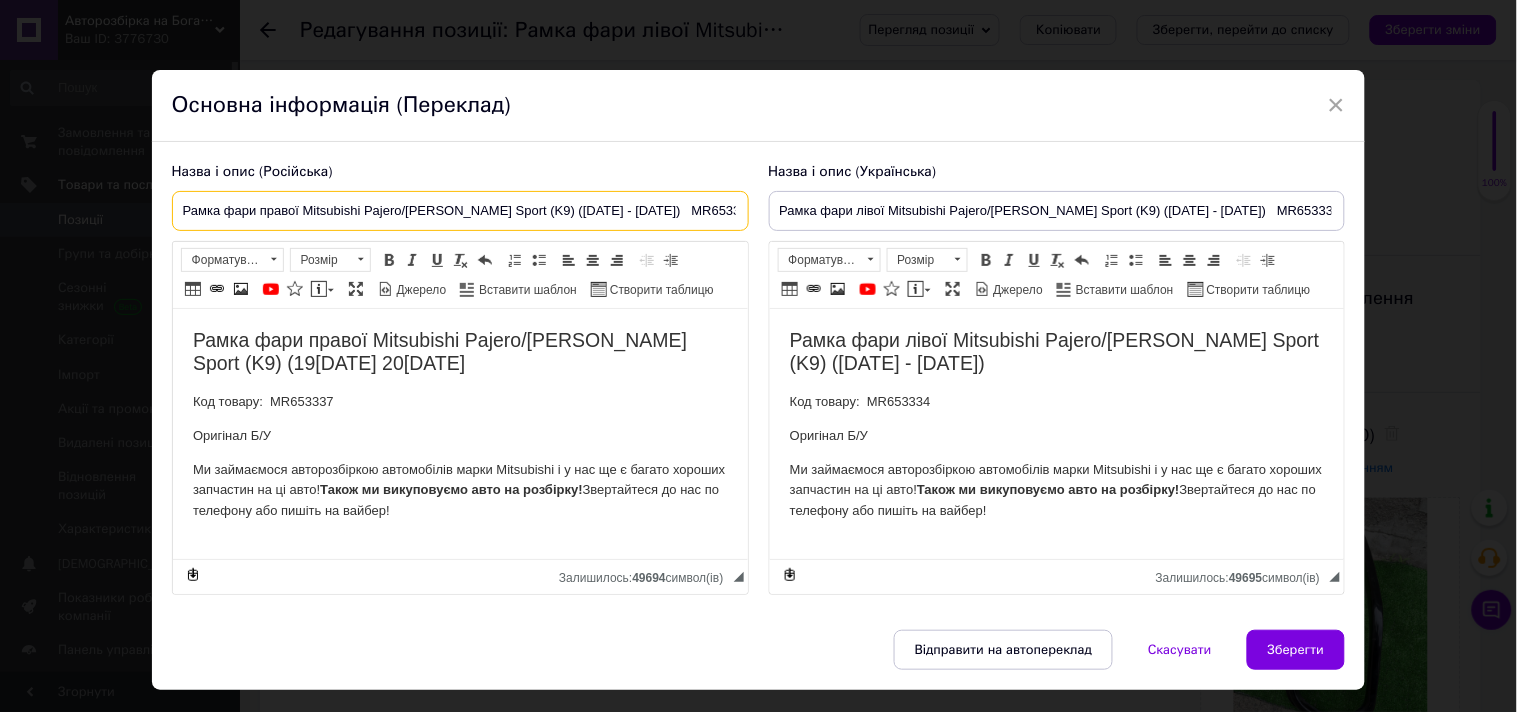 click on "Рамка фари правої Mitsubishi Pajero/[PERSON_NAME] Sport (K9) ([DATE] - [DATE])   MR653334" at bounding box center (460, 211) 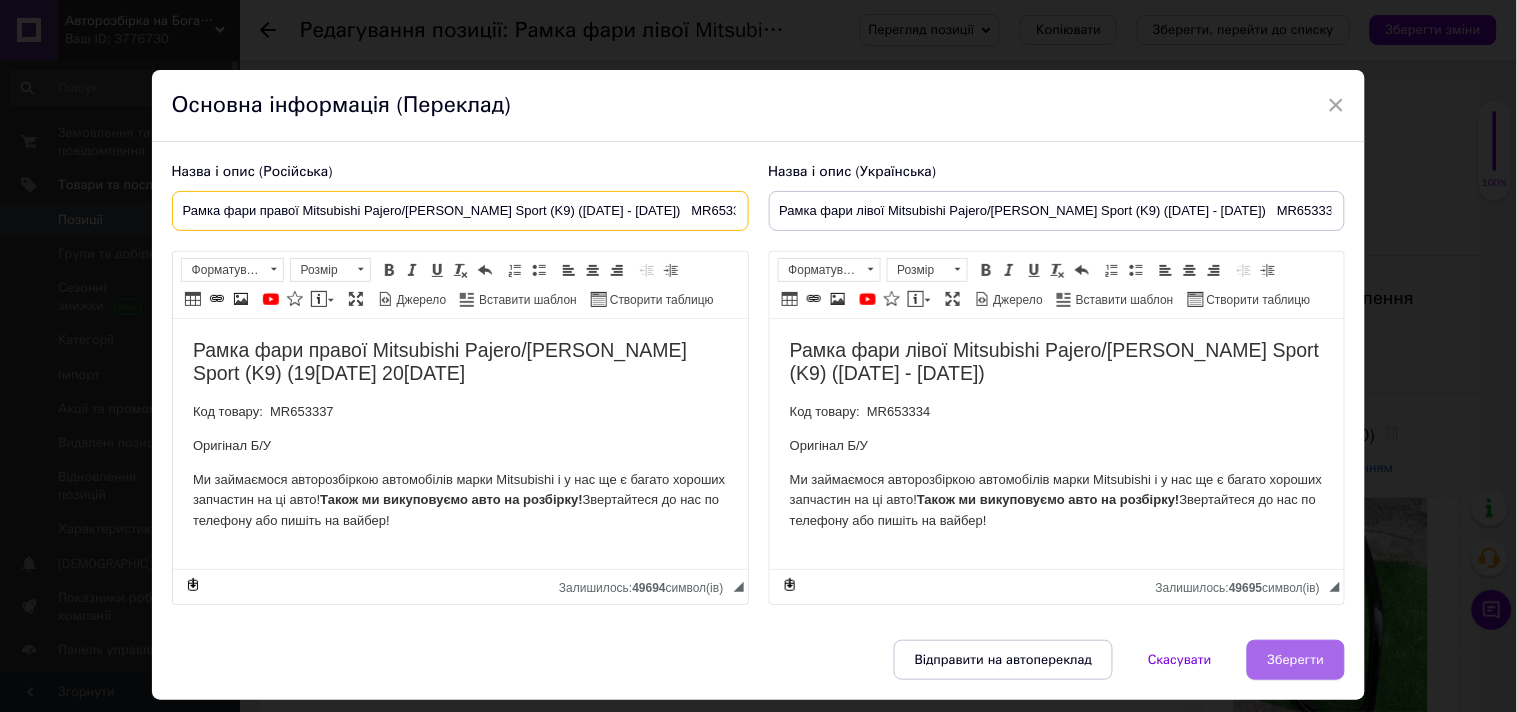 type on "Рамка фари правої Mitsubishi Pajero/[PERSON_NAME] Sport (K9) ([DATE] - [DATE])   MR653337" 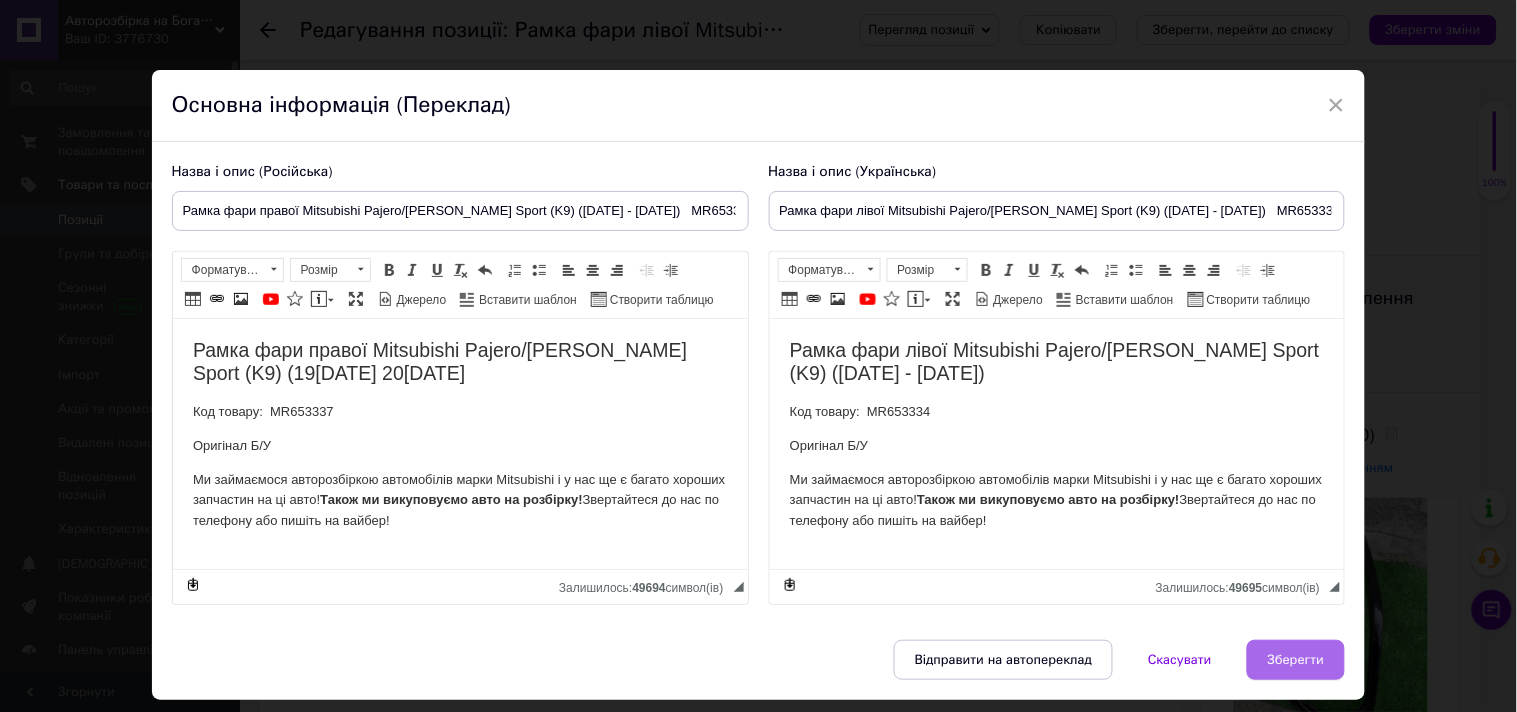 click on "Зберегти" at bounding box center [1296, 660] 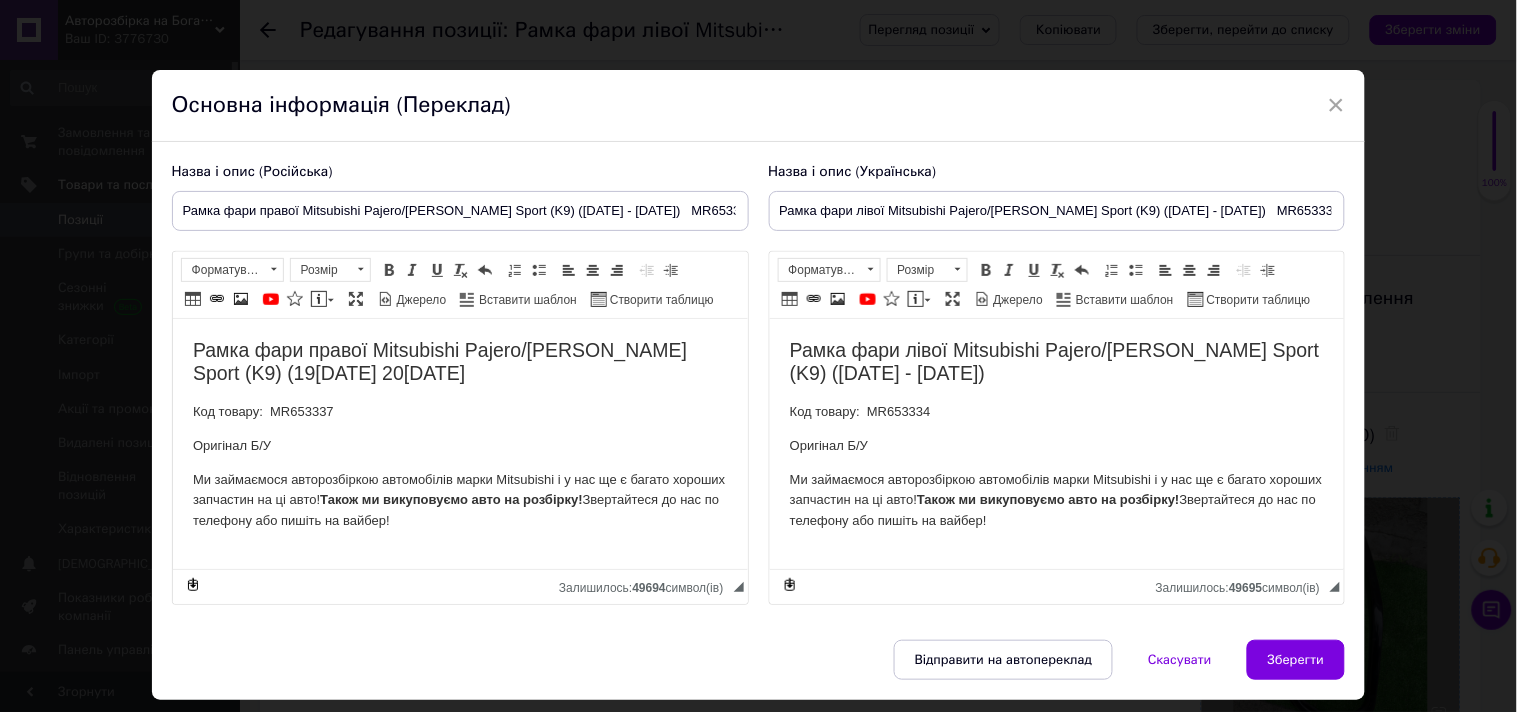 type on "Рамка фари правої Mitsubishi Pajero/[PERSON_NAME] Sport (K9) ([DATE] - [DATE])   MR653337" 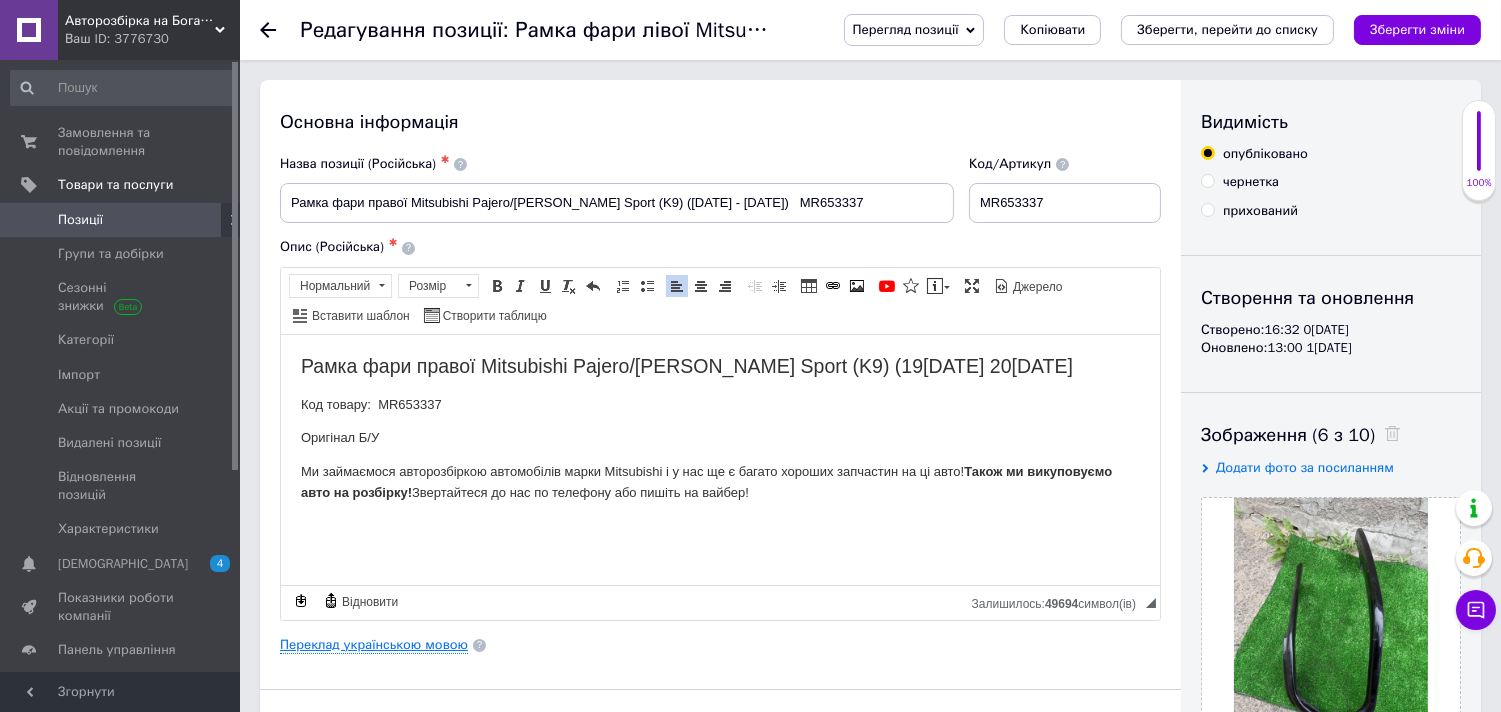 click on "Переклад українською мовою" at bounding box center [374, 645] 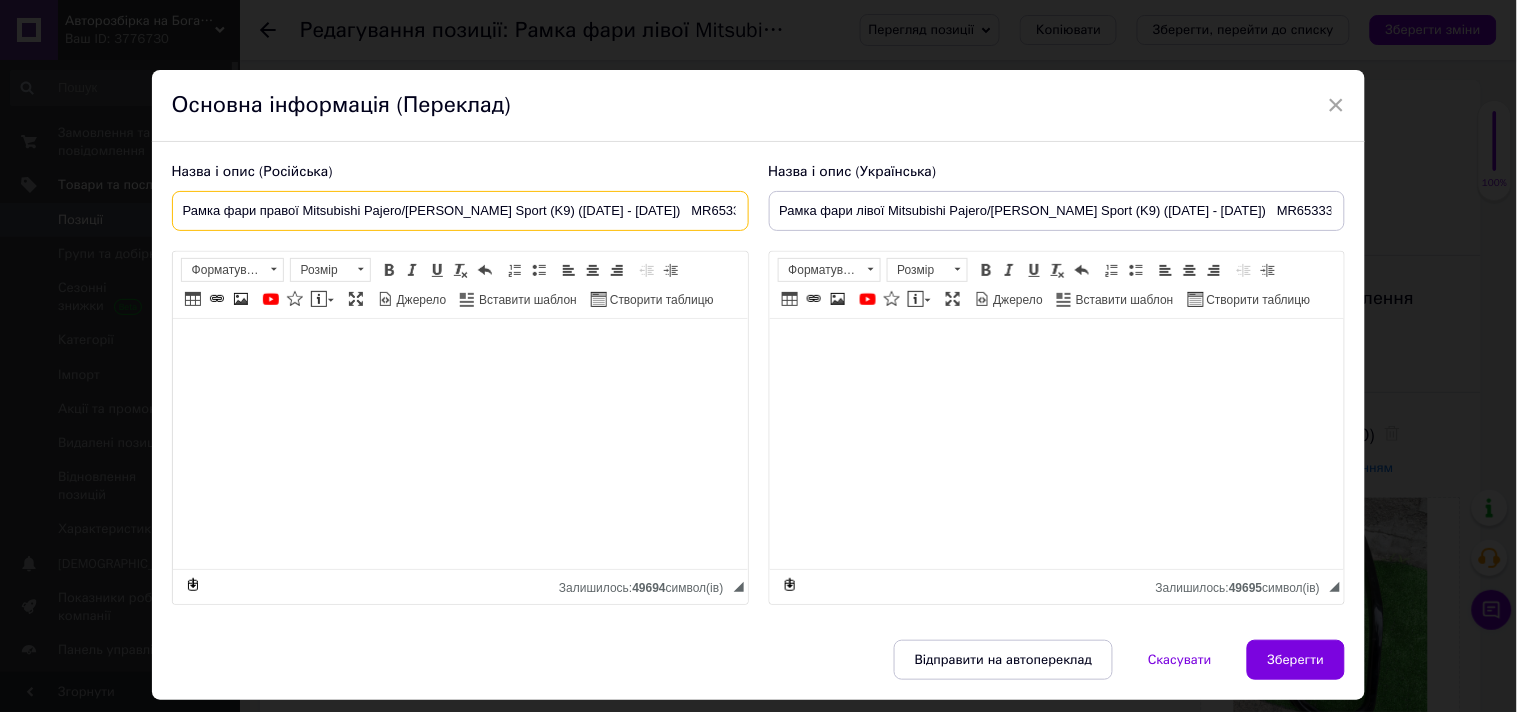 drag, startPoint x: 176, startPoint y: 210, endPoint x: 696, endPoint y: 211, distance: 520.001 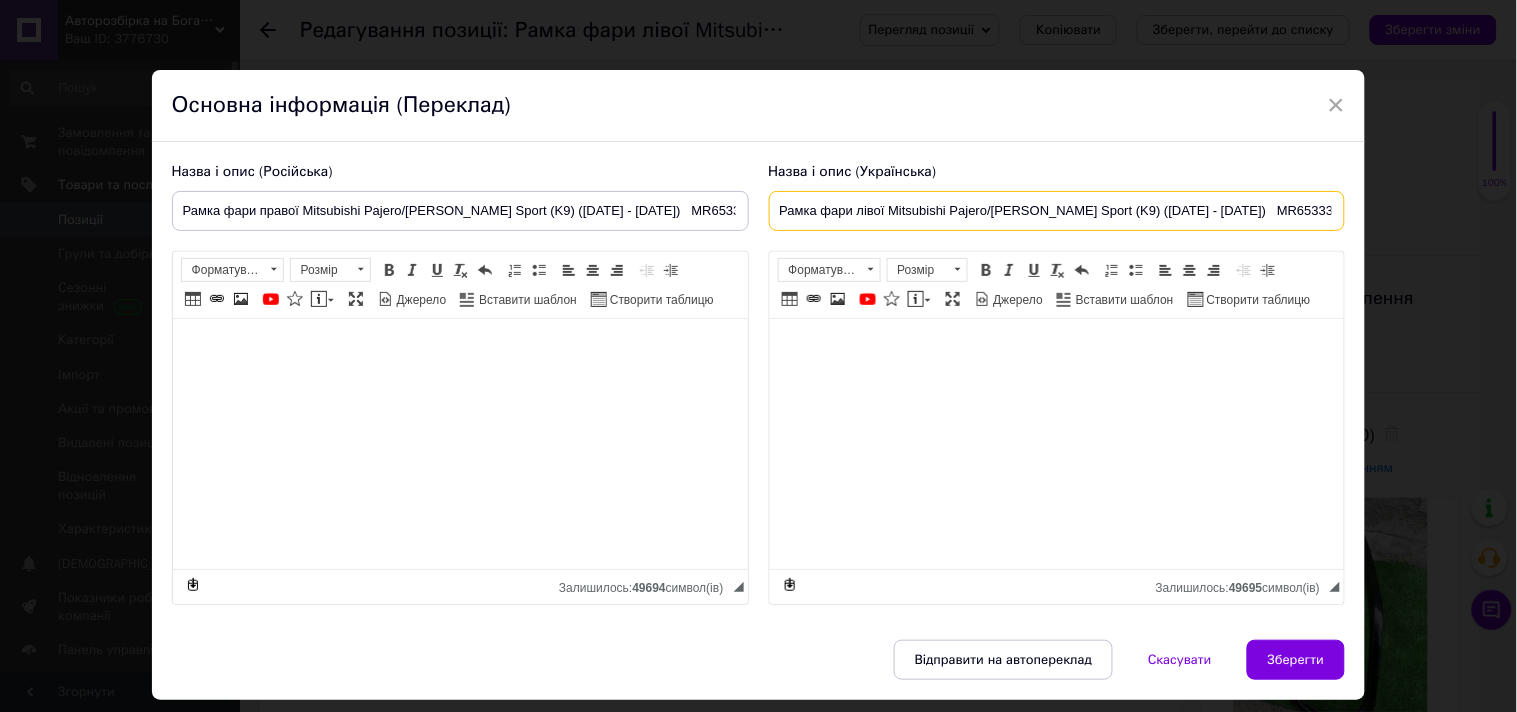 drag, startPoint x: 772, startPoint y: 208, endPoint x: 1385, endPoint y: 212, distance: 613.01306 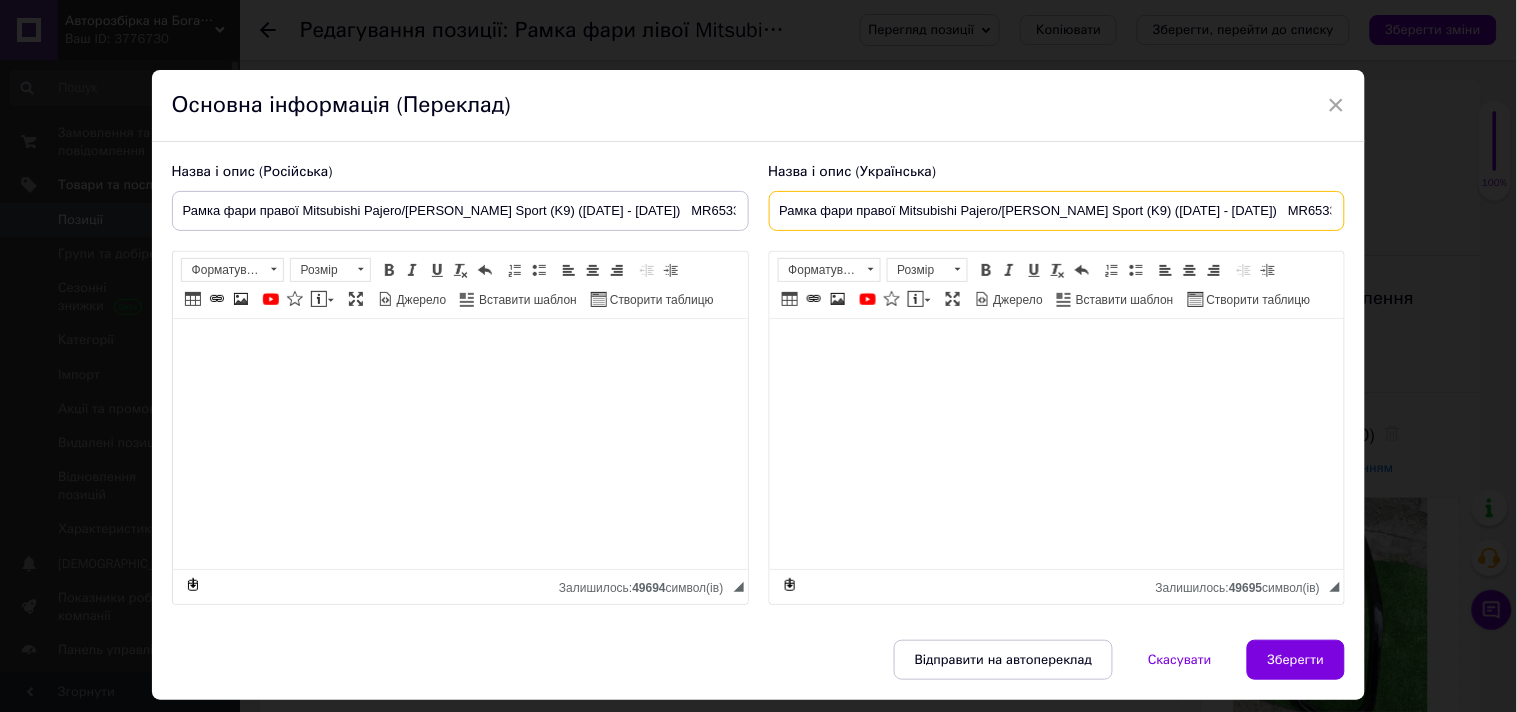 type on "Рамка фари правої Mitsubishi Pajero/[PERSON_NAME] Sport (K9) ([DATE] - [DATE])   MR653337" 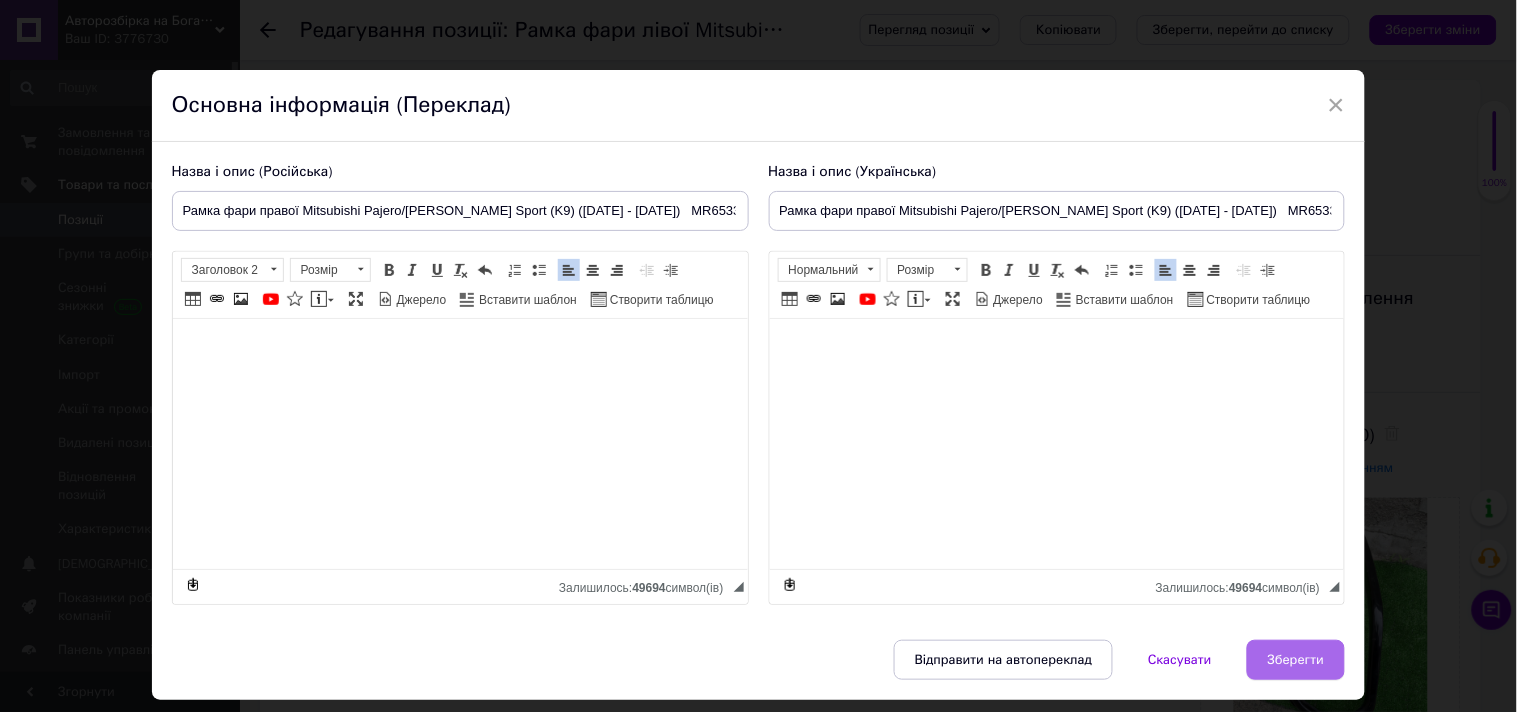 click on "Зберегти" at bounding box center (1296, 660) 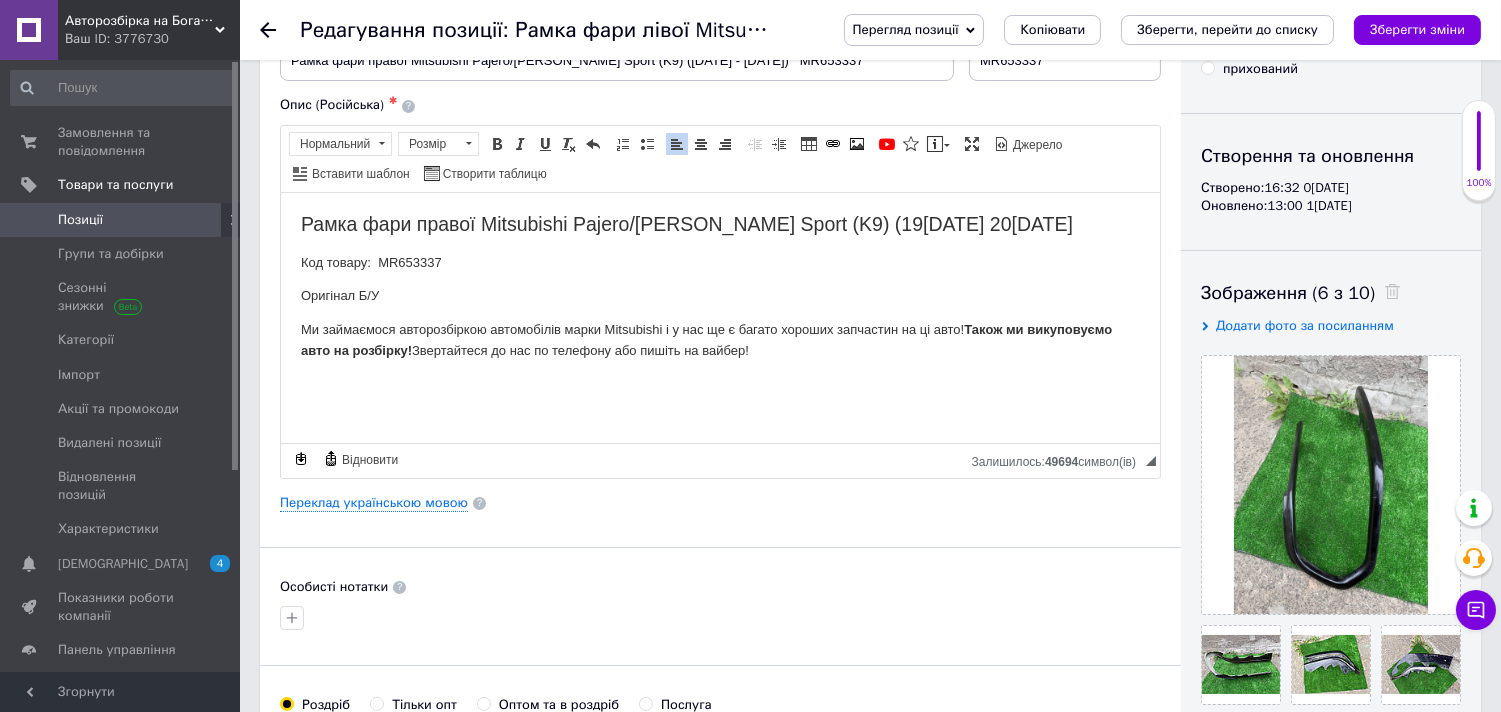 scroll, scrollTop: 0, scrollLeft: 0, axis: both 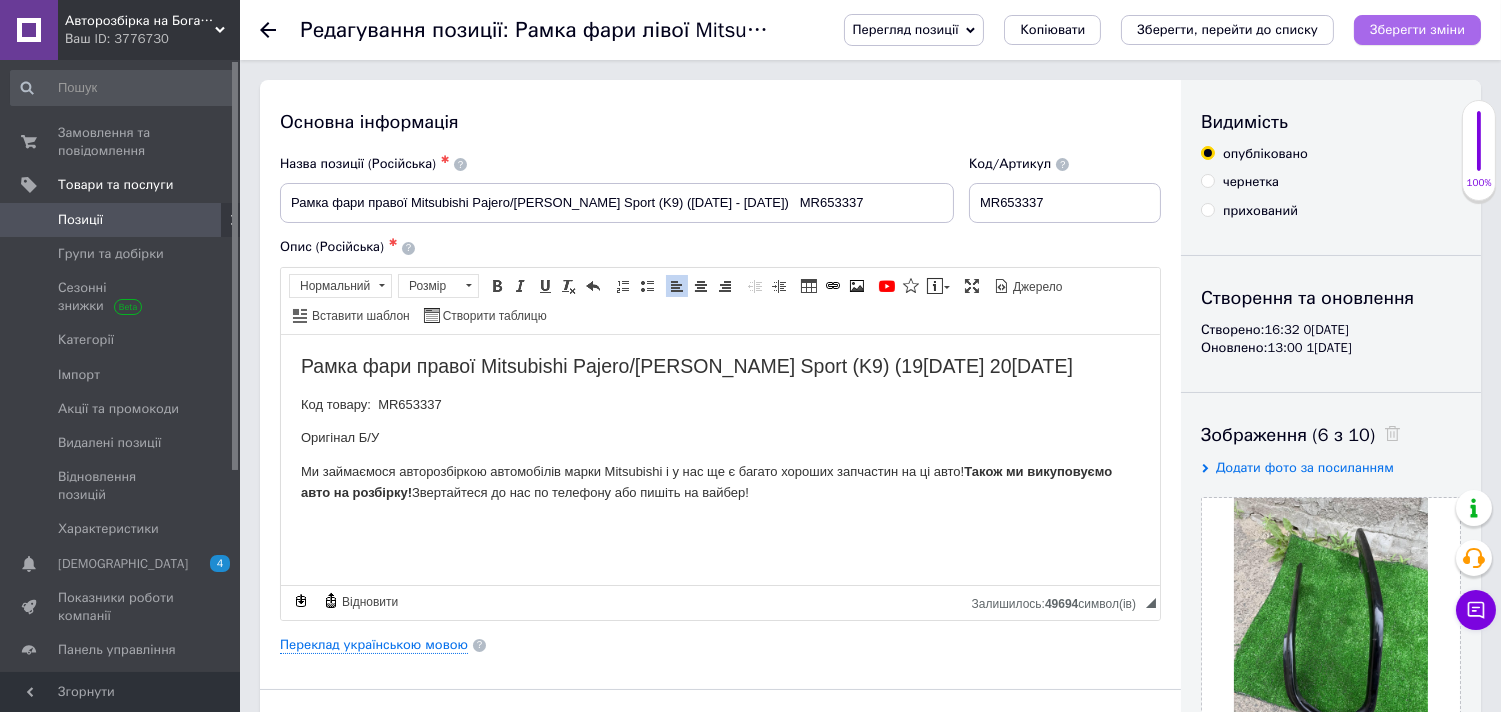 click on "Зберегти зміни" at bounding box center [1417, 29] 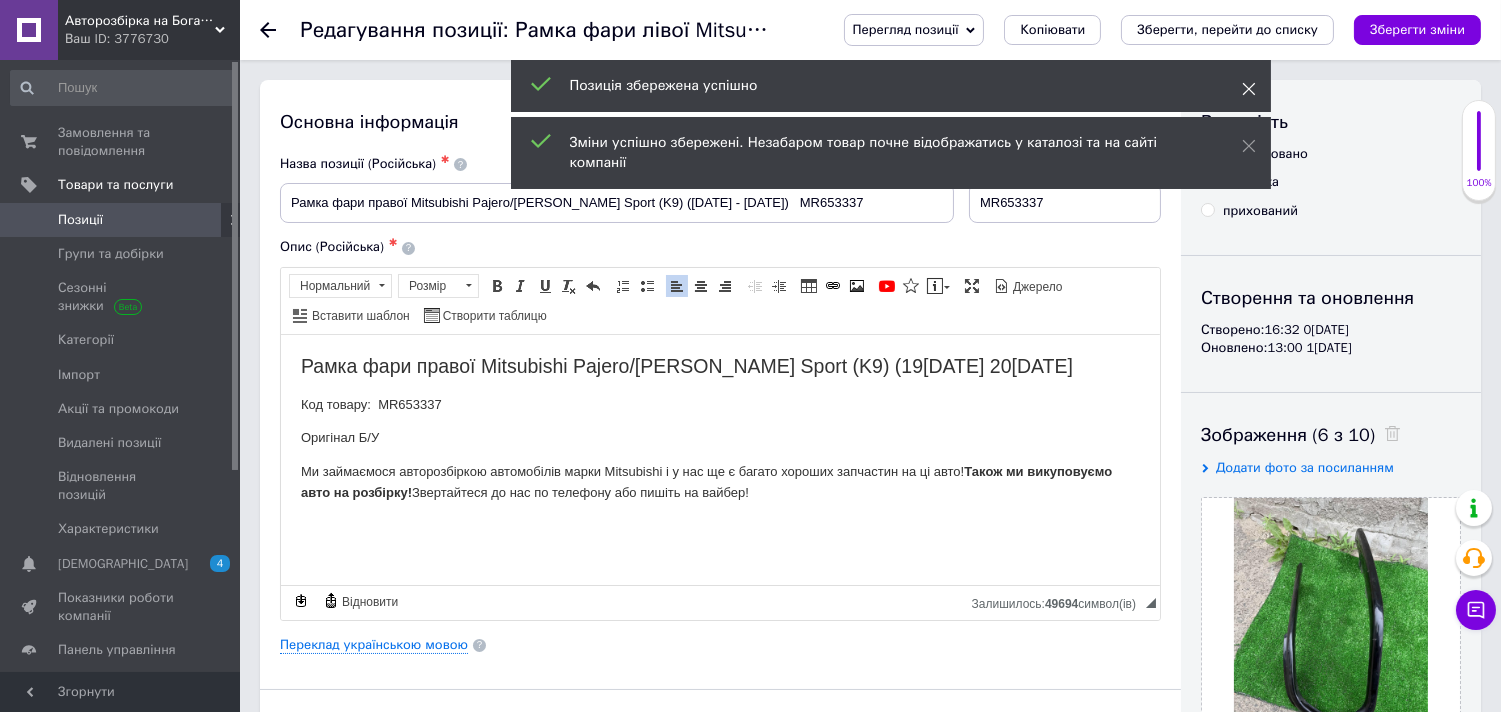click 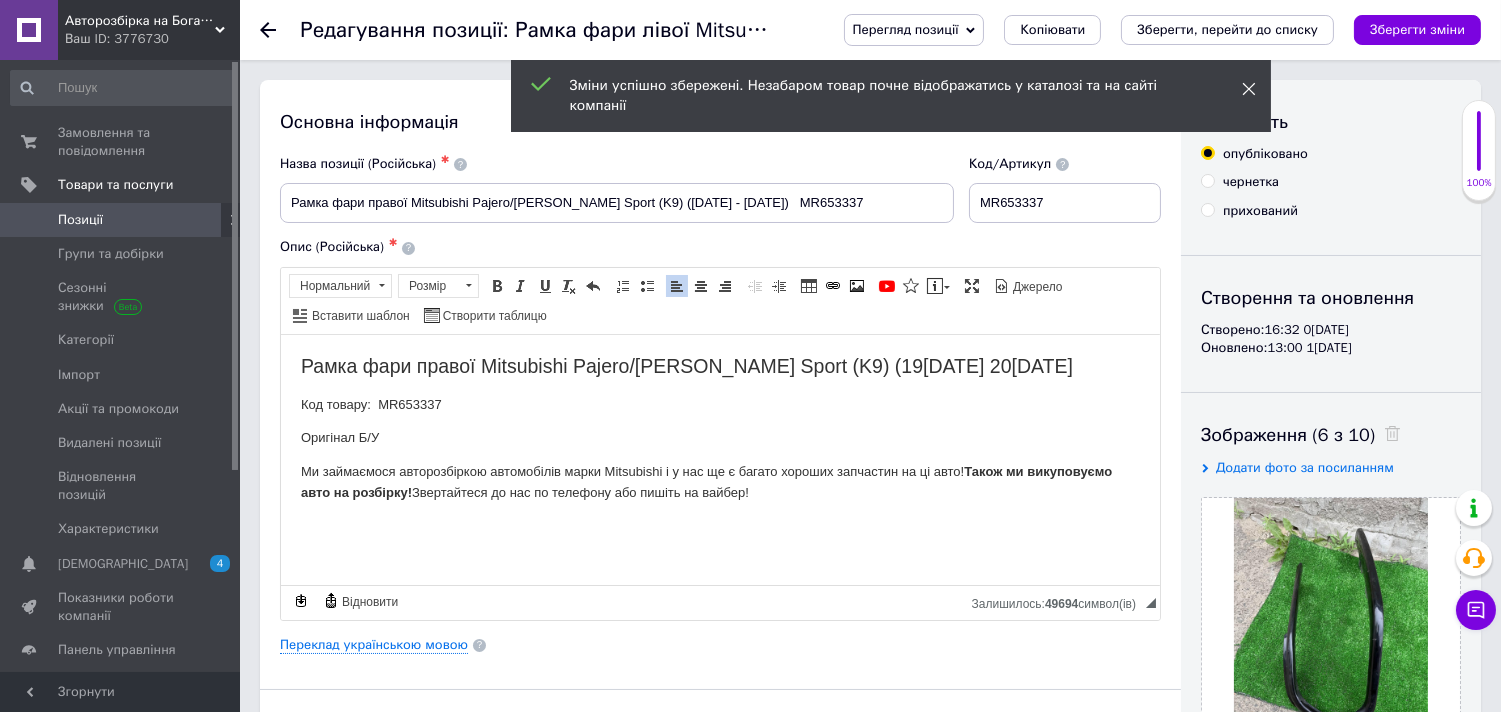 click 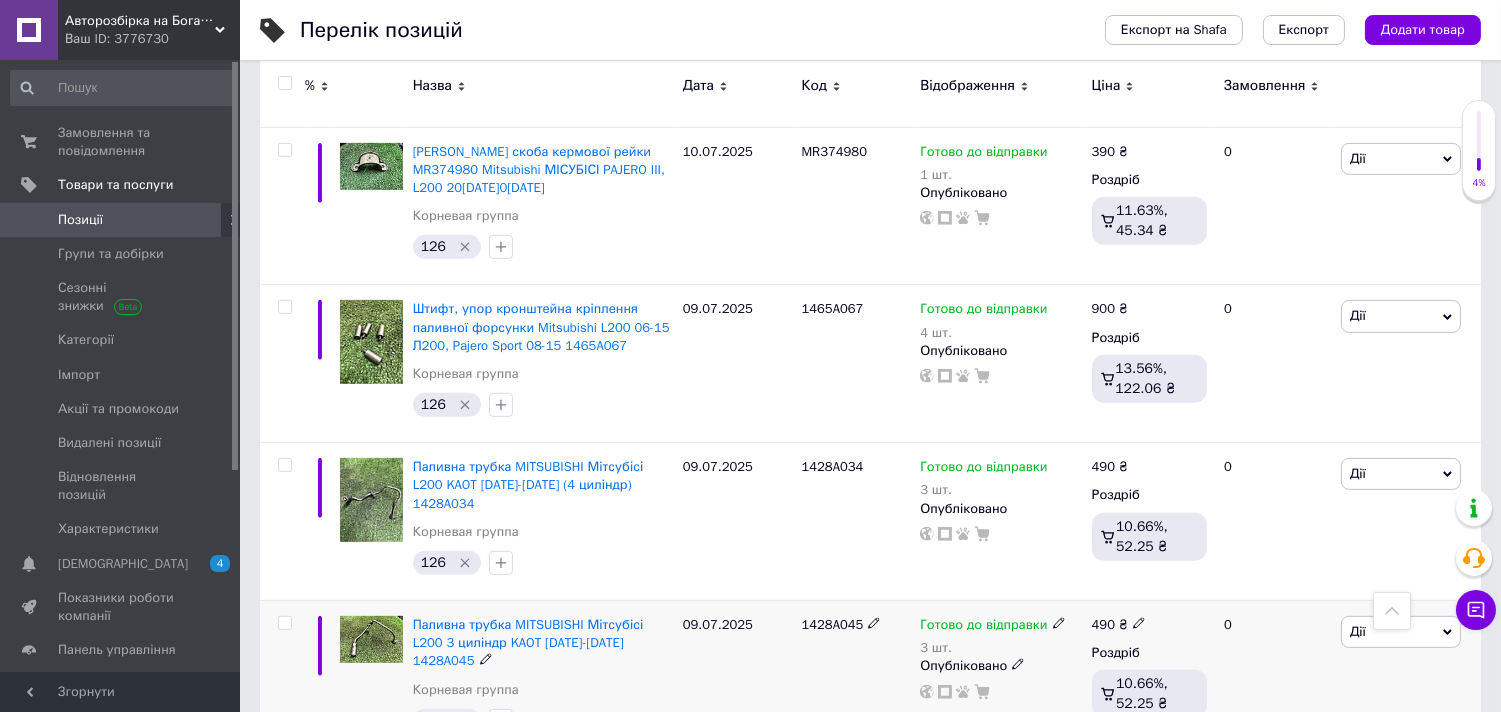 scroll, scrollTop: 1777, scrollLeft: 0, axis: vertical 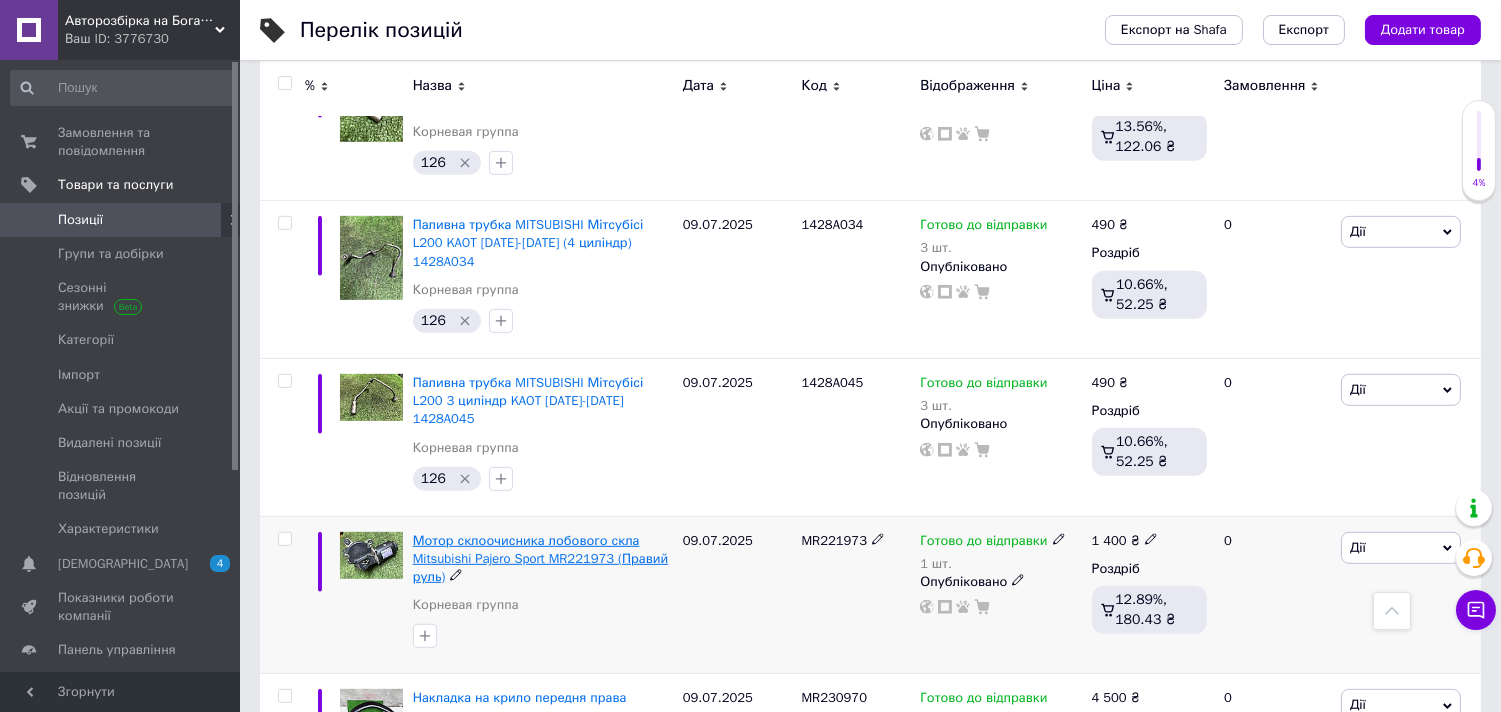 click on "Мотор склоочисника лобового скла Mitsubishi Pajero Sport MR221973 (Правий руль)" at bounding box center [541, 558] 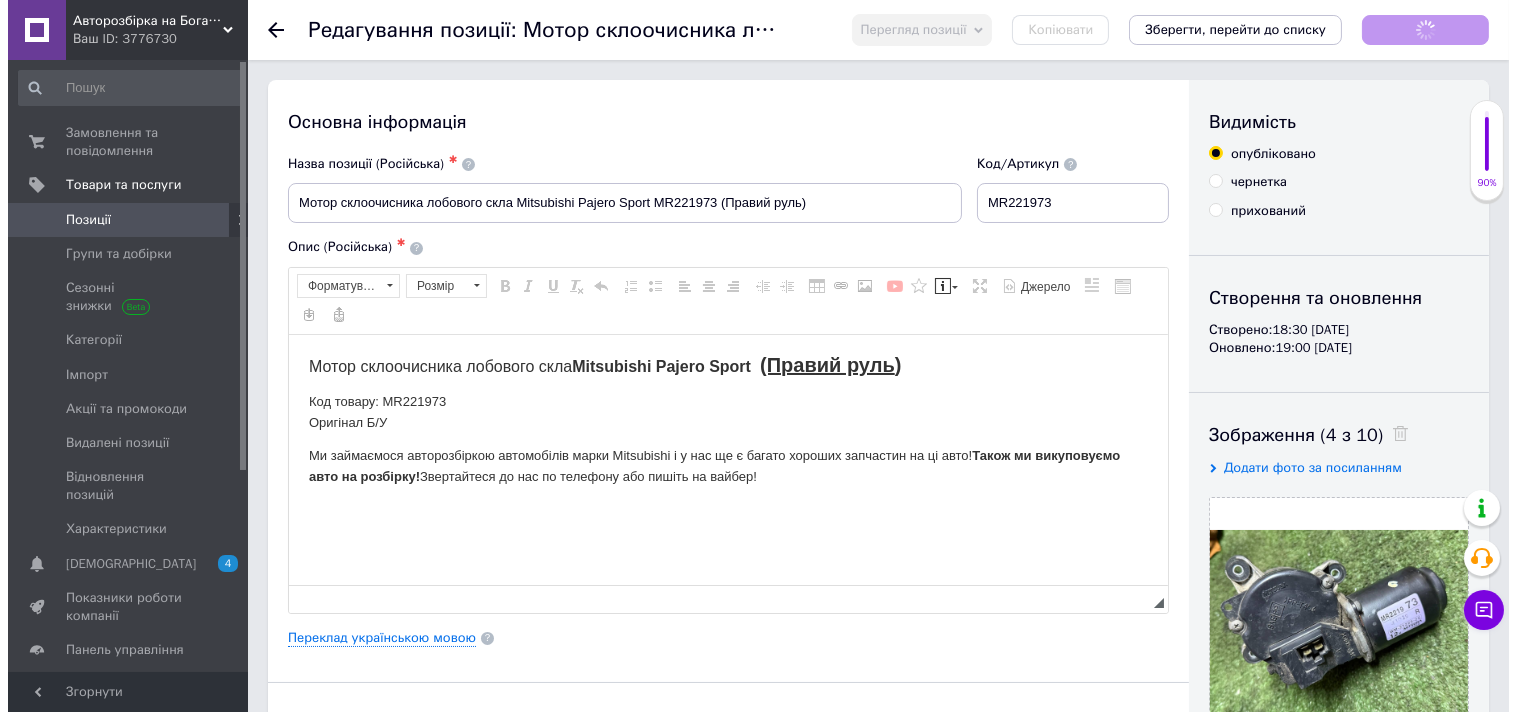 scroll, scrollTop: 0, scrollLeft: 0, axis: both 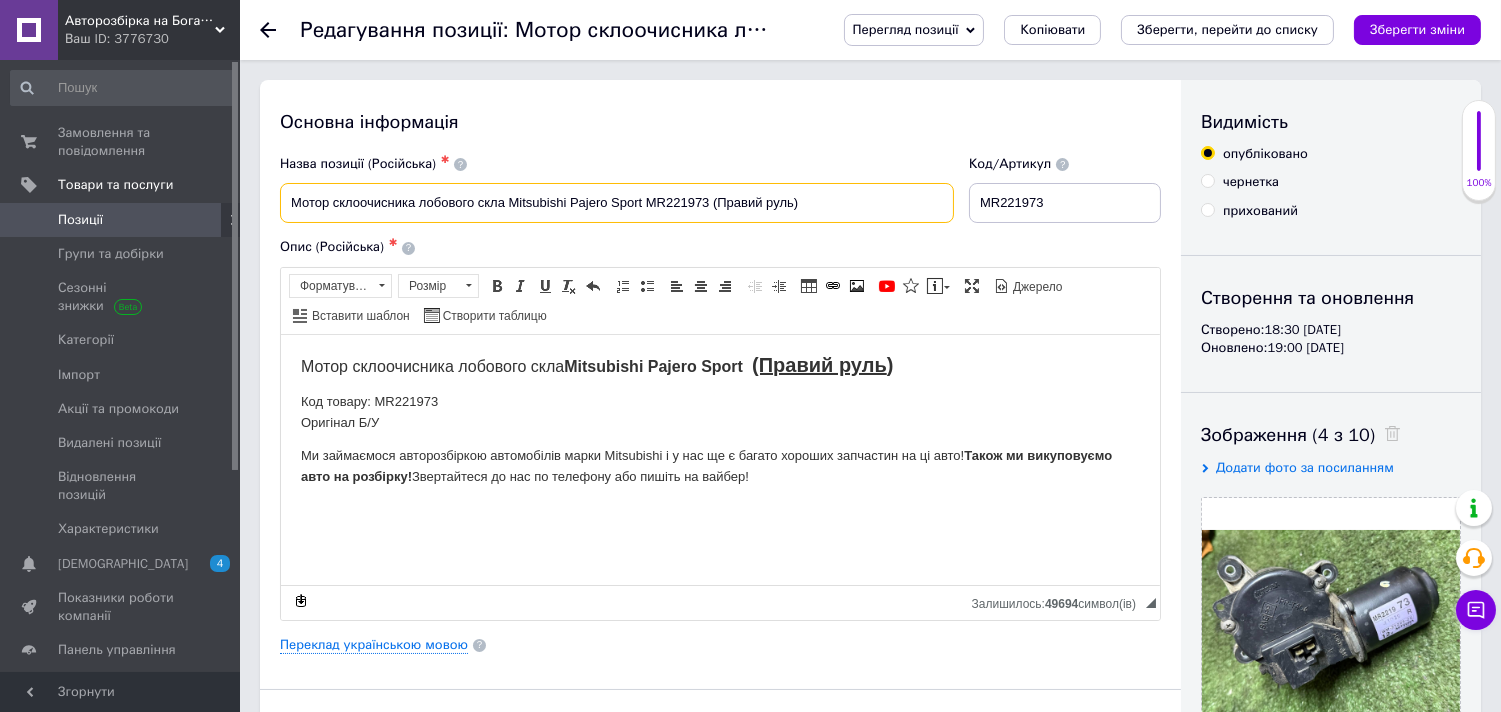 click on "Мотор склоочисника лобового скла Mitsubishi Pajero Sport MR221973 (Правий руль)" at bounding box center (617, 203) 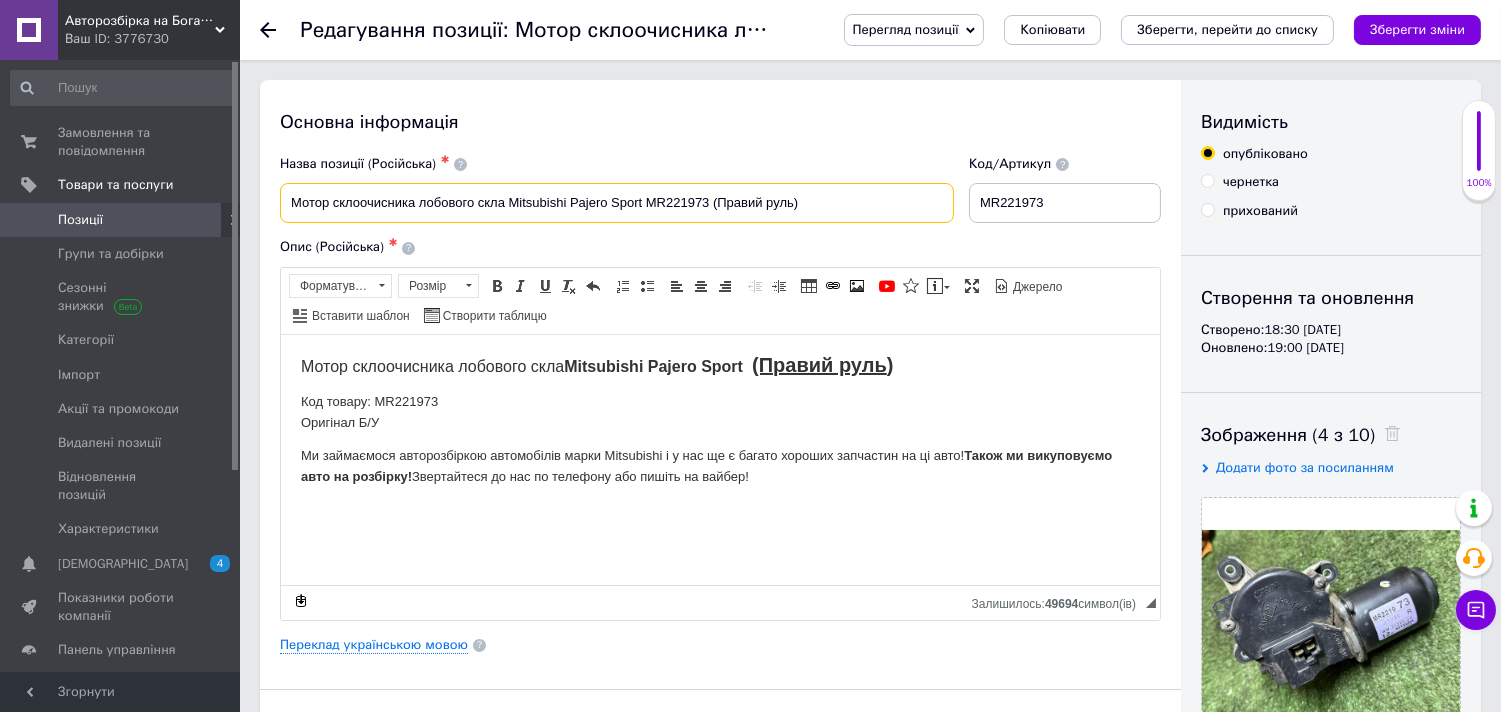 click on "Мотор склоочисника лобового скла Mitsubishi Pajero Sport MR221973 (Правий руль)" at bounding box center (617, 203) 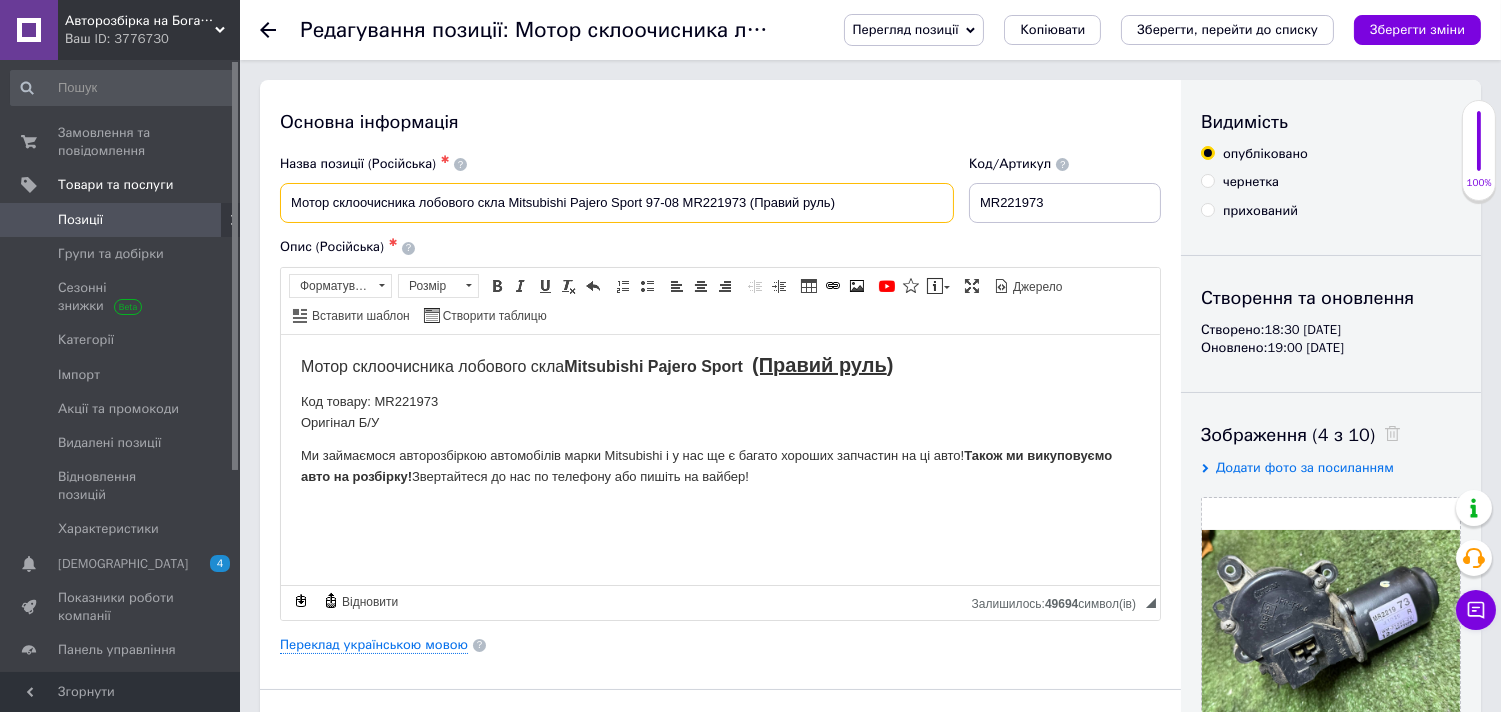 type on "Мотор склоочисника лобового скла Mitsubishi Pajero Sport 97-08 MR221973 (Правий руль)" 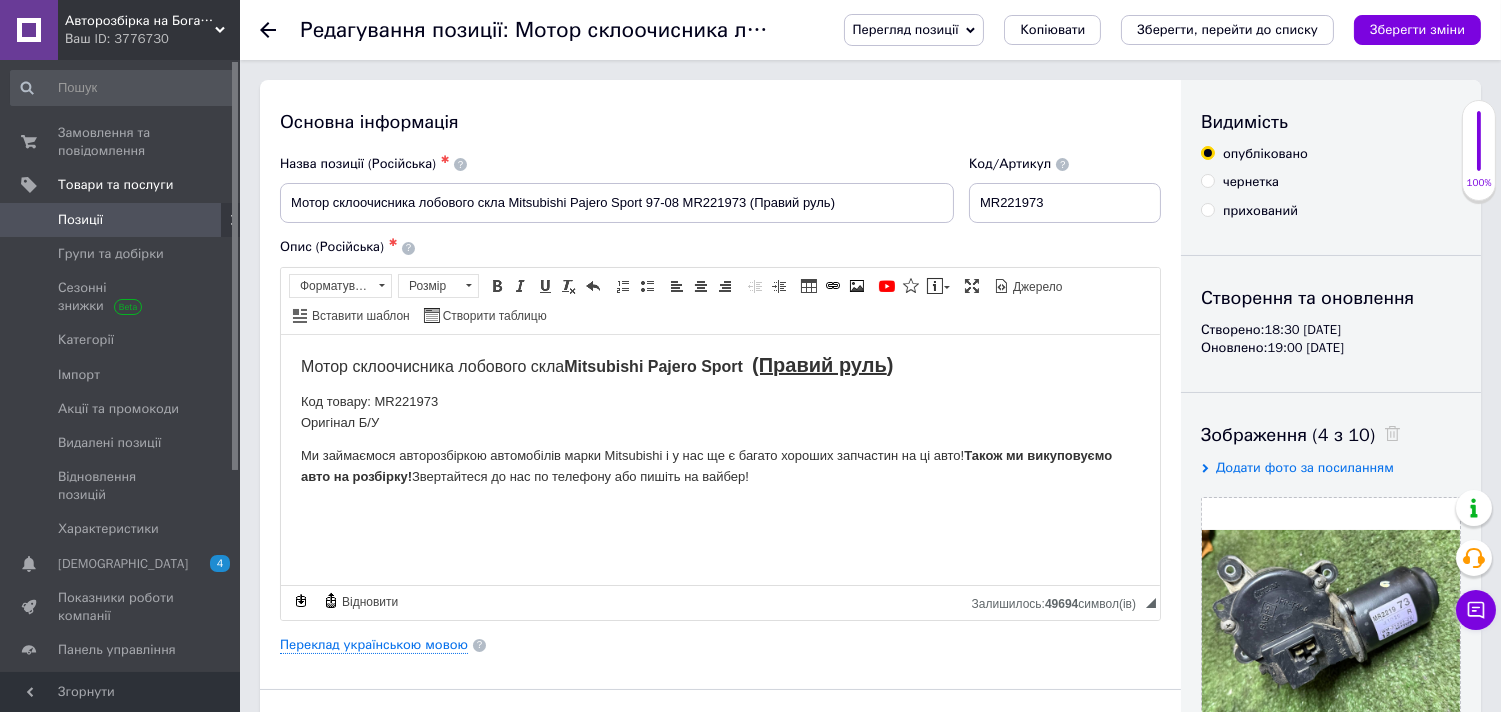 click on "Мотор склоочисника лобового скла  Mitsubishi Pajero Sport     (Правий руль )" at bounding box center [719, 366] 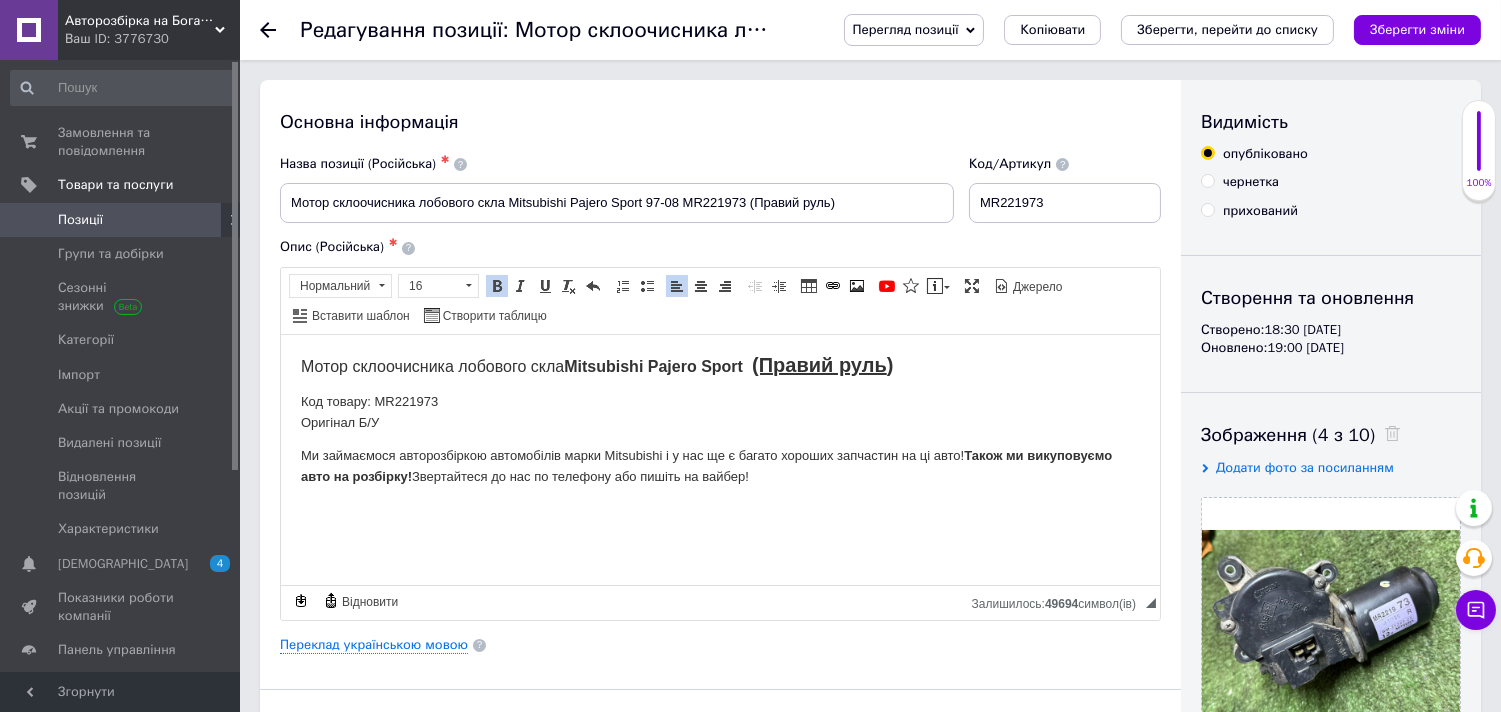 type 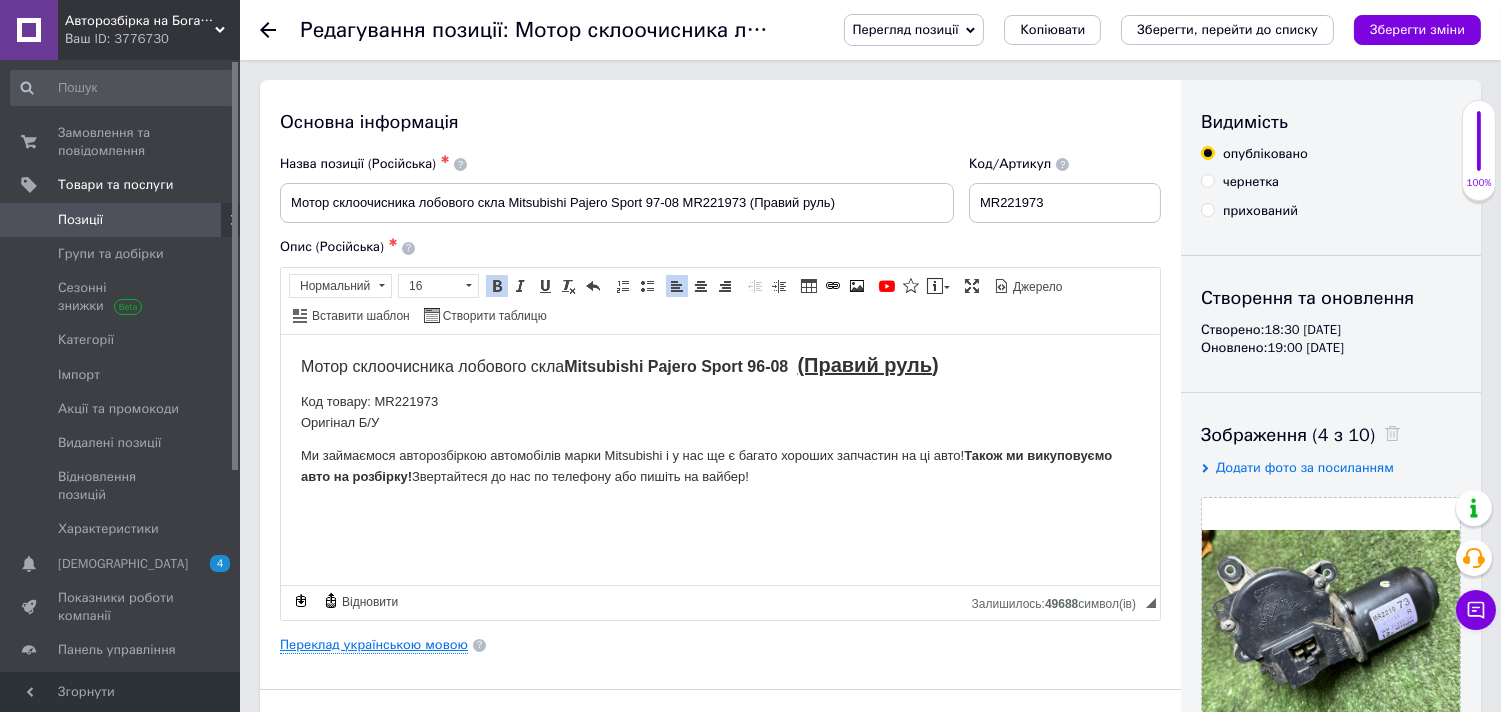 click on "Переклад українською мовою" at bounding box center (374, 645) 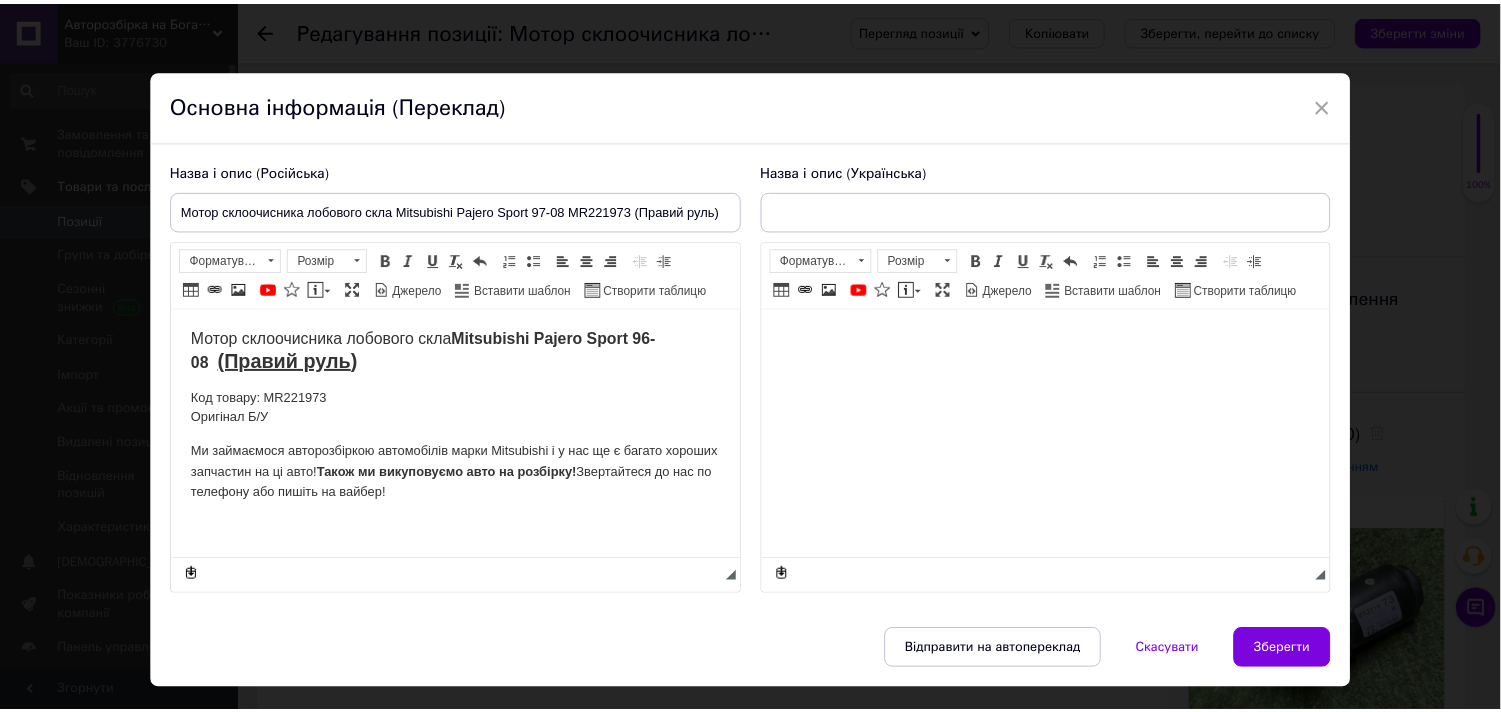 scroll, scrollTop: 0, scrollLeft: 0, axis: both 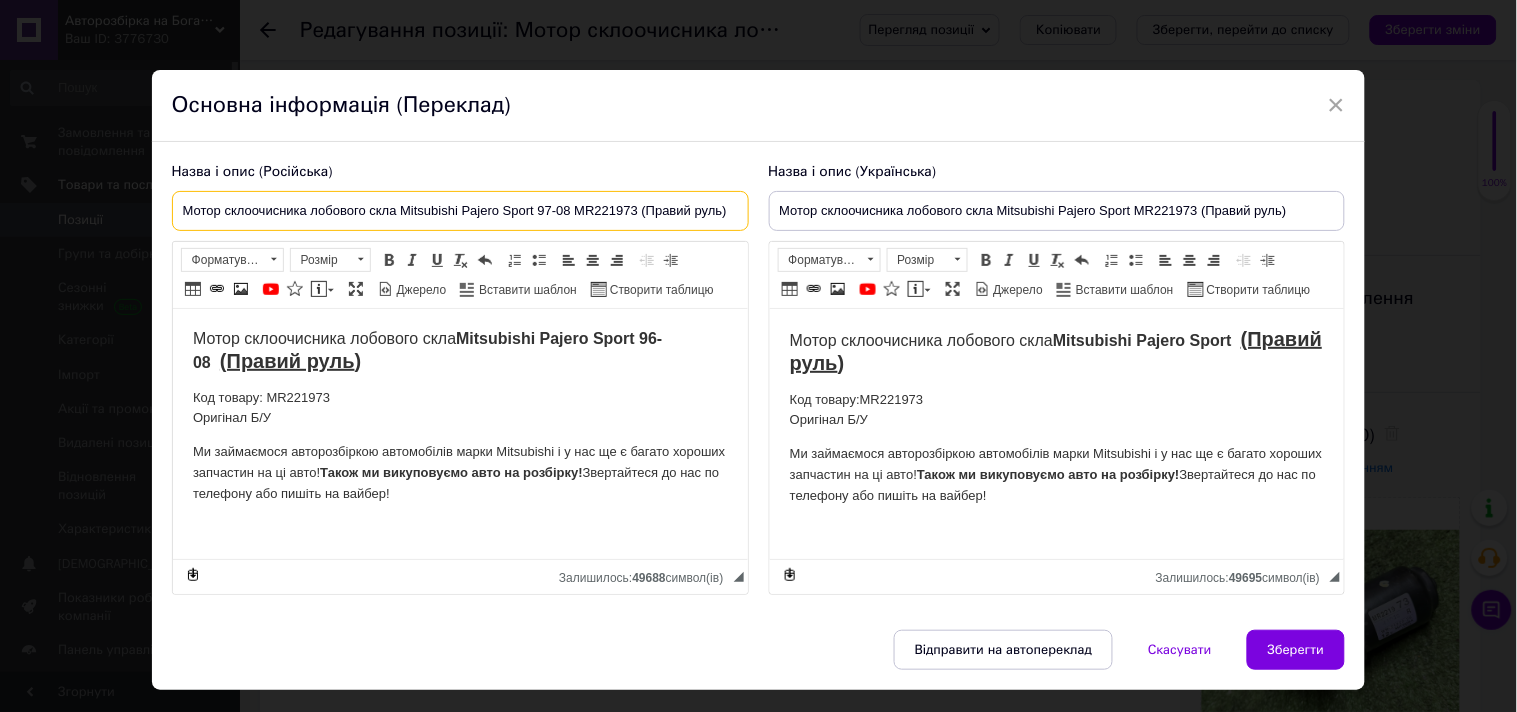 drag, startPoint x: 175, startPoint y: 208, endPoint x: 827, endPoint y: 206, distance: 652.00305 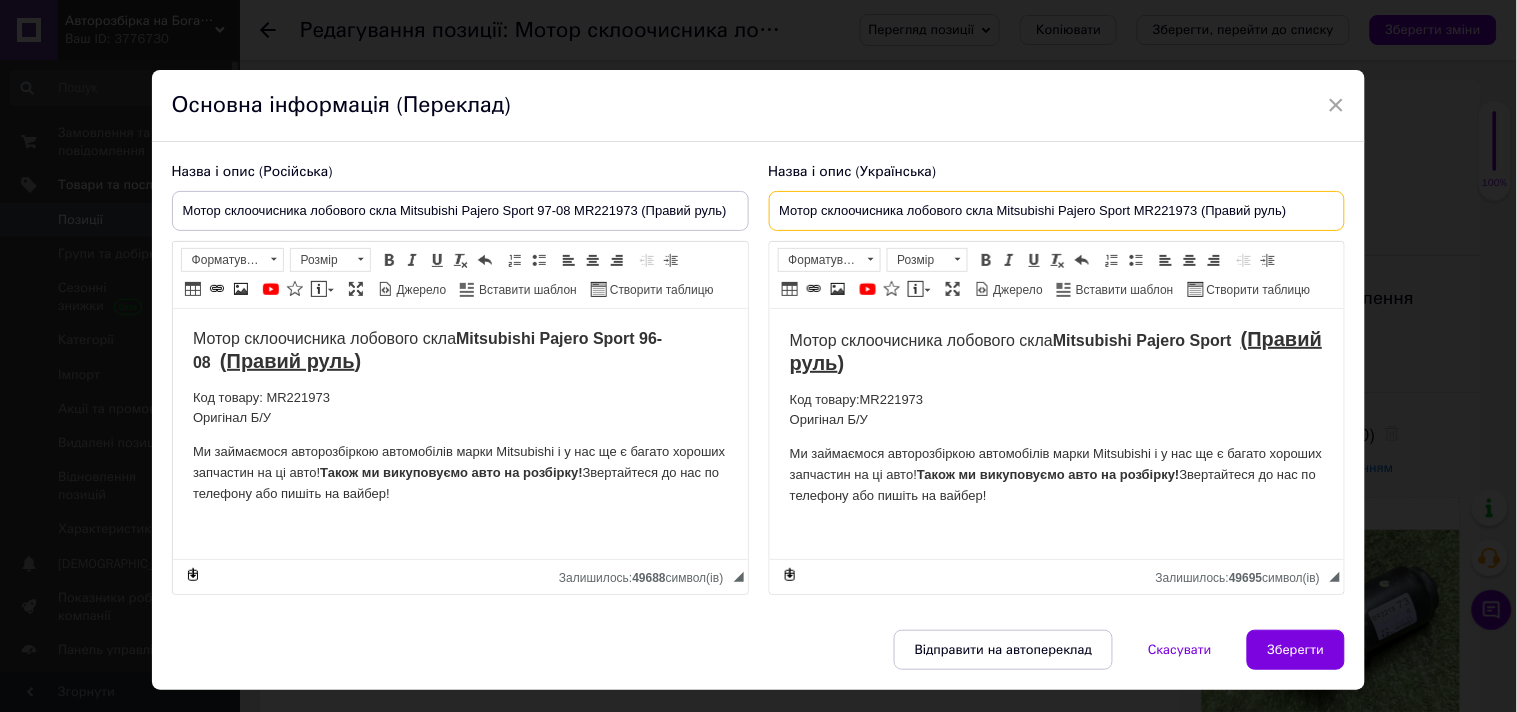 drag, startPoint x: 770, startPoint y: 206, endPoint x: 1404, endPoint y: 210, distance: 634.01263 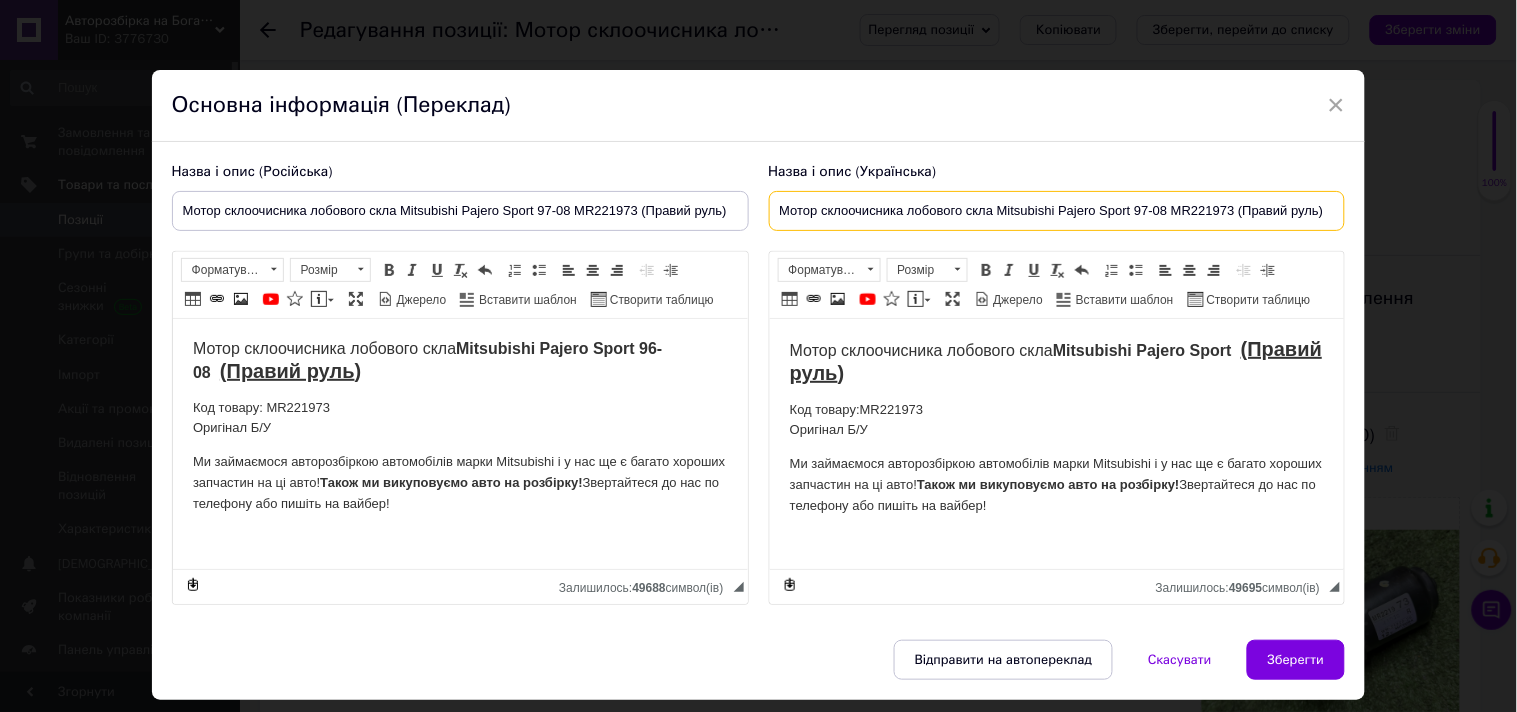 type on "Мотор склоочисника лобового скла Mitsubishi Pajero Sport 97-08 MR221973 (Правий руль)" 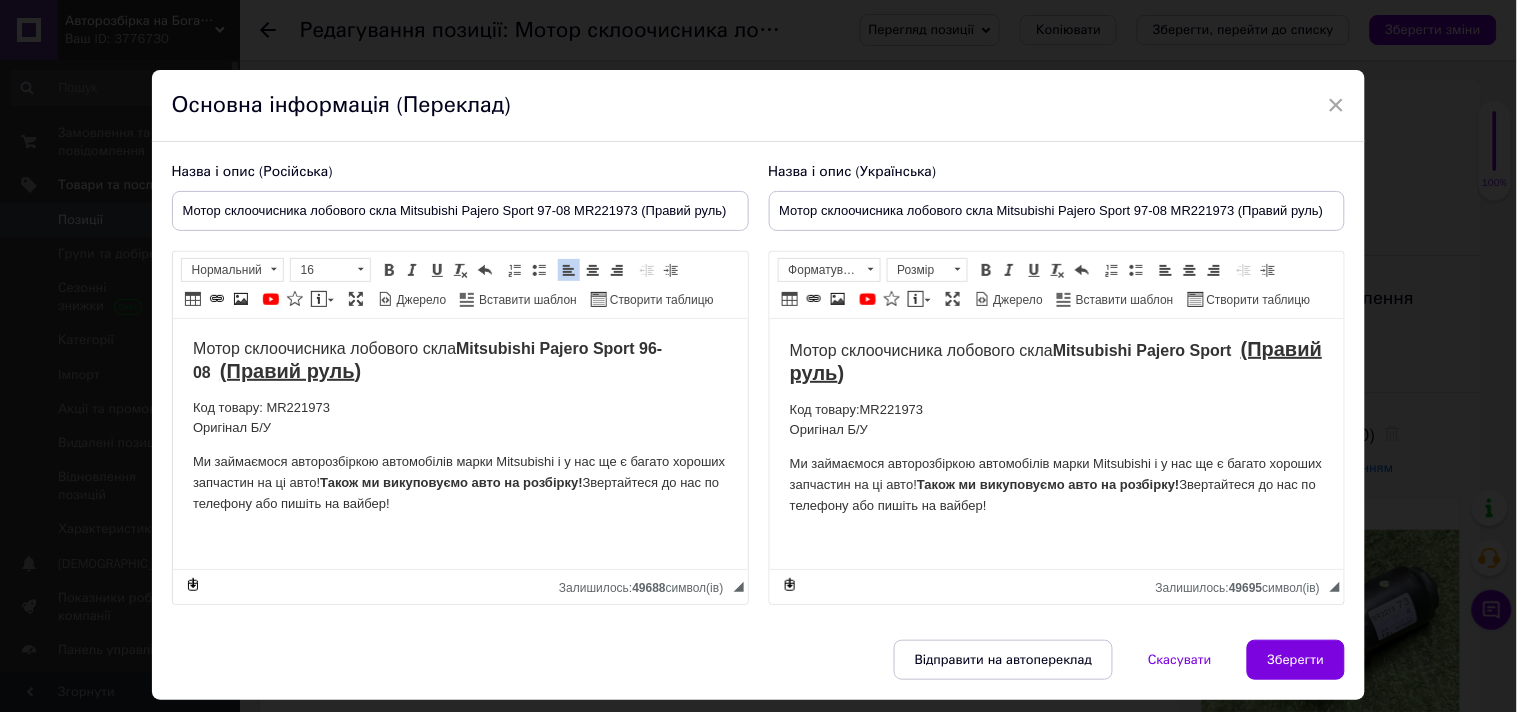 drag, startPoint x: 180, startPoint y: 348, endPoint x: 714, endPoint y: 500, distance: 555.2117 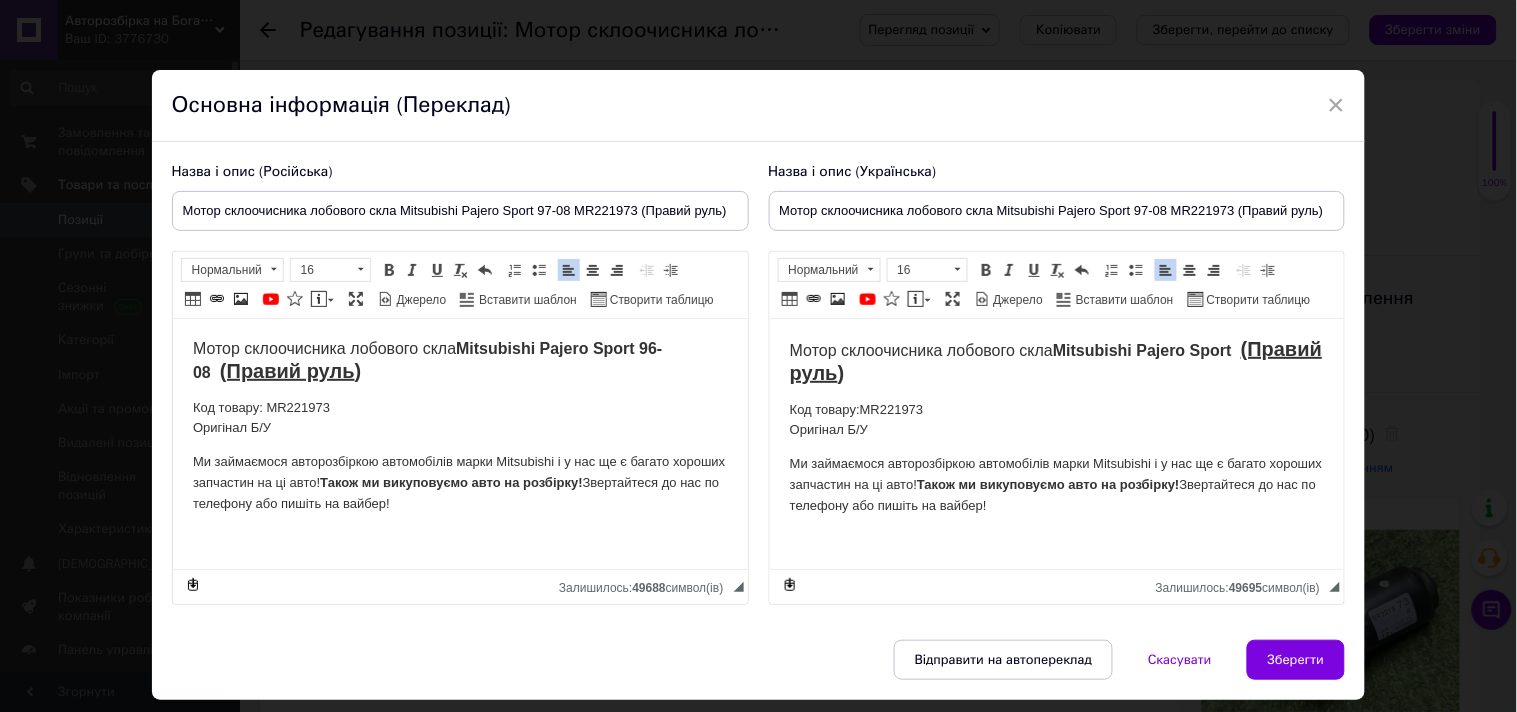 drag, startPoint x: 858, startPoint y: 386, endPoint x: 2124, endPoint y: 926, distance: 1376.3561 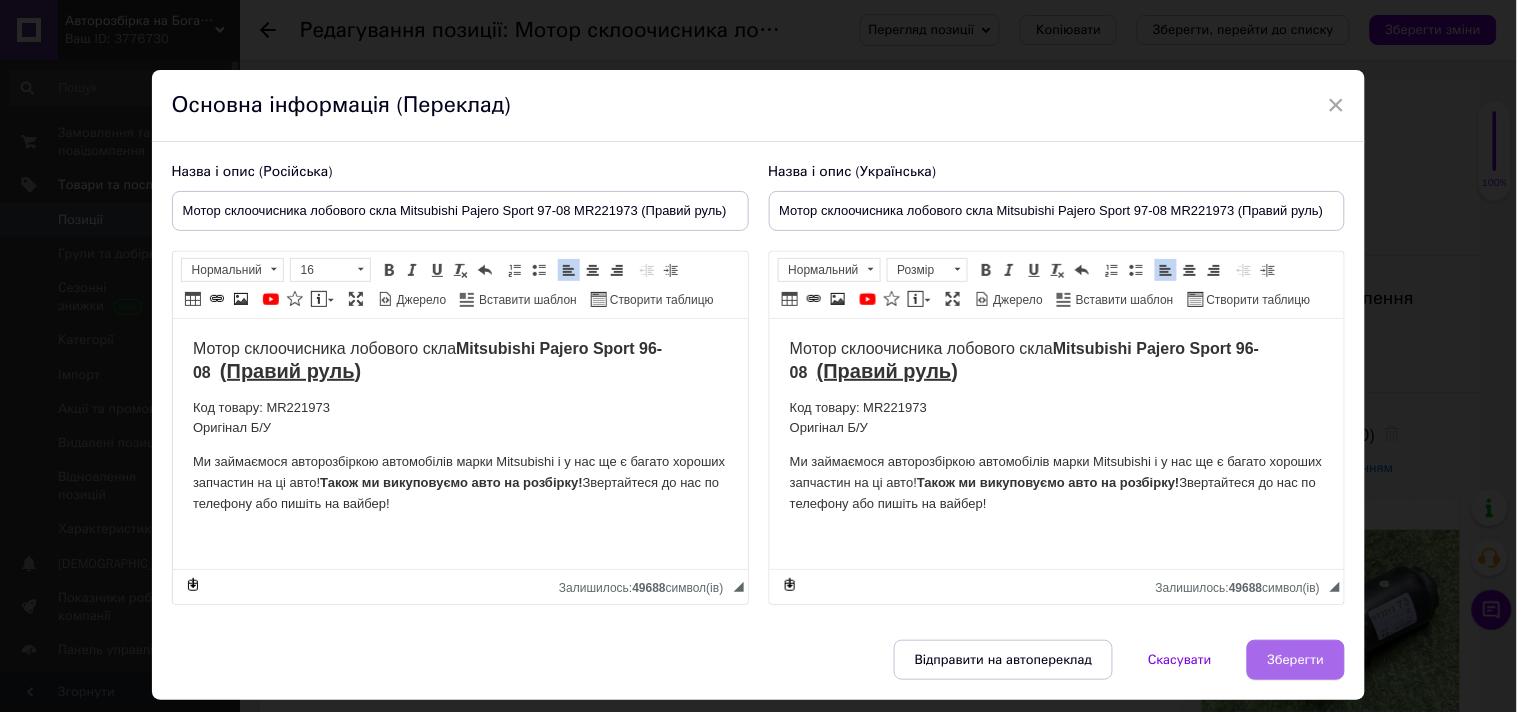 click on "Зберегти" at bounding box center (1296, 660) 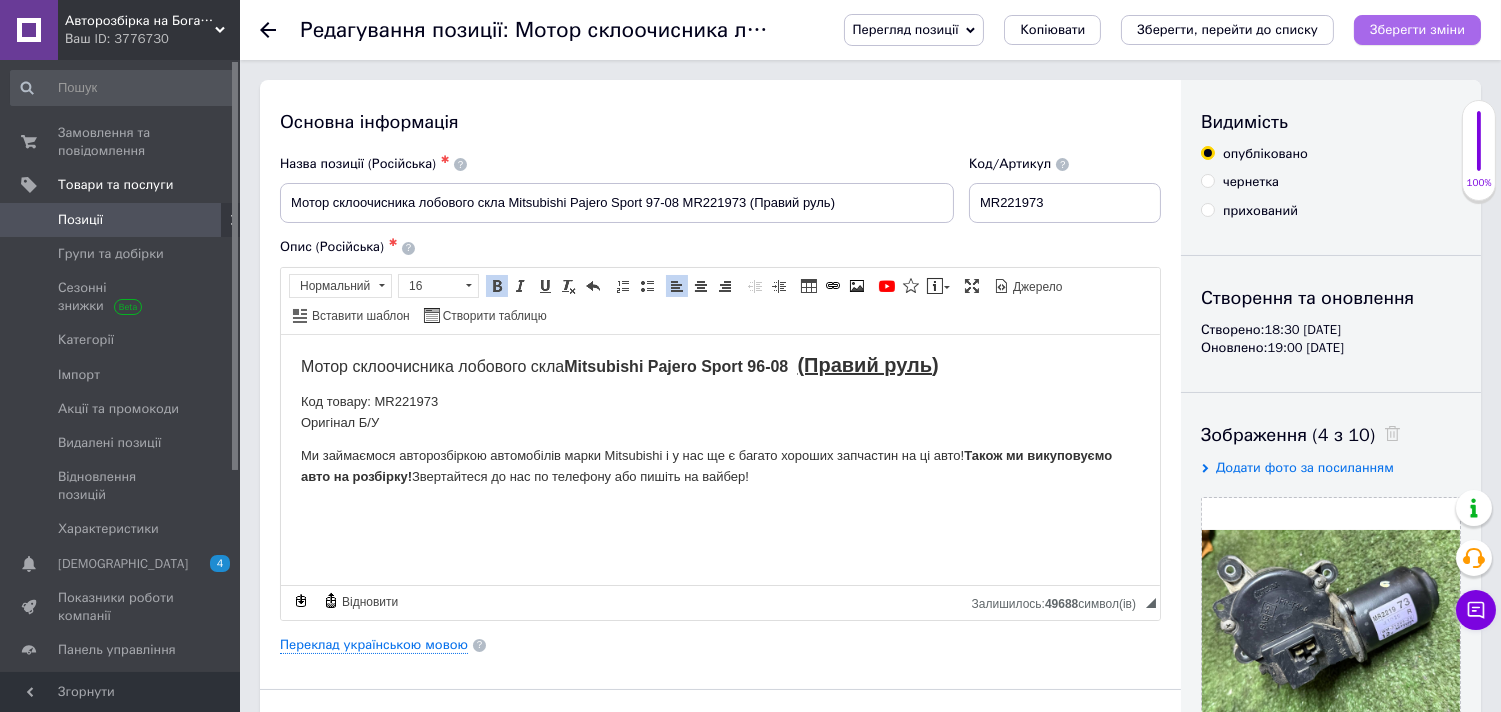 click on "Зберегти зміни" at bounding box center (1417, 29) 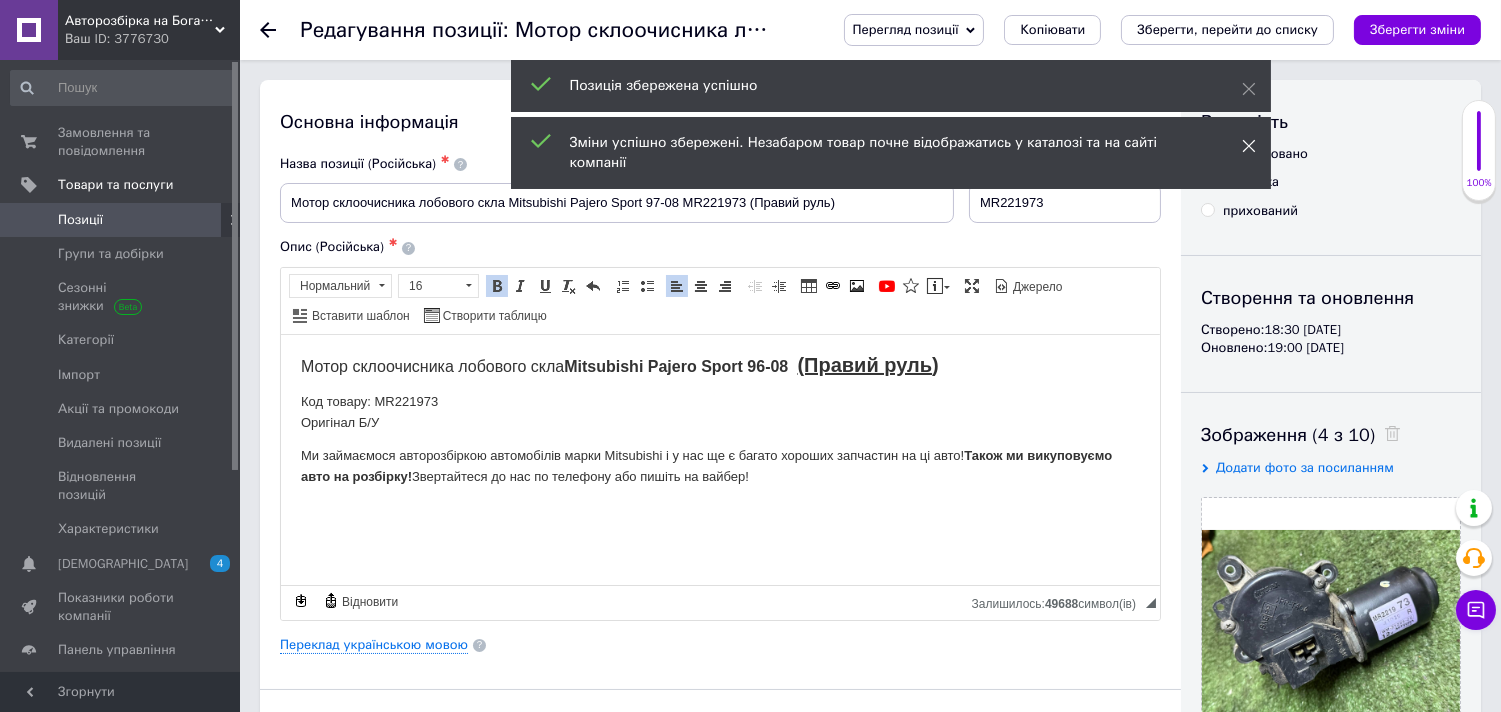 click 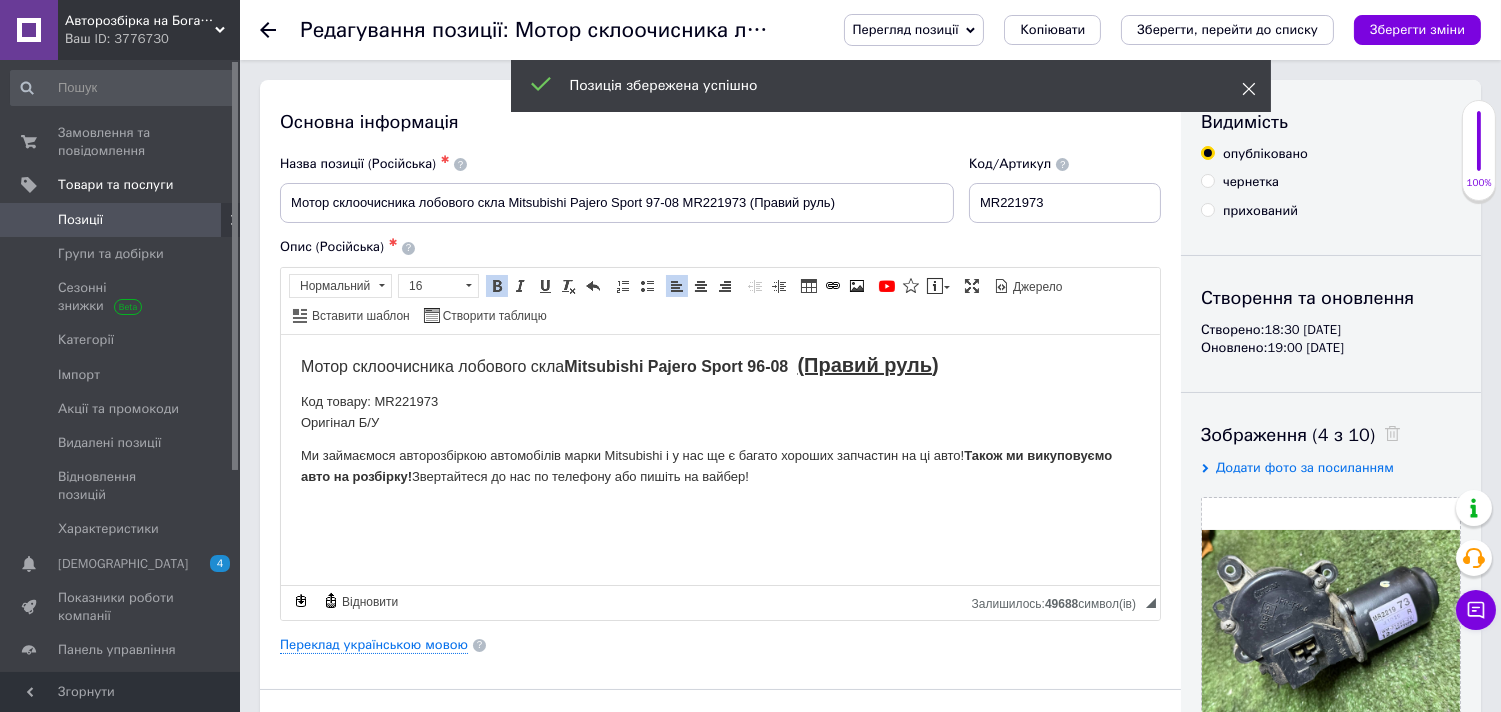 click at bounding box center [1249, 89] 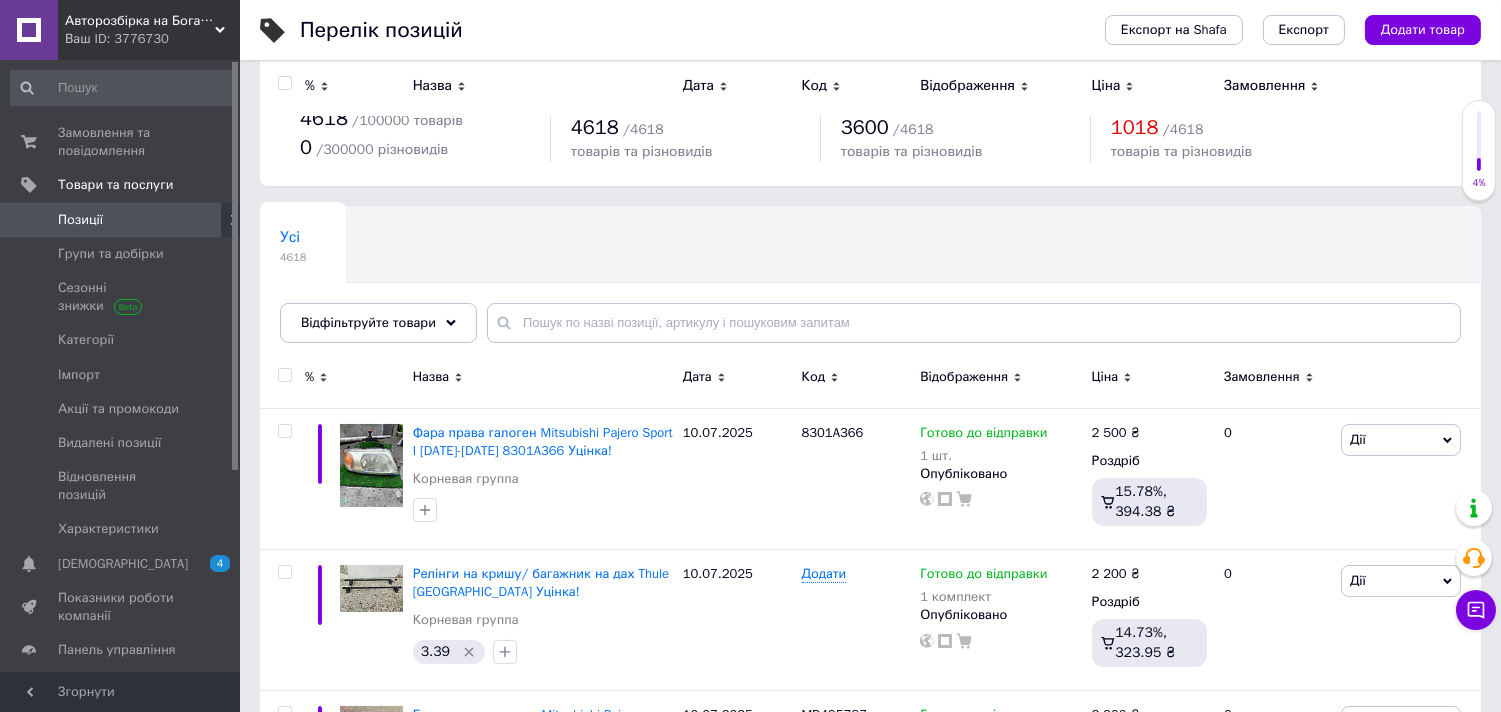 scroll, scrollTop: 0, scrollLeft: 0, axis: both 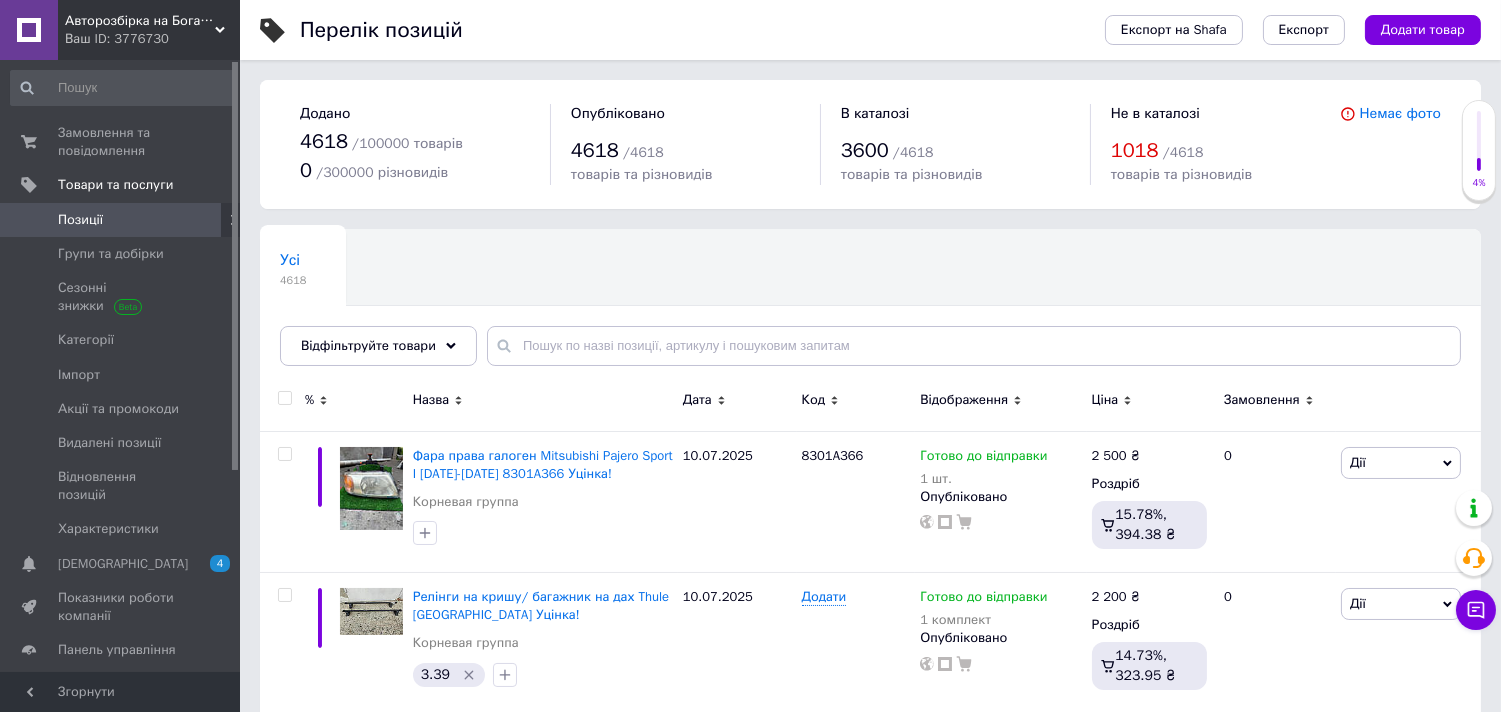 click at bounding box center [123, 88] 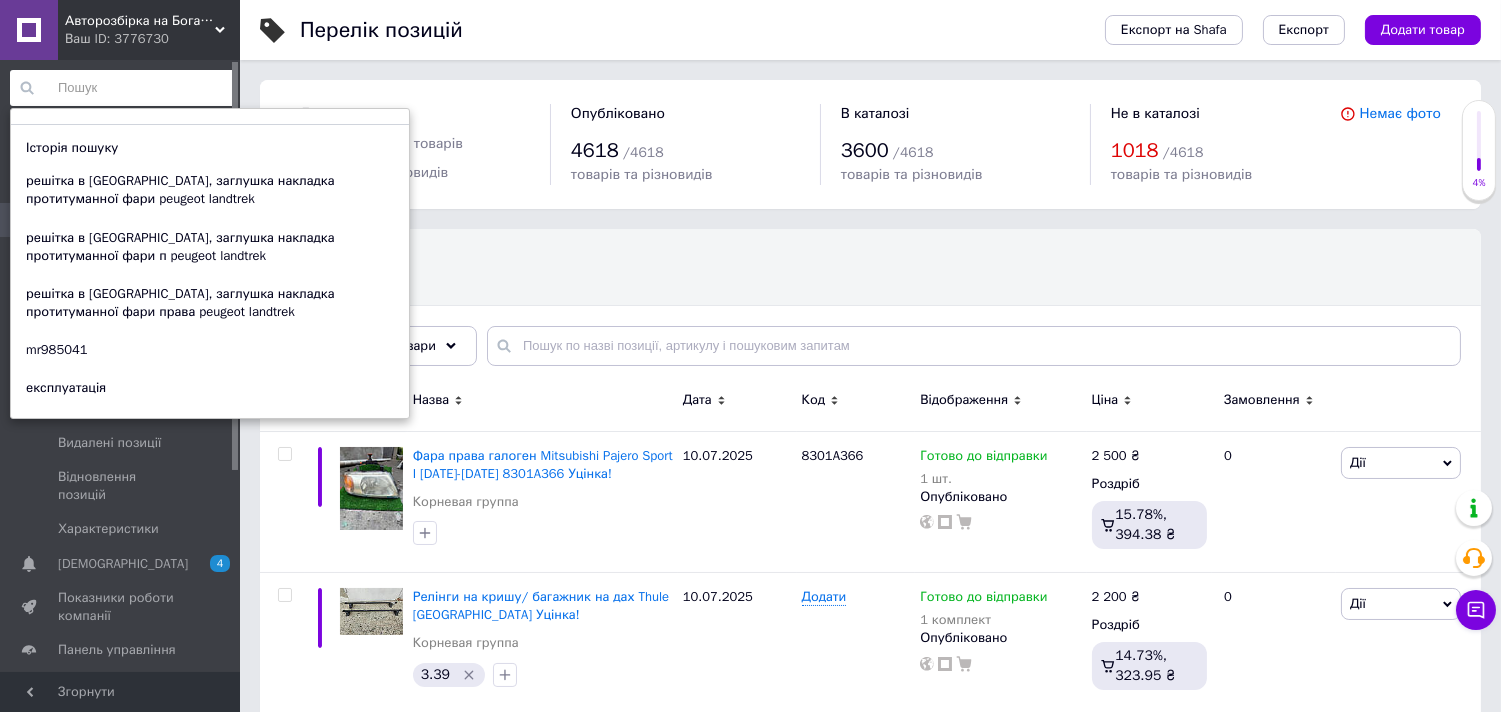paste on "mr144595" 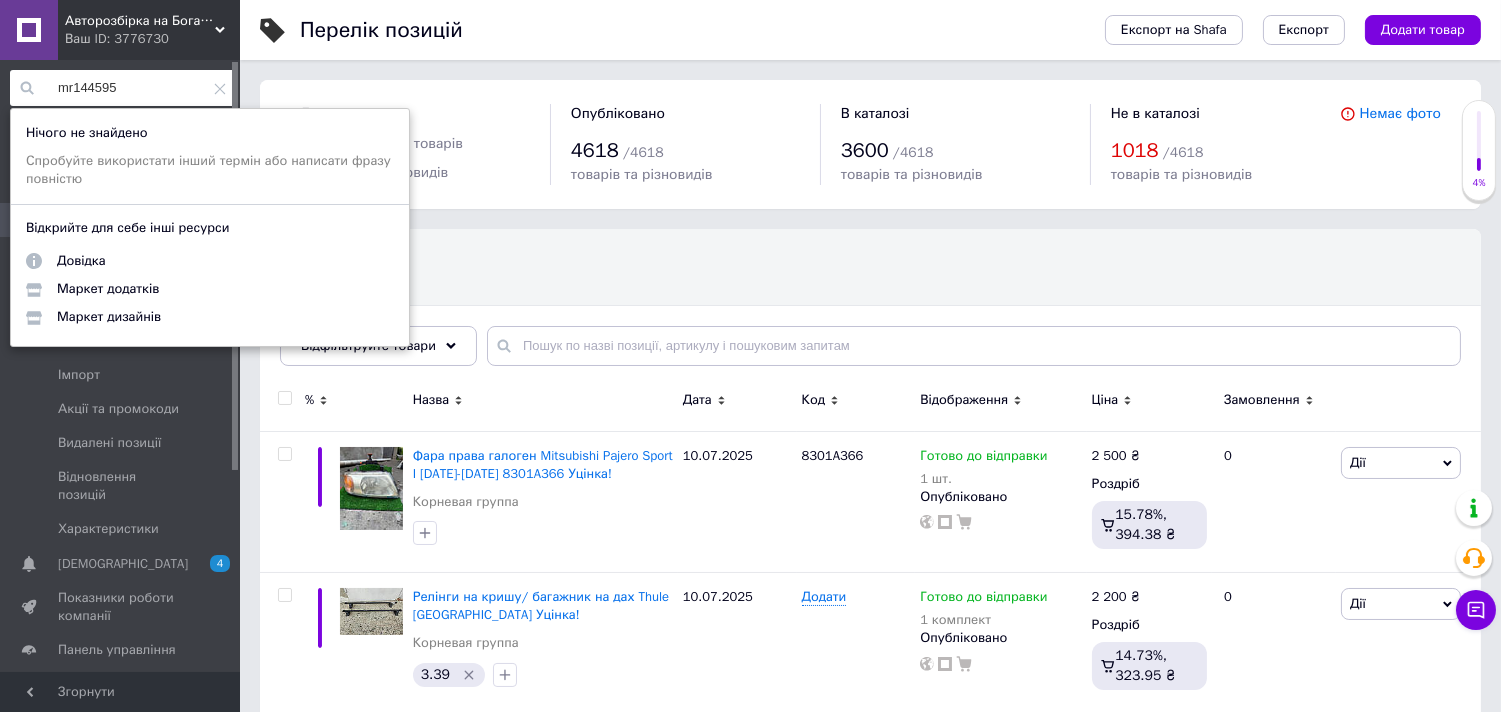 type on "mr144595" 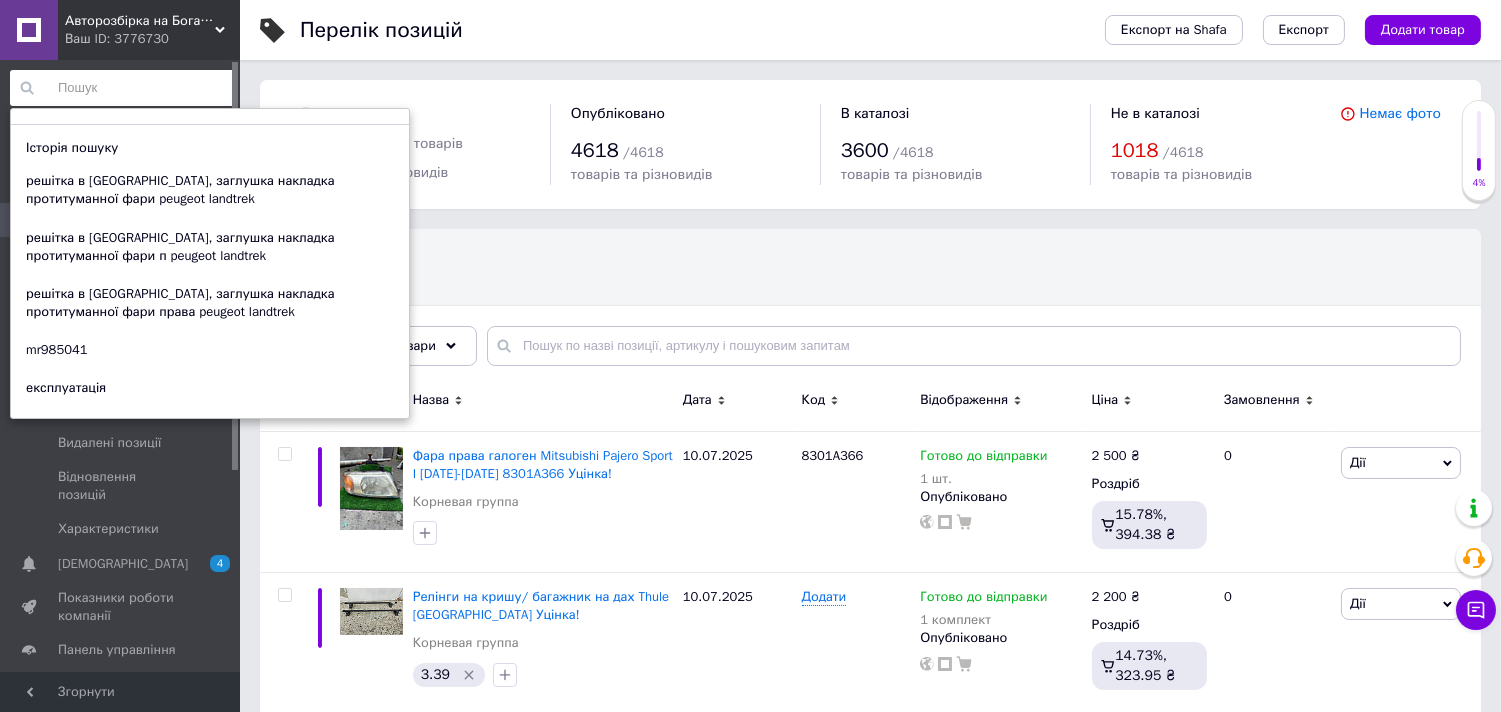 click on "Перелік позицій Експорт на Shafa Експорт Додати товар Додано 4618   / 100000   товарів 0   / 300000   різновидів Опубліковано 4618   / 4618 товарів та різновидів В каталозі 3600   / 4618 товарів та різновидів Не в каталозі 1018   / 4618 товарів та різновидів Немає фото Усі 4618 Ok Відфільтровано...  Зберегти Нічого не знайдено Можливо, помилка у слові  або немає відповідностей за вашим запитом. Усі 4618 Відфільтруйте товари % Назва Дата Код Відображення Ціна Замовлення Фара права галоген Mitsubishi Pajero Sport I [DATE]-[DATE] 8301A366 Уцінка! Корневая группа [DATE] 8301A366 Готово до відправки 1 шт. Опубліковано 2 500   ₴ 0" at bounding box center (870, 1801) 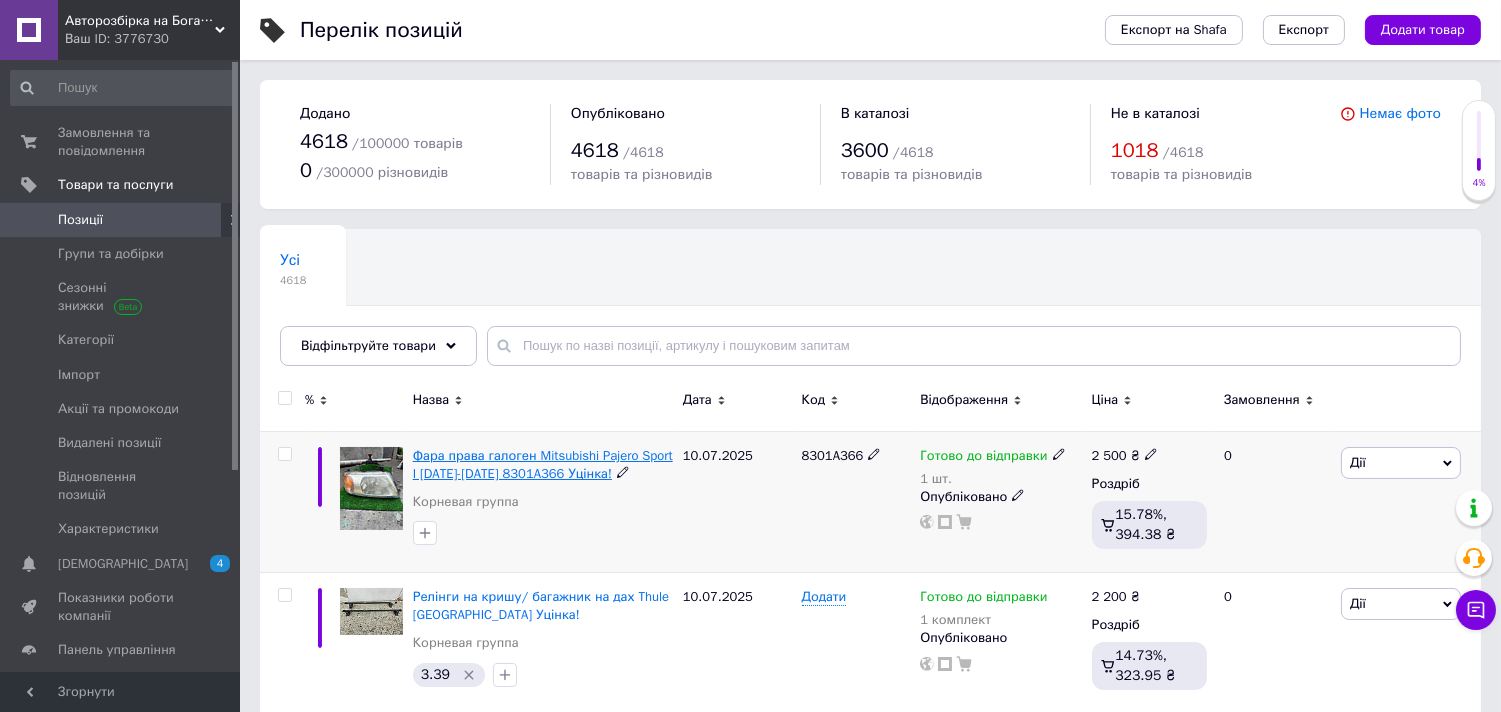 click on "Фара права галоген Mitsubishi Pajero Sport I [DATE]-[DATE] 8301A366 Уцінка!" at bounding box center [543, 464] 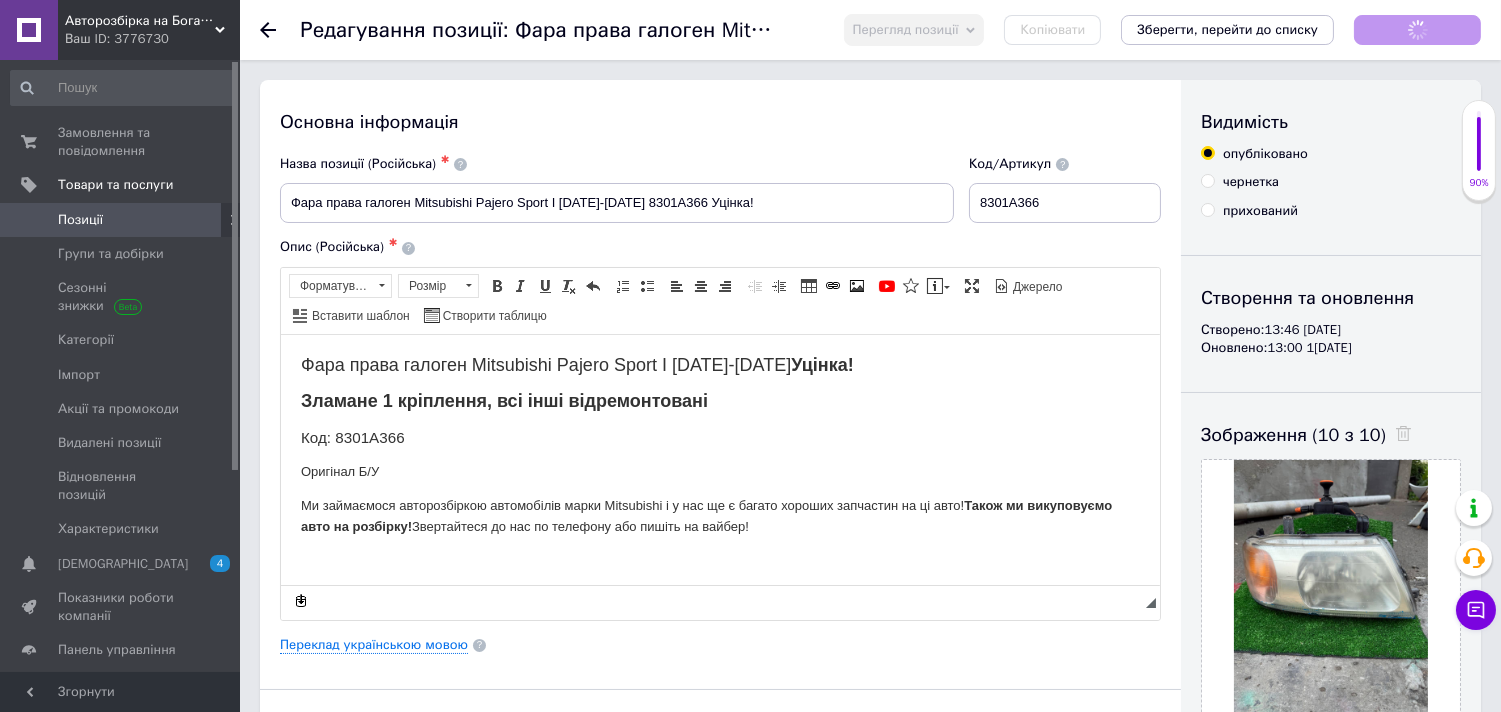 scroll, scrollTop: 0, scrollLeft: 0, axis: both 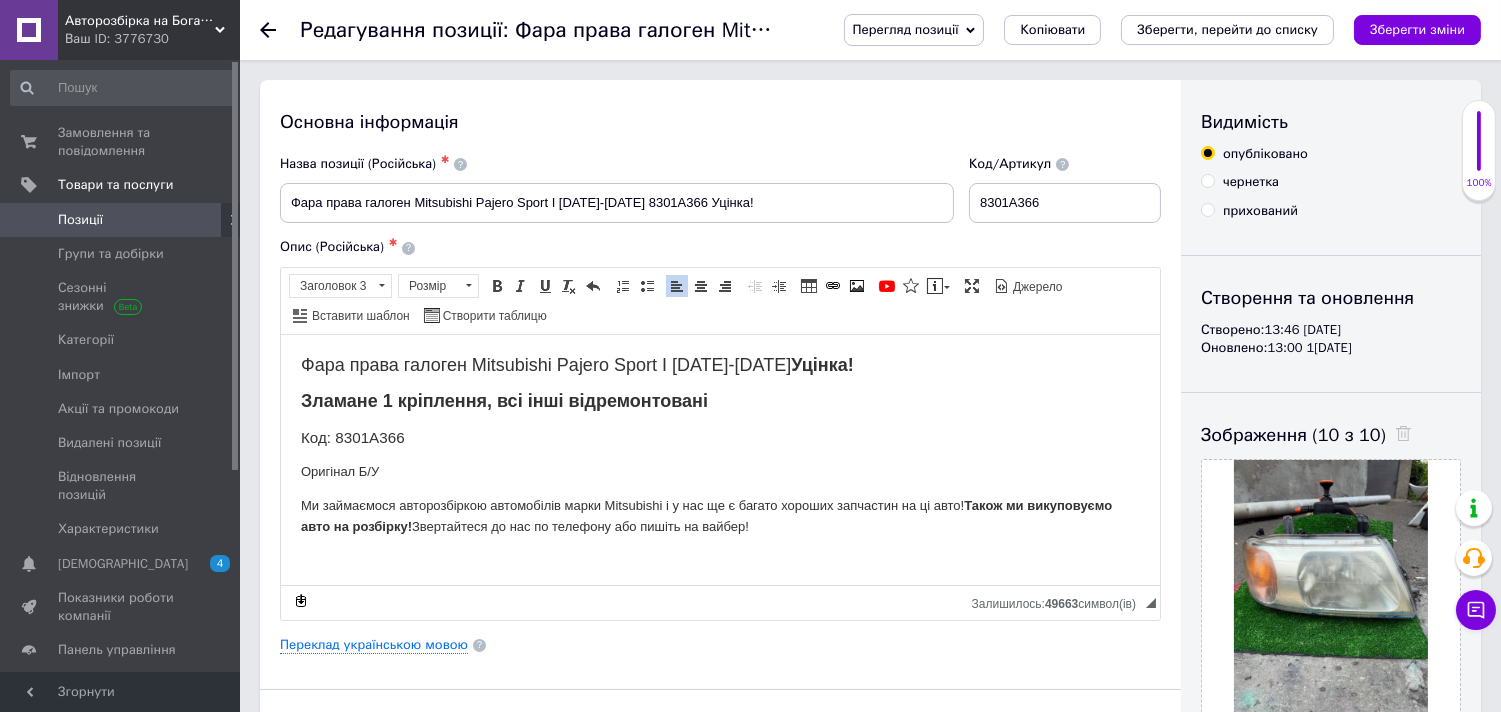 drag, startPoint x: 296, startPoint y: 438, endPoint x: 828, endPoint y: 518, distance: 537.9814 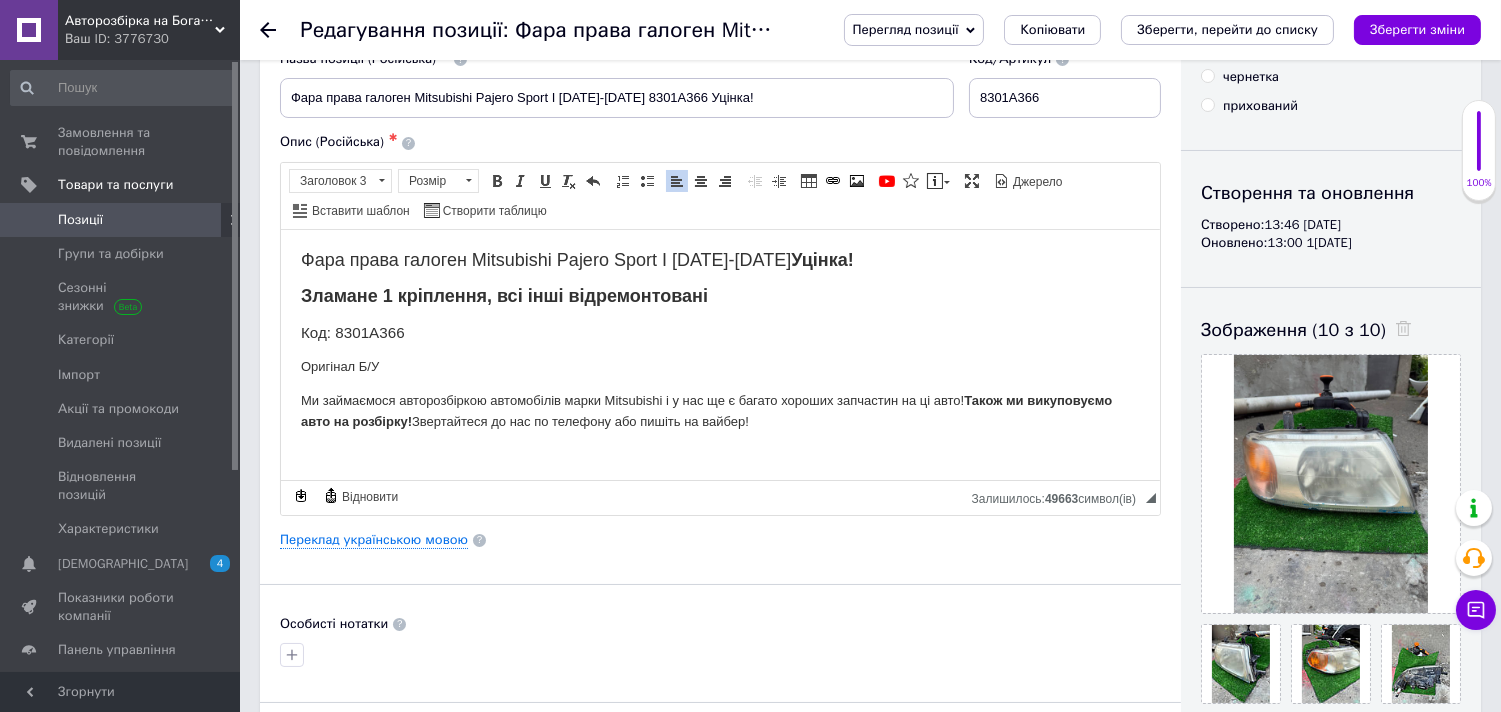 scroll, scrollTop: 0, scrollLeft: 0, axis: both 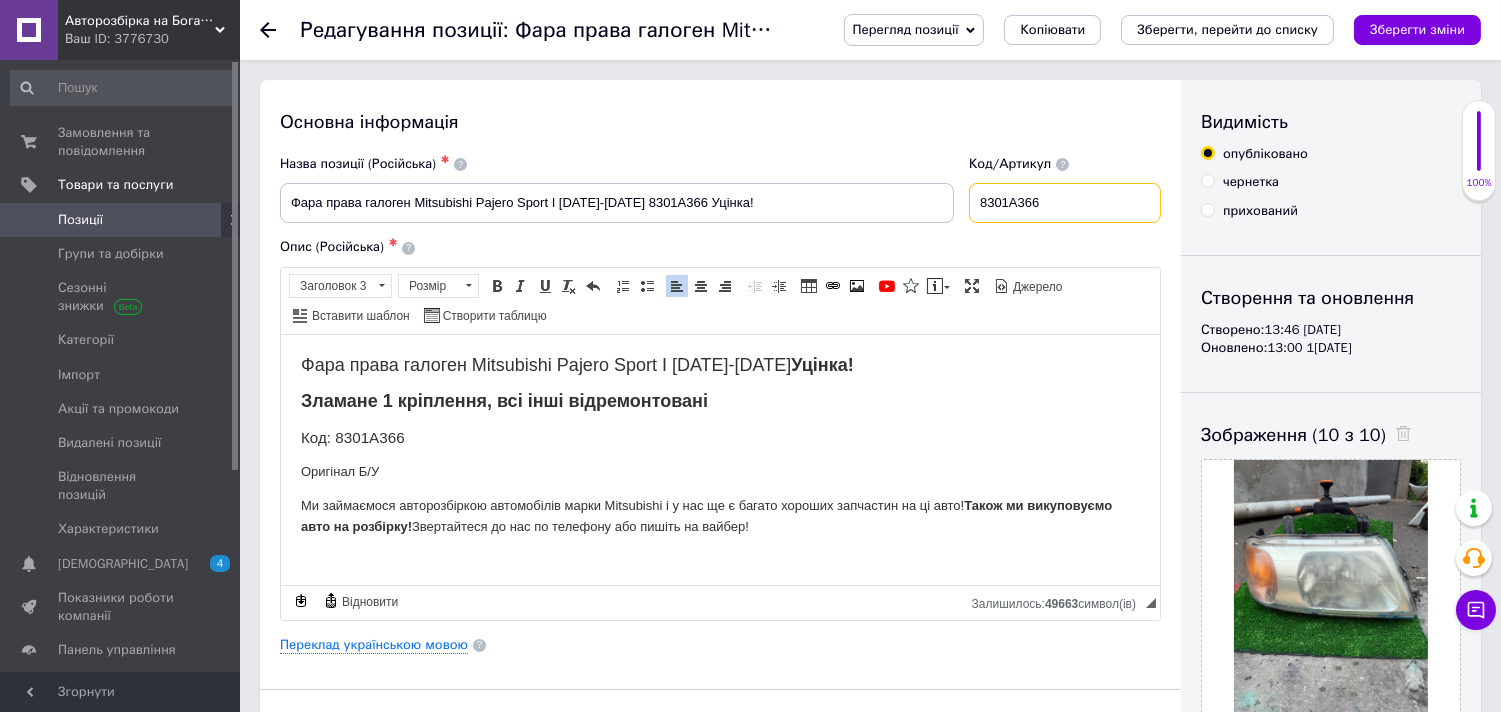 drag, startPoint x: 1051, startPoint y: 208, endPoint x: 980, endPoint y: 206, distance: 71.02816 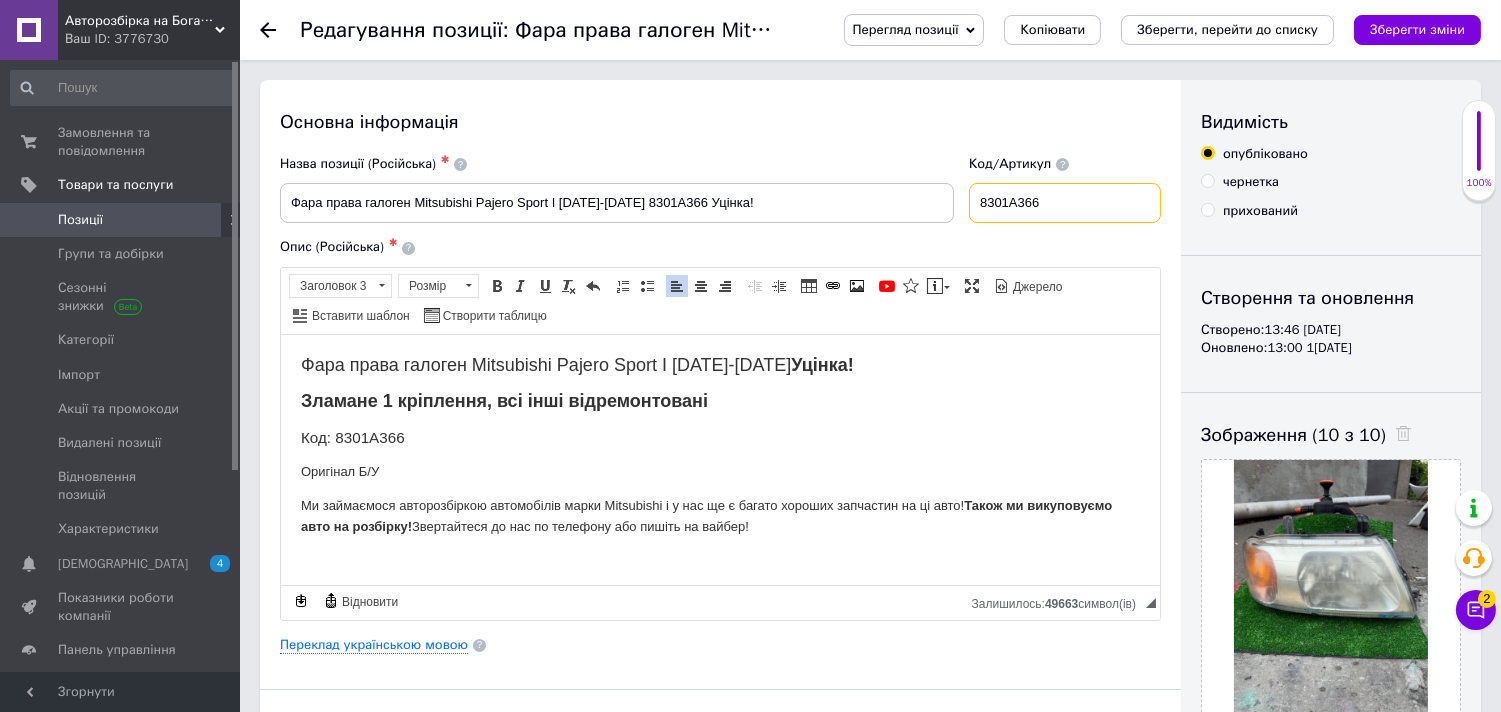 drag, startPoint x: 976, startPoint y: 205, endPoint x: 1056, endPoint y: 205, distance: 80 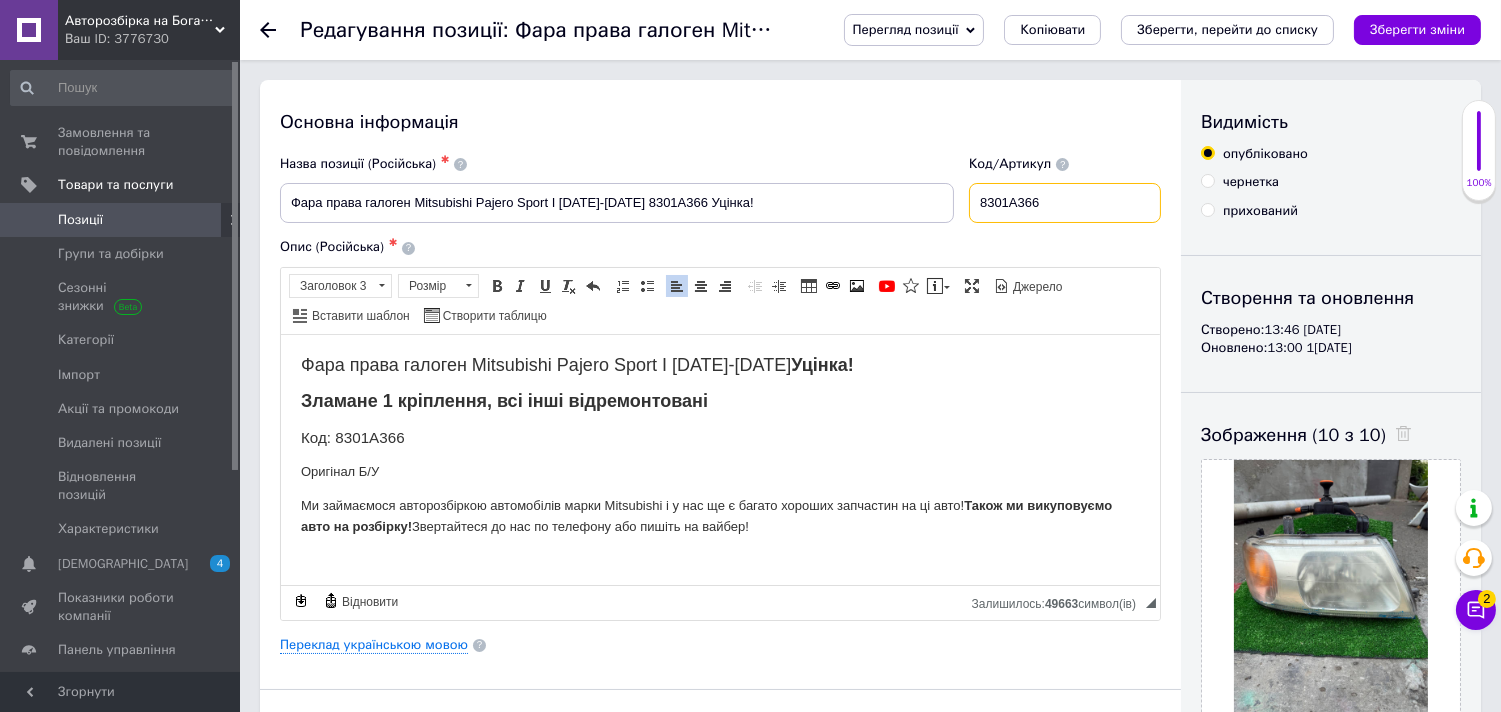 click on "8301A366" at bounding box center (1065, 203) 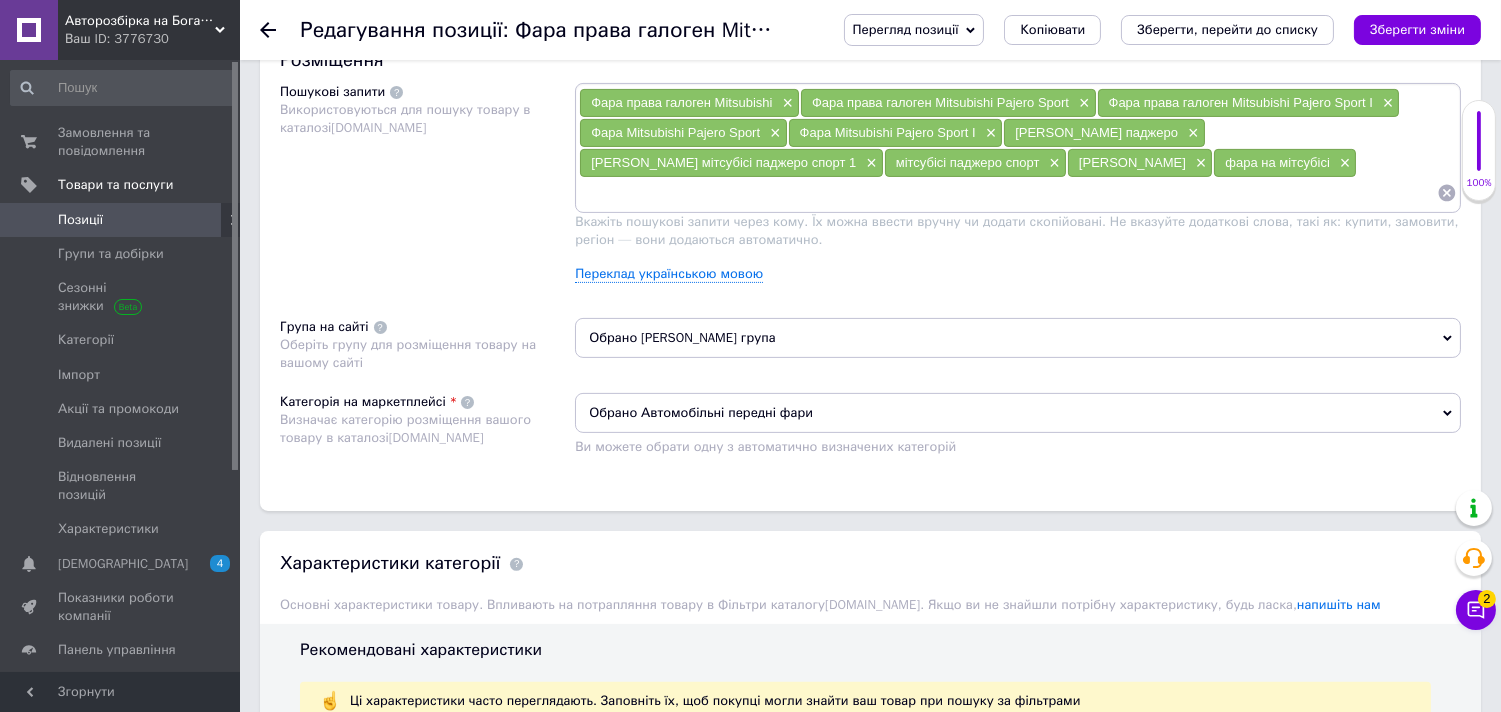 scroll, scrollTop: 1222, scrollLeft: 0, axis: vertical 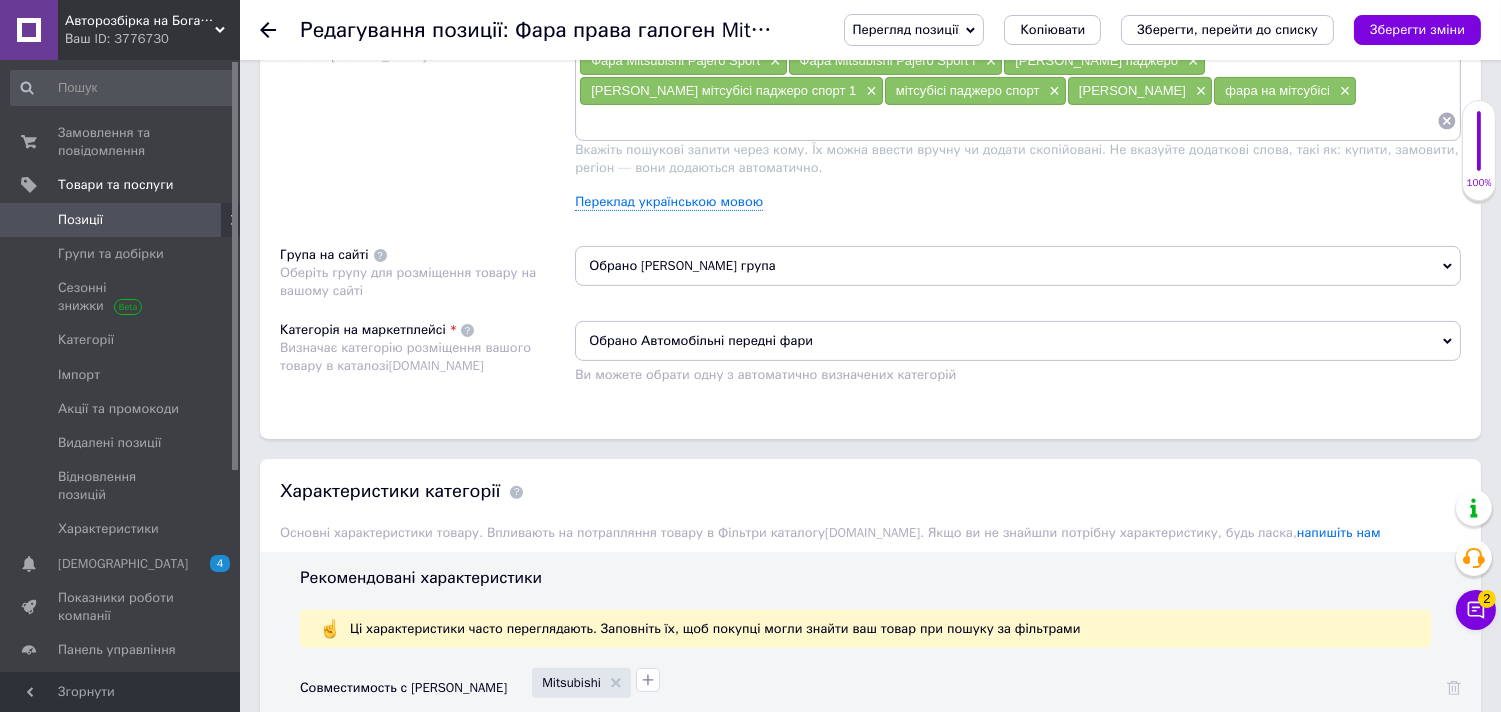 click at bounding box center (1008, 121) 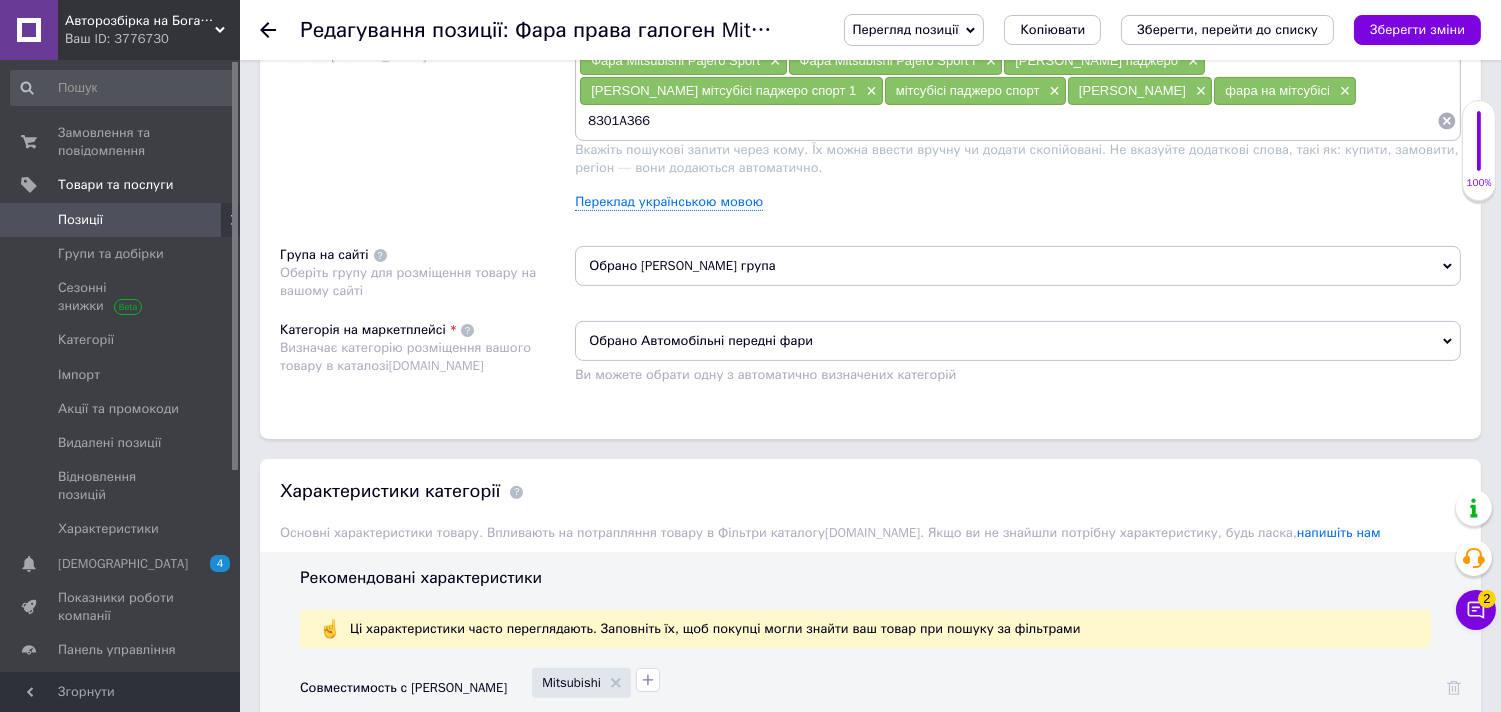 type 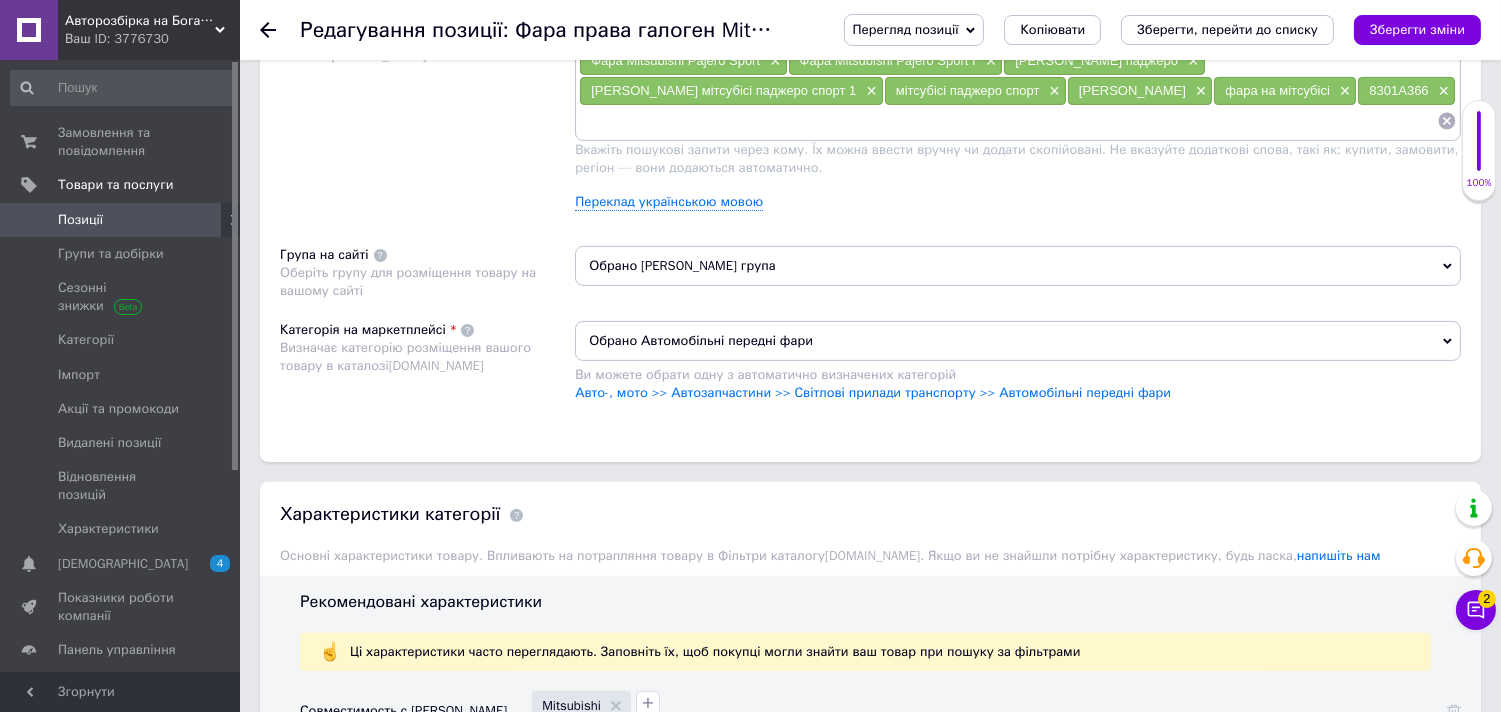 click on "Зберегти зміни" at bounding box center (1417, 29) 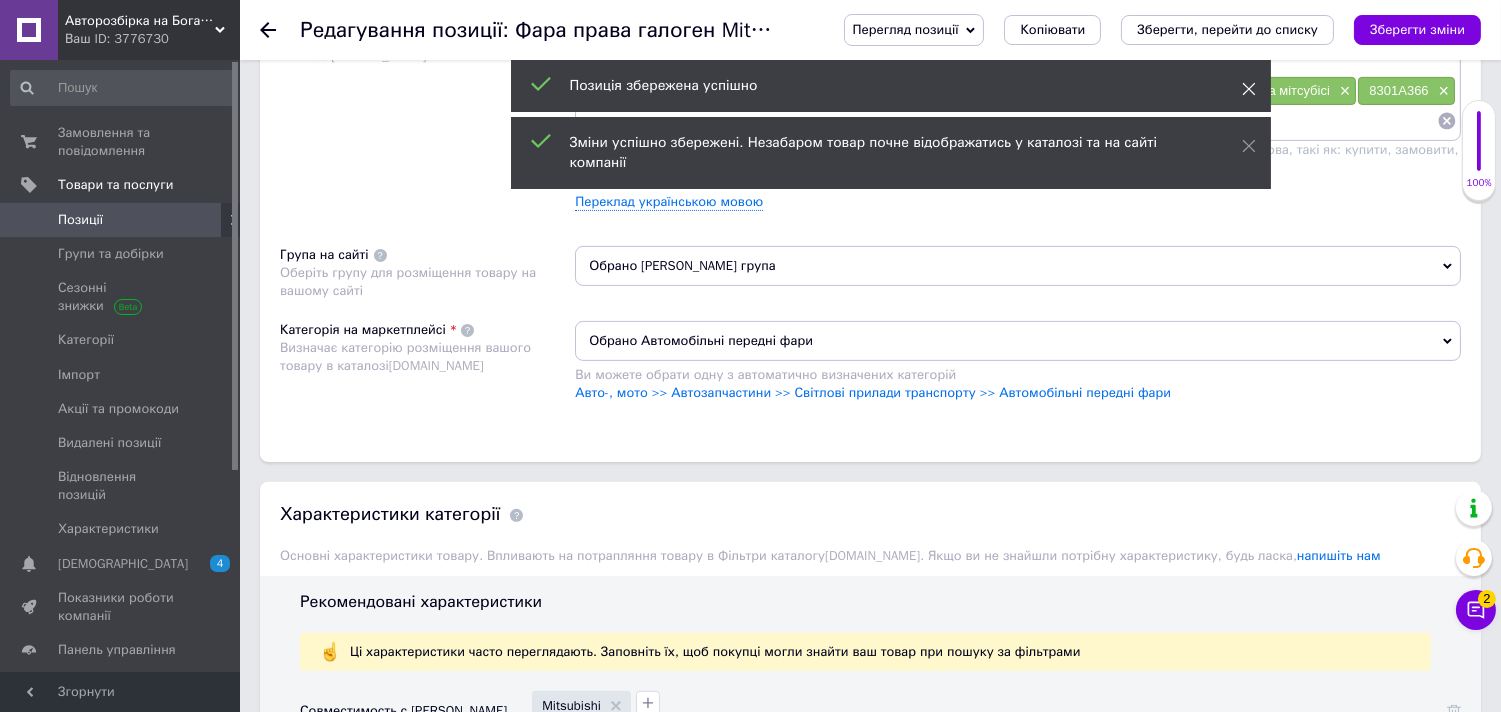 click 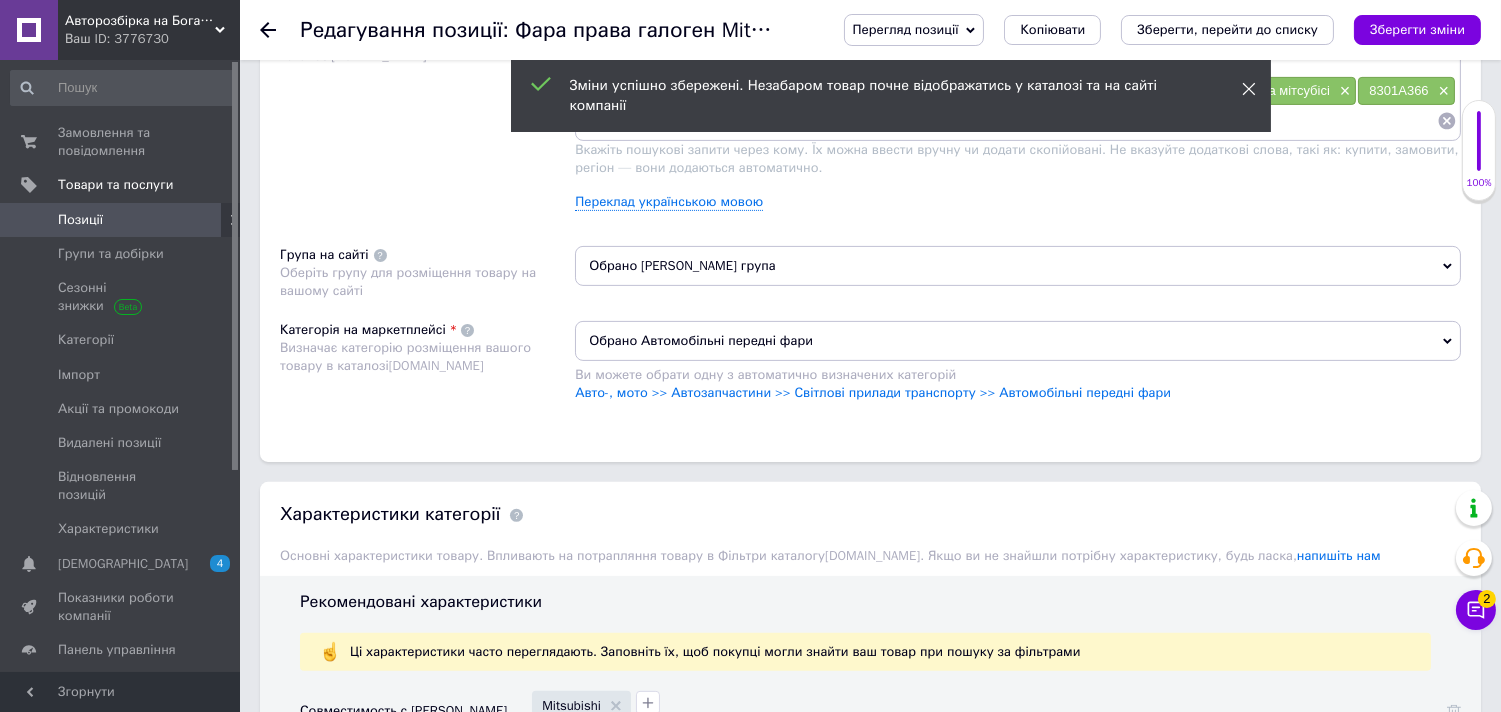 click 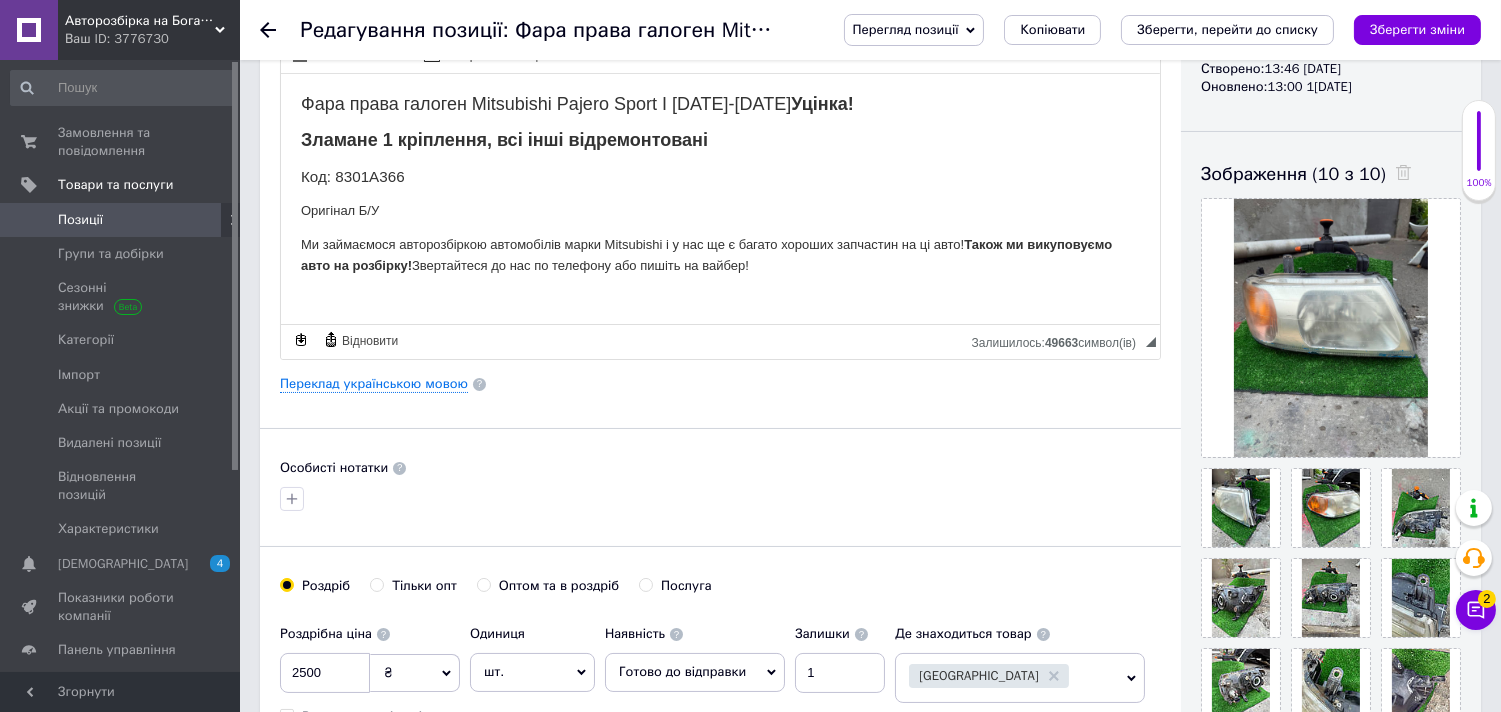 scroll, scrollTop: 222, scrollLeft: 0, axis: vertical 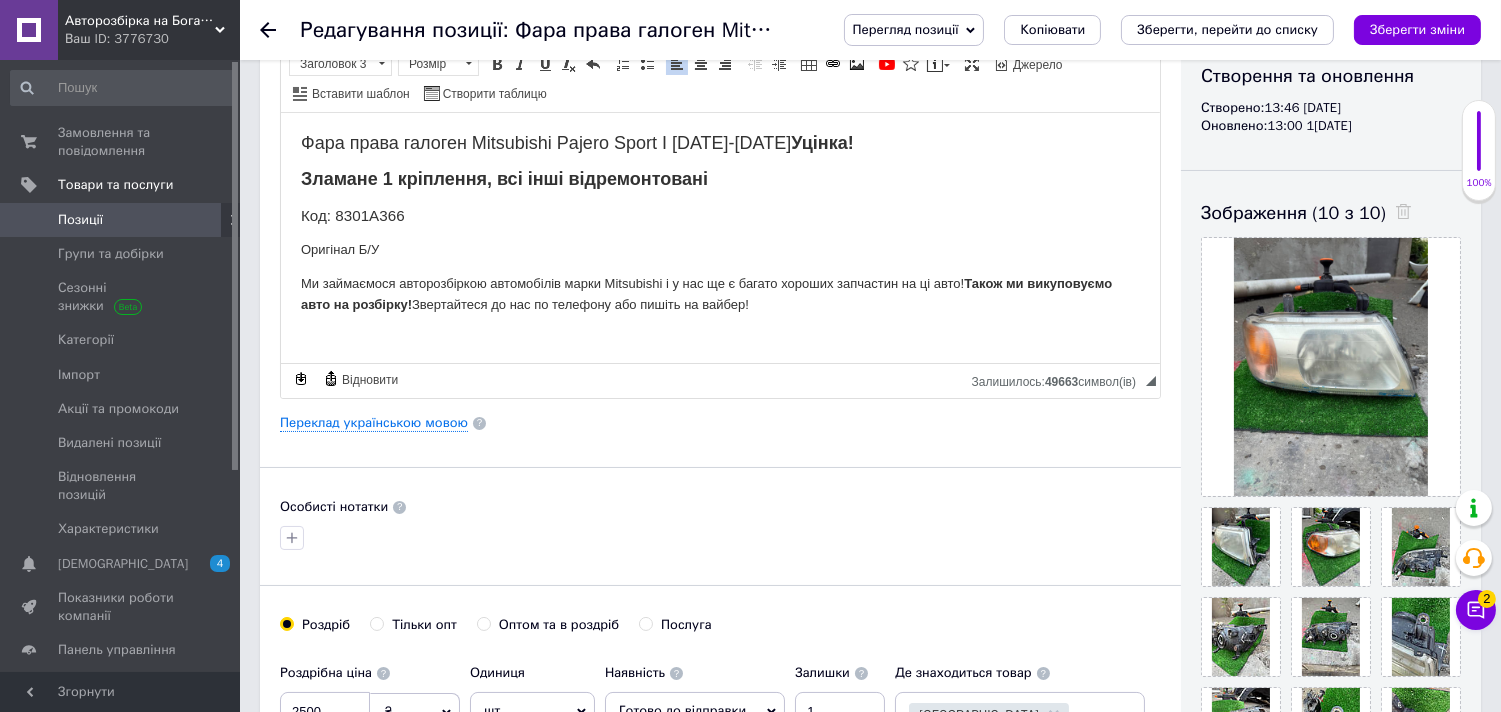 click on "Оригінал Б/У" at bounding box center (719, 249) 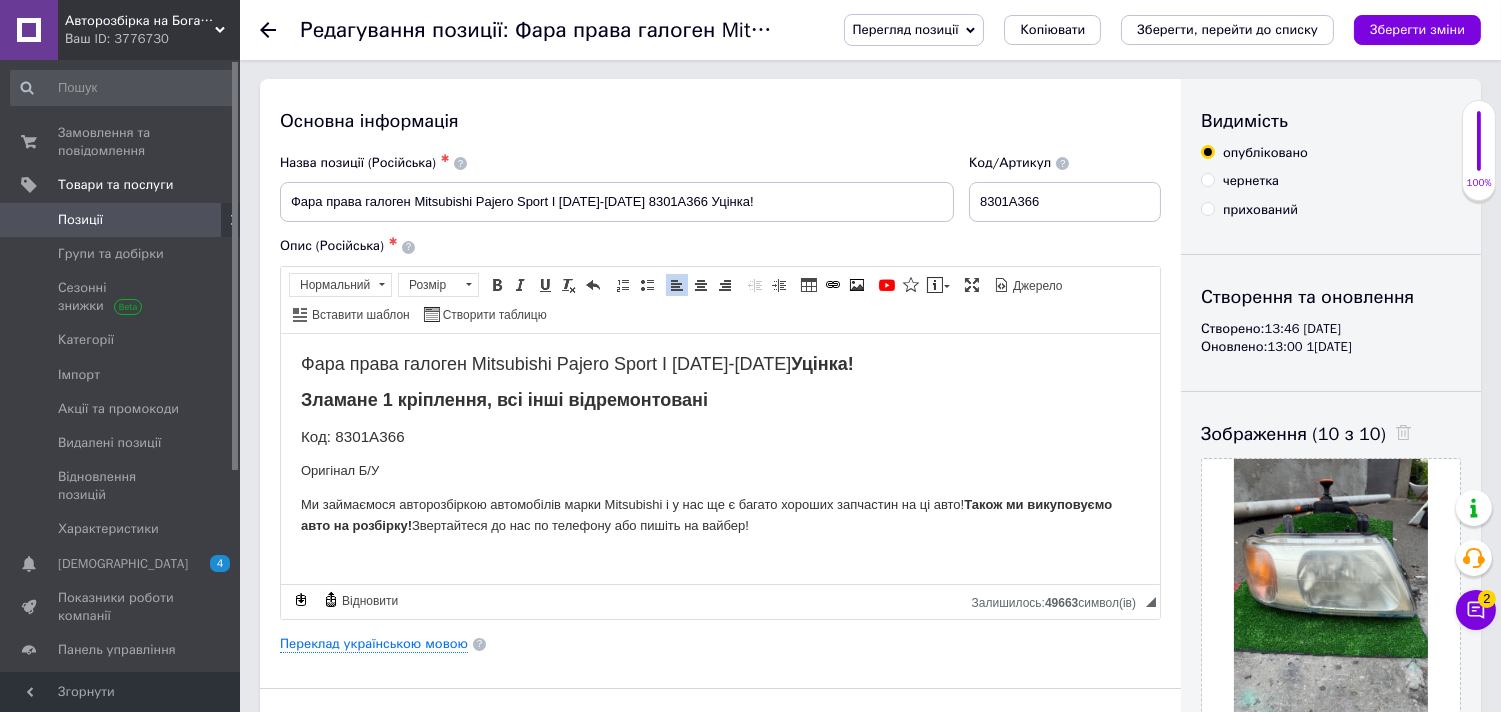 scroll, scrollTop: 0, scrollLeft: 0, axis: both 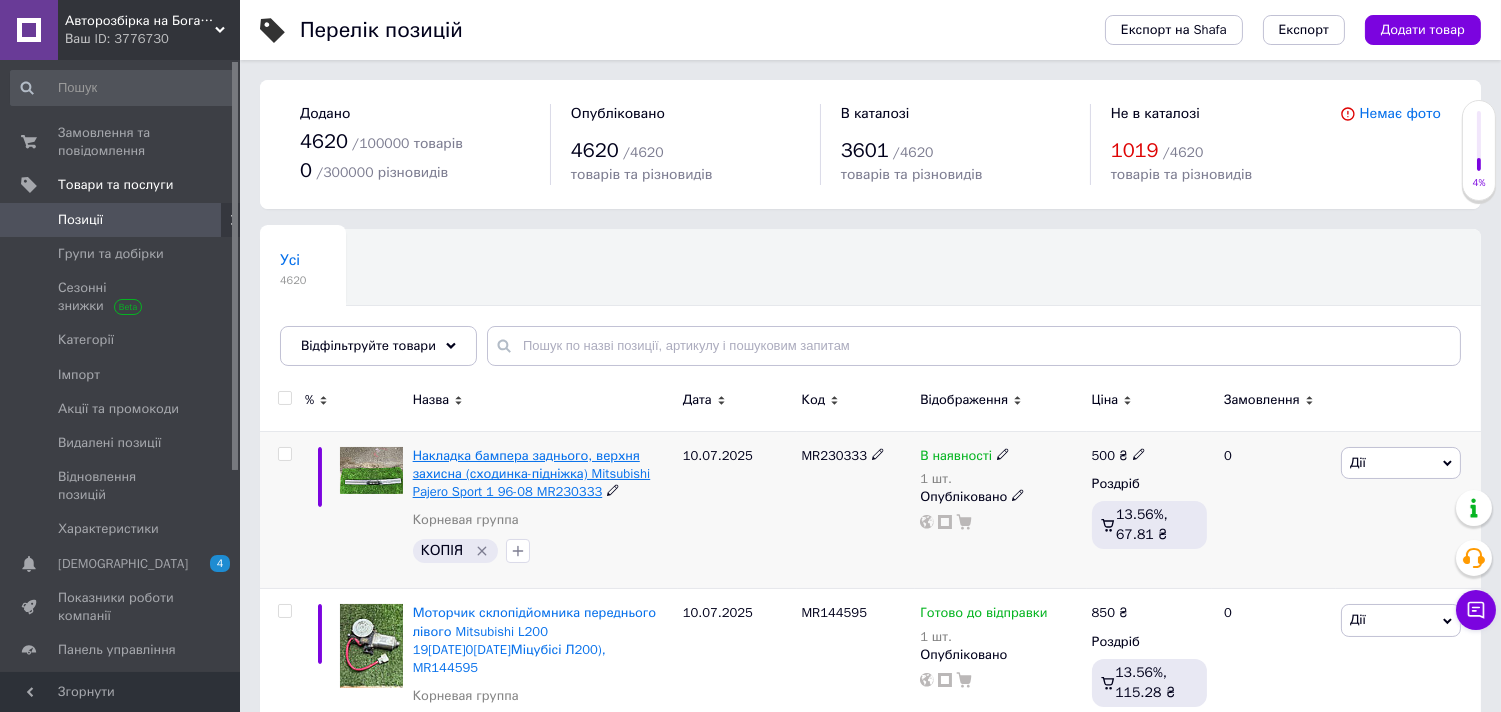click on "Накладка бампера заднього, верхня захисна (сходинка-підніжка) Mitsubishi Pajero Sport 1 96-08 MR230333" at bounding box center [532, 473] 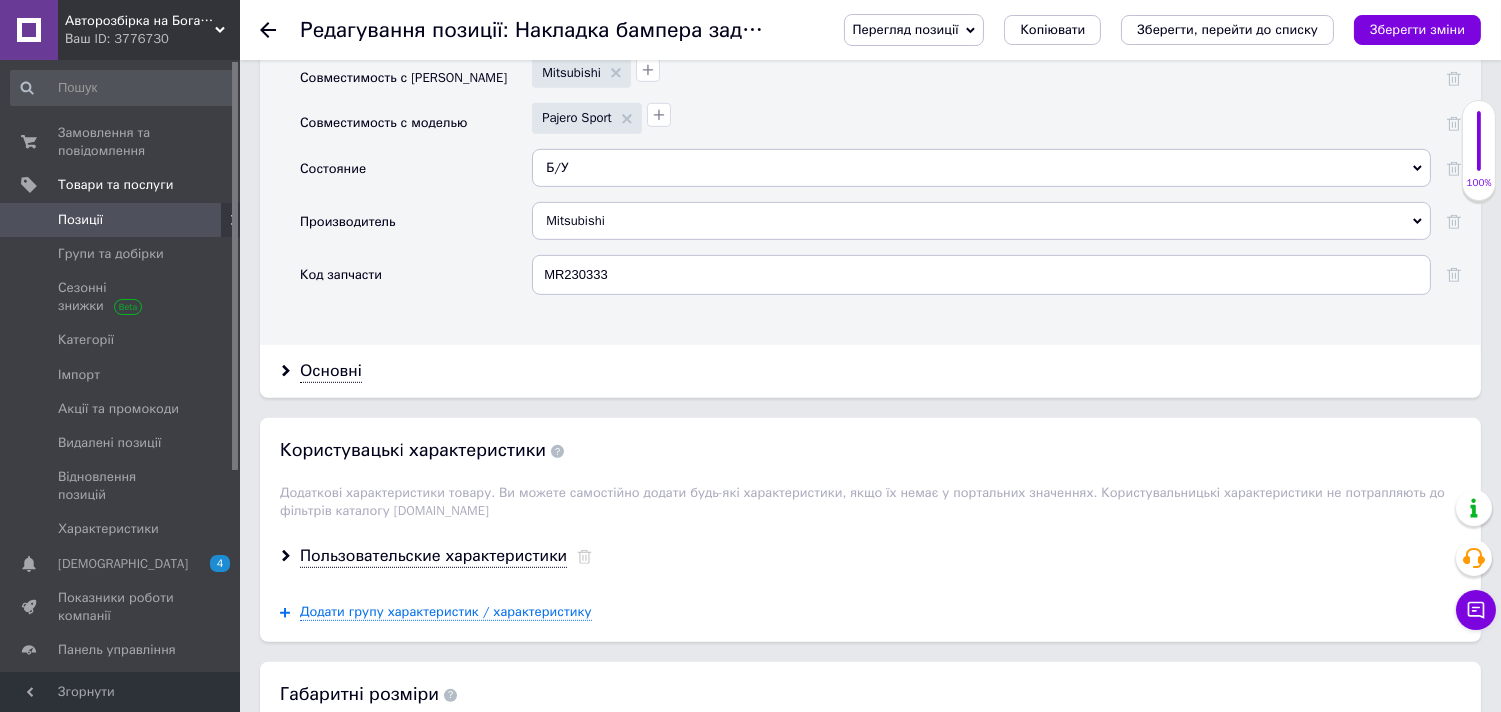 scroll, scrollTop: 1888, scrollLeft: 0, axis: vertical 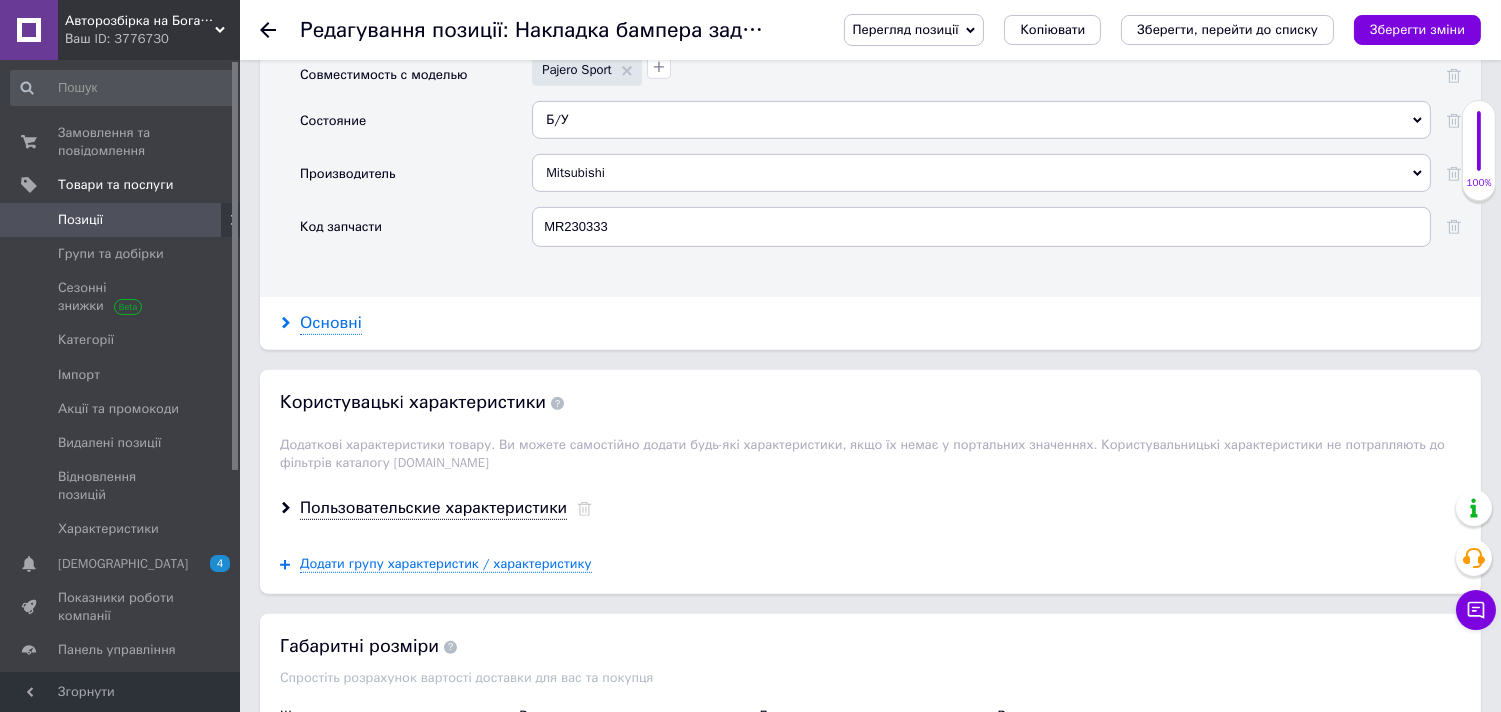 click on "Основні" at bounding box center [331, 323] 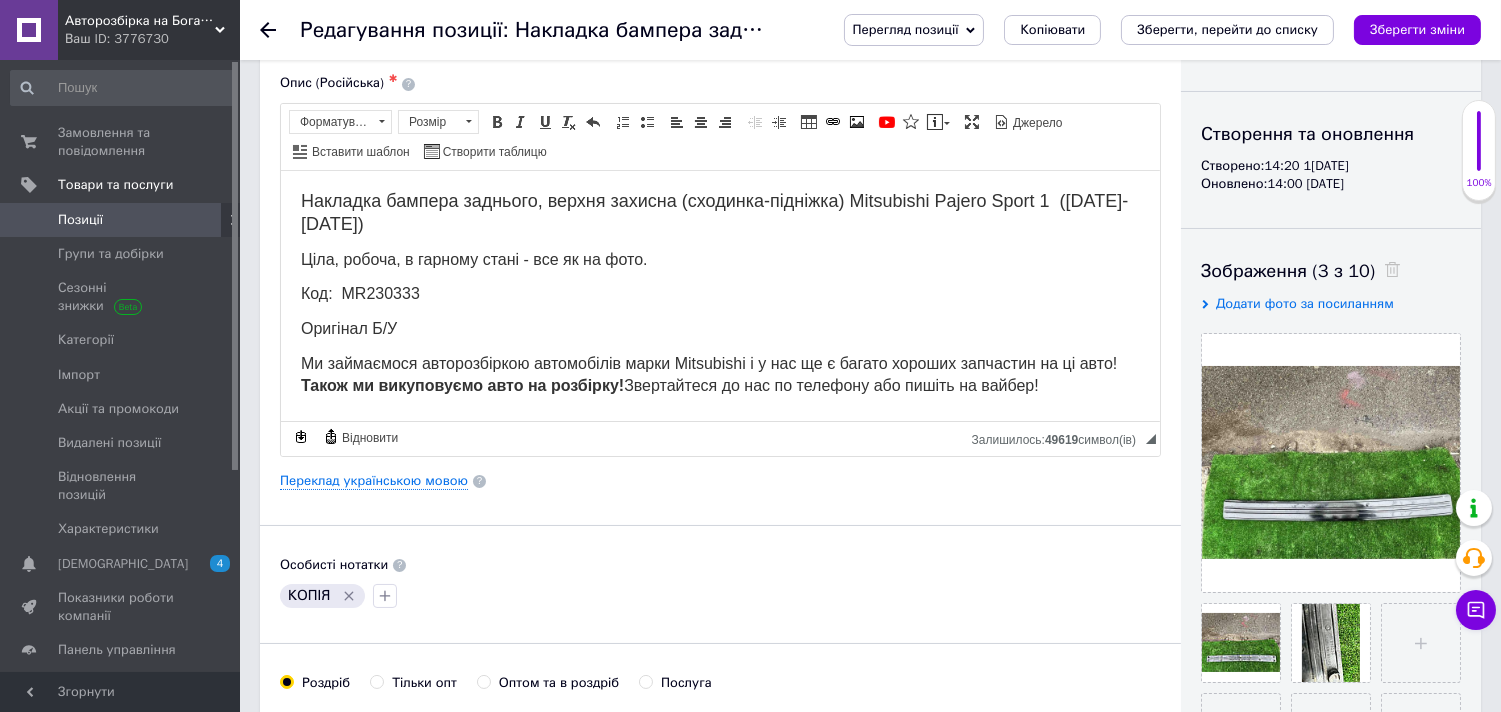 scroll, scrollTop: 111, scrollLeft: 0, axis: vertical 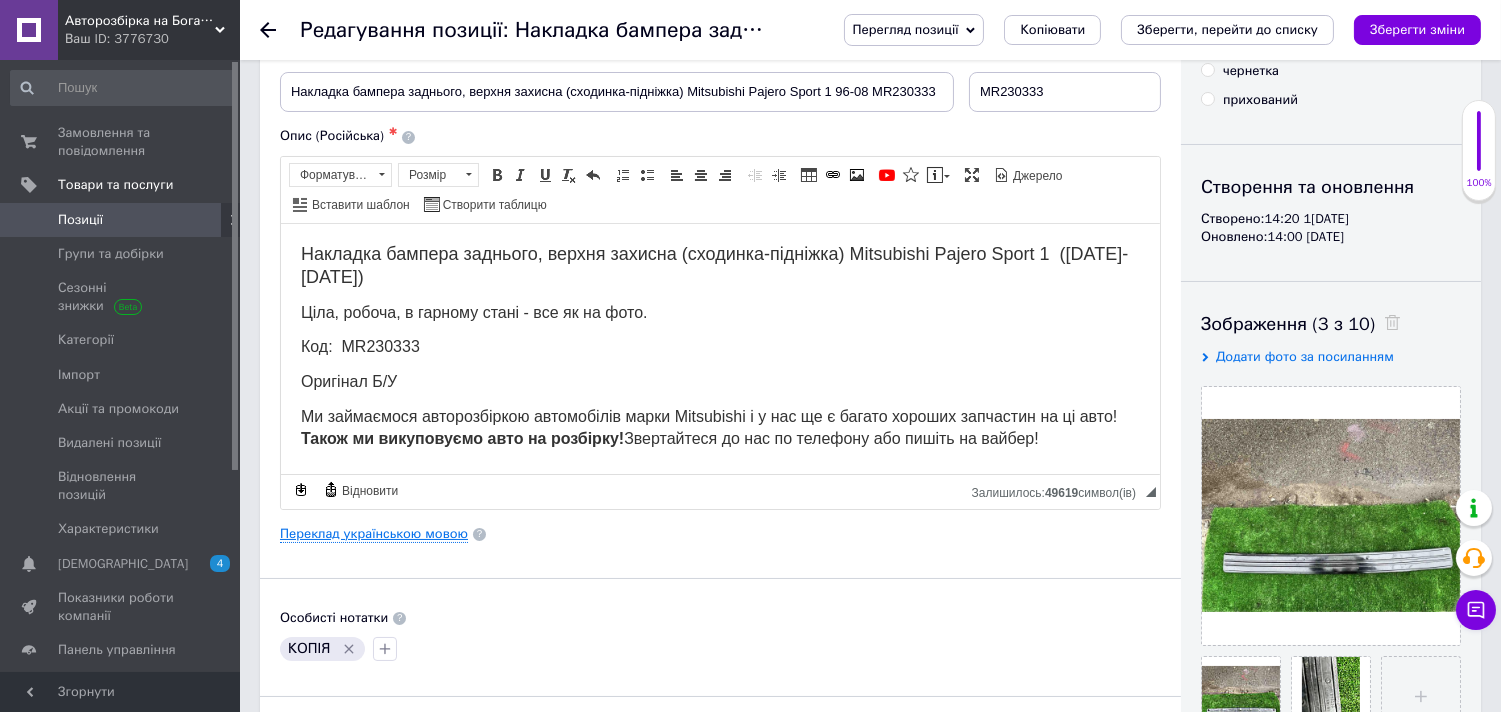 click on "Переклад українською мовою" at bounding box center (374, 534) 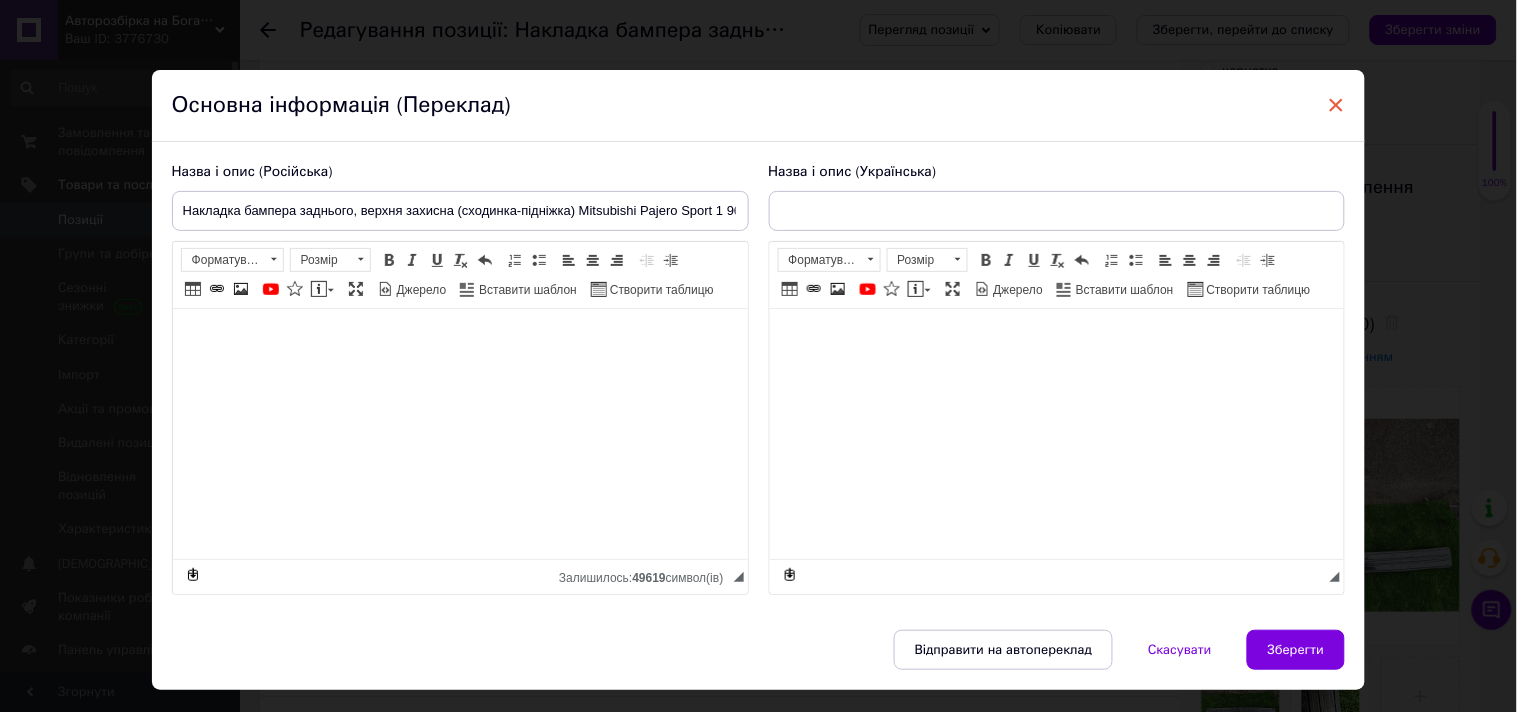 click on "×" at bounding box center (1337, 105) 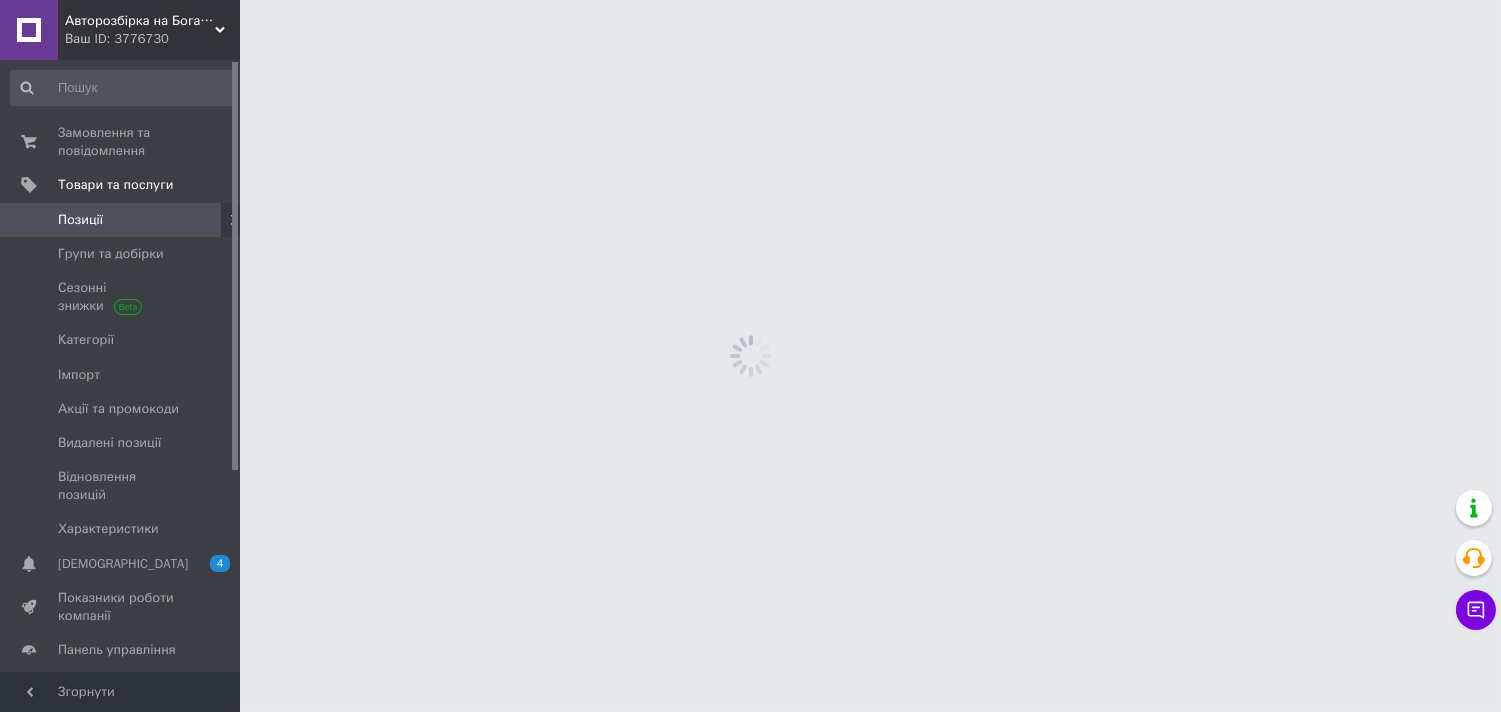 scroll, scrollTop: 0, scrollLeft: 0, axis: both 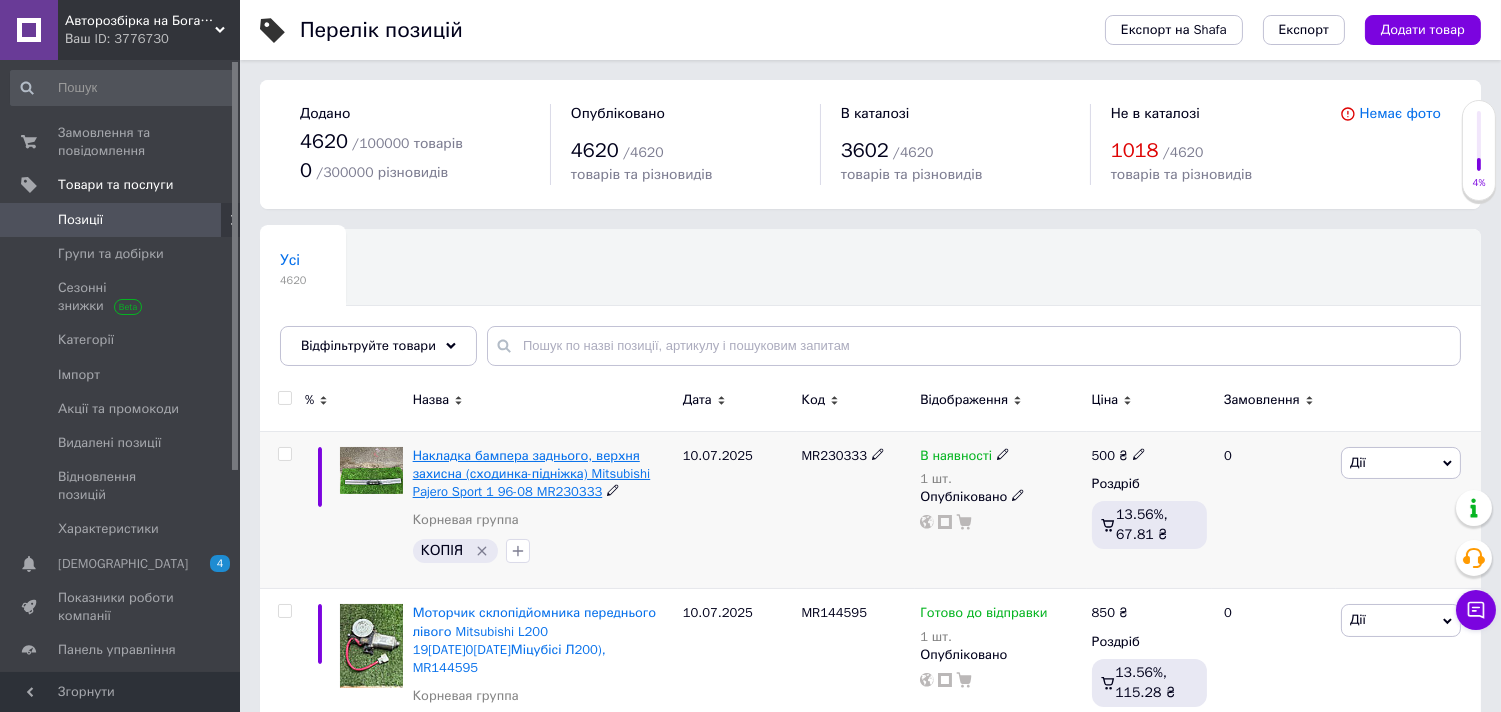 click on "Накладка бампера заднього, верхня захисна (сходинка-підніжка) Mitsubishi Pajero Sport 1 96-08 MR230333" at bounding box center (532, 473) 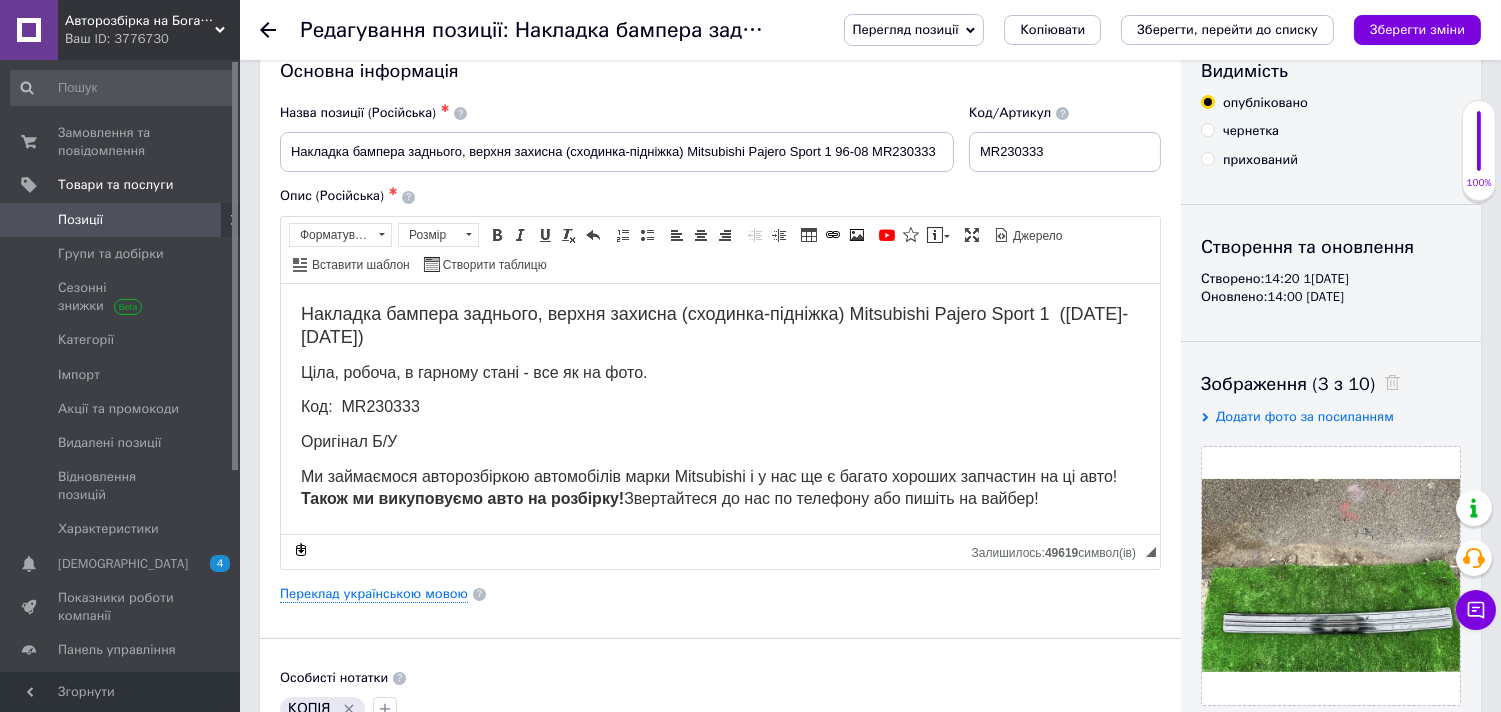 scroll, scrollTop: 0, scrollLeft: 0, axis: both 